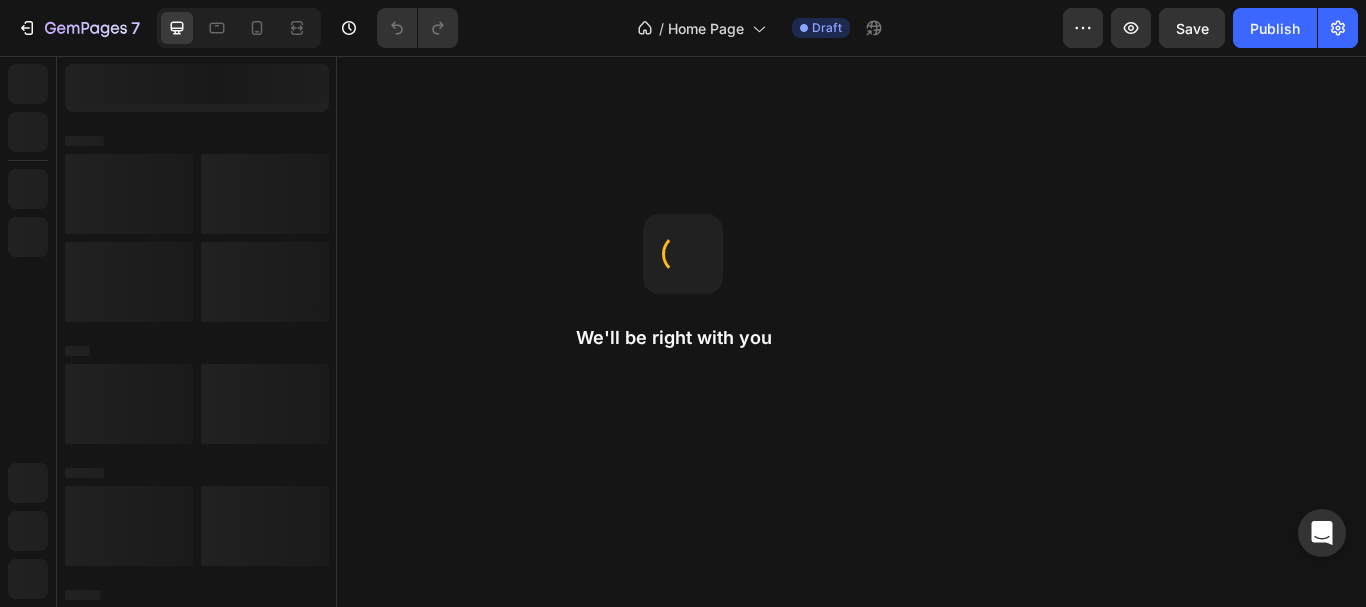 scroll, scrollTop: 0, scrollLeft: 0, axis: both 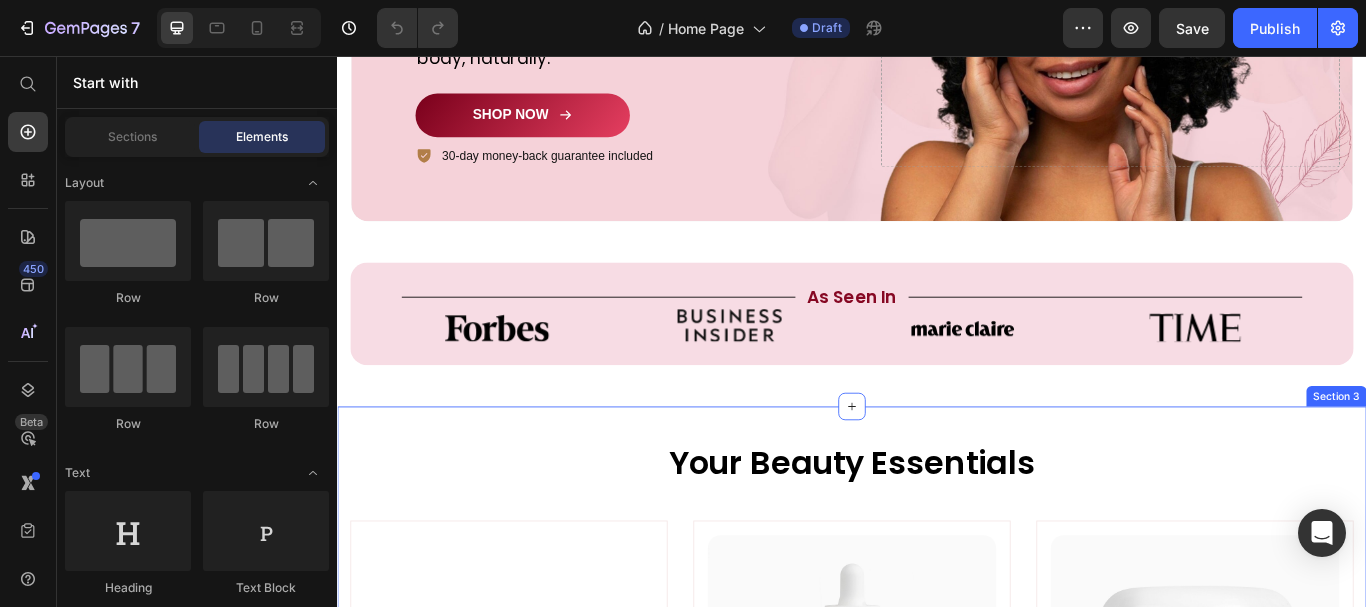 click on "Your Beauty Essentials Heading Row (P) Images Row [MEDICAL_DATA] & Turmeric Soap (P) Title $14.99 (P) Price $0.00 (P) Price Row Row (P) Images Row Dark Spot Serum for Normal Skin (P) Title $20.00 (P) Price $0.00 (P) Price Row Row (P) Images Row Skin Firming Cream (P) Title $38.99 (P) Price $0.00 (P) Price Row Row (P) Images Row Oat Milk Honey Soap (P) Title $14.99 (P) Price $0.00 (P) Price Row Row (P) Images Row Anti Aging Moisturizer for Normal Skin (P) Title $40.00 (P) Price $0.00 (P) Price Row Row (P) Images Row [MEDICAL_DATA] Face Oil (P) Title $19.90 (P) Price $0.00 (P) Price Row Row Product List Row Section 3" at bounding box center [937, 1075] 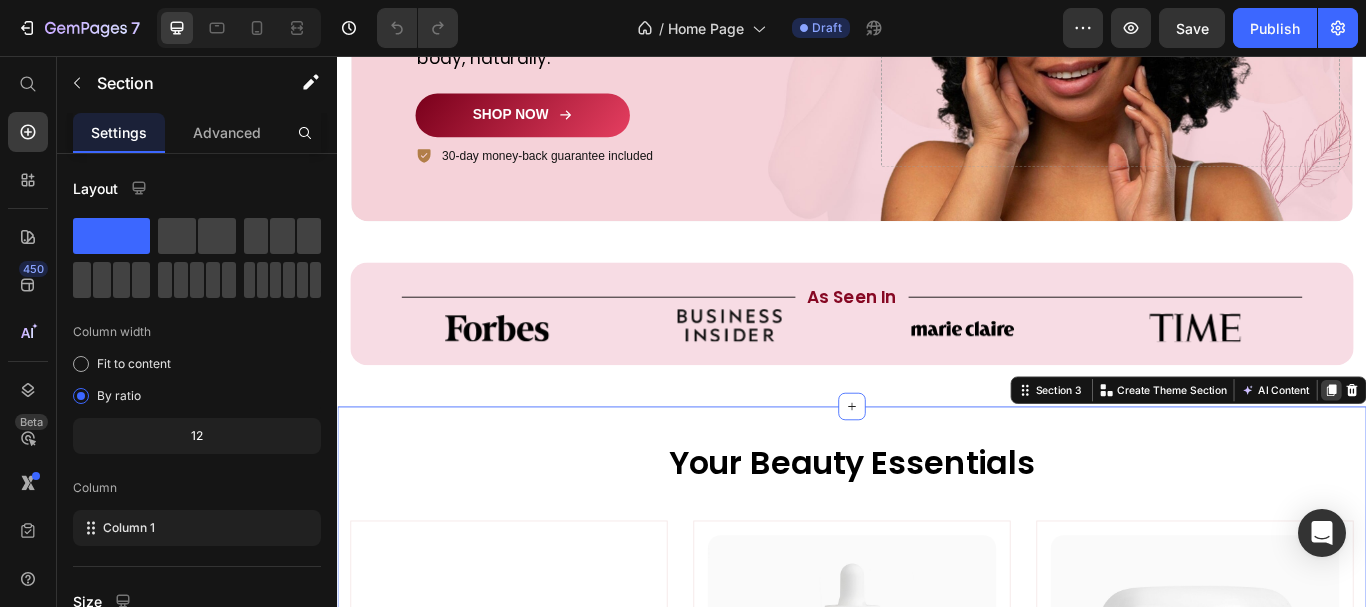 click 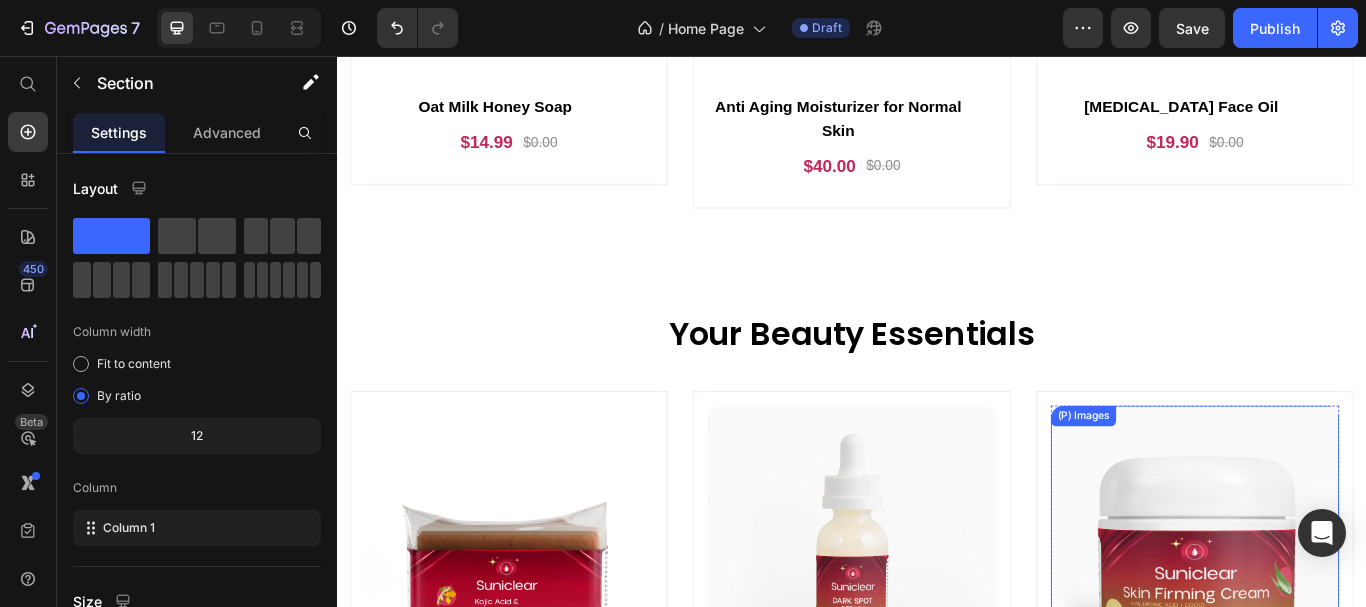 scroll, scrollTop: 1898, scrollLeft: 0, axis: vertical 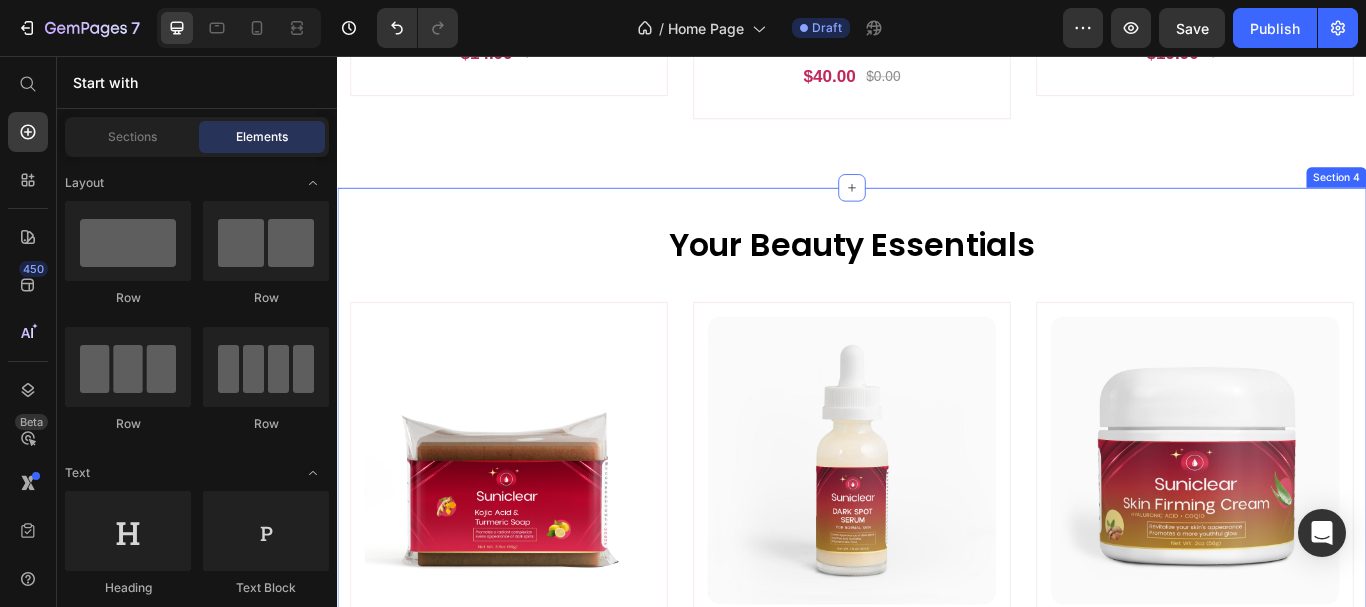 click on "Your Beauty Essentials Heading Row (P) Images Row Kojic Acid & Turmeric Soap (P) Title $14.99 (P) Price $0.00 (P) Price Row Row (P) Images Row Dark Spot Serum for Normal Skin (P) Title $20.00 (P) Price $0.00 (P) Price Row Row (P) Images Row Skin Firming Cream (P) Title $38.99 (P) Price $0.00 (P) Price Row Row (P) Images Row Oat Milk Honey Soap (P) Title $14.99 (P) Price $0.00 (P) Price Row Row (P) Images Row Anti Aging Moisturizer for Normal Skin (P) Title $40.00 (P) Price $0.00 (P) Price Row Row (P) Images Row Gua Sha Face Oil (P) Title $19.90 (P) Price $0.00 (P) Price Row Row Product List Row Section 4" at bounding box center [937, 820] 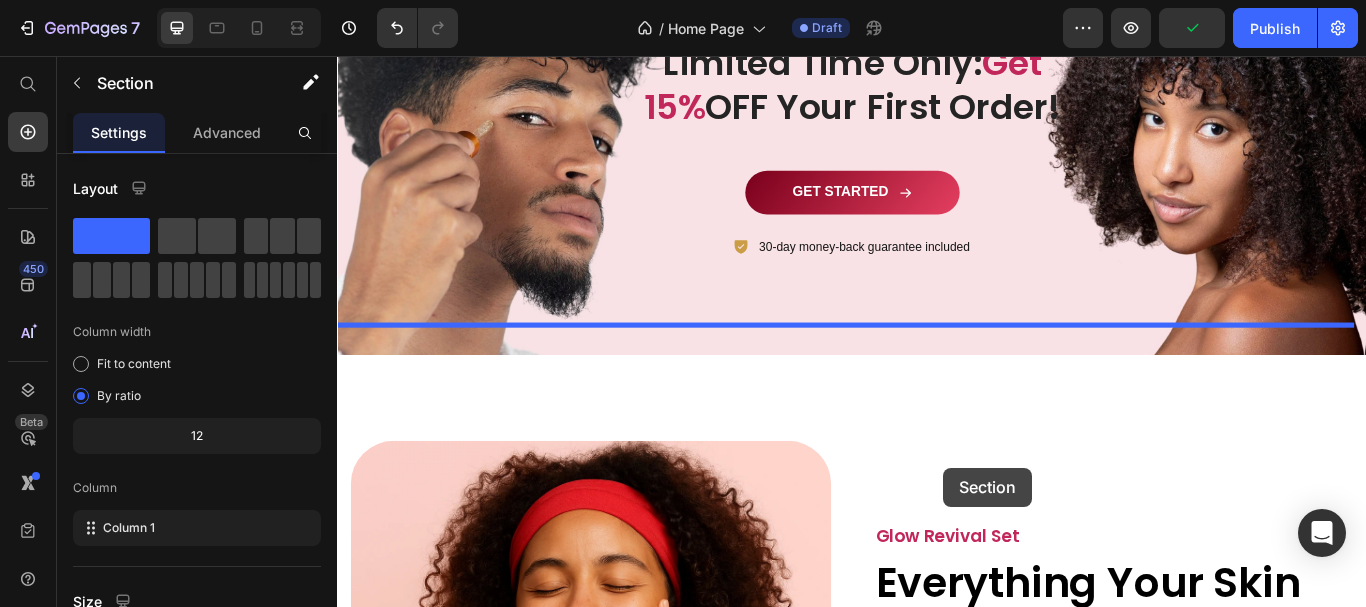 scroll, scrollTop: 4496, scrollLeft: 0, axis: vertical 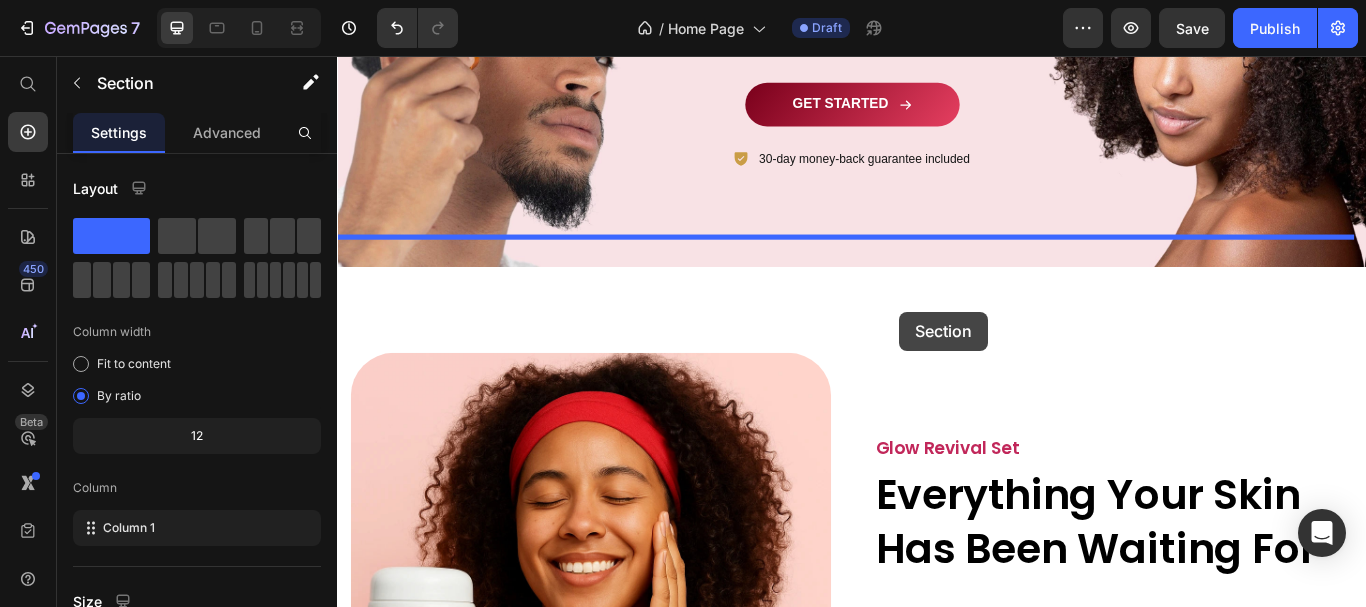 drag, startPoint x: 1117, startPoint y: 180, endPoint x: 992, endPoint y: 354, distance: 214.2452 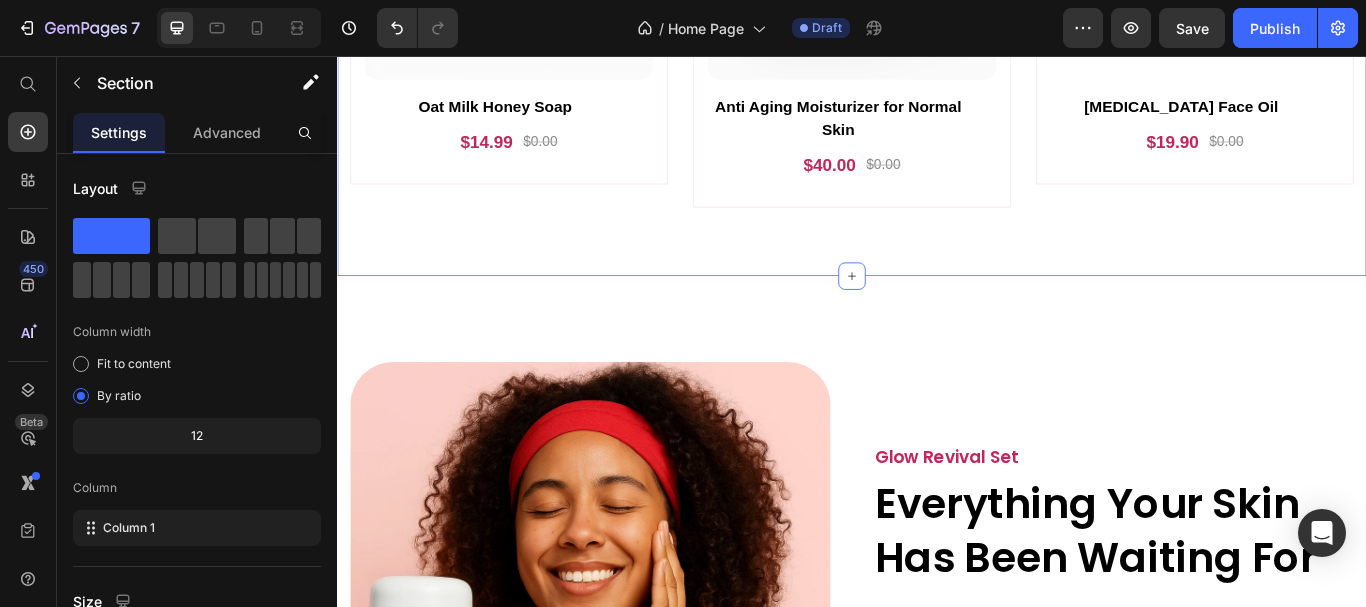 scroll, scrollTop: 3286, scrollLeft: 0, axis: vertical 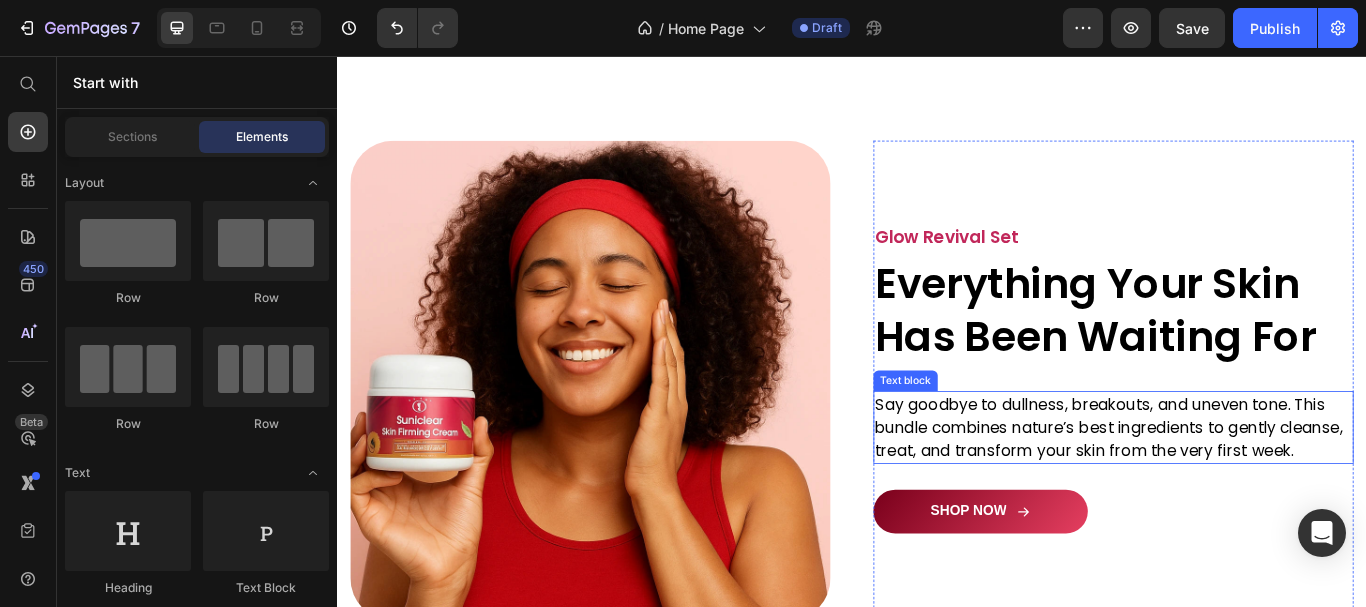 click on "Say goodbye to dullness, breakouts, and uneven tone. This bundle combines nature’s best ingredients to gently cleanse, treat, and transform your skin from the very first week." at bounding box center (1242, 489) 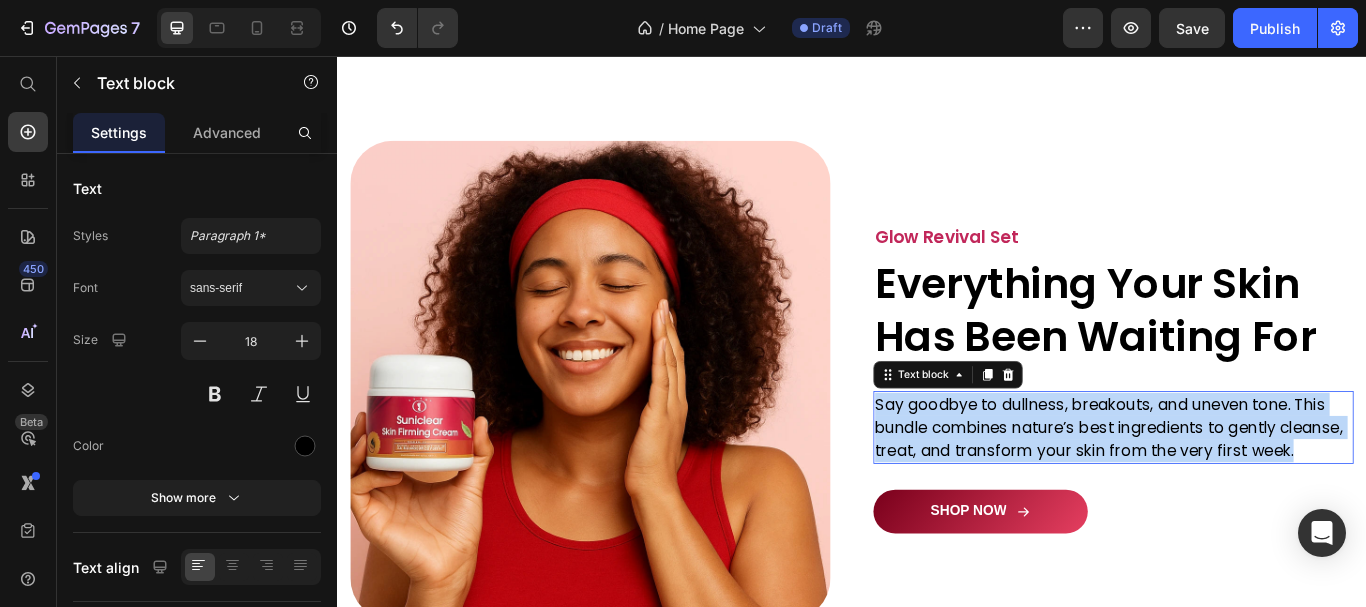 click on "Say goodbye to dullness, breakouts, and uneven tone. This bundle combines nature’s best ingredients to gently cleanse, treat, and transform your skin from the very first week." at bounding box center [1242, 489] 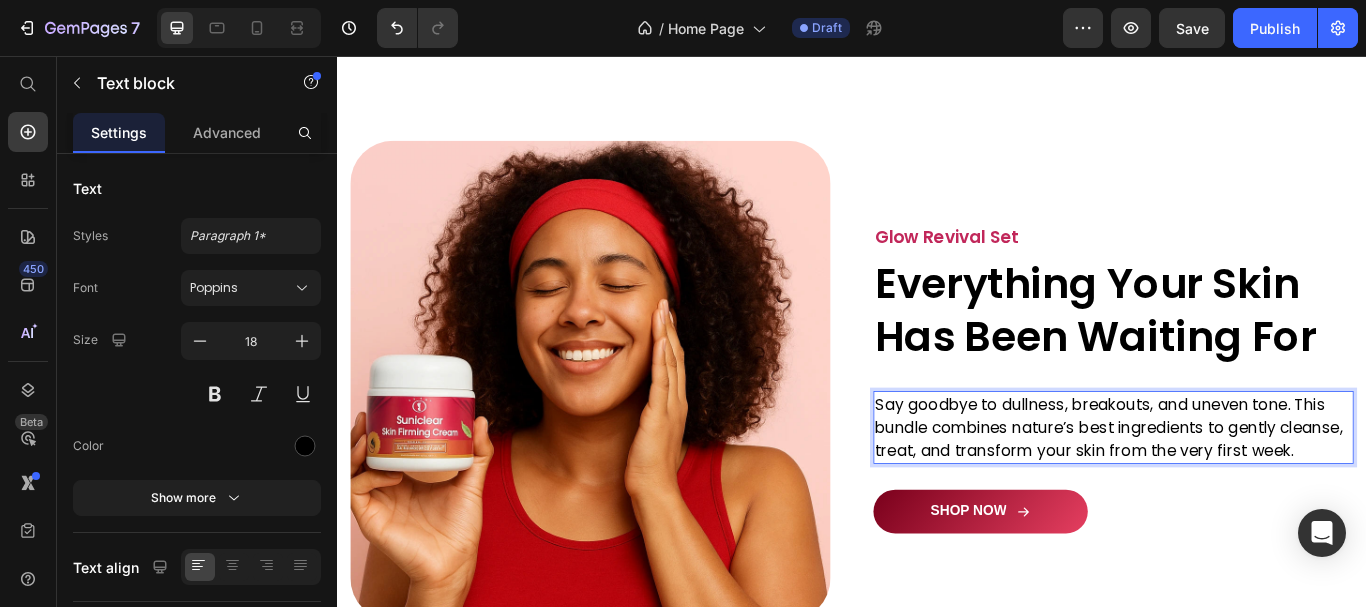scroll, scrollTop: 4692, scrollLeft: 0, axis: vertical 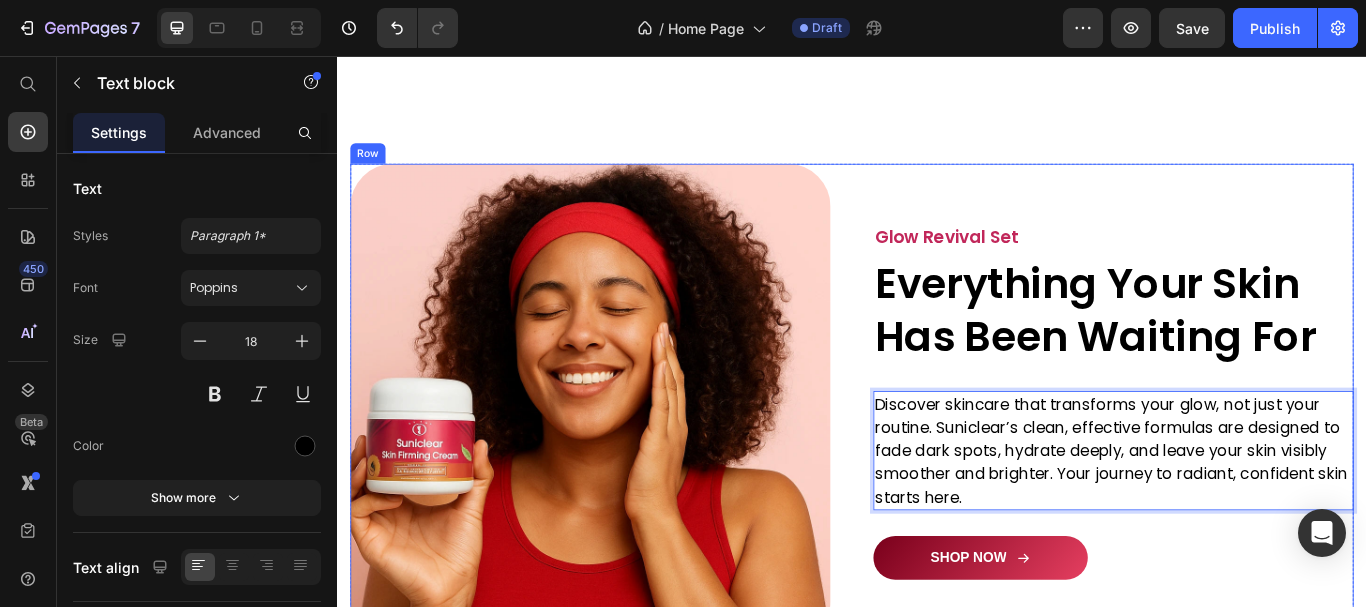click on "Glow Revival Set" at bounding box center [1242, 267] 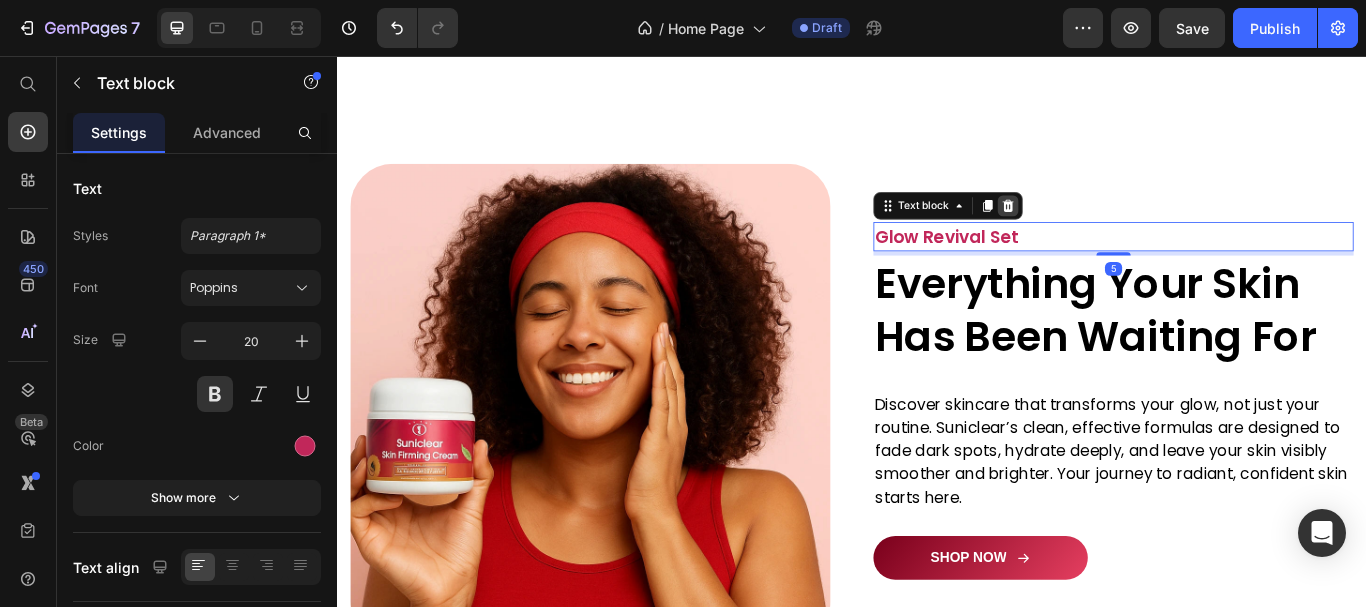 click 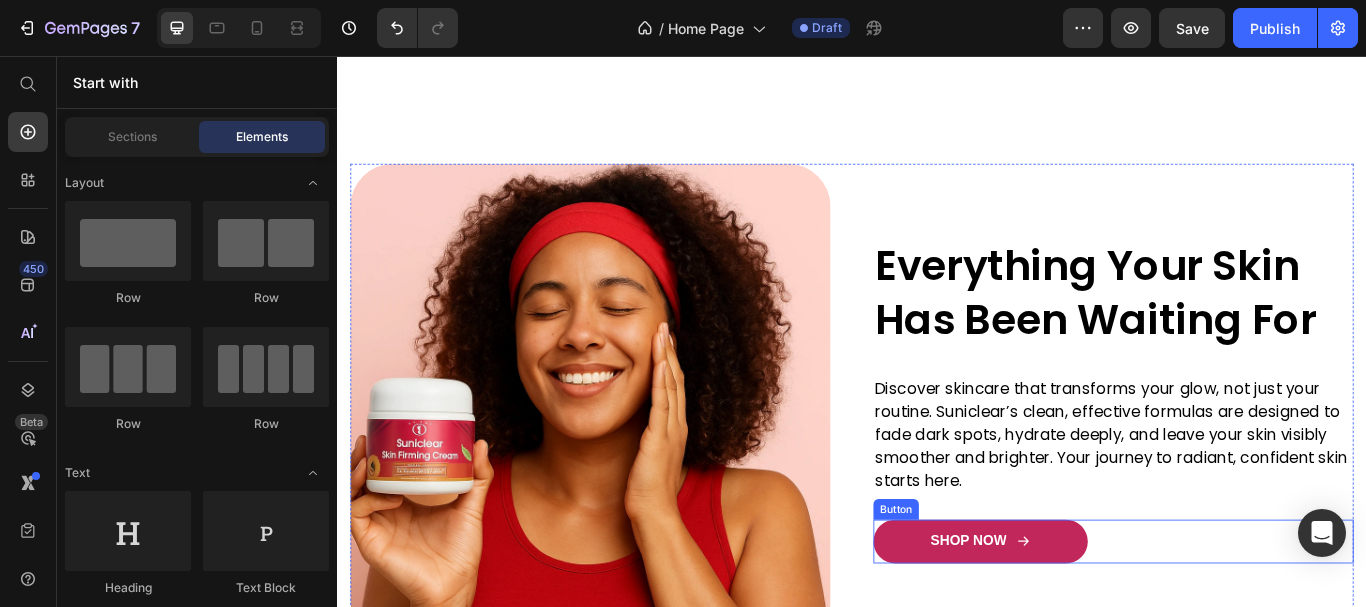 click on "SHOP NOW" at bounding box center (1087, 622) 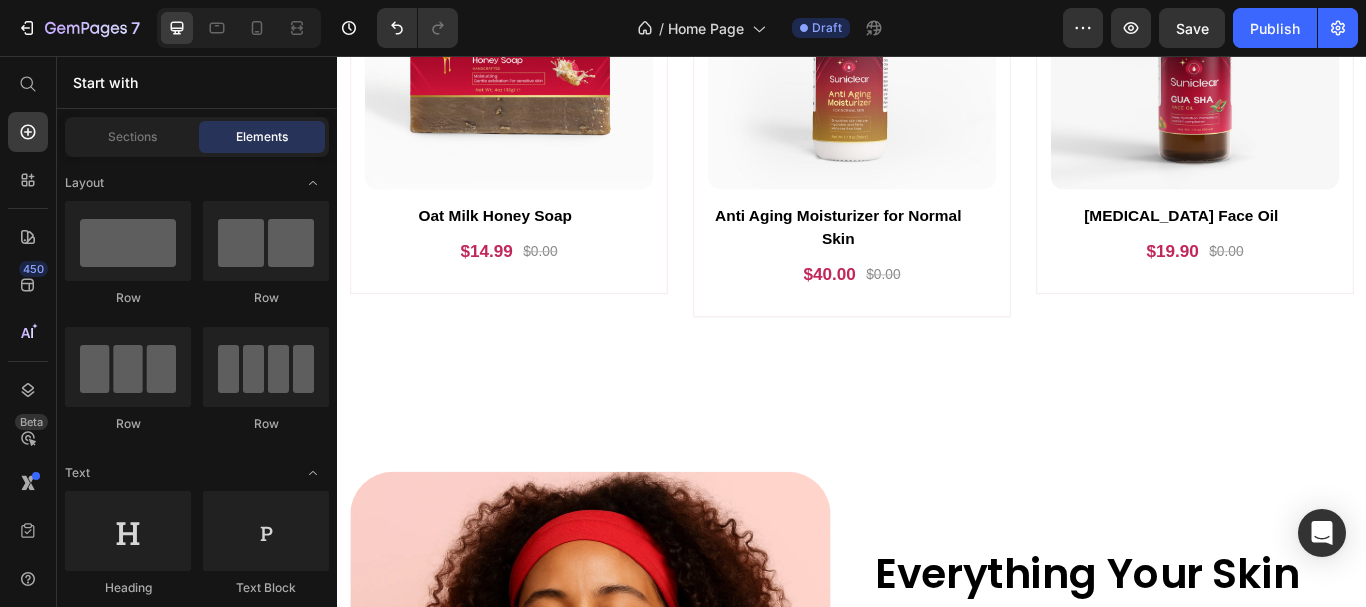 scroll, scrollTop: 4354, scrollLeft: 0, axis: vertical 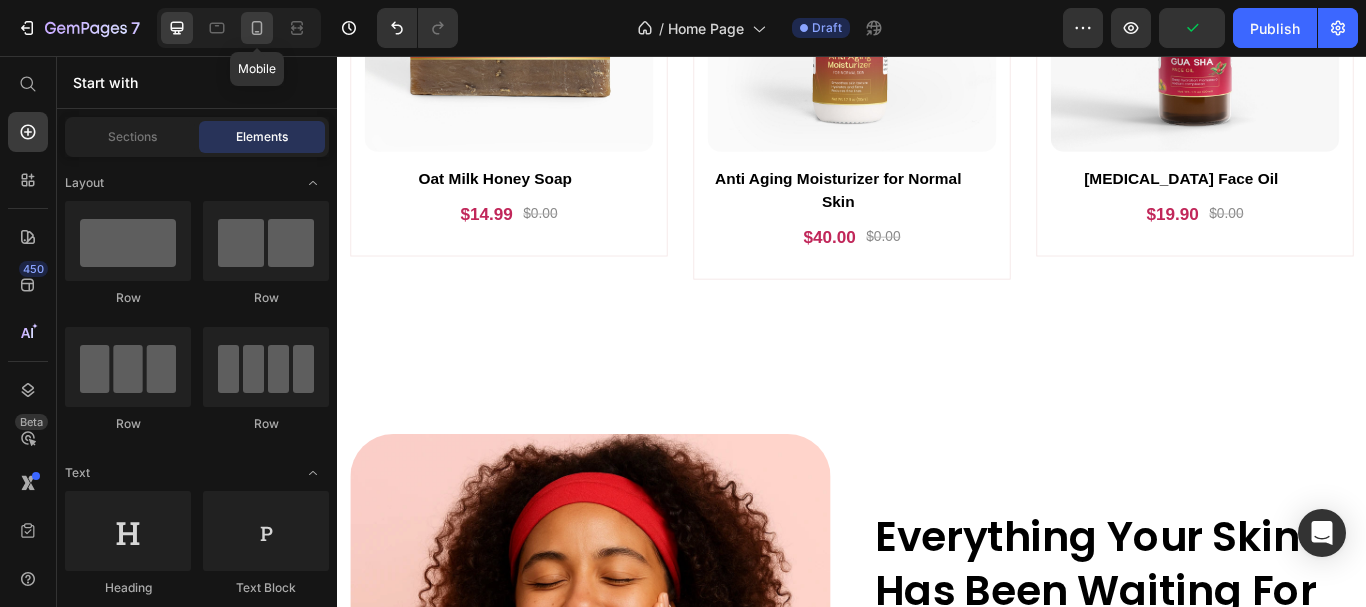click 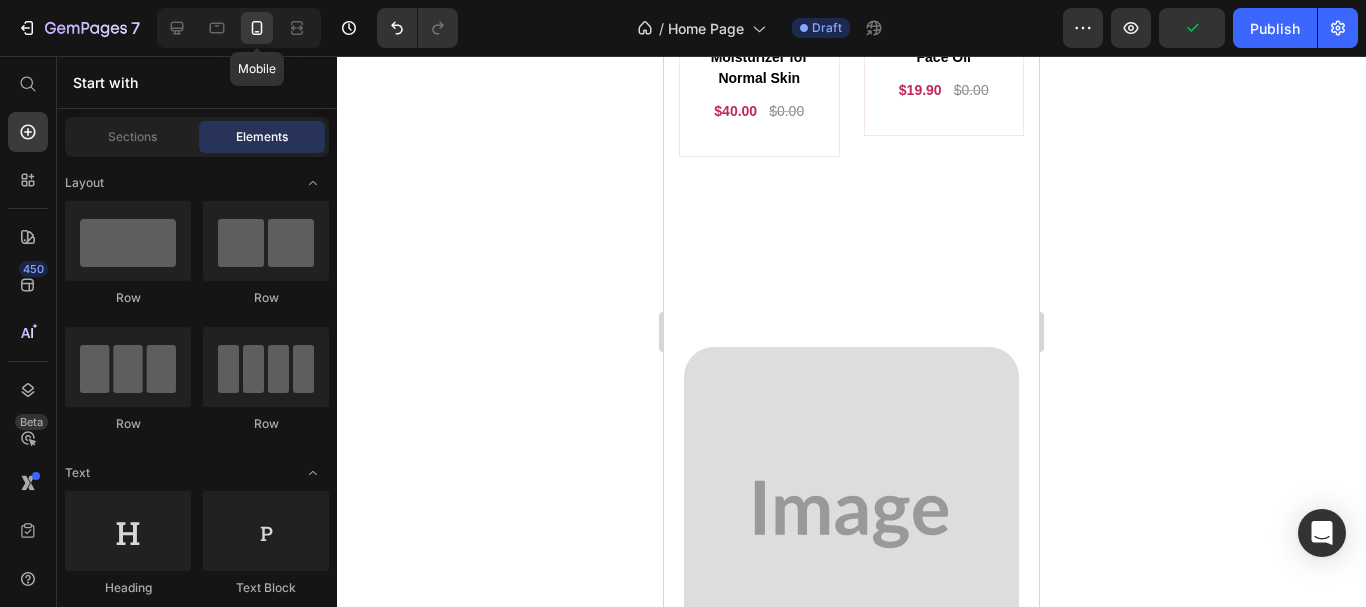 scroll, scrollTop: 4342, scrollLeft: 0, axis: vertical 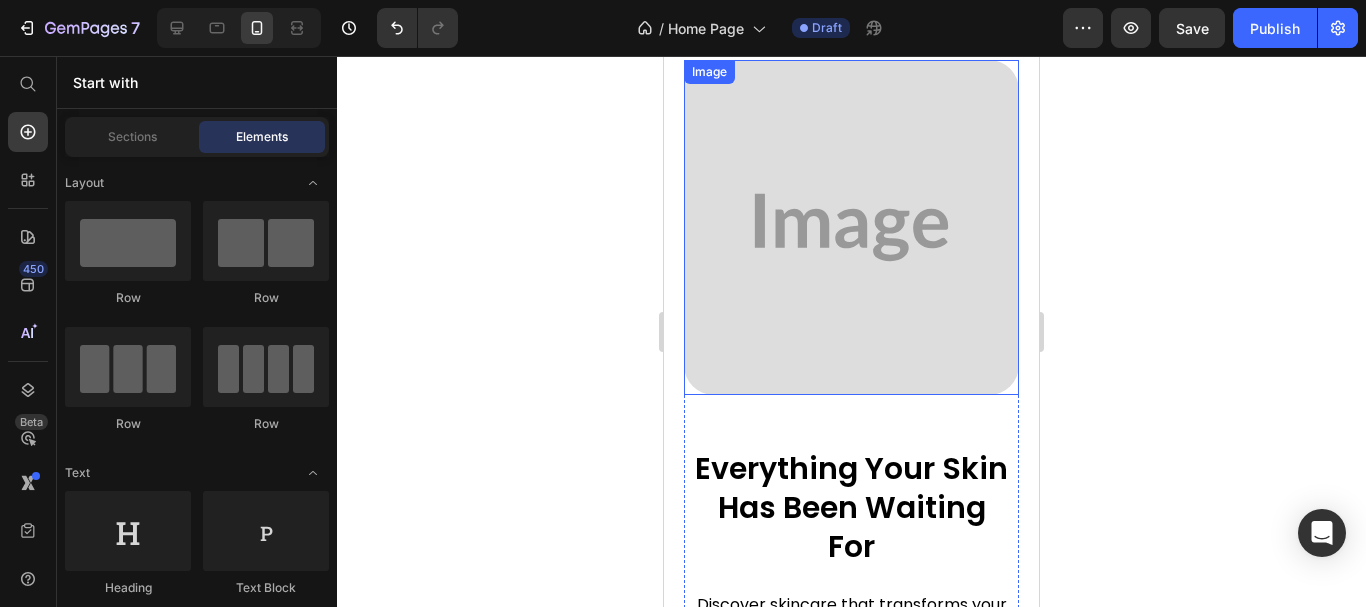 click at bounding box center (851, 227) 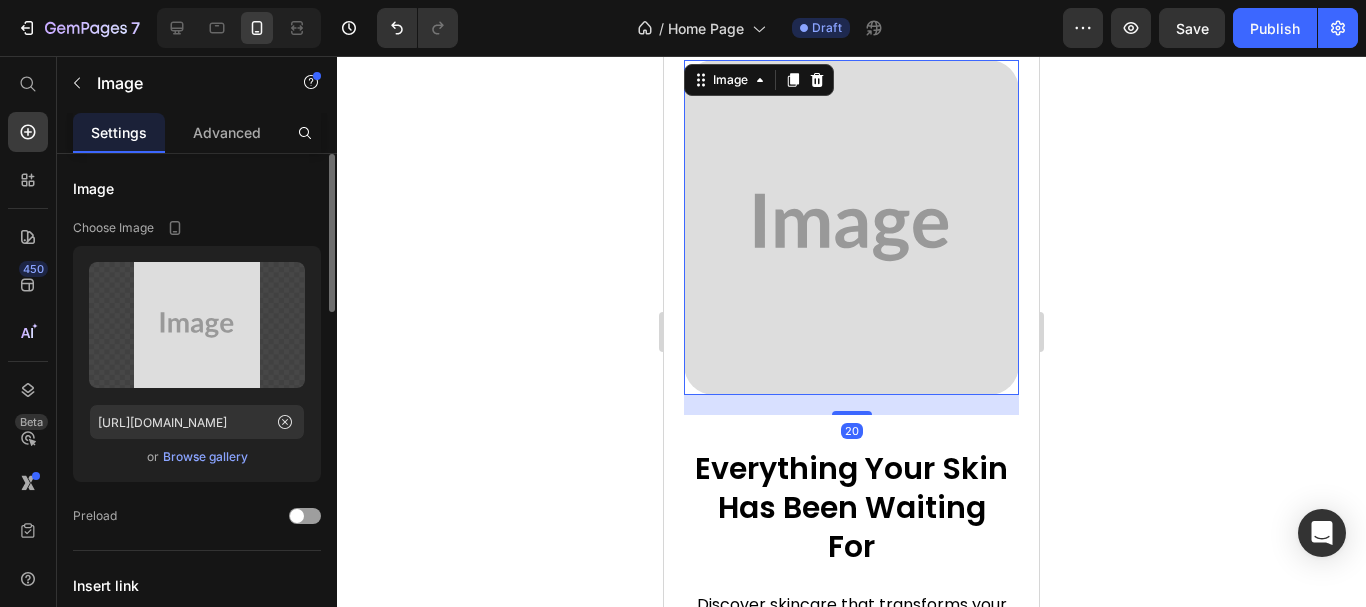click on "Browse gallery" at bounding box center [205, 457] 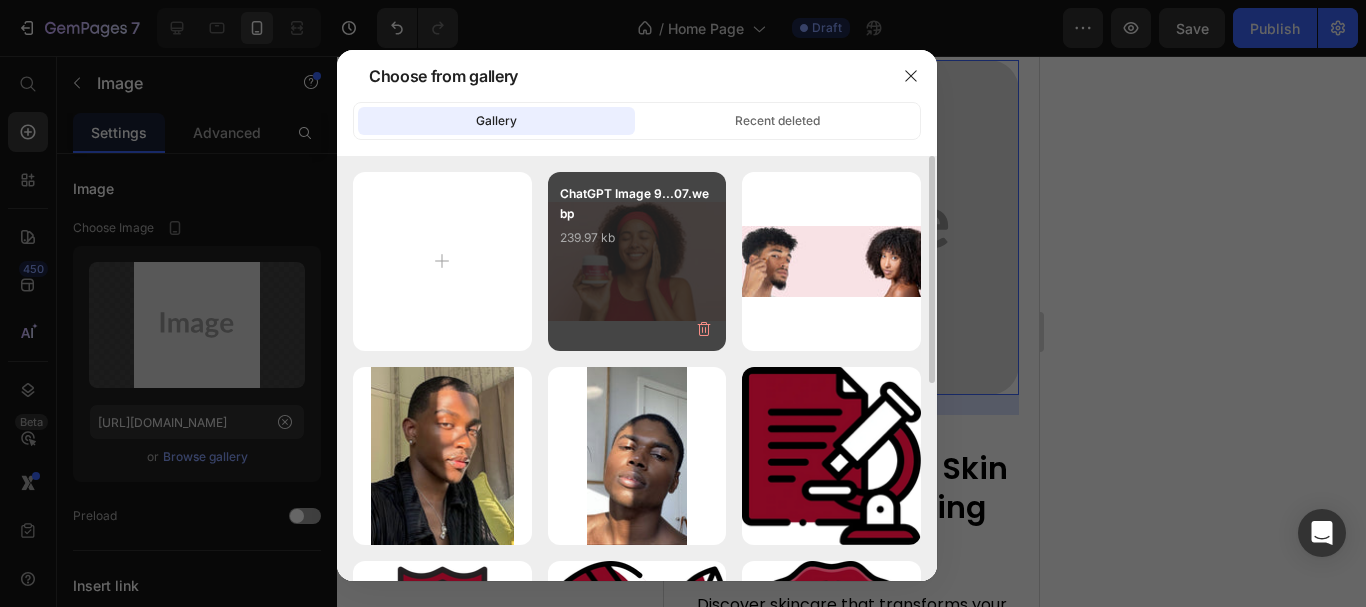 click on "ChatGPT Image 9...07.webp 239.97 kb" at bounding box center [637, 261] 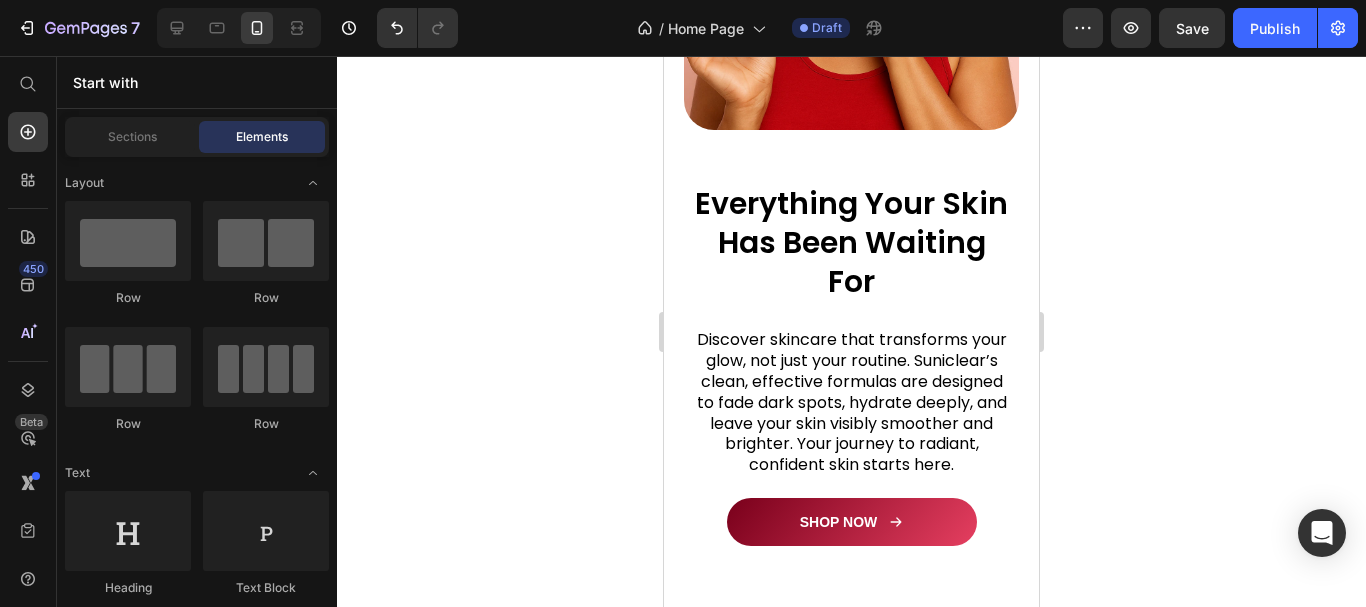 scroll, scrollTop: 5011, scrollLeft: 0, axis: vertical 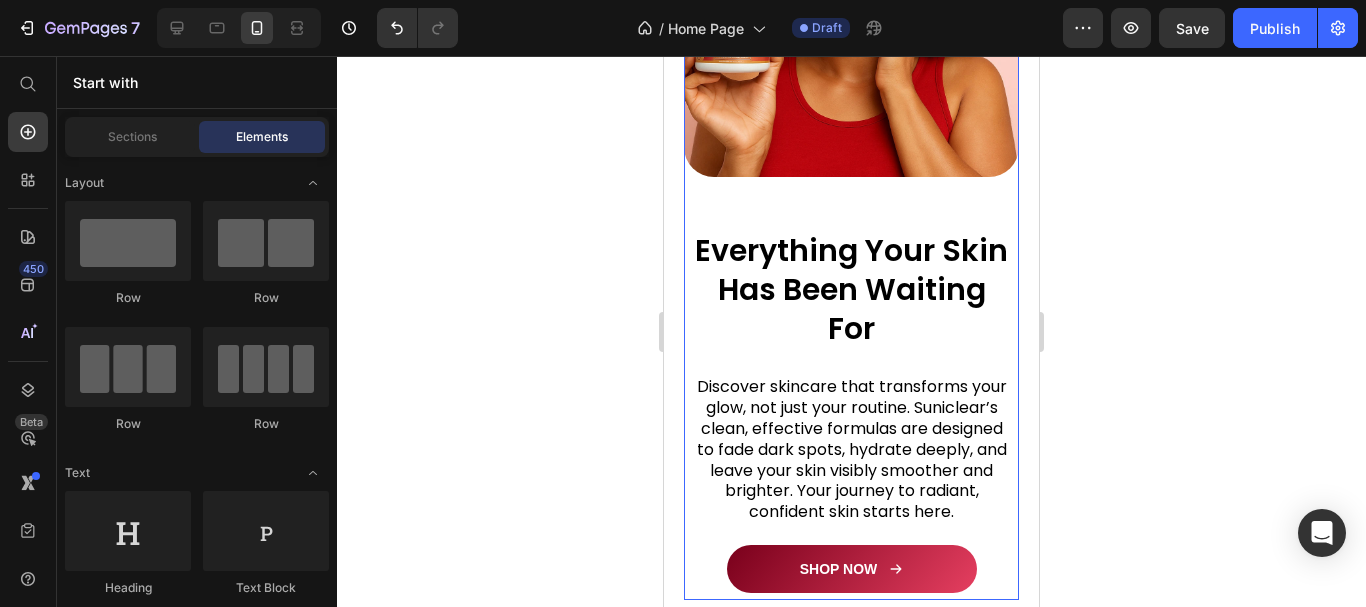 click on "Everything Your Skin Has Been Waiting For Heading Discover skincare that transforms your glow, not just your routine. Suniclear’s clean, effective formulas are designed to fade dark spots, hydrate deeply, and leave your skin visibly smoother and brighter. Your journey to radiant, confident skin starts here. Text block" at bounding box center [851, 387] 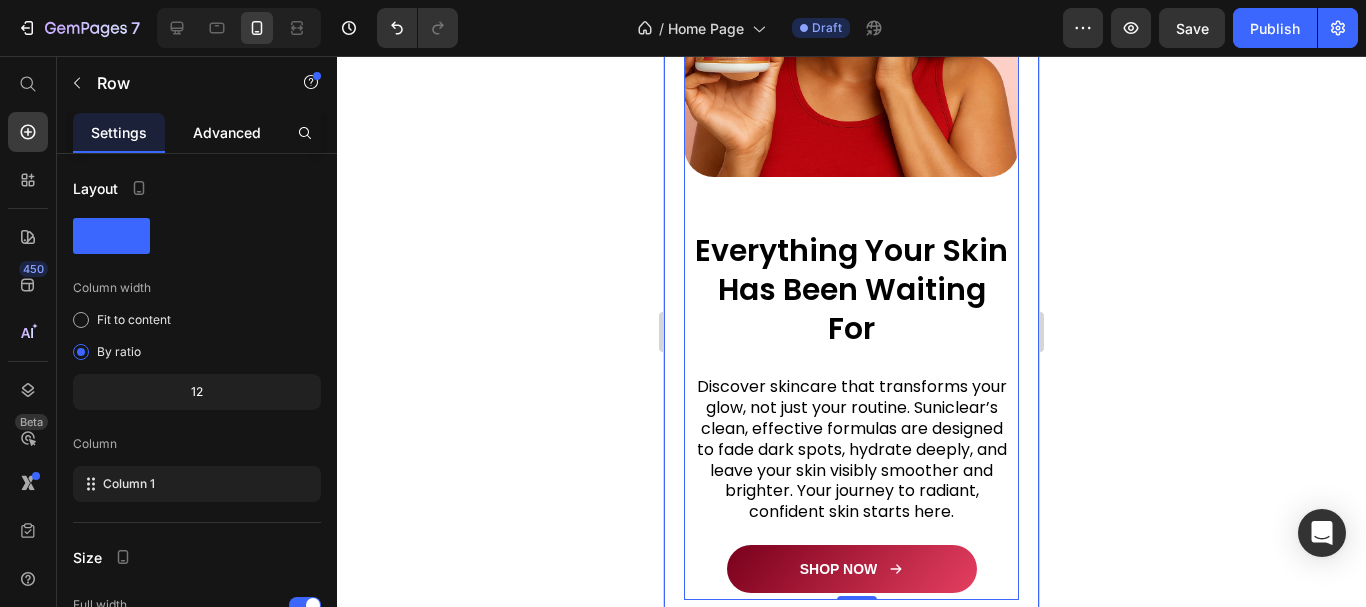 click on "Advanced" at bounding box center [227, 132] 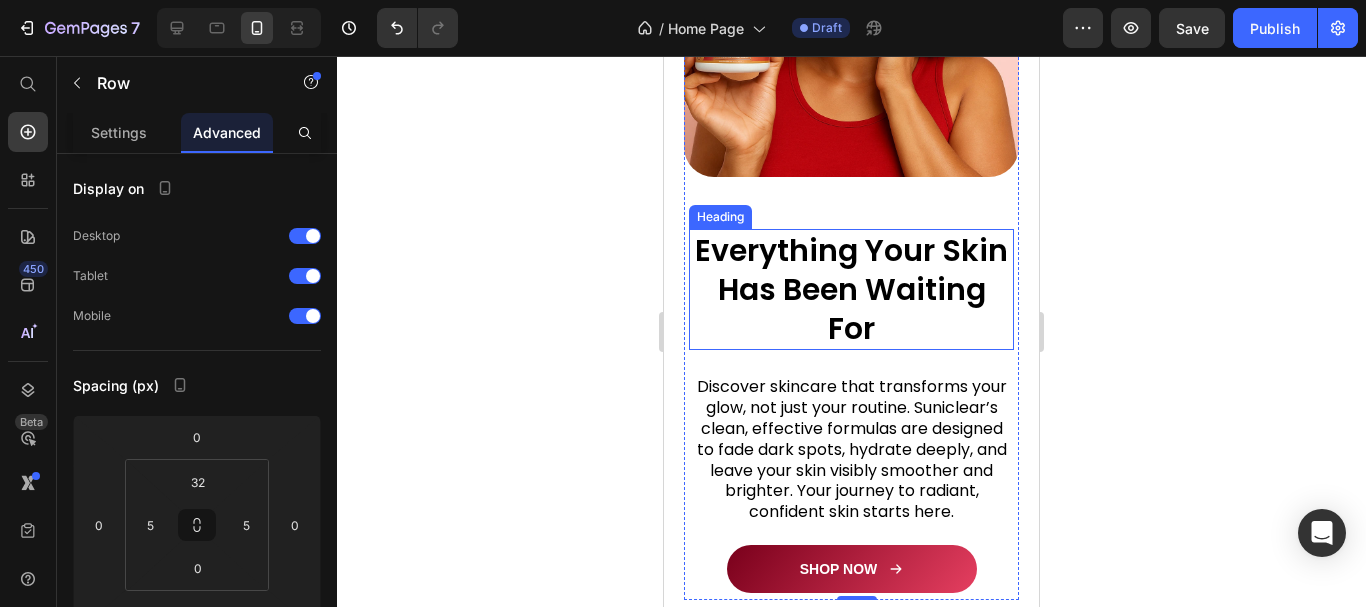 click on "Everything Your Skin Has Been Waiting For" at bounding box center [851, 289] 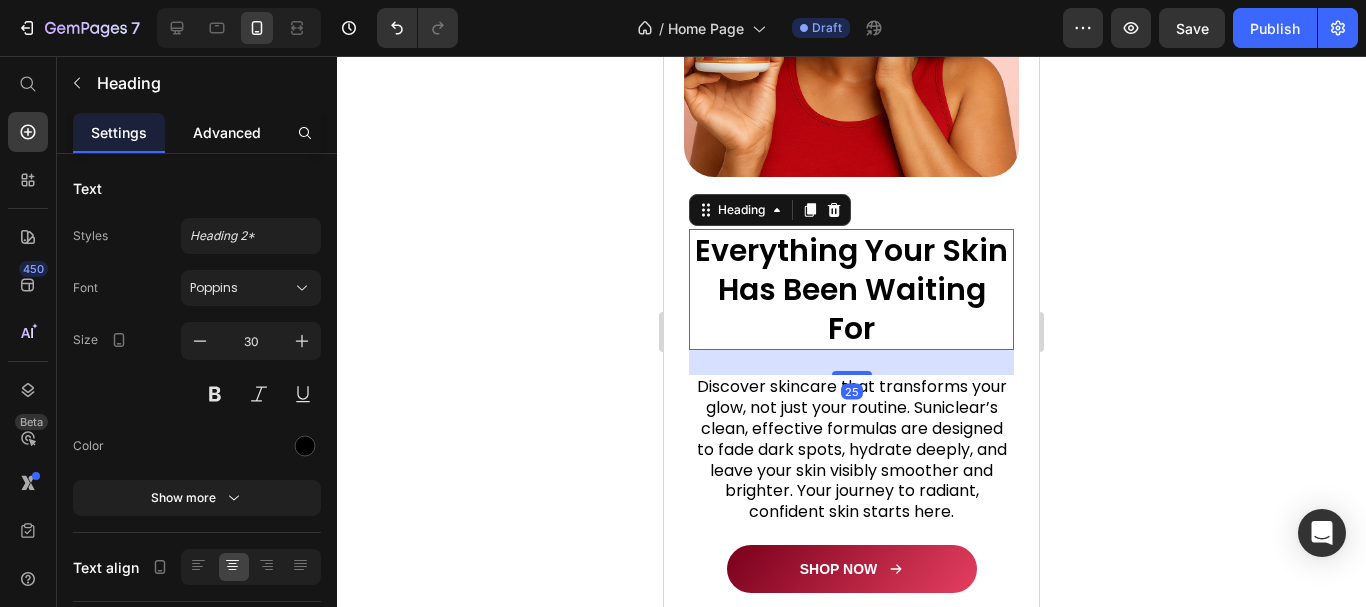 click on "Advanced" at bounding box center [227, 132] 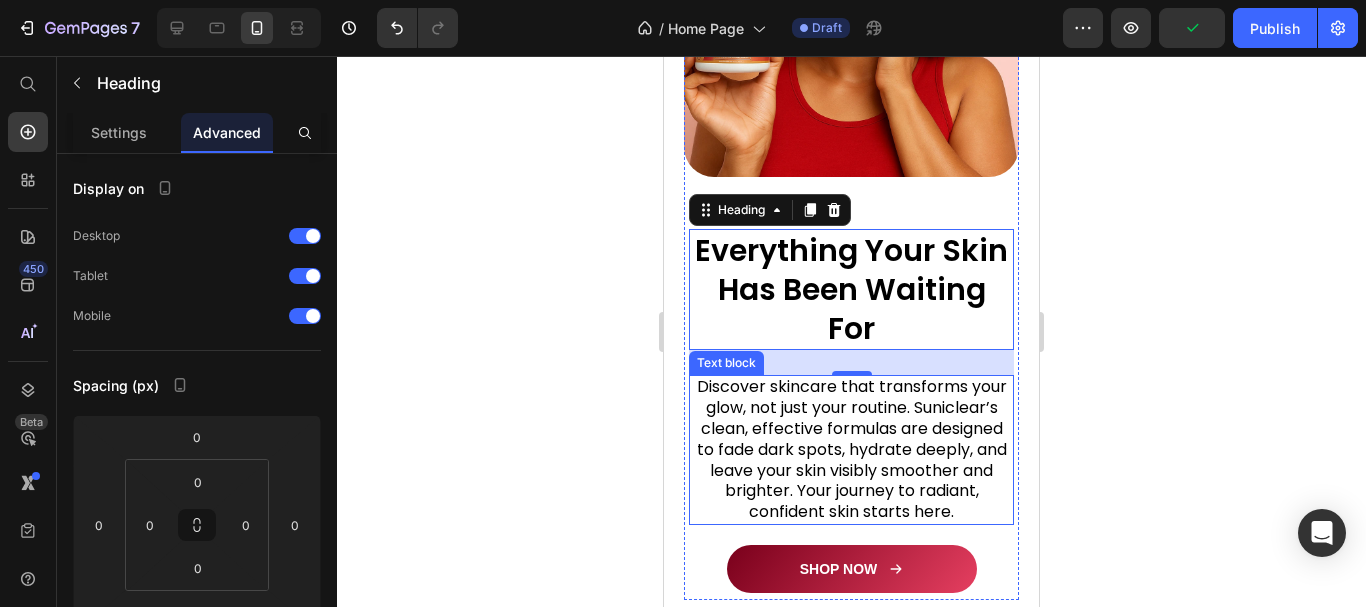 click on "Discover skincare that transforms your glow, not just your routine. Suniclear’s clean, effective formulas are designed to fade dark spots, hydrate deeply, and leave your skin visibly smoother and brighter. Your journey to radiant, confident skin starts here." at bounding box center (851, 450) 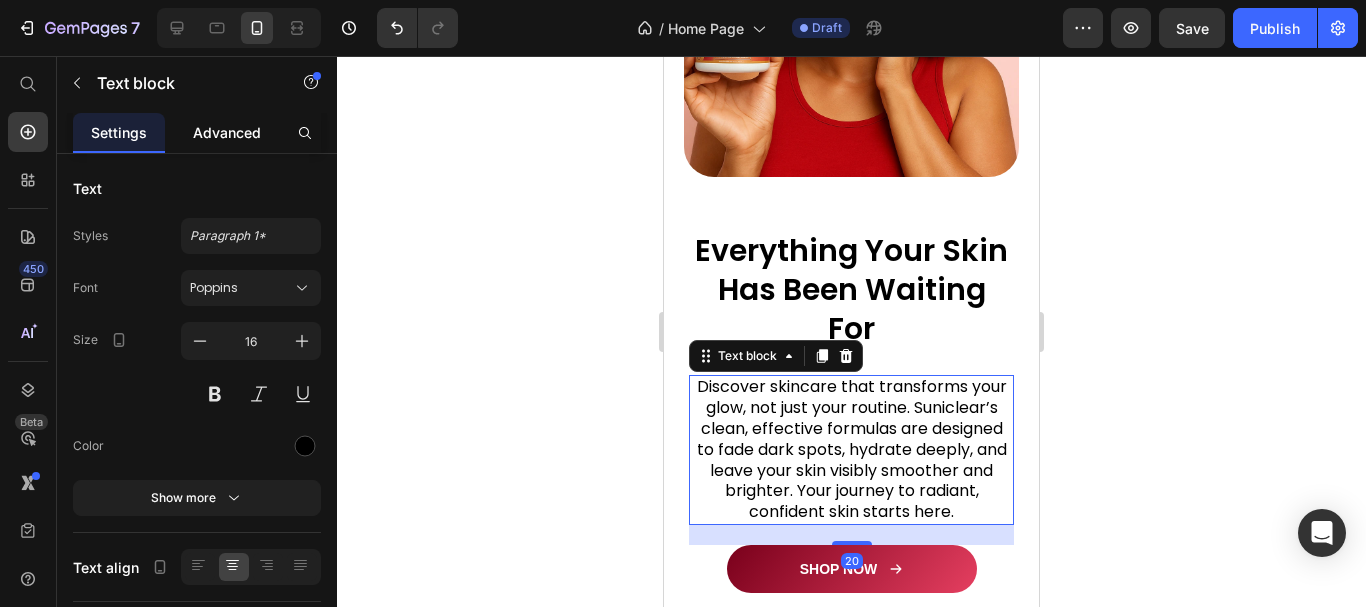 click on "Advanced" at bounding box center [227, 132] 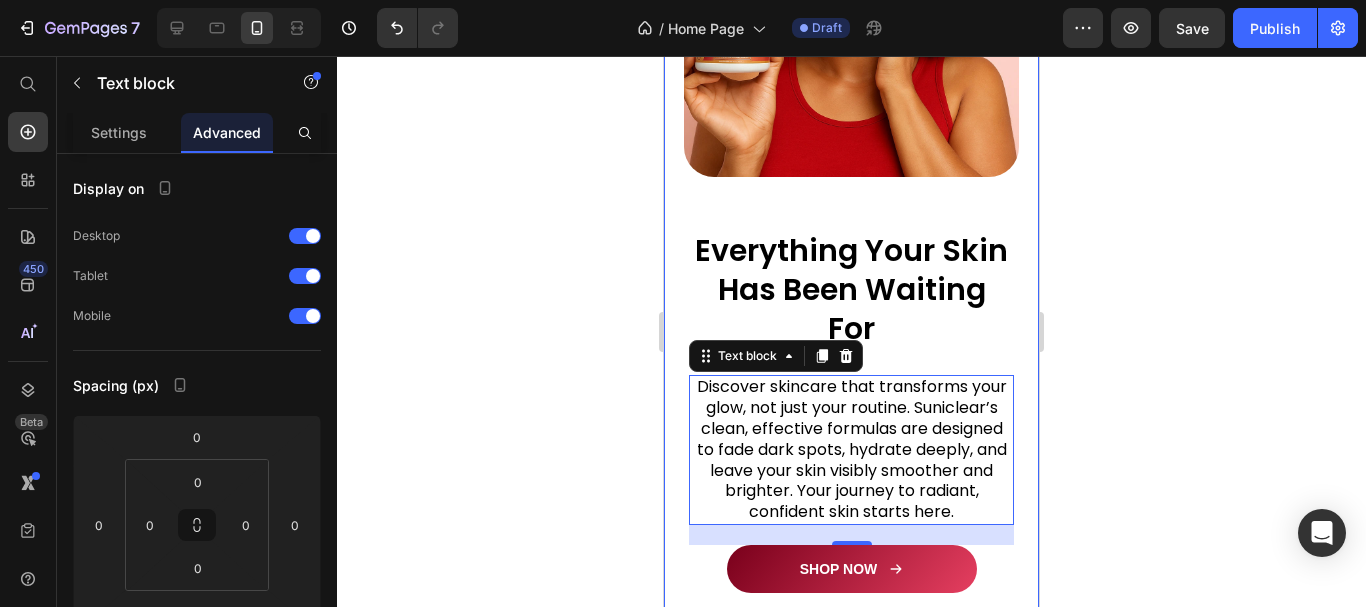 click on "Image Everything Your Skin Has Been Waiting For Heading Discover skincare that transforms your glow, not just your routine. Suniclear’s clean, effective formulas are designed to fade dark spots, hydrate deeply, and leave your skin visibly smoother and brighter. Your journey to radiant, confident skin starts here. Text block   20 Row
SHOP NOW Button Image Row Row Section 8" at bounding box center (851, 201) 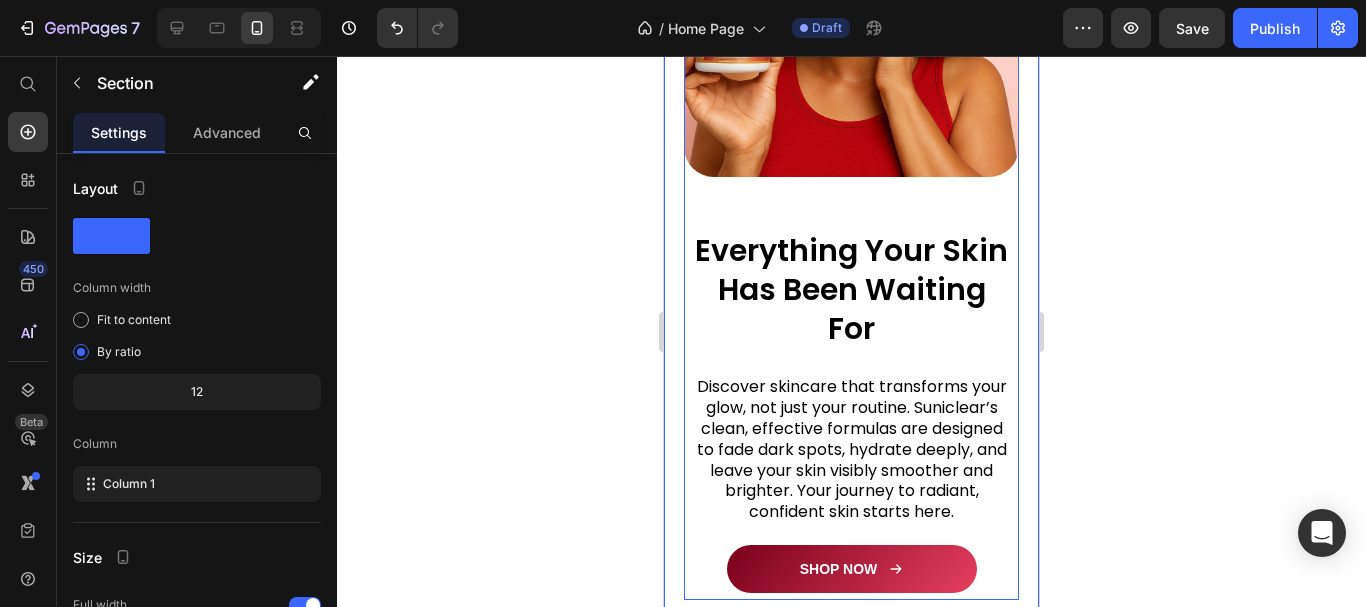 click on "Everything Your Skin Has Been Waiting For Heading Discover skincare that transforms your glow, not just your routine. Suniclear’s clean, effective formulas are designed to fade dark spots, hydrate deeply, and leave your skin visibly smoother and brighter. Your journey to radiant, confident skin starts here. Text block" at bounding box center (851, 387) 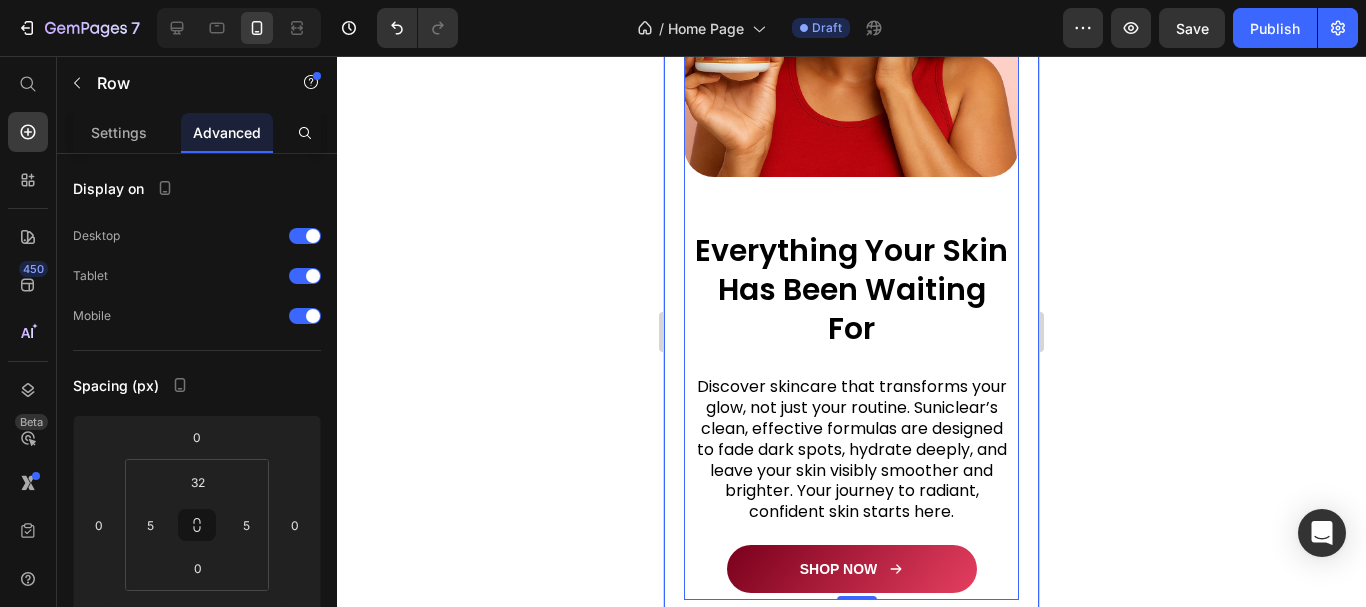 click on "Image Everything Your Skin Has Been Waiting For Heading Discover skincare that transforms your glow, not just your routine. Suniclear’s clean, effective formulas are designed to fade dark spots, hydrate deeply, and leave your skin visibly smoother and brighter. Your journey to radiant, confident skin starts here. Text block Row   0
SHOP NOW Button Image Row Row Section 8" at bounding box center [851, 201] 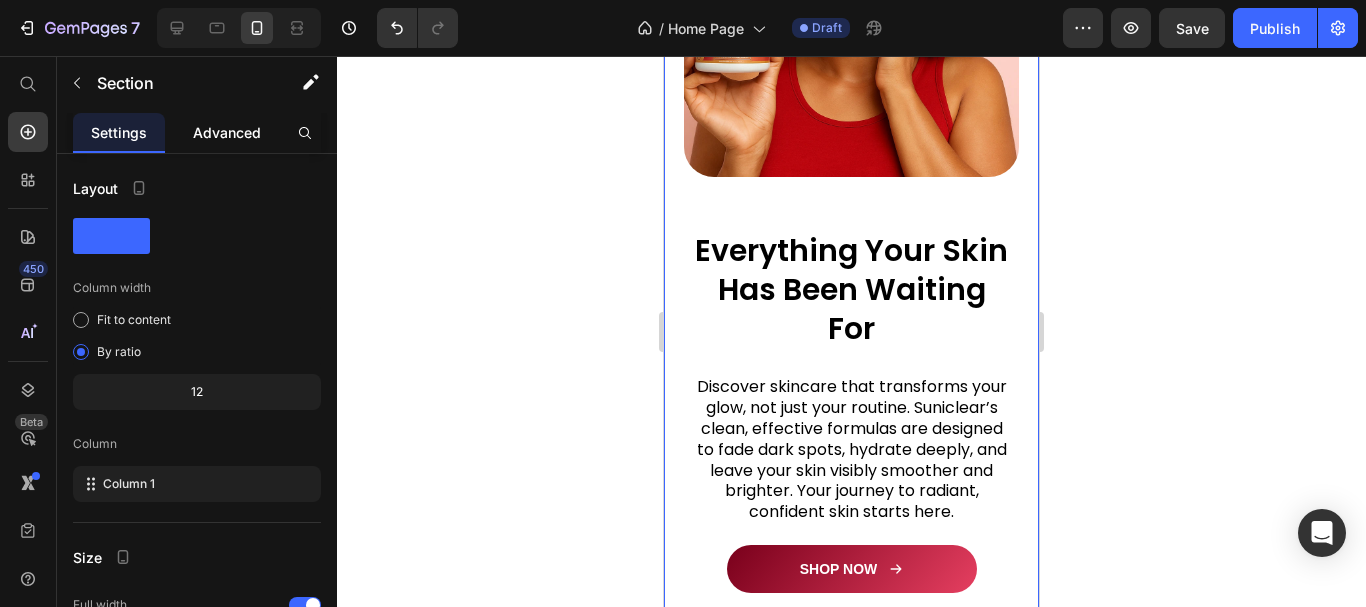 click on "Advanced" at bounding box center [227, 132] 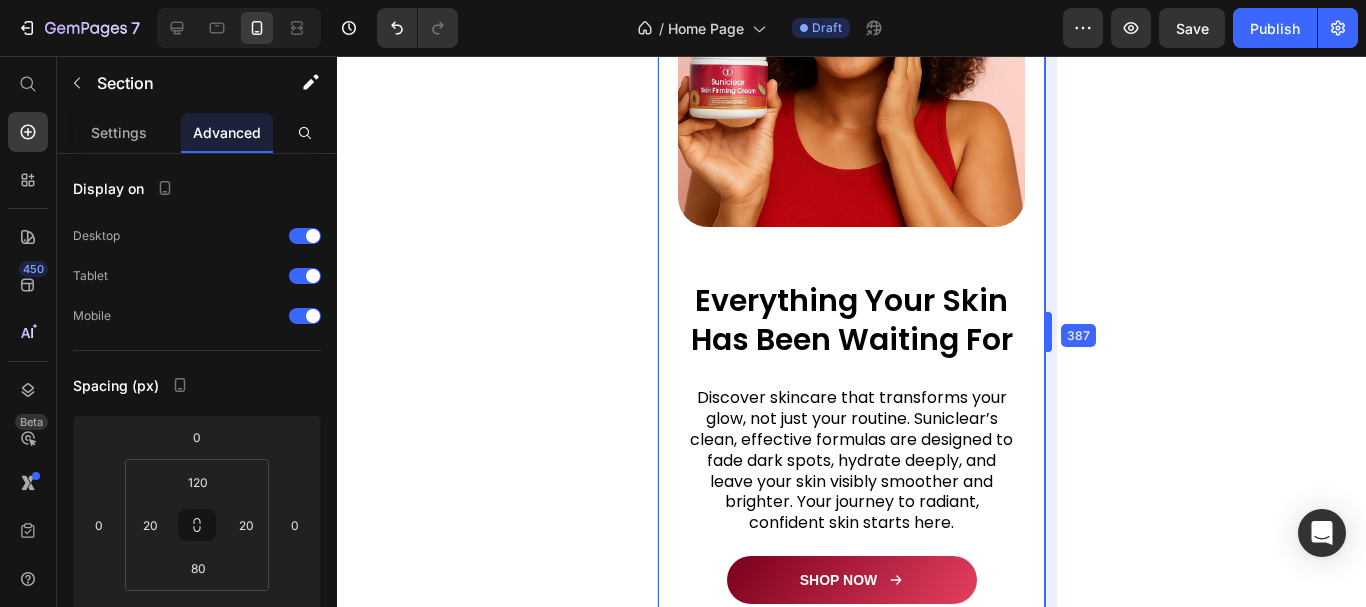 drag, startPoint x: 1040, startPoint y: 378, endPoint x: 1066, endPoint y: 375, distance: 26.172504 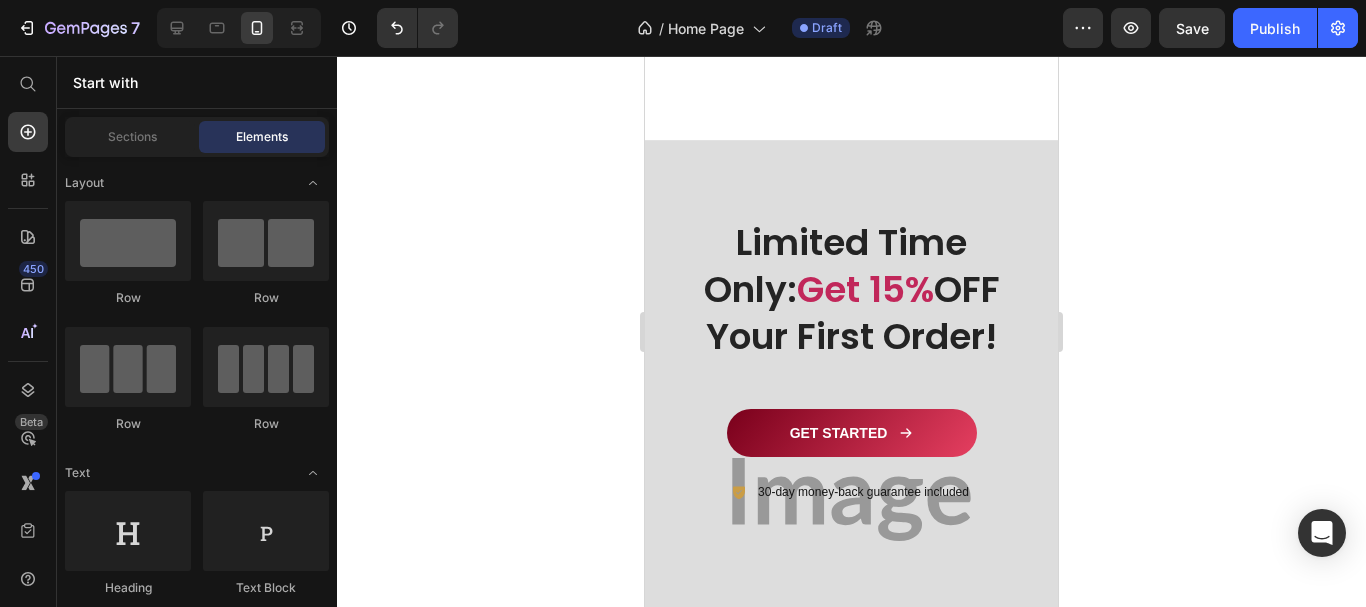 scroll, scrollTop: 3130, scrollLeft: 0, axis: vertical 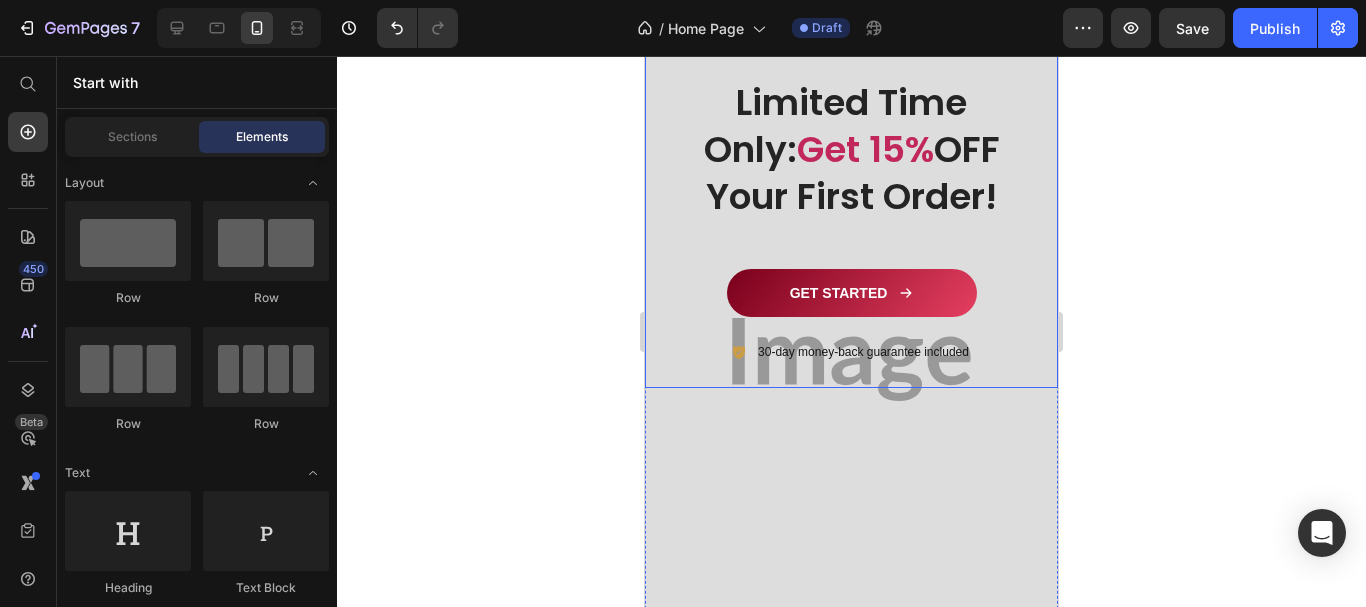 click on "Limited Time Only:  Get 15%  OFF Your First Order! Heading
GET STARTED Button Row
30-day money-back guarantee included  Item List Row" at bounding box center [851, 194] 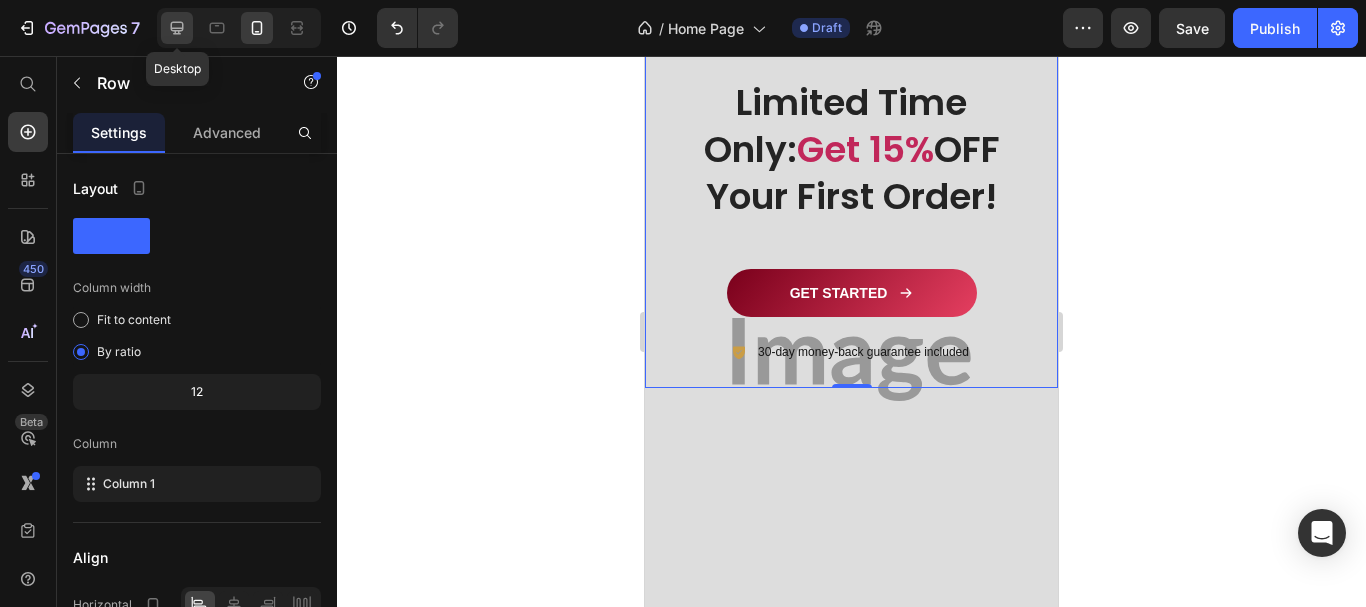 click 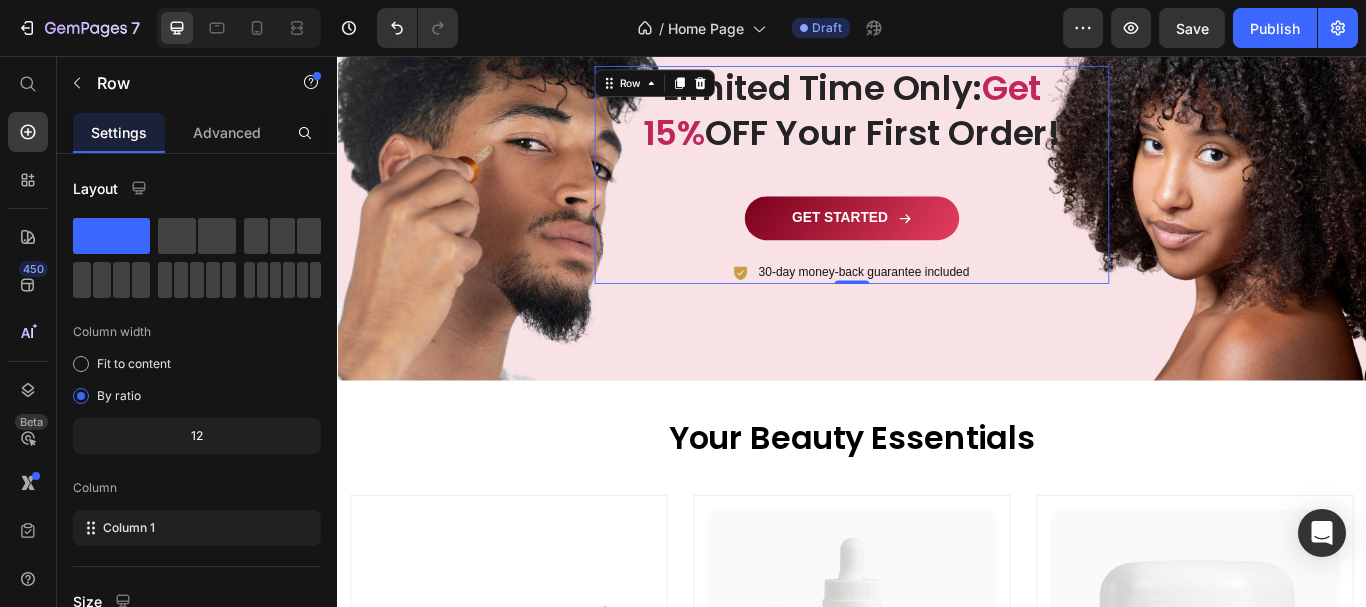 scroll, scrollTop: 3043, scrollLeft: 0, axis: vertical 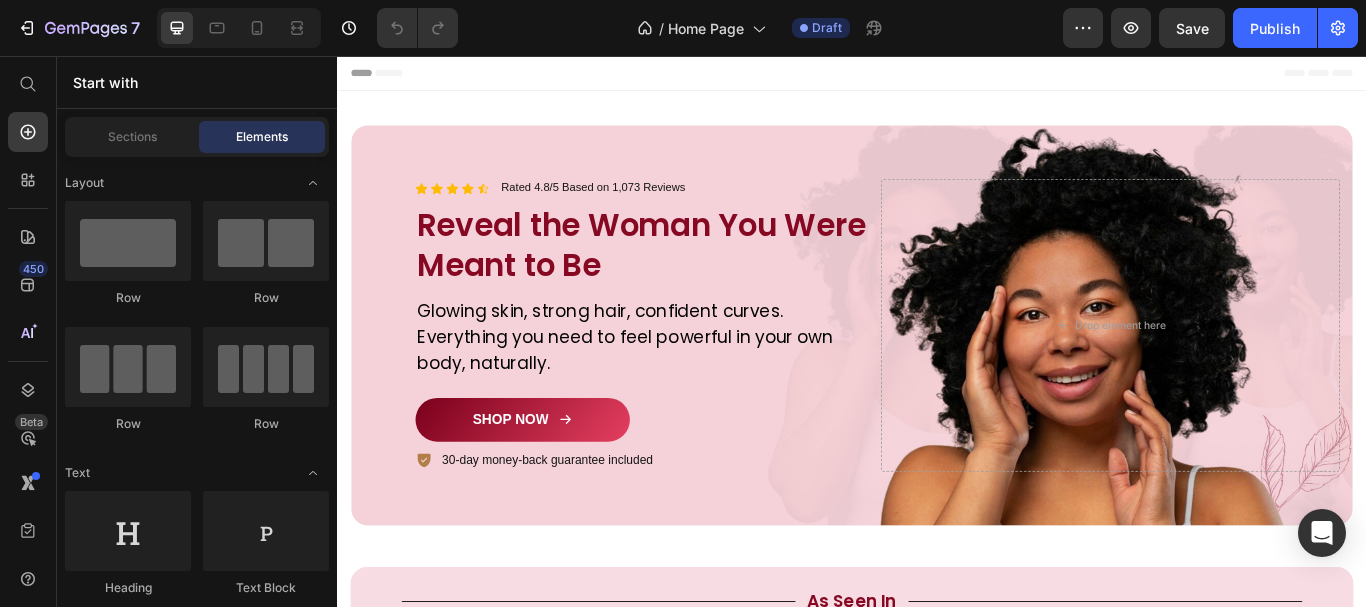click on "Header" at bounding box center [937, 76] 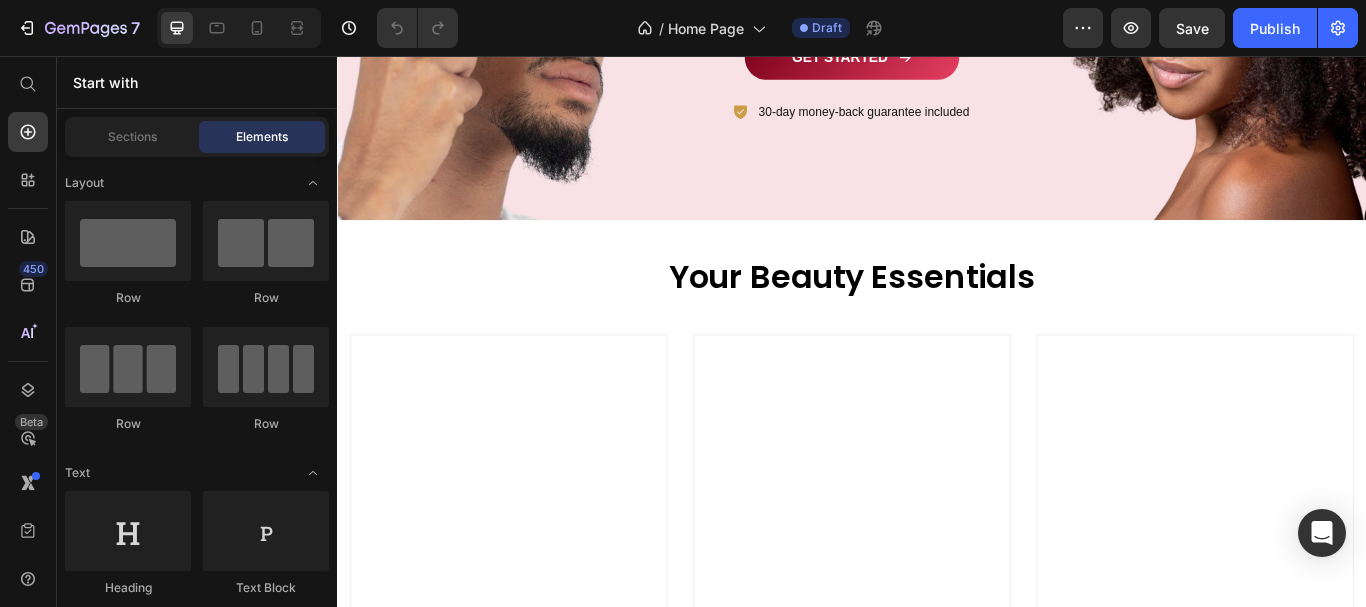 scroll, scrollTop: 3304, scrollLeft: 0, axis: vertical 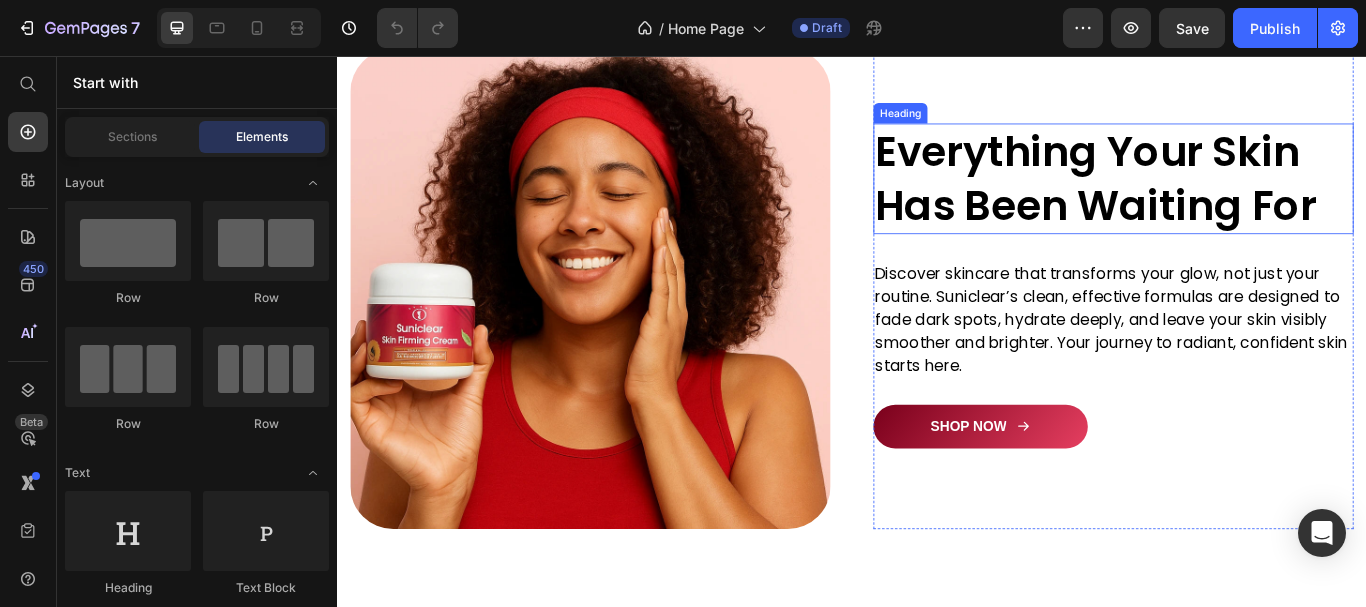 click on "Everything Your Skin Has Been Waiting For" at bounding box center (1242, 199) 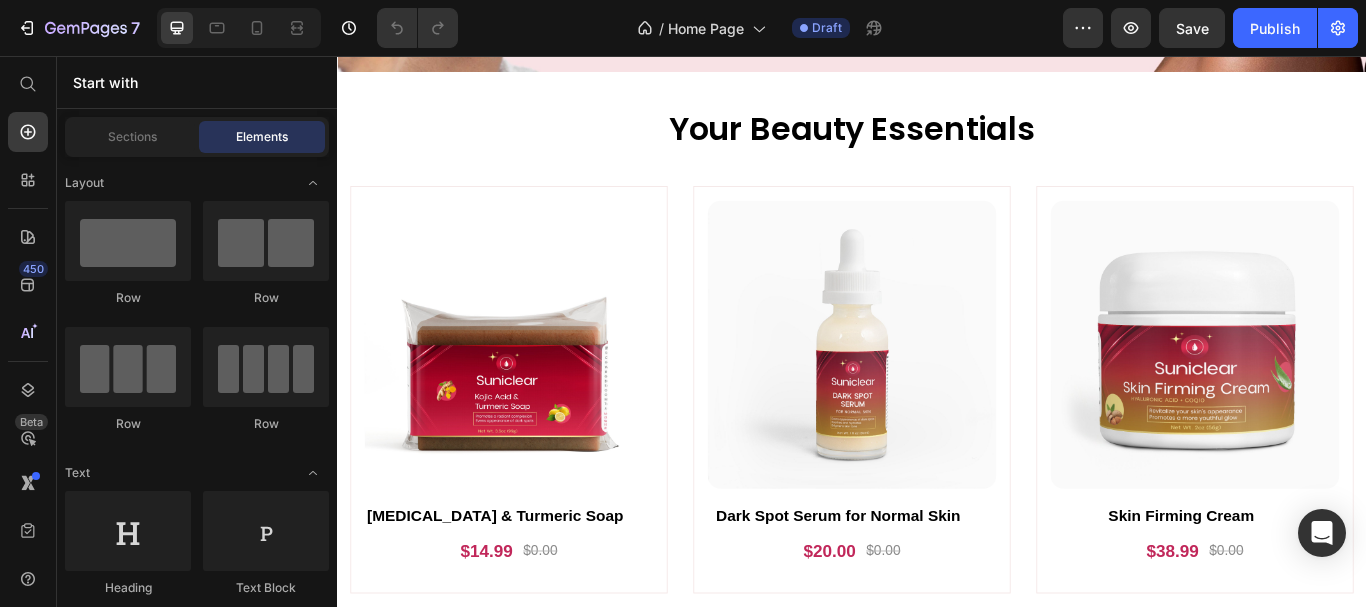 scroll, scrollTop: 3183, scrollLeft: 0, axis: vertical 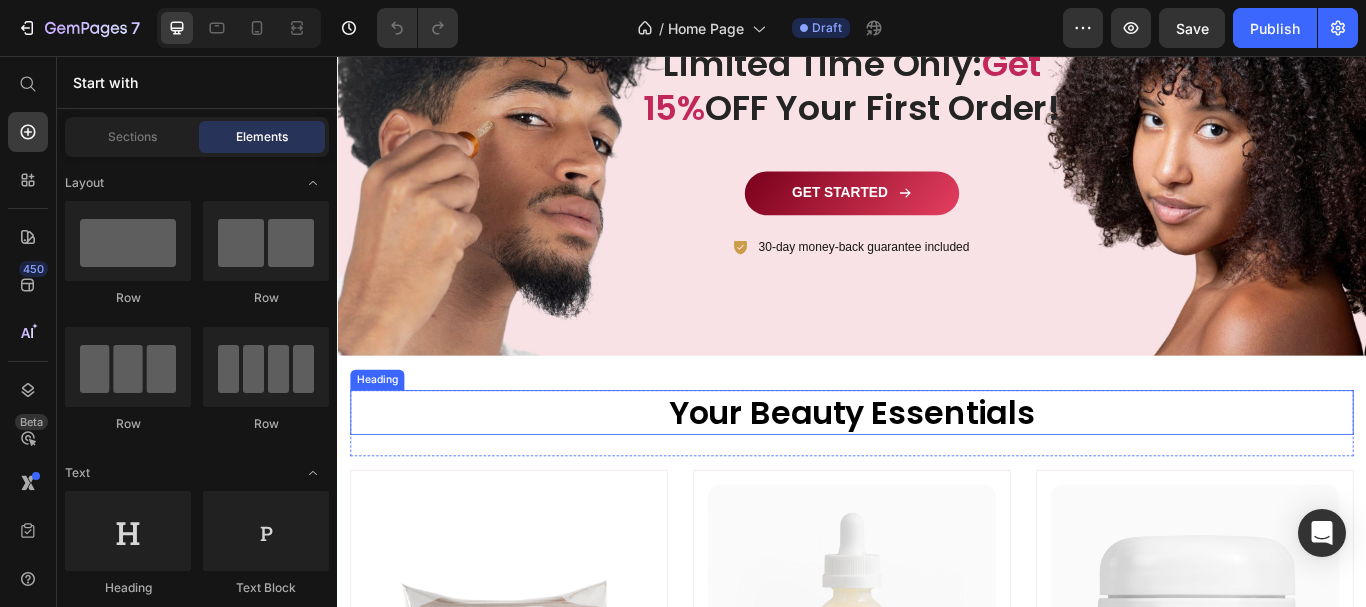 click on "Your Beauty Essentials" at bounding box center [937, 472] 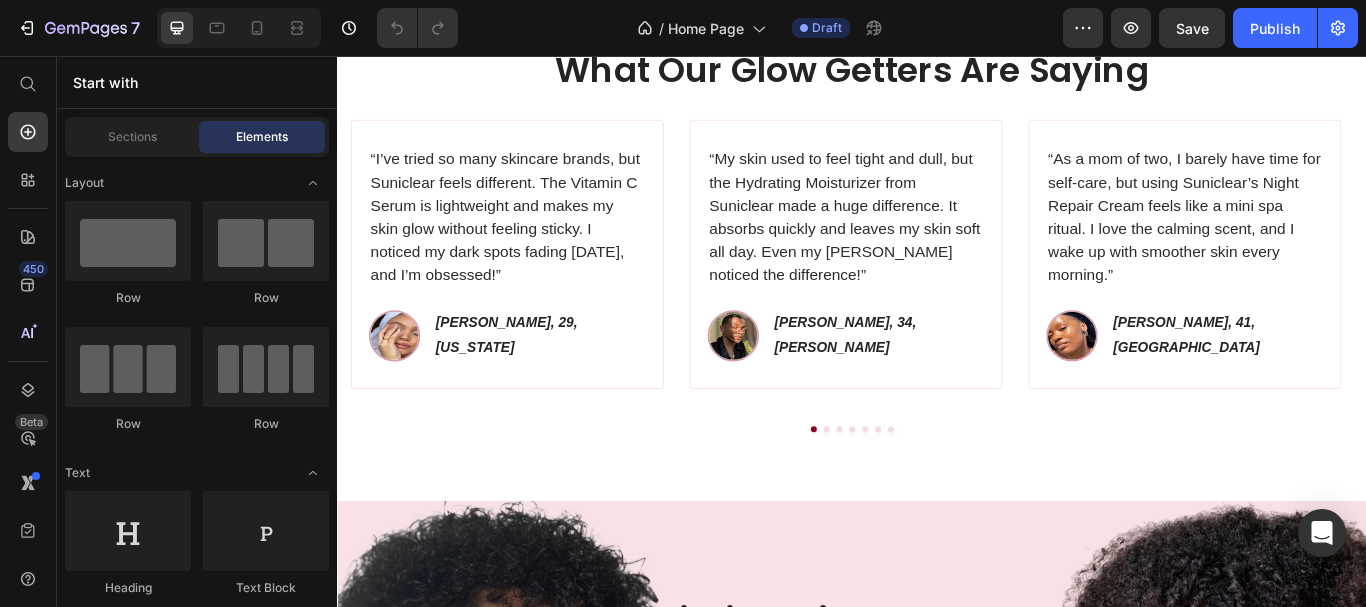 scroll, scrollTop: 2459, scrollLeft: 0, axis: vertical 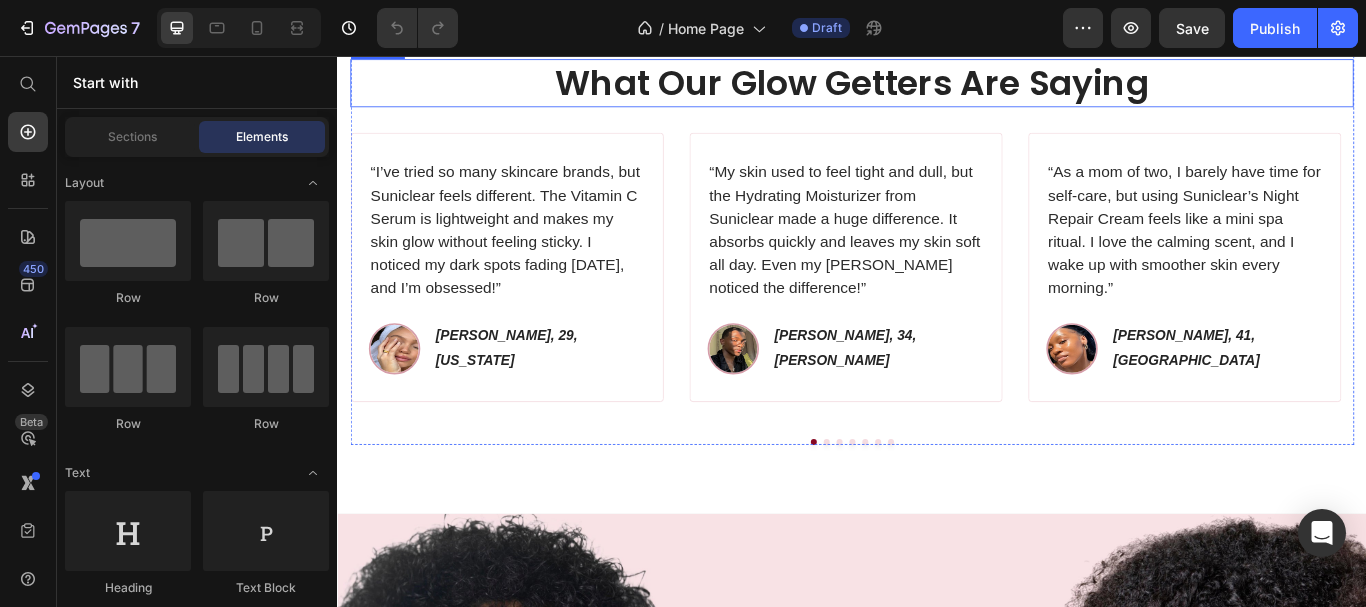 click on "What Our Glow Getters Are Saying" at bounding box center (937, 88) 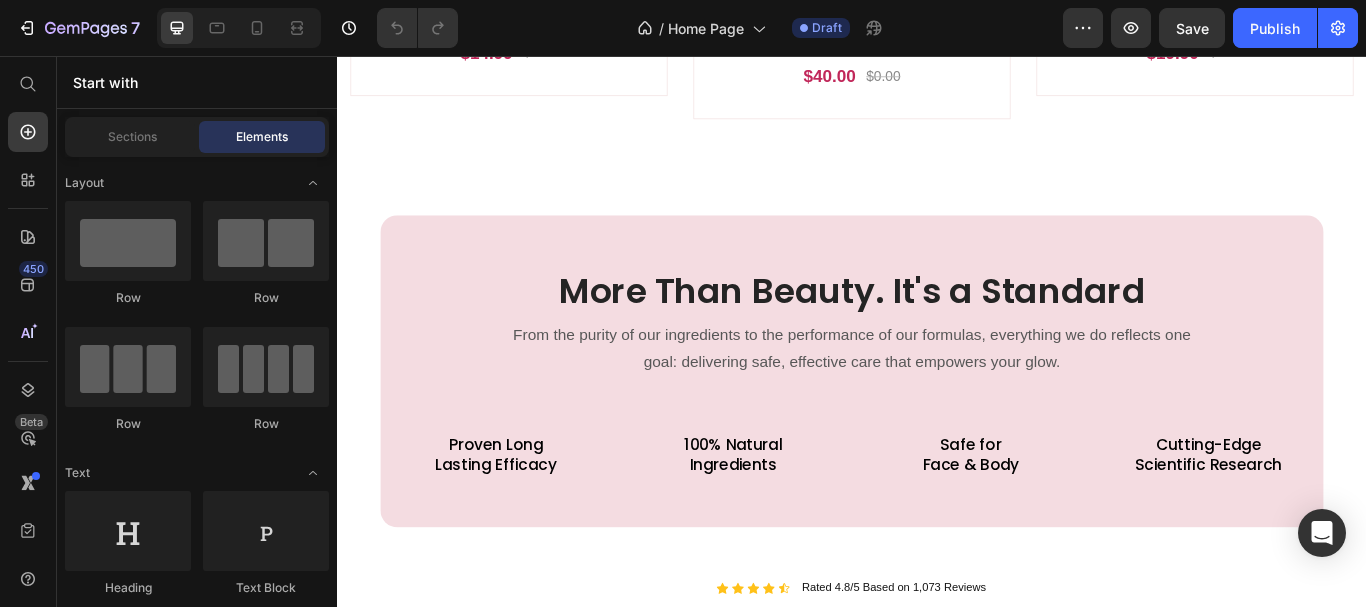 scroll, scrollTop: 1735, scrollLeft: 0, axis: vertical 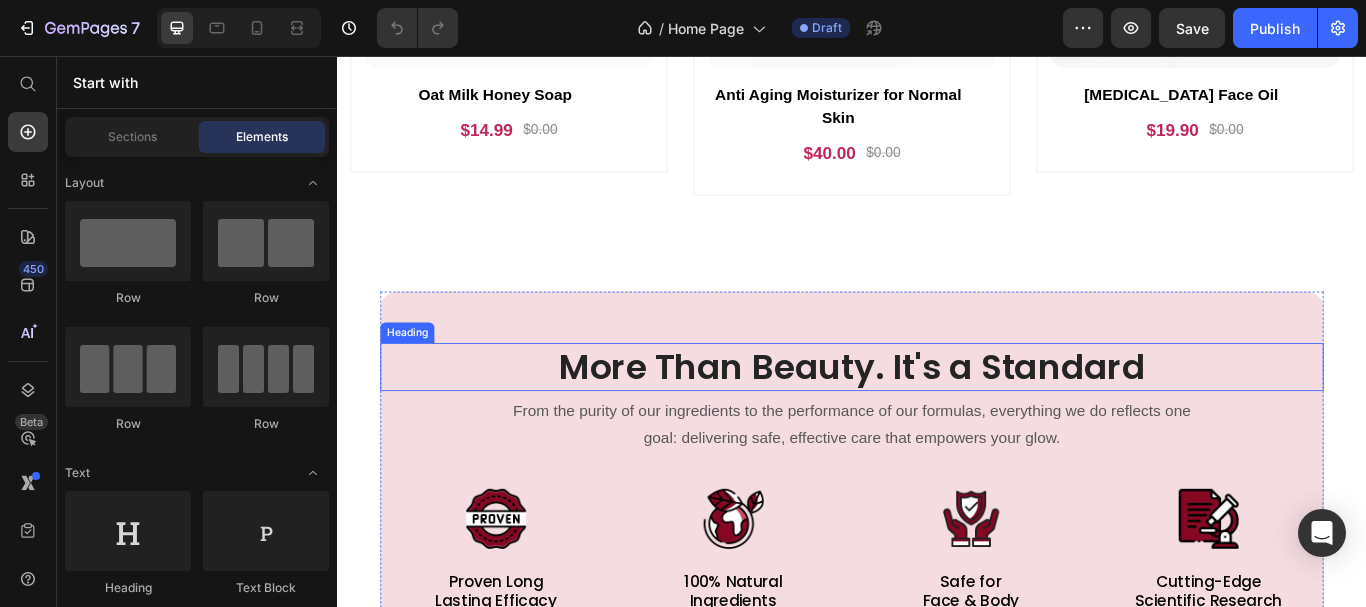 click on "More Than Beauty. It's a Standard" at bounding box center (937, 419) 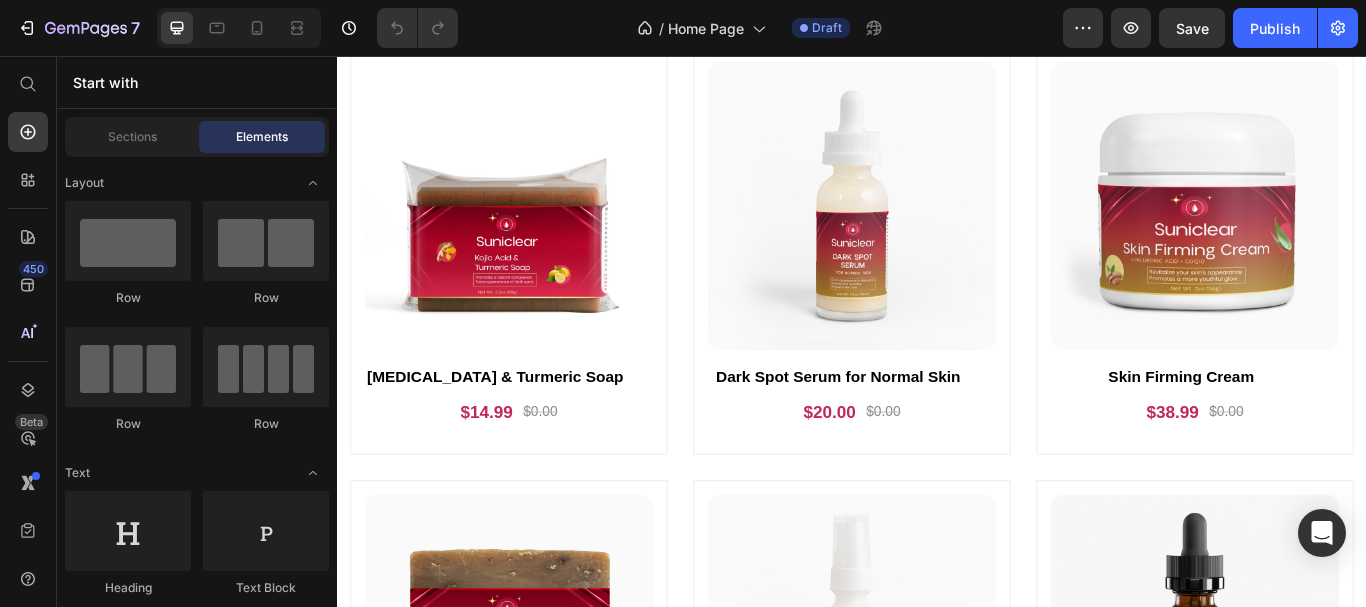 scroll, scrollTop: 449, scrollLeft: 0, axis: vertical 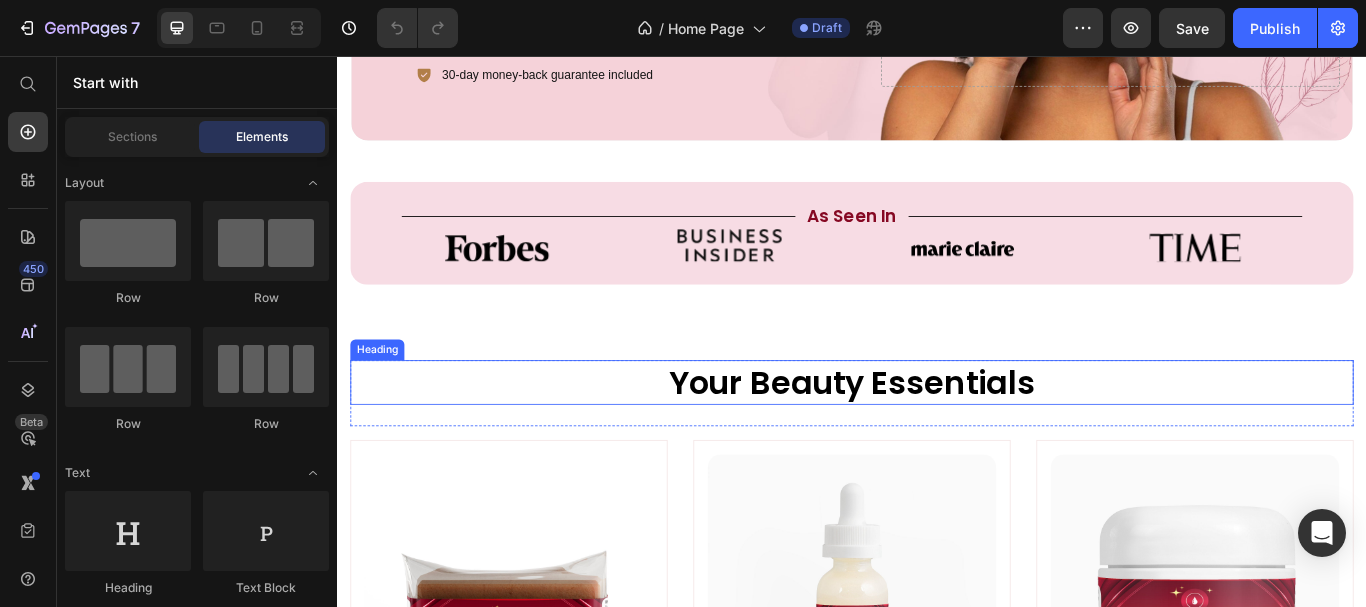 click on "Your Beauty Essentials" at bounding box center [937, 437] 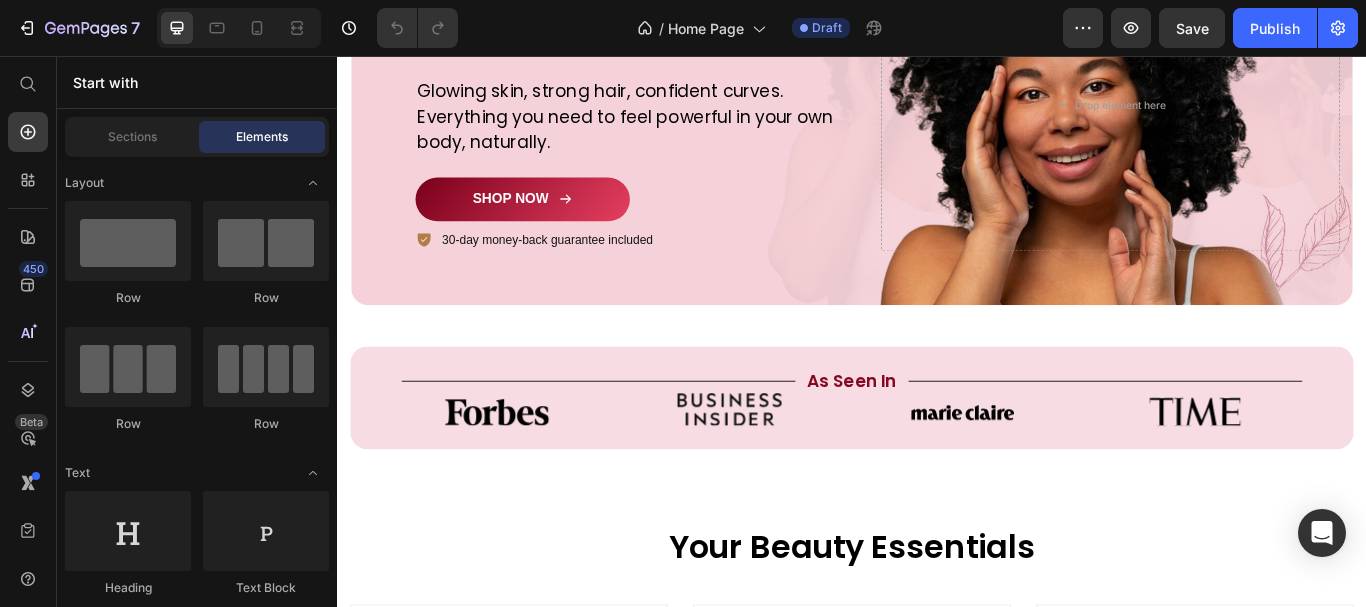 scroll, scrollTop: 641, scrollLeft: 0, axis: vertical 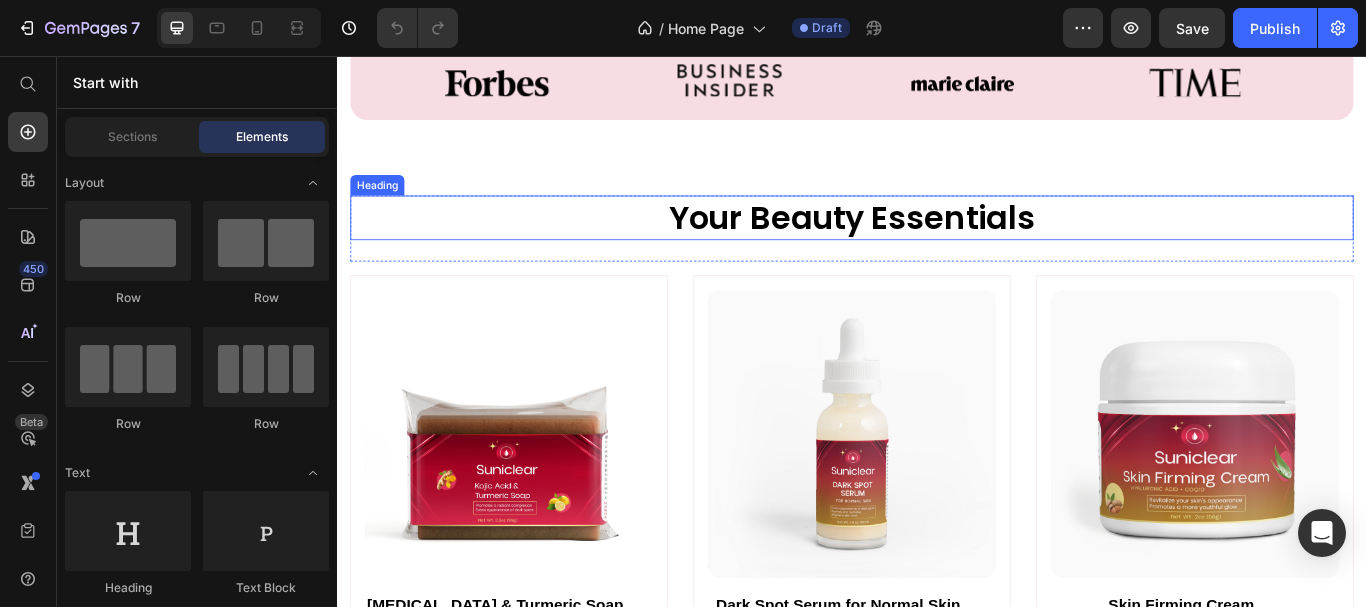 click on "Your Beauty Essentials" at bounding box center [937, 245] 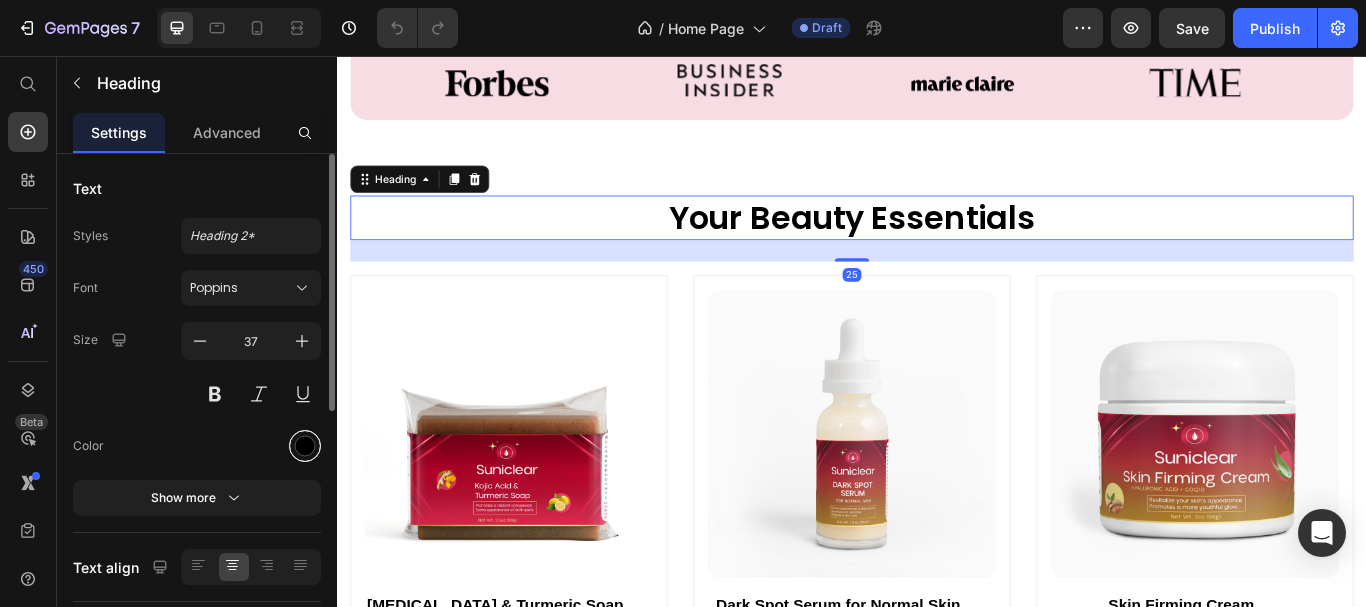 click at bounding box center [305, 446] 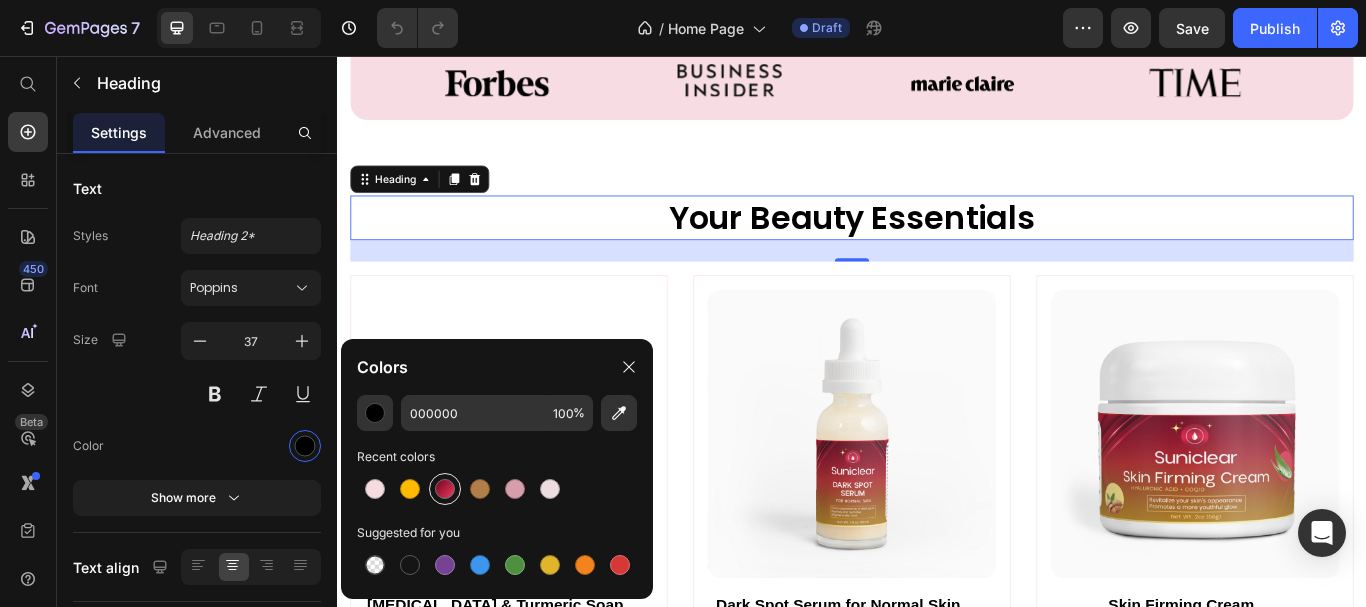 click at bounding box center (445, 489) 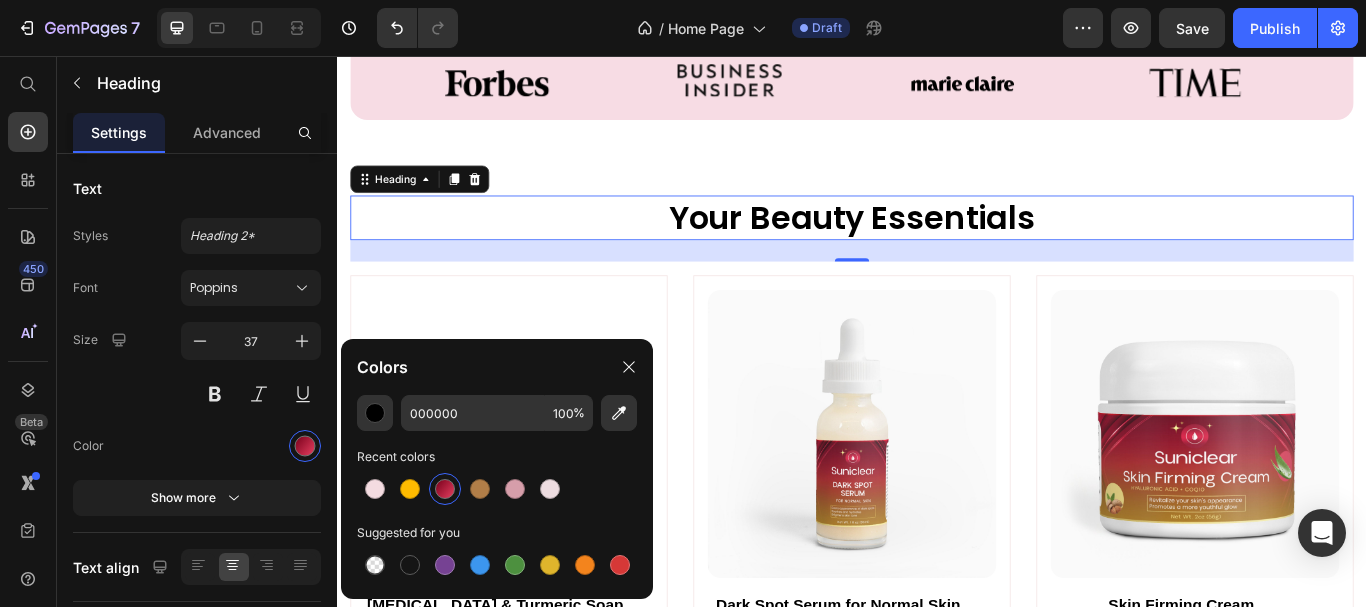 click at bounding box center [445, 489] 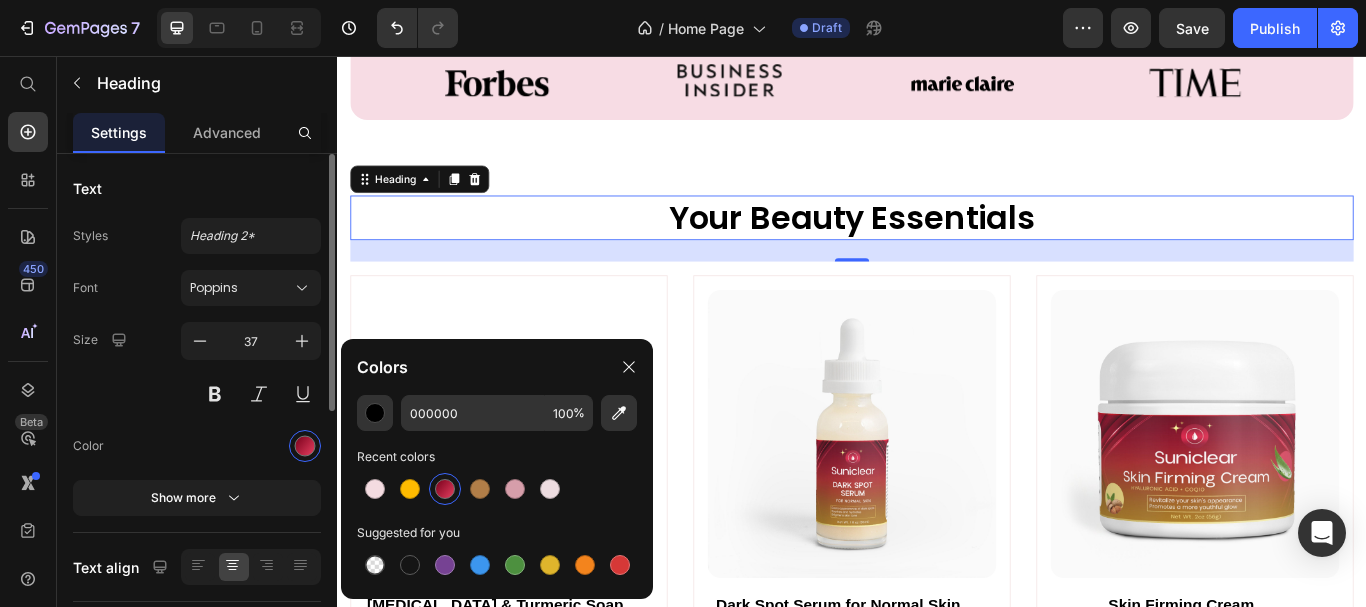 click at bounding box center [251, 446] 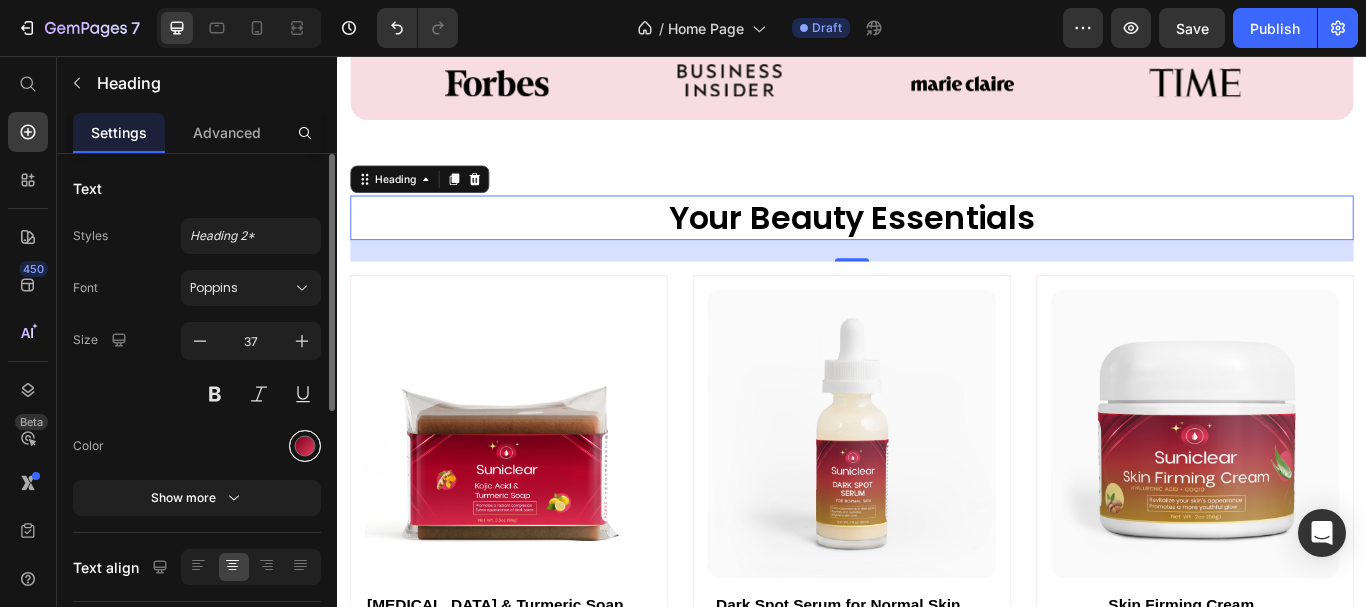 click at bounding box center (305, 446) 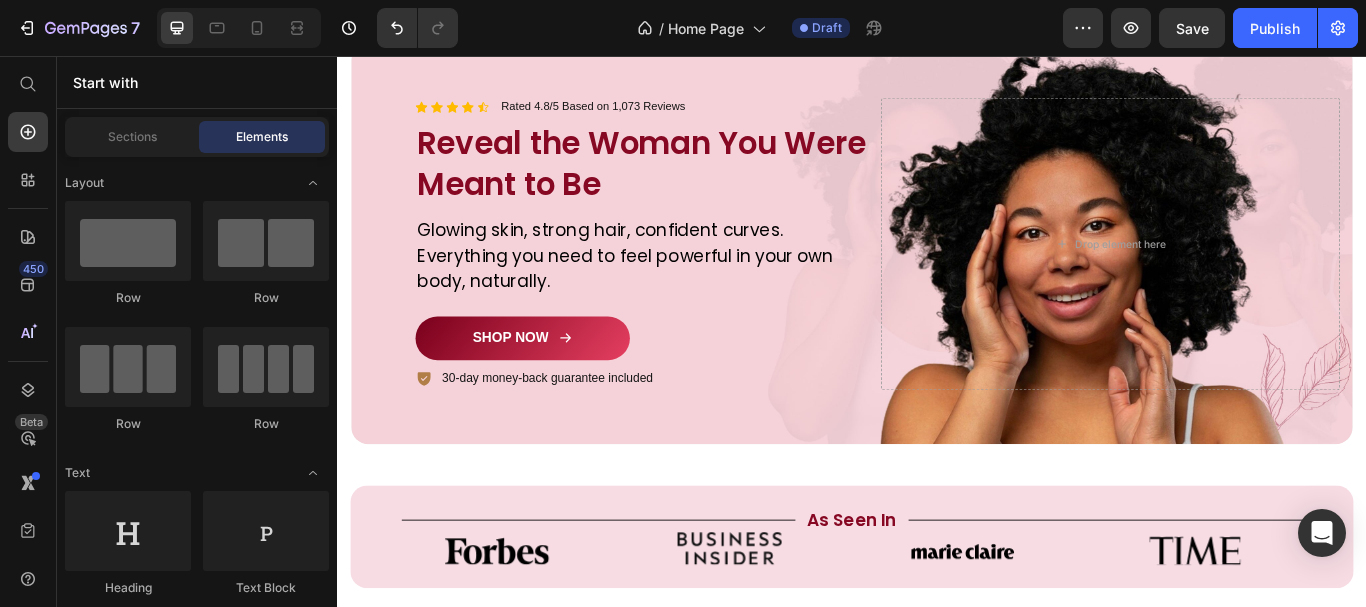 scroll, scrollTop: 80, scrollLeft: 0, axis: vertical 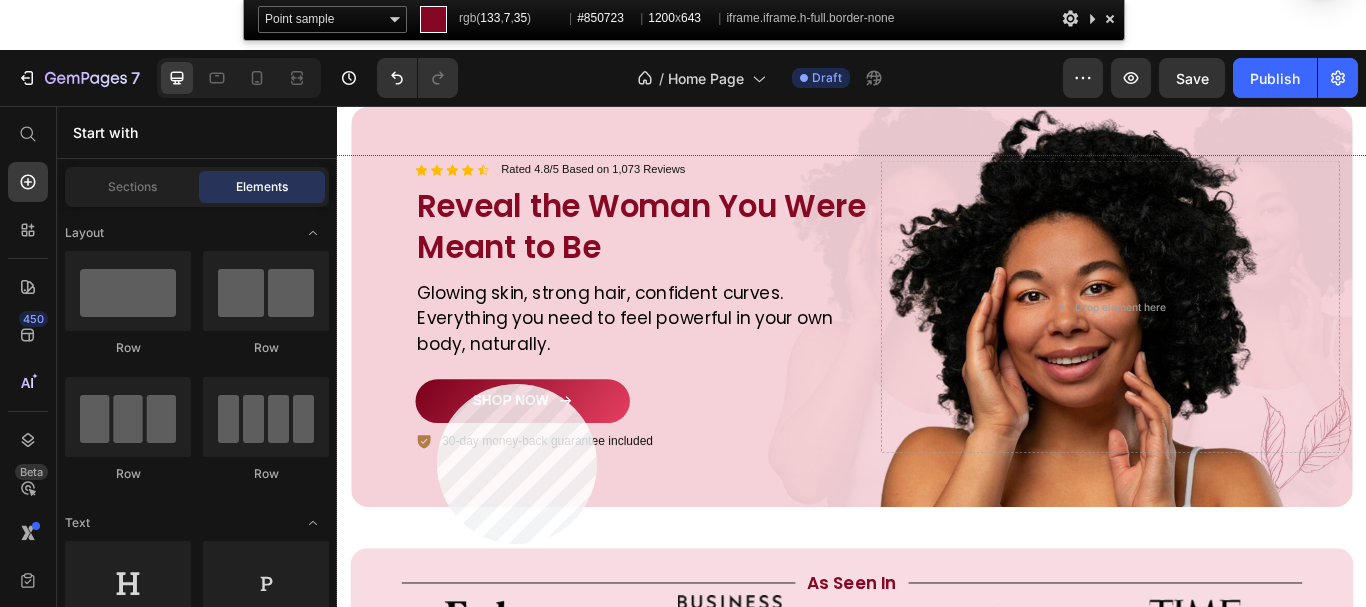 click 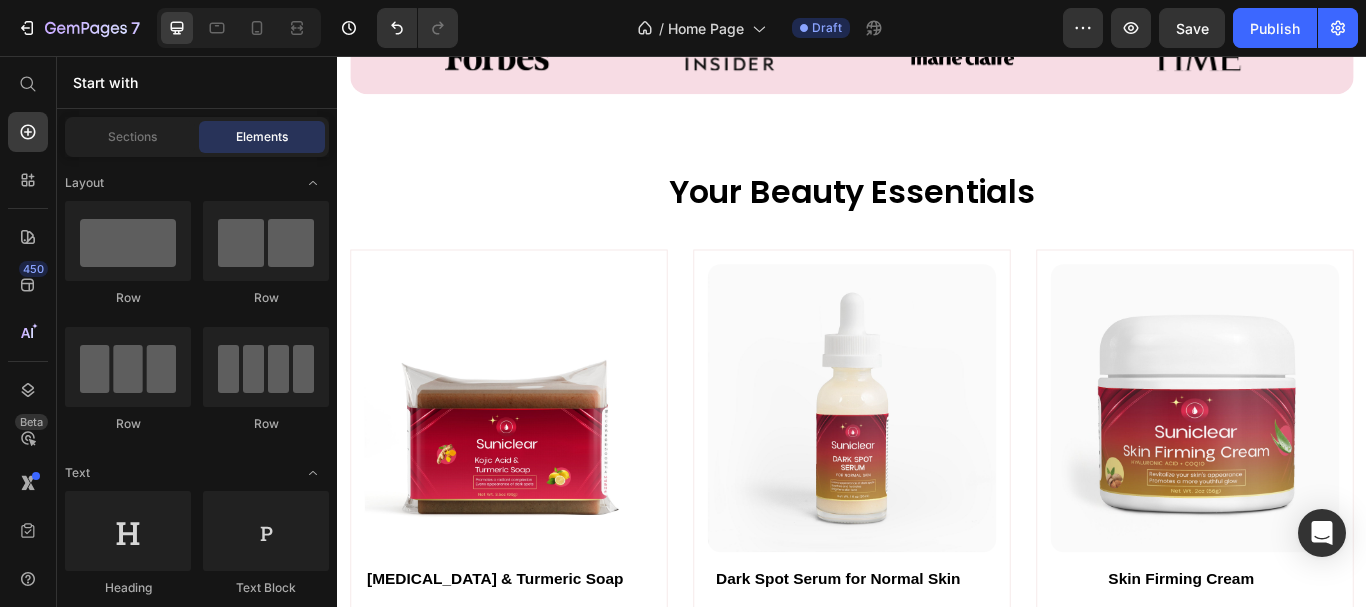 scroll, scrollTop: 597, scrollLeft: 0, axis: vertical 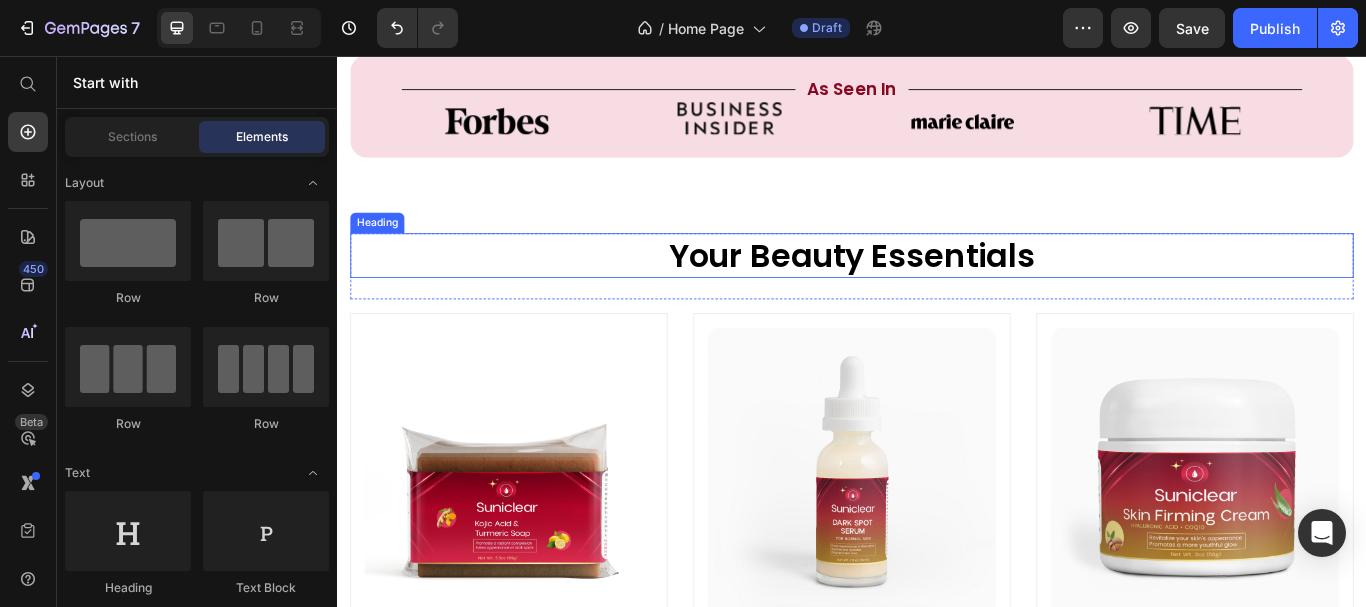 click on "Your Beauty Essentials" at bounding box center [937, 289] 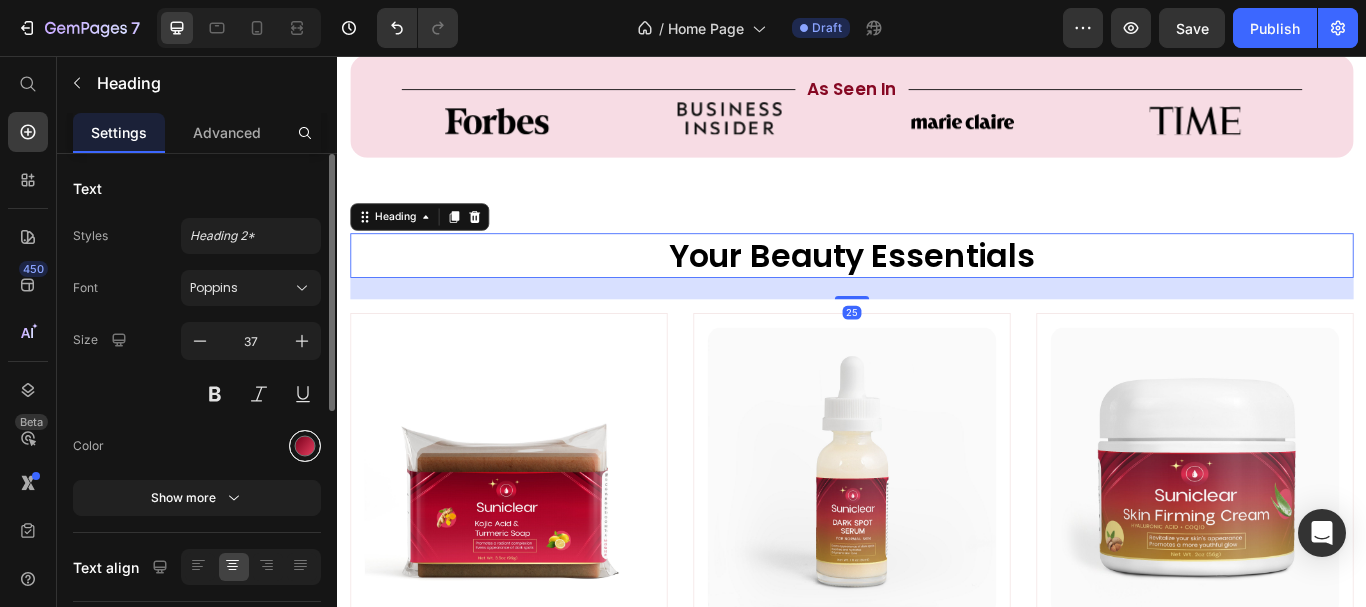 click at bounding box center [305, 446] 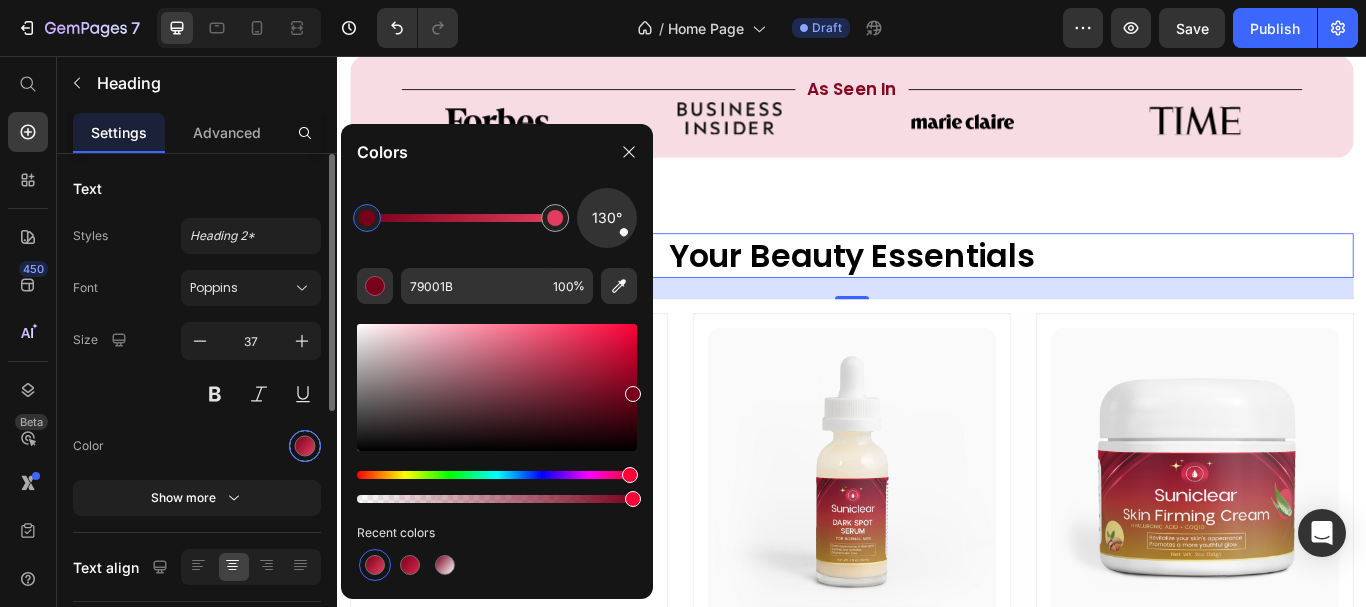 click at bounding box center (305, 446) 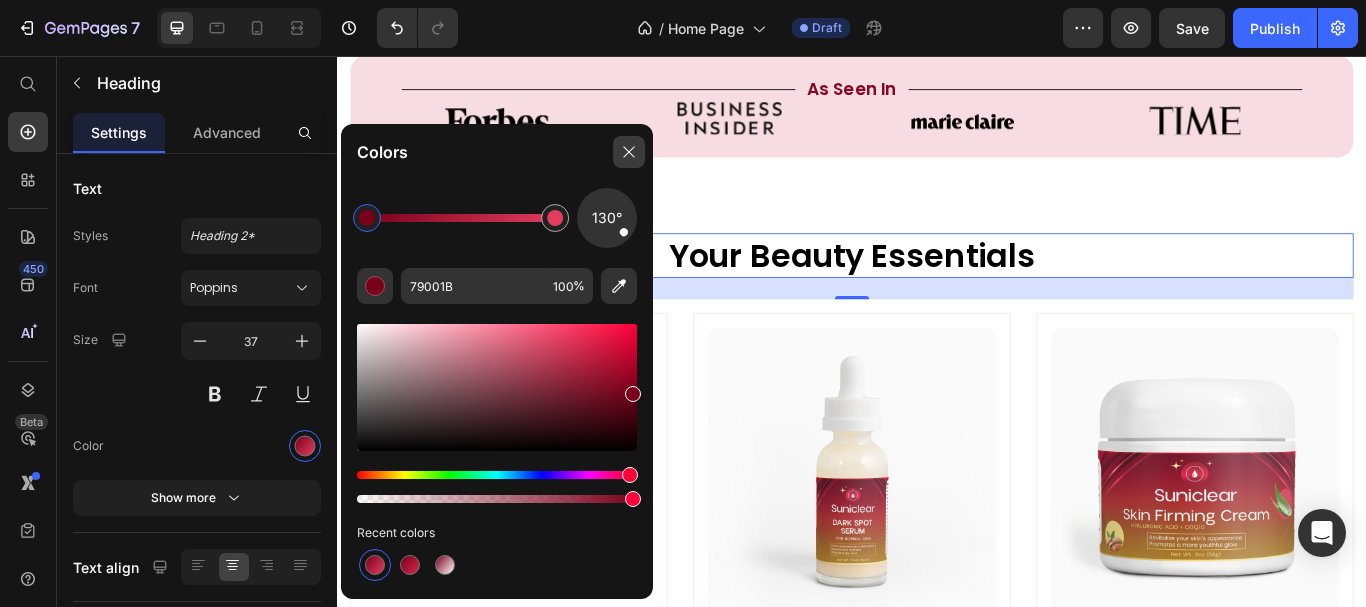 click at bounding box center (629, 152) 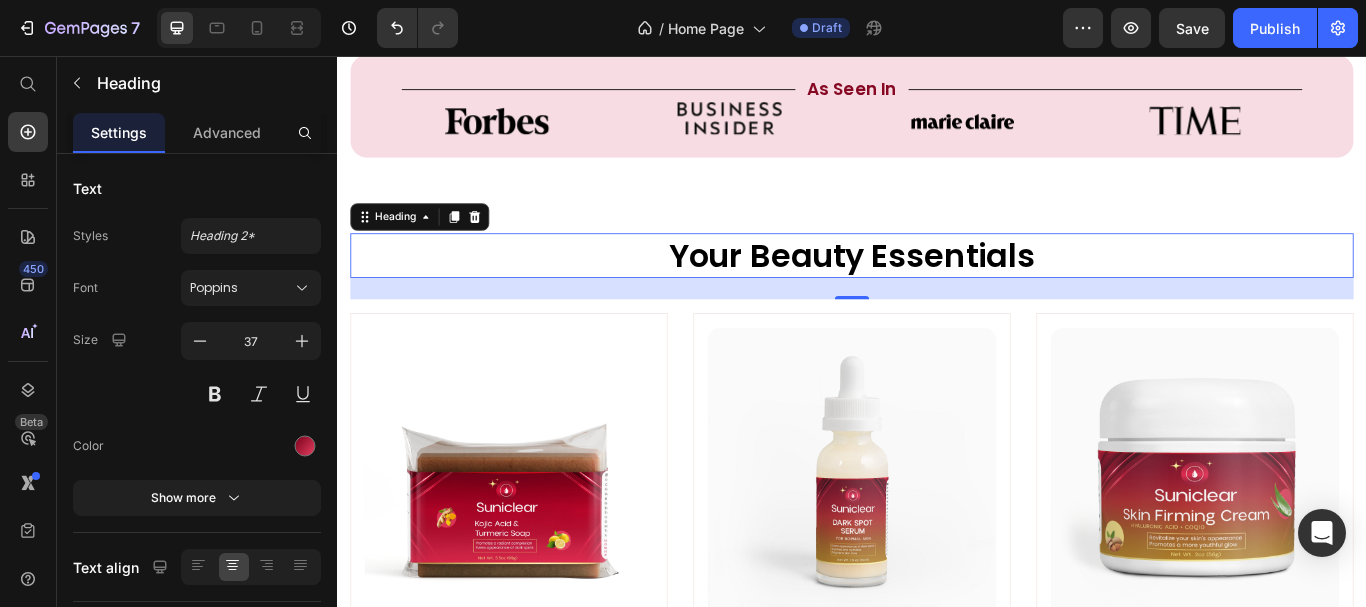 click on "Your Beauty Essentials" at bounding box center [937, 289] 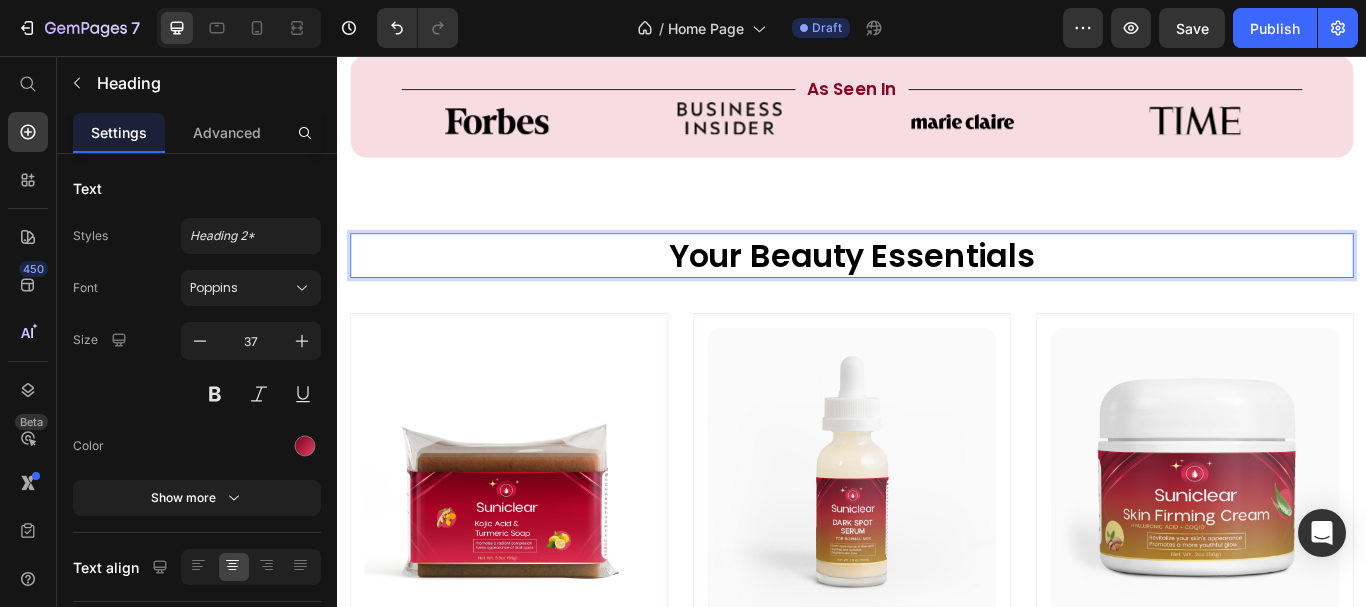 click on "Your Beauty Essentials" at bounding box center [937, 289] 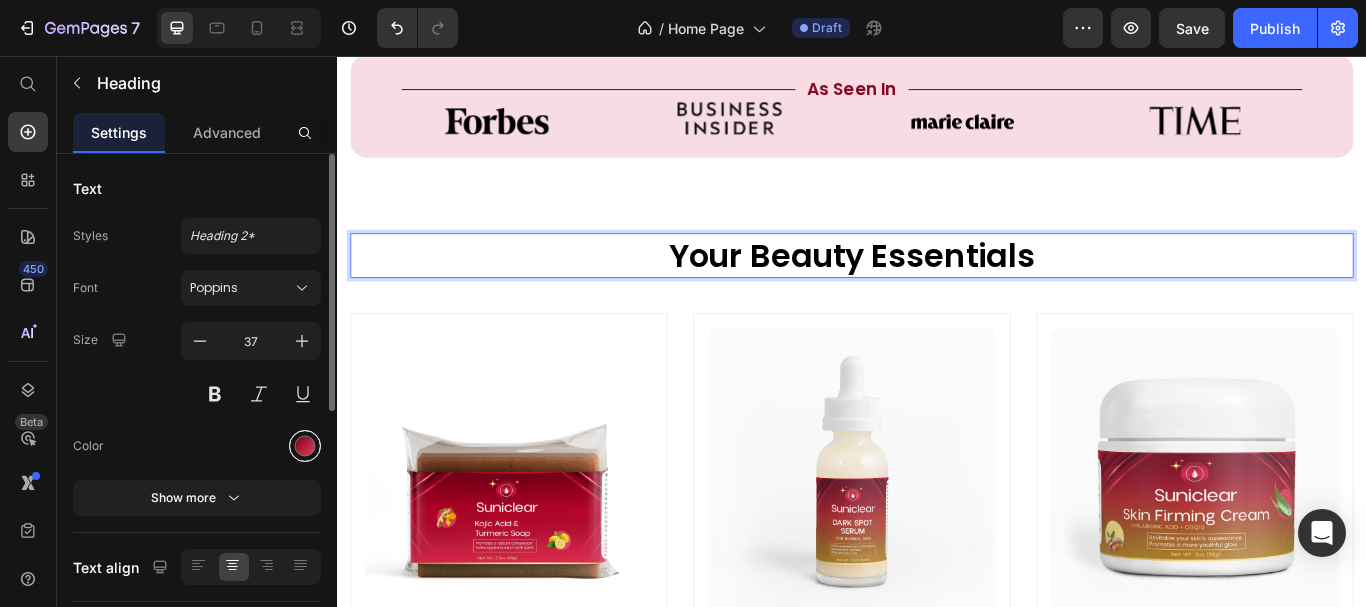 click at bounding box center (305, 446) 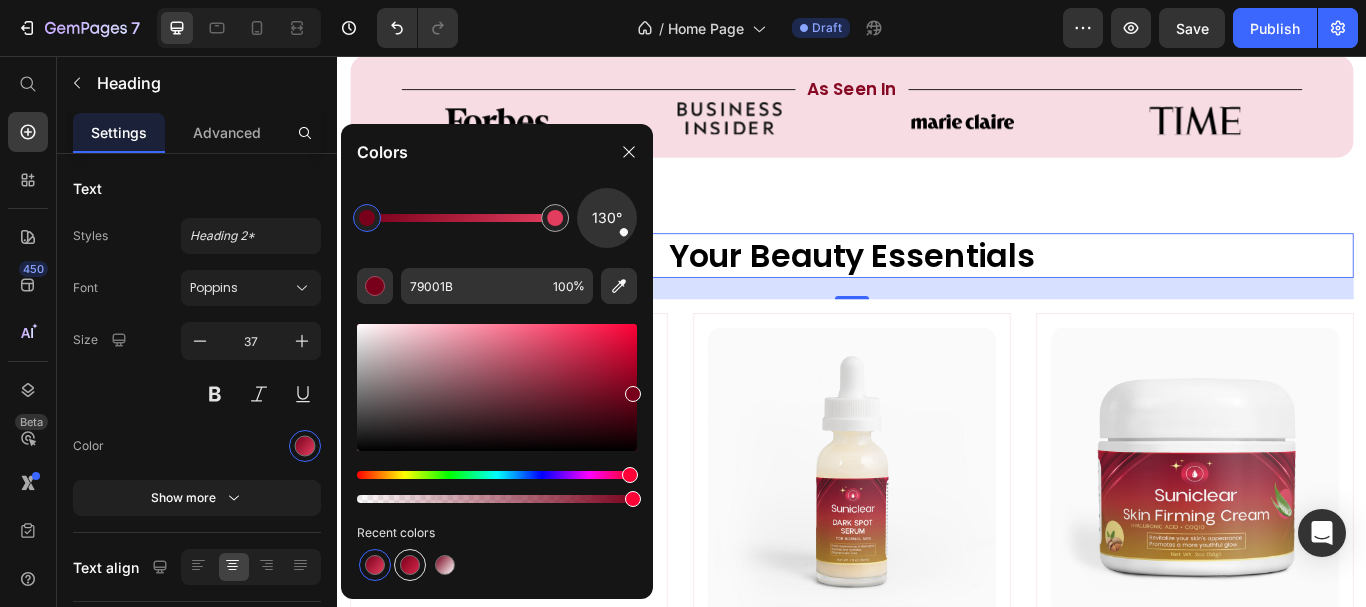 click at bounding box center (410, 565) 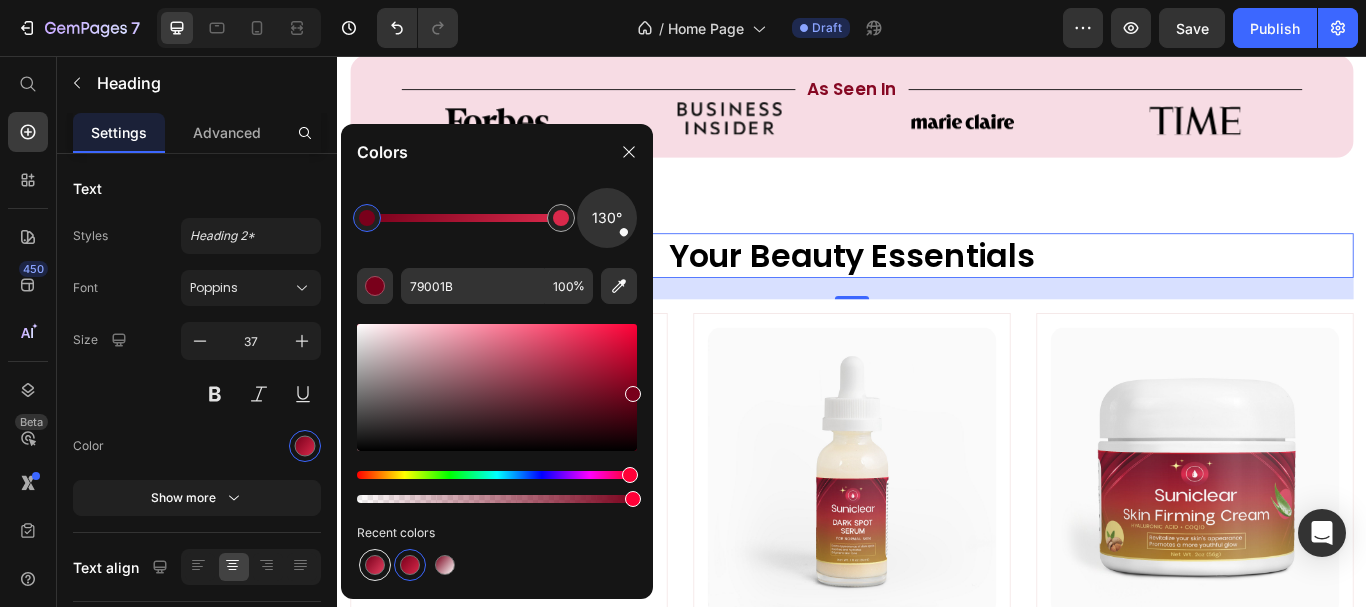 click at bounding box center (375, 565) 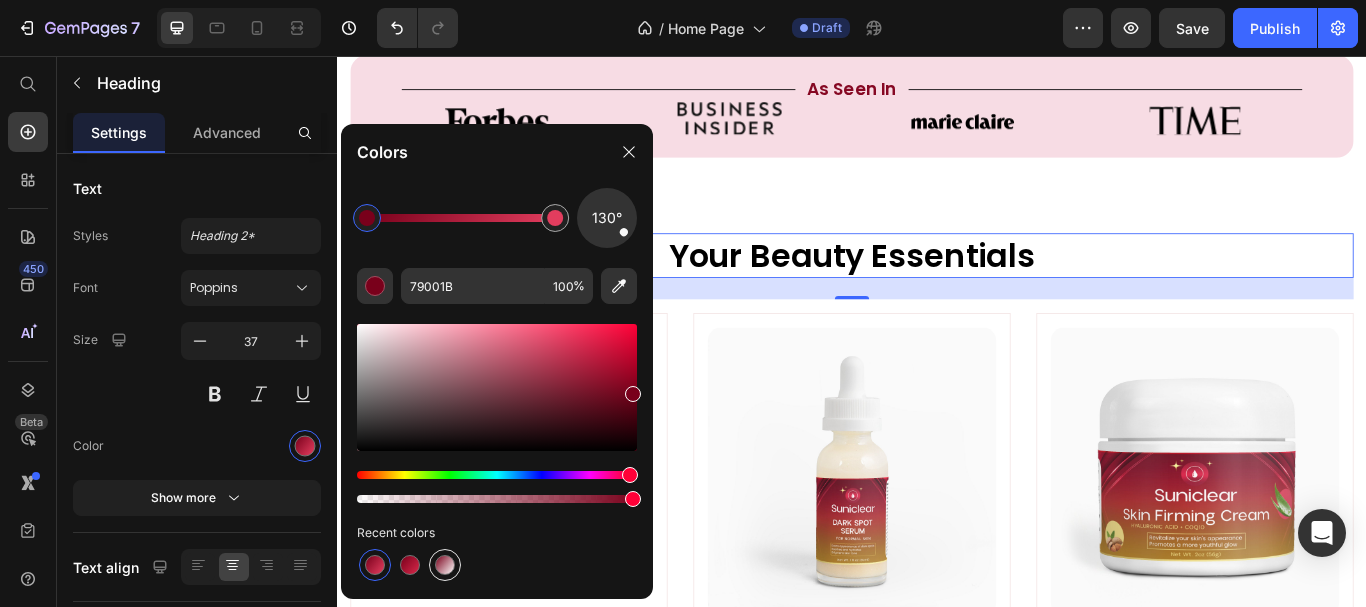 click at bounding box center [445, 565] 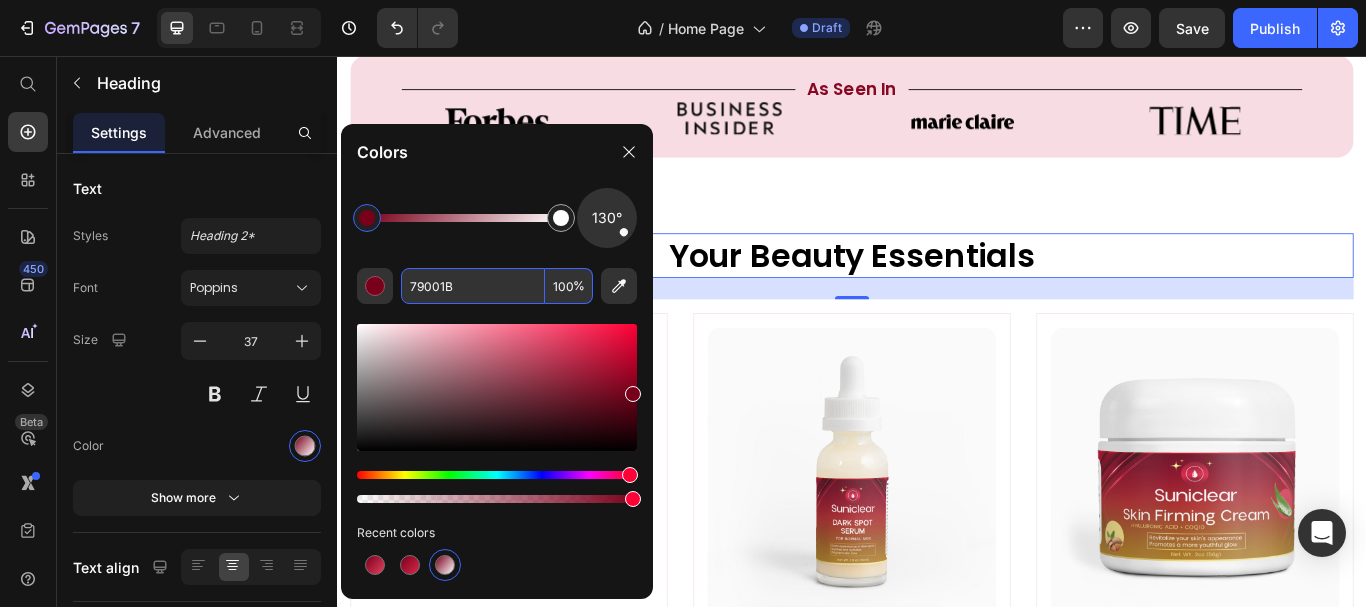 click on "79001B" at bounding box center (473, 286) 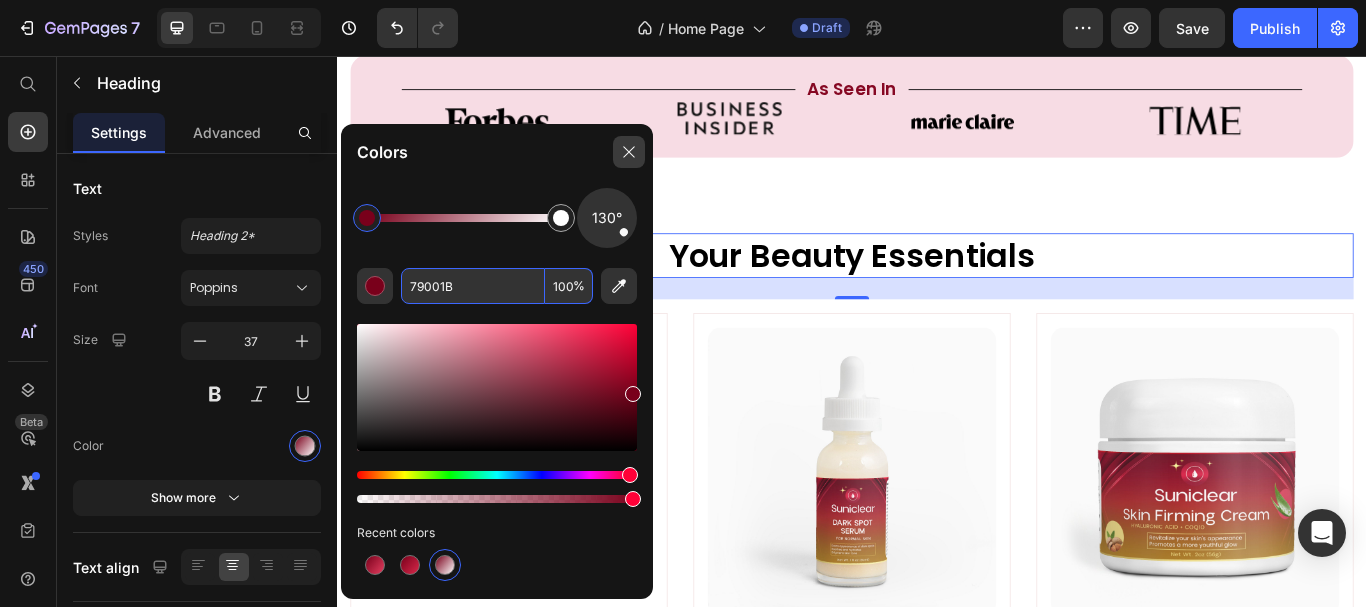 click 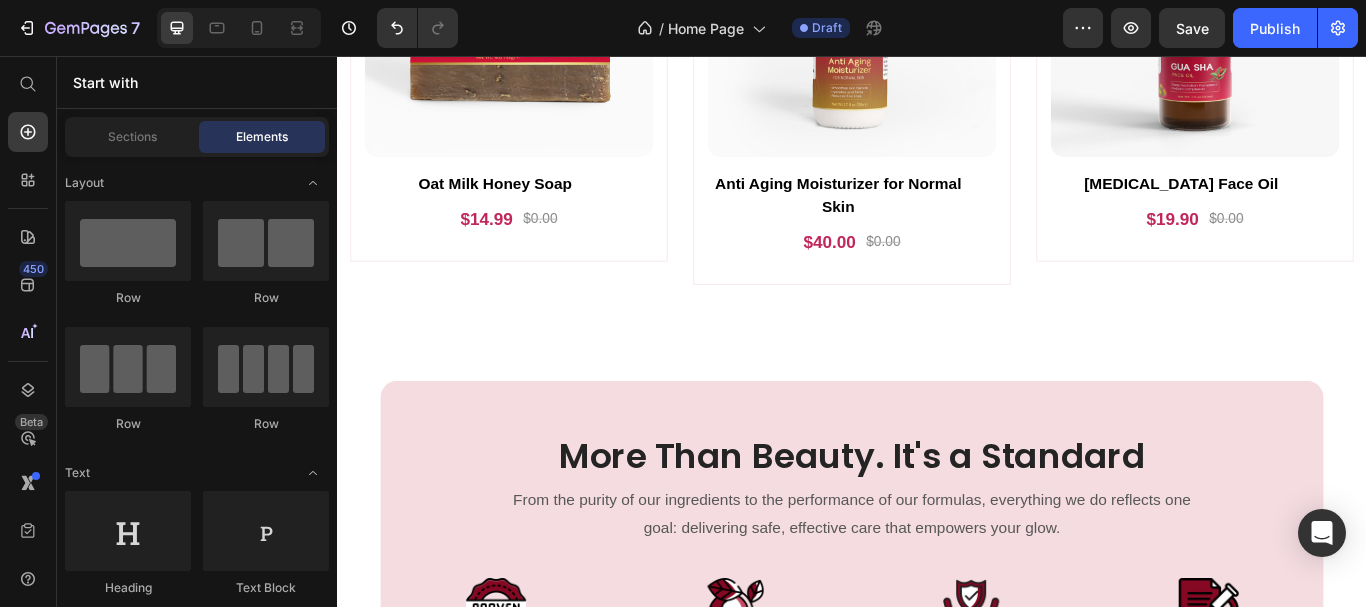 scroll, scrollTop: 1794, scrollLeft: 0, axis: vertical 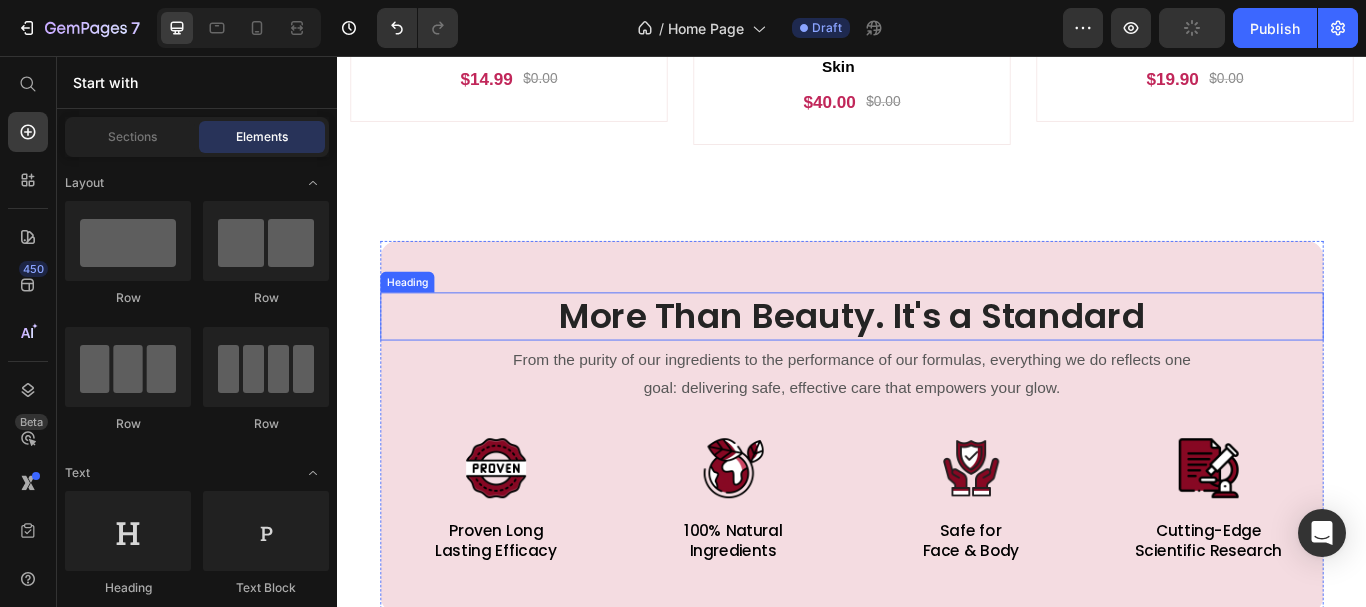 click on "More Than Beauty. It's a Standard" at bounding box center [937, 360] 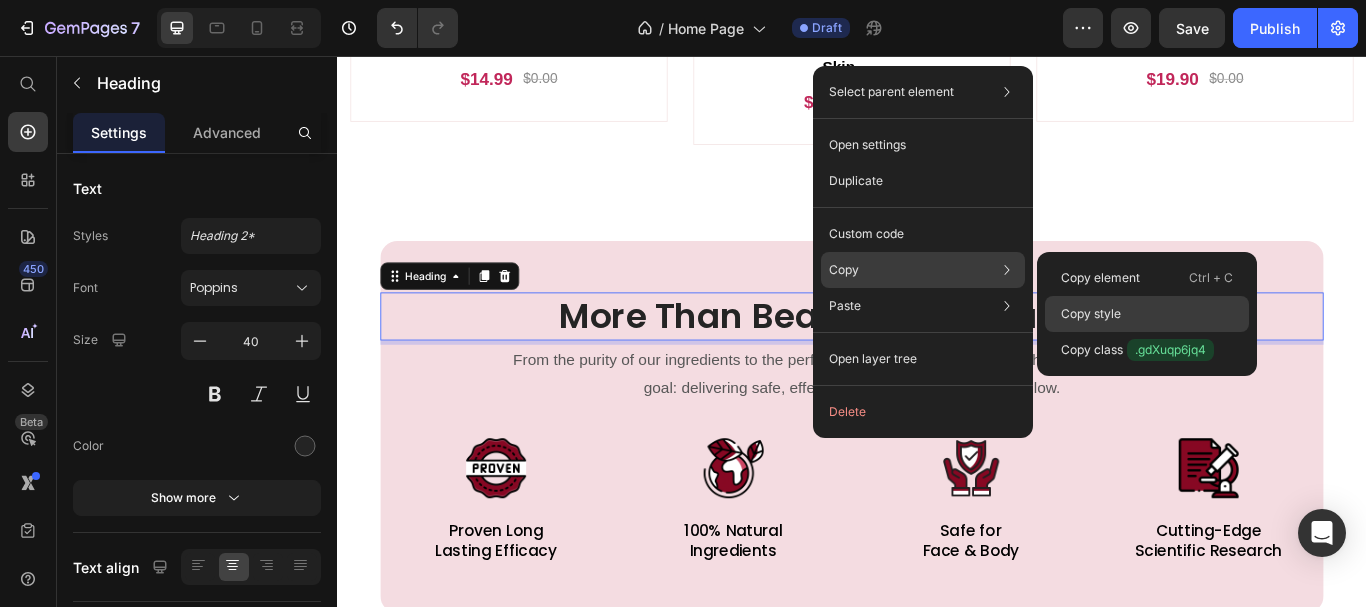 click on "Copy style" at bounding box center [1091, 314] 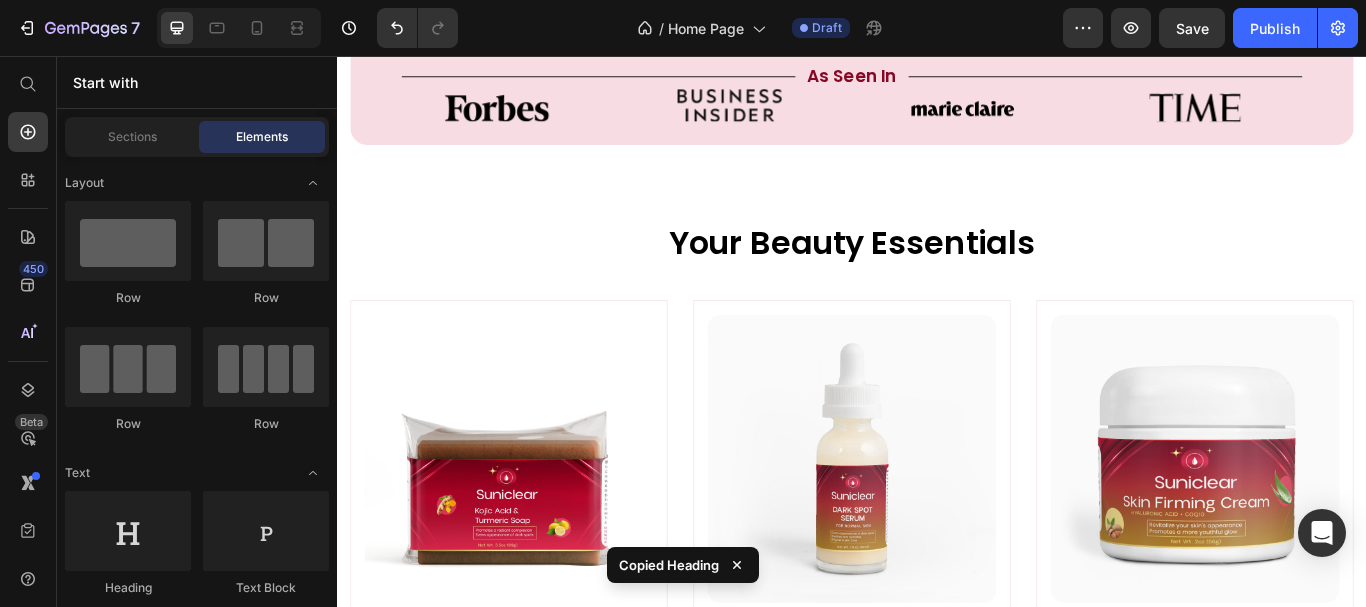 scroll, scrollTop: 582, scrollLeft: 0, axis: vertical 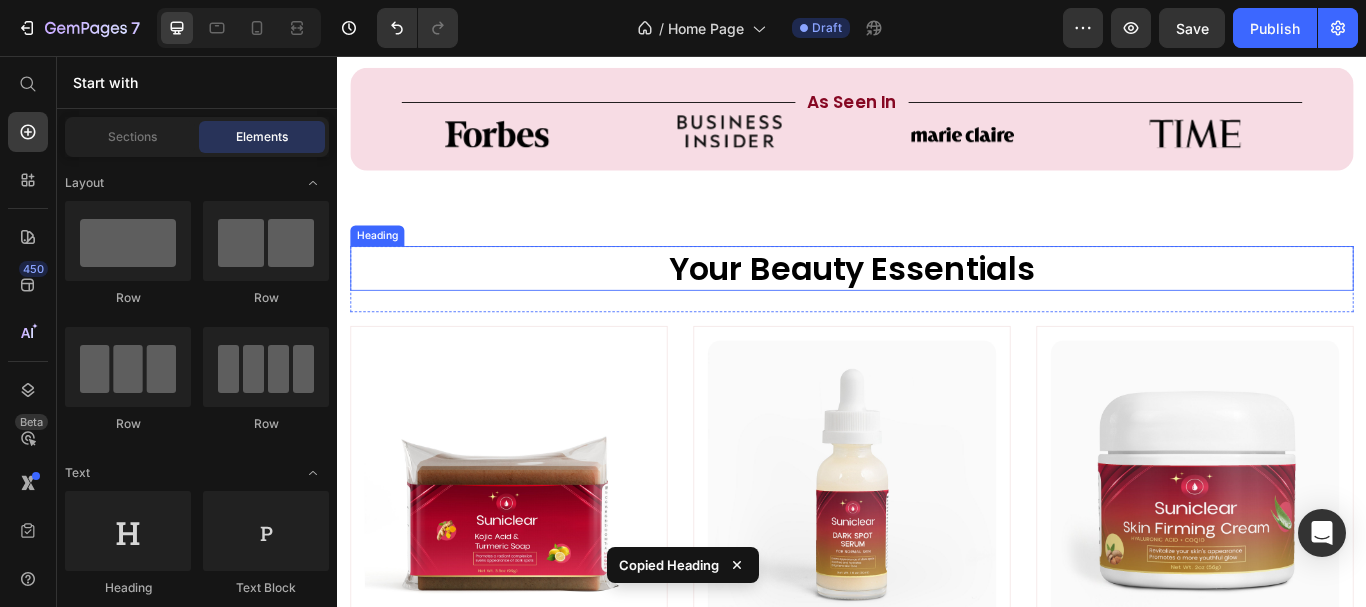 click on "Your Beauty Essentials" at bounding box center [937, 304] 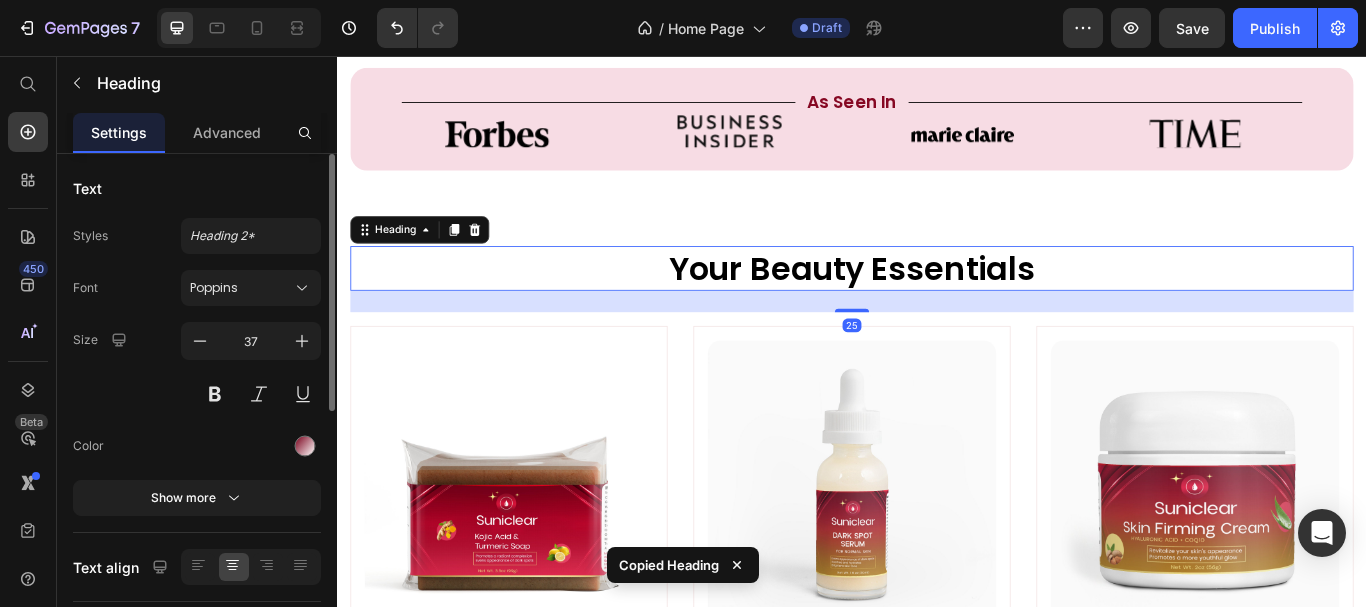 click at bounding box center [251, 446] 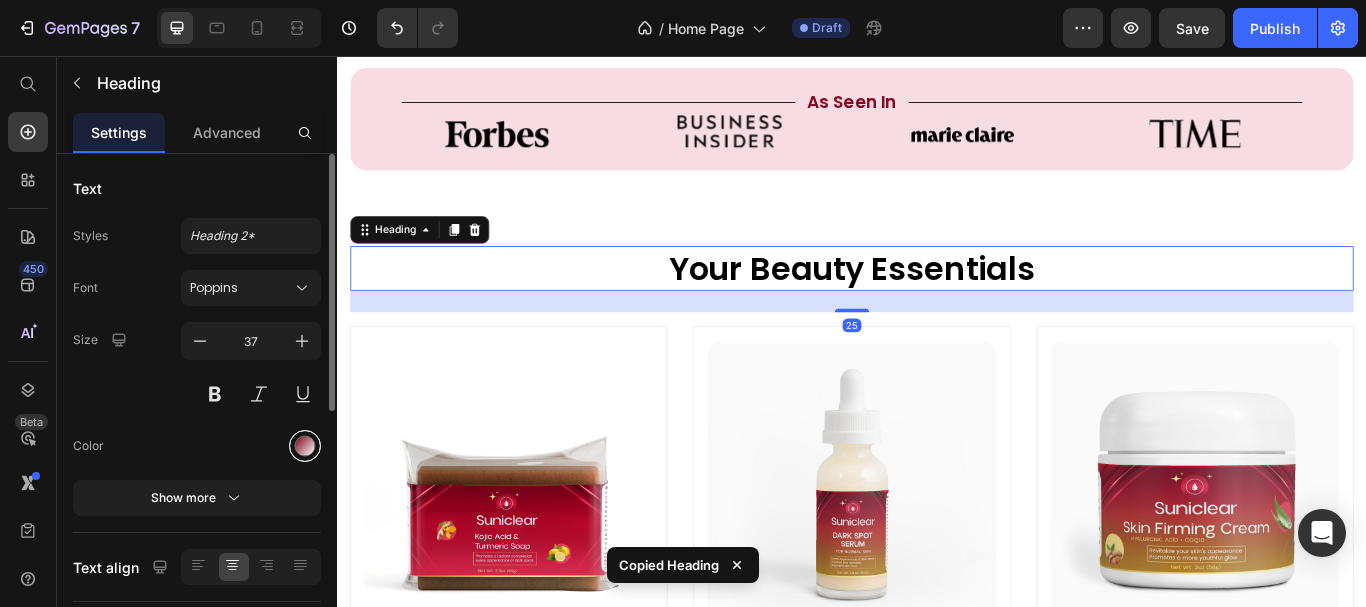 click at bounding box center (305, 446) 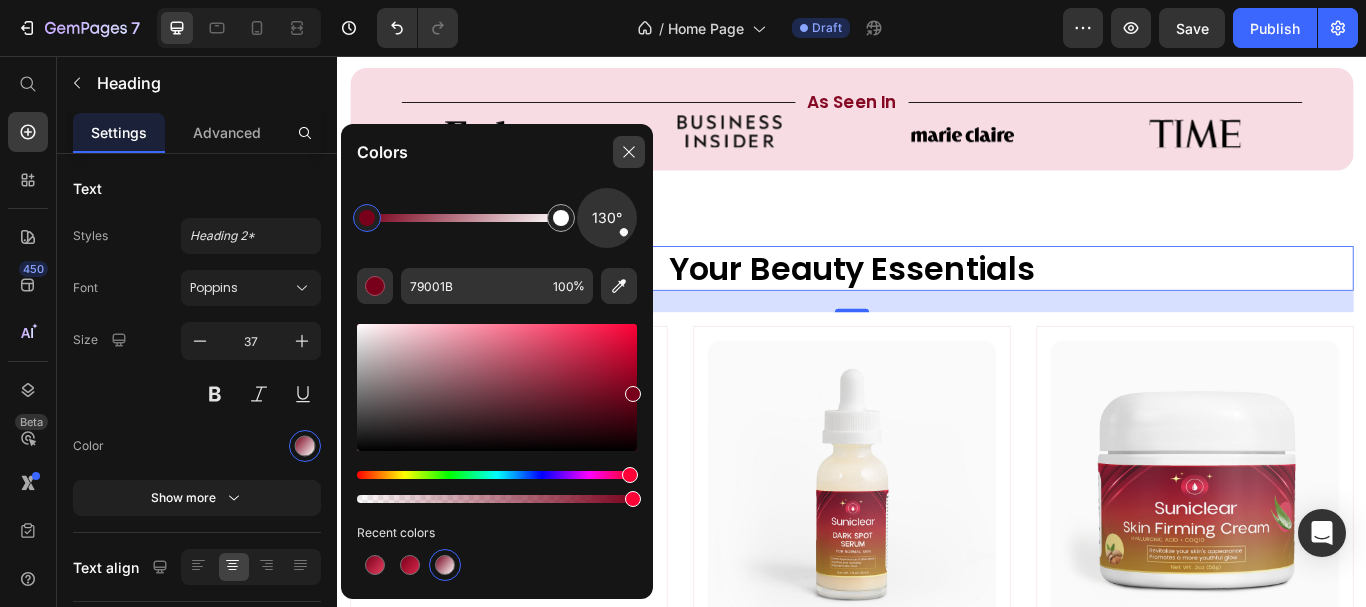drag, startPoint x: 628, startPoint y: 161, endPoint x: 638, endPoint y: 160, distance: 10.049875 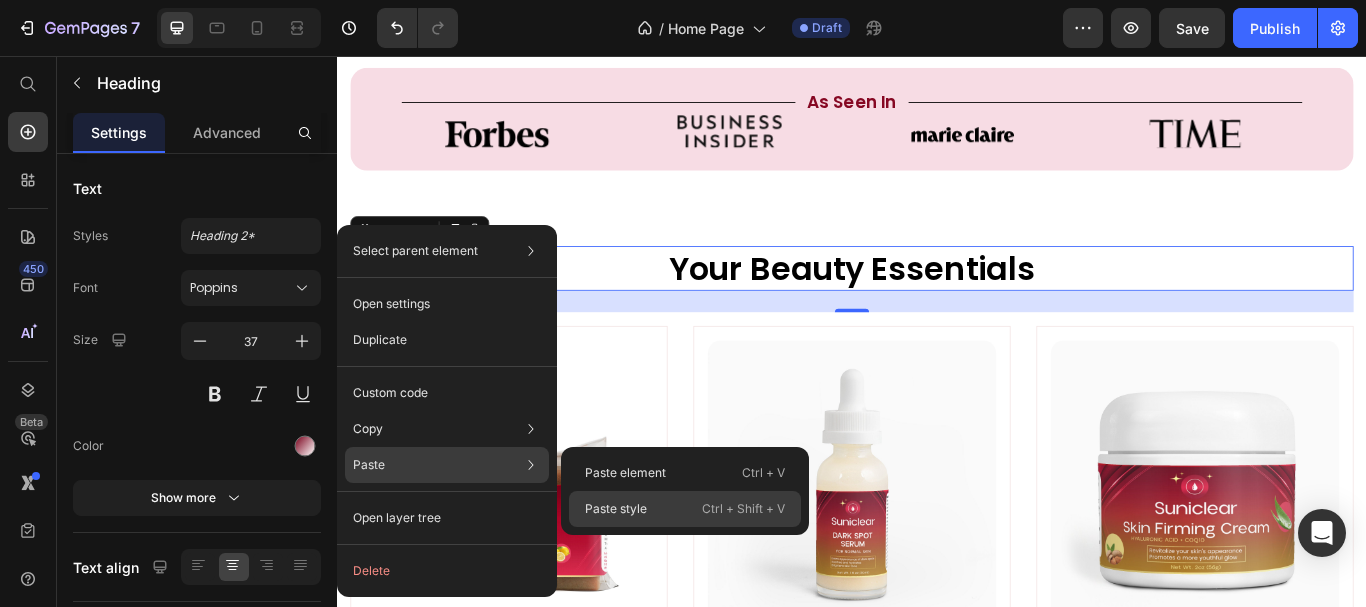 click on "Paste style" at bounding box center (616, 509) 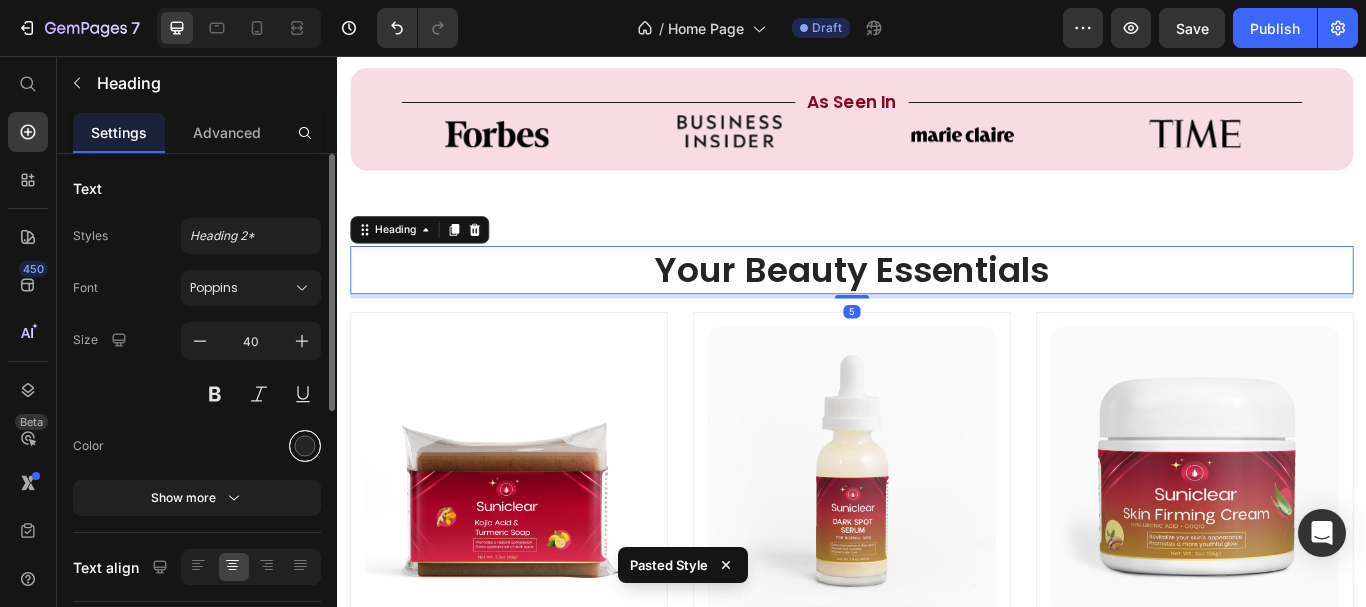 click at bounding box center (305, 446) 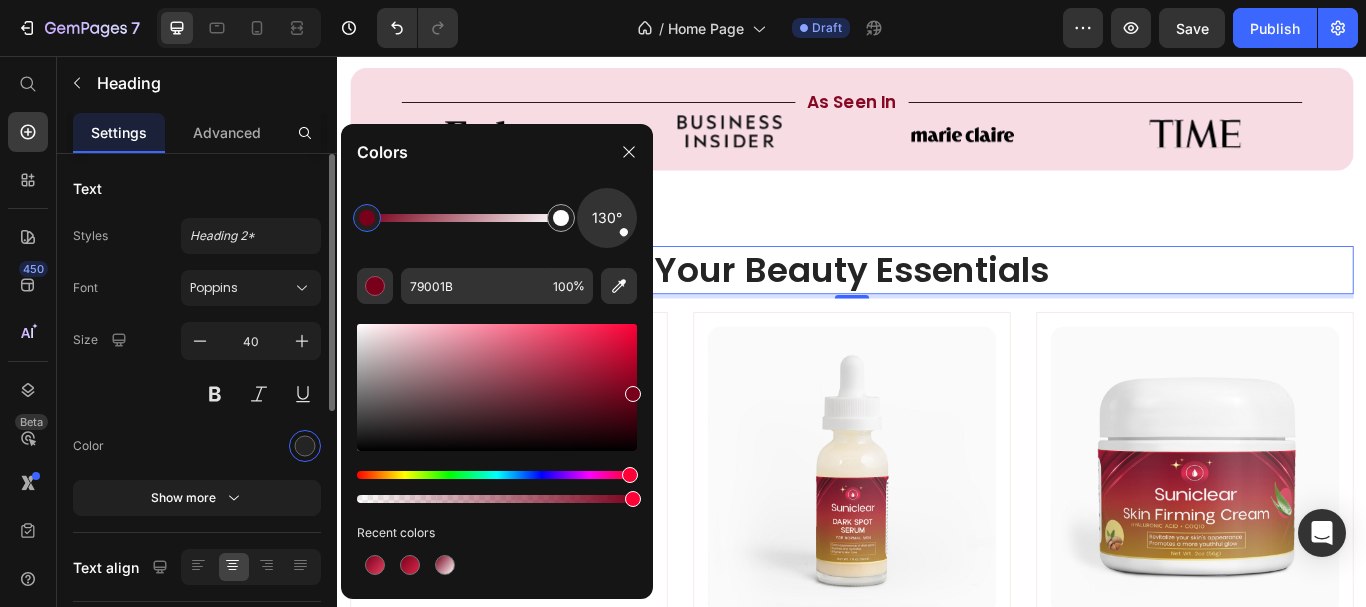 click at bounding box center [251, 446] 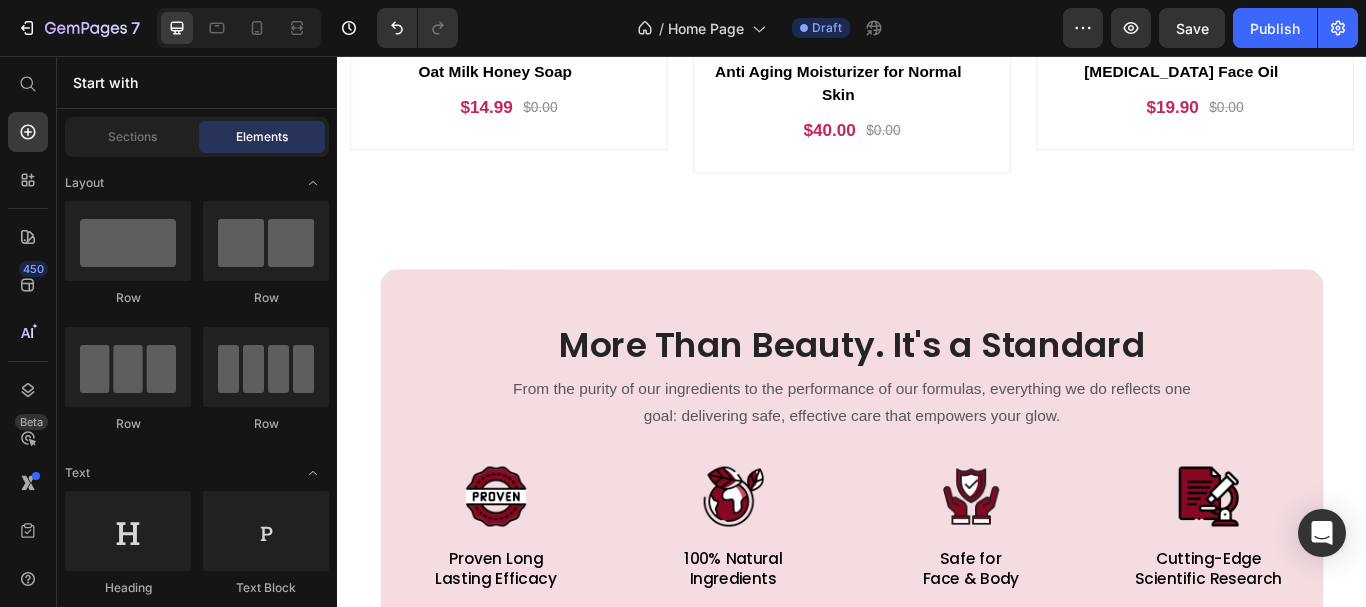 scroll, scrollTop: 1790, scrollLeft: 0, axis: vertical 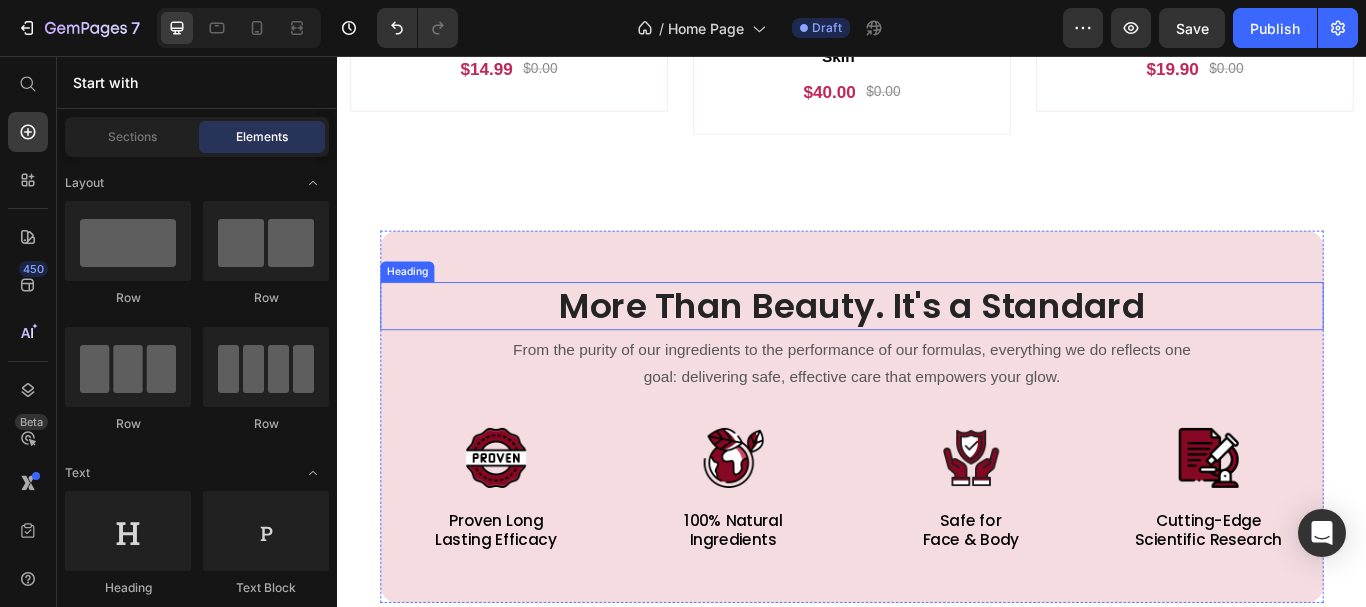 drag, startPoint x: 1040, startPoint y: 347, endPoint x: 803, endPoint y: 436, distance: 253.16003 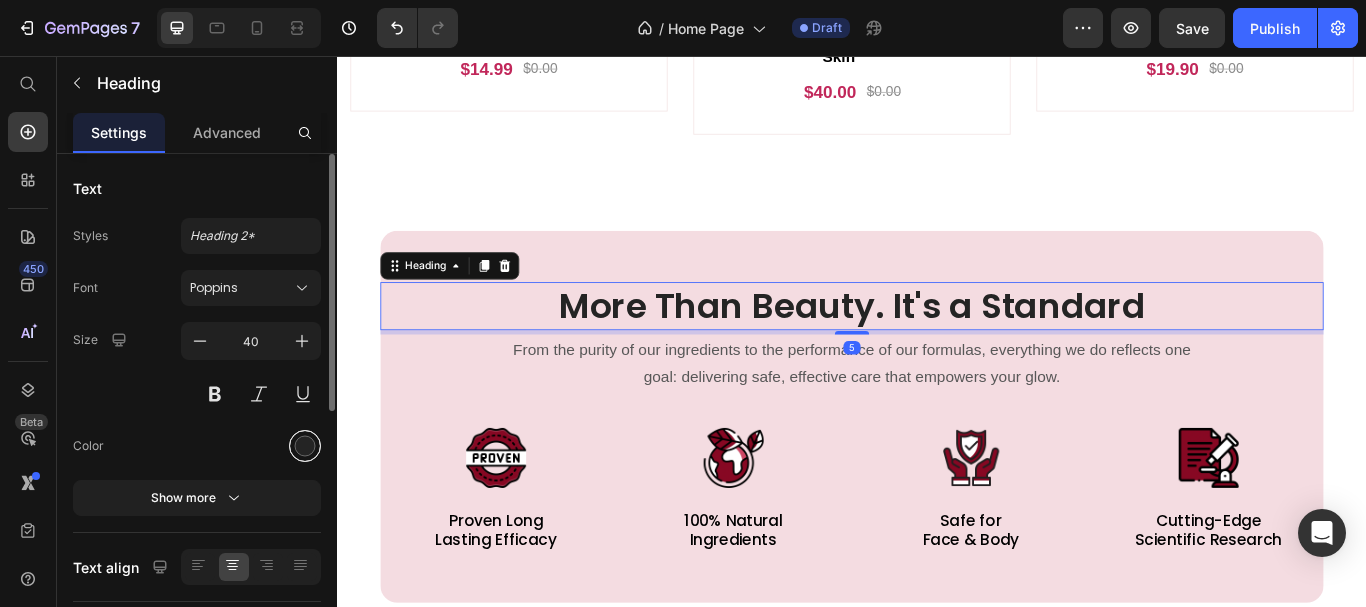 click at bounding box center [305, 446] 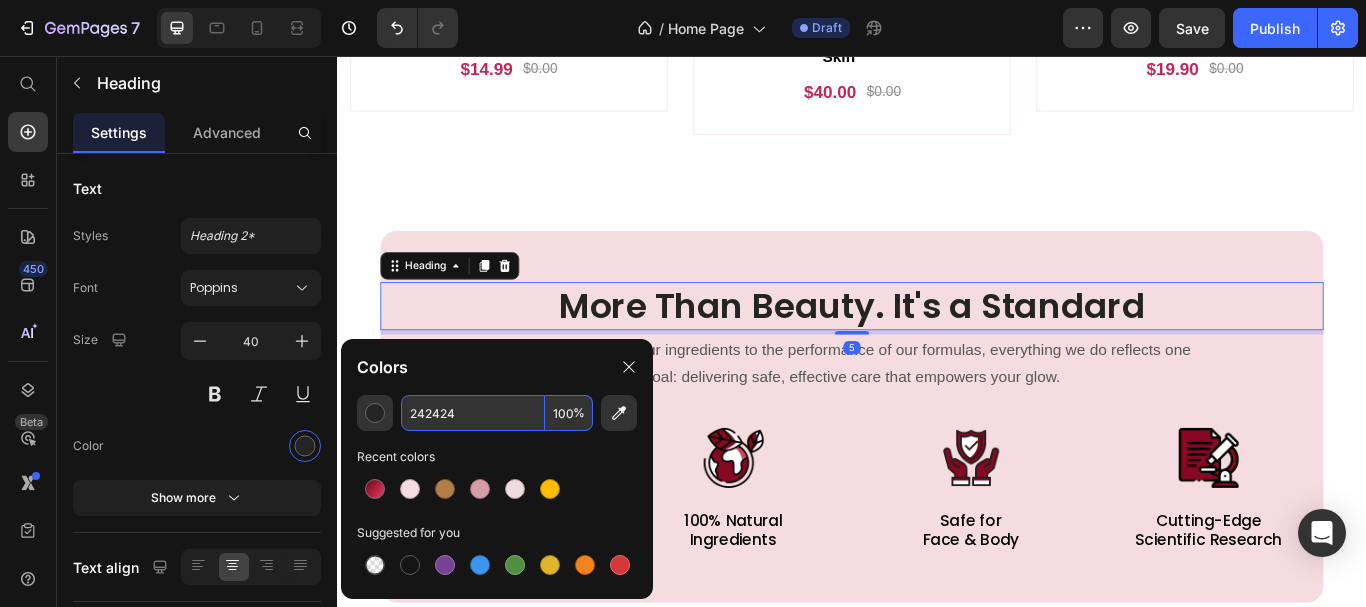 click on "242424" at bounding box center [473, 413] 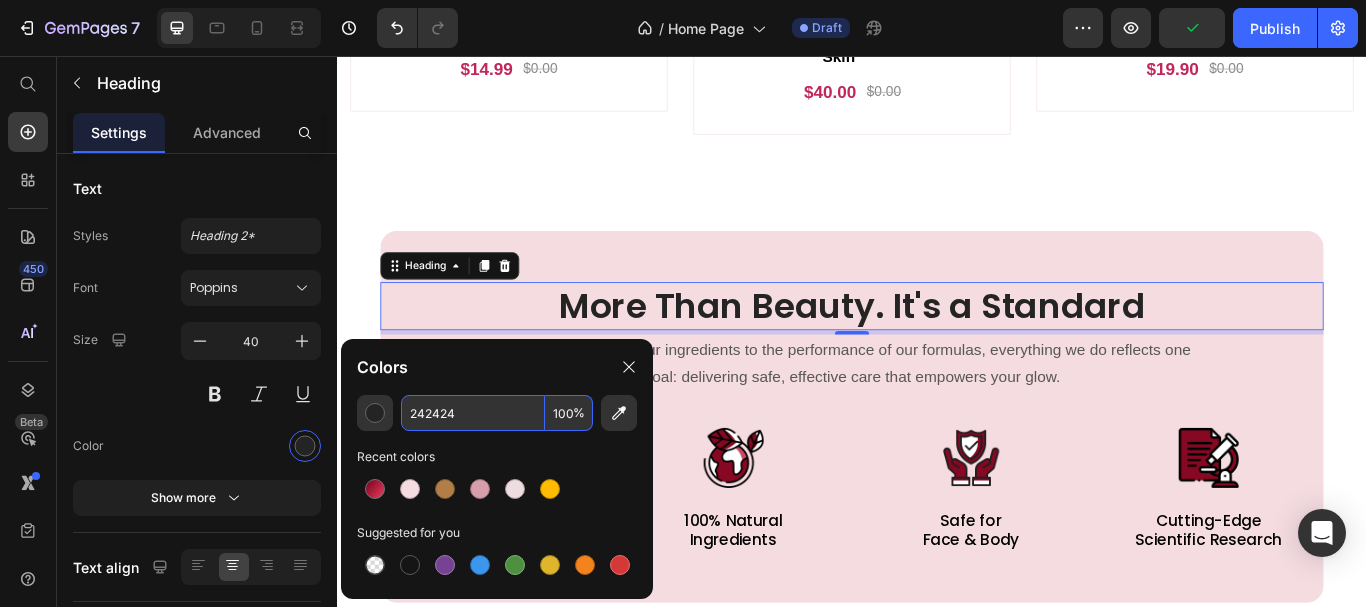 paste on "Copy element from Gempages!" 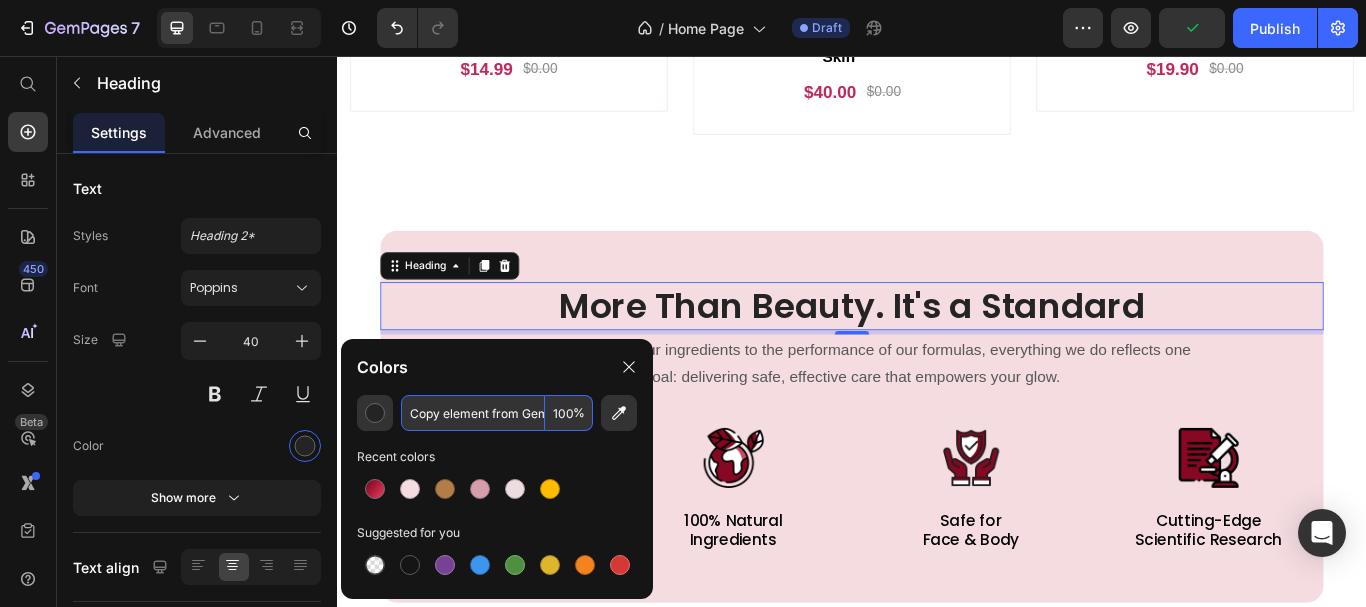 scroll, scrollTop: 0, scrollLeft: 42, axis: horizontal 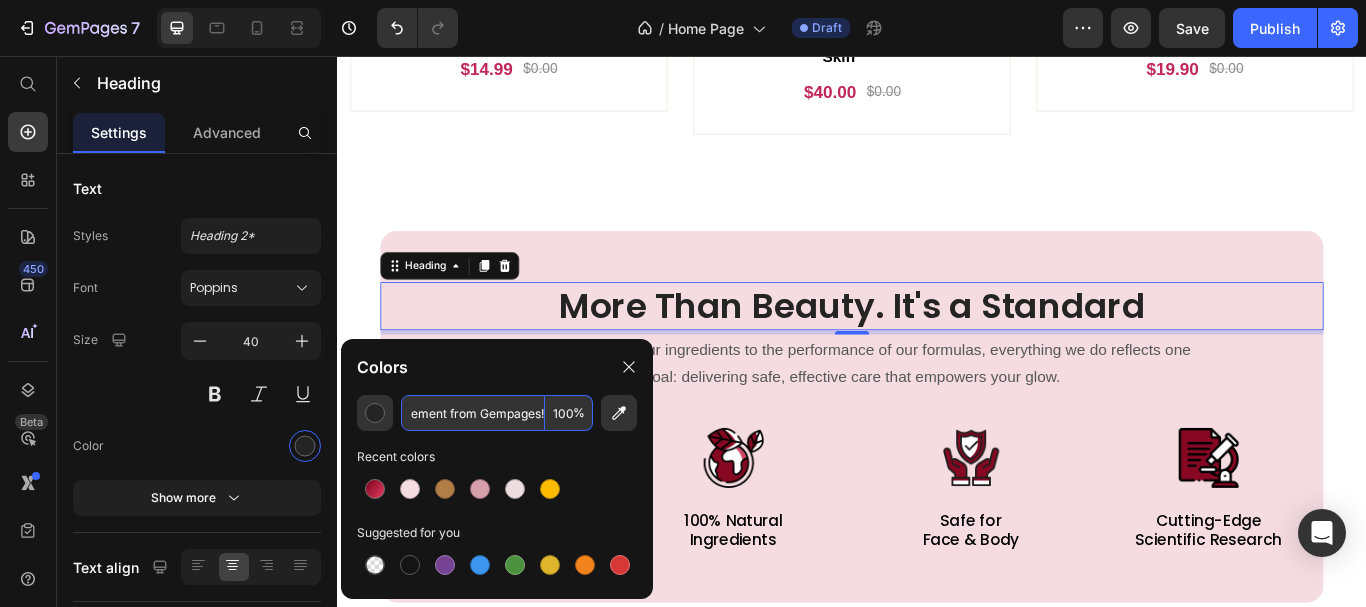 type on "242424" 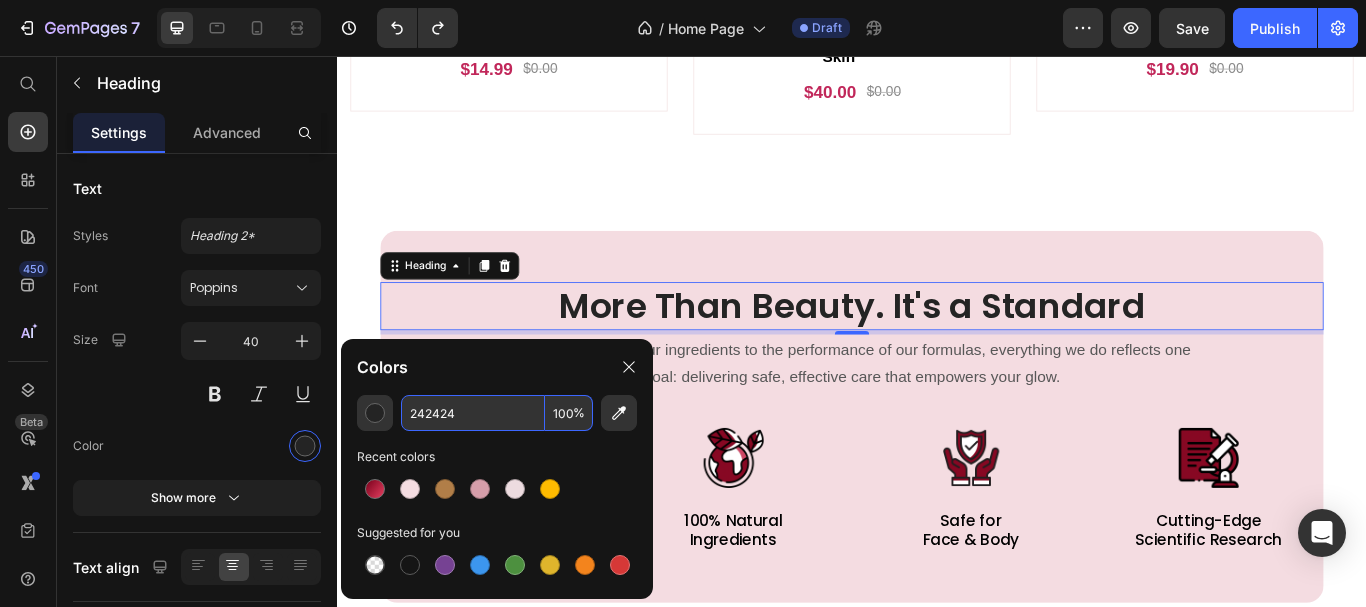 scroll, scrollTop: 0, scrollLeft: 0, axis: both 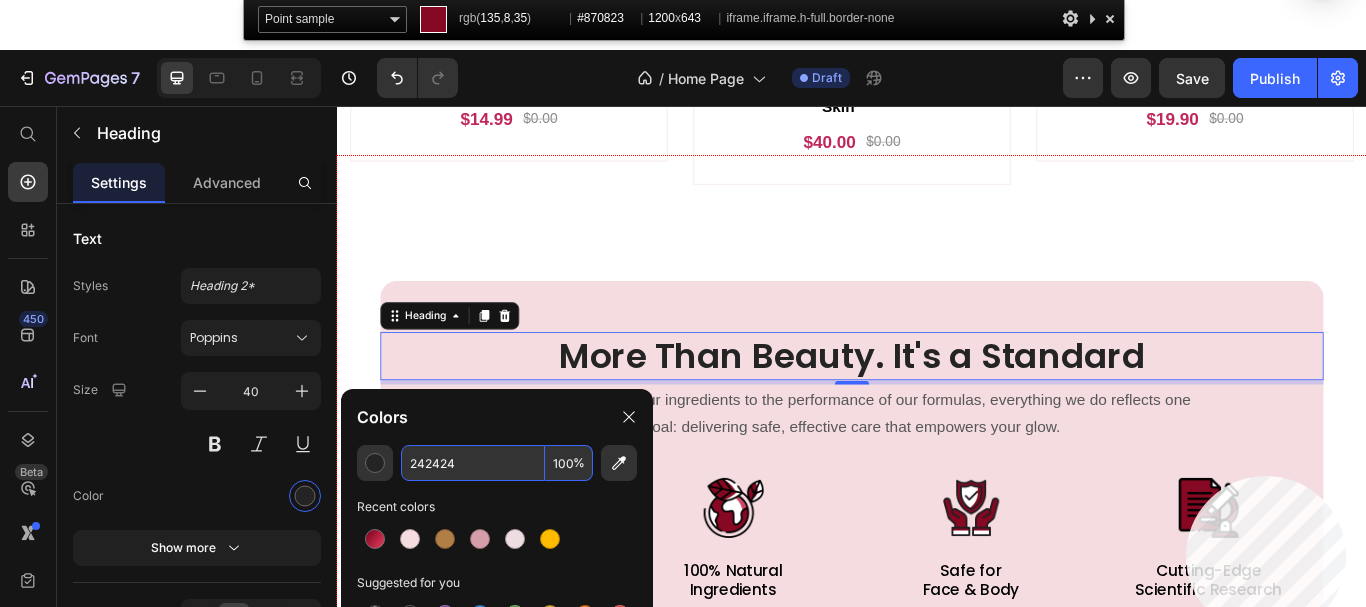 click 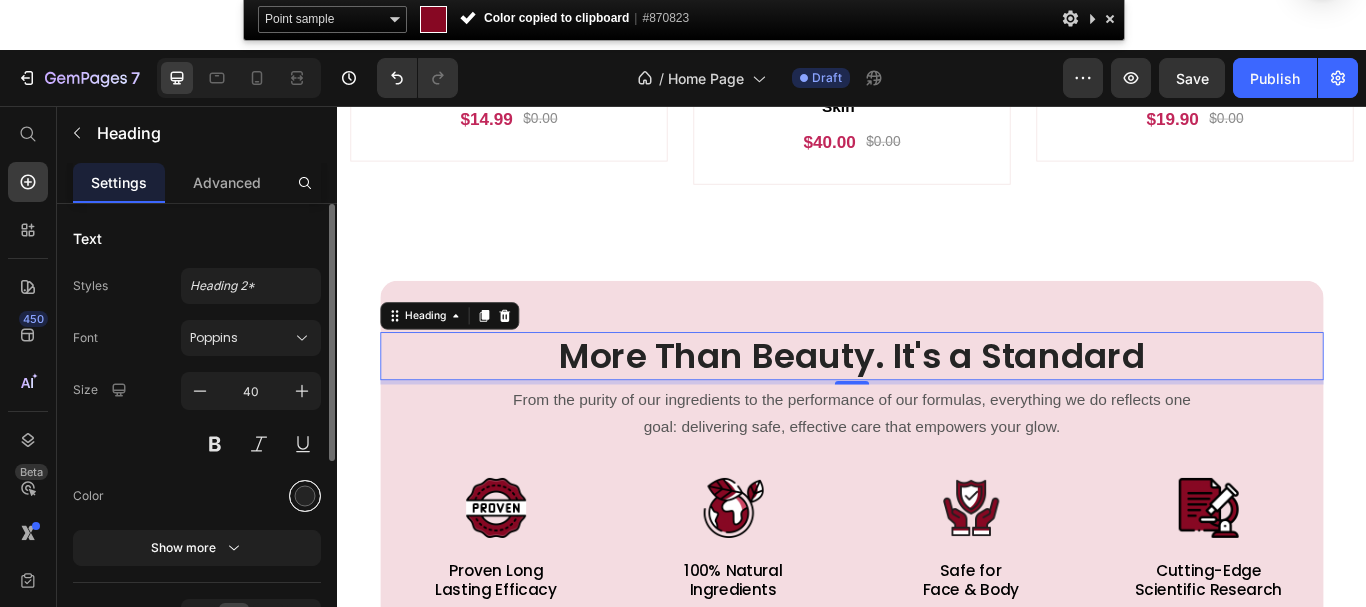 click at bounding box center [305, 496] 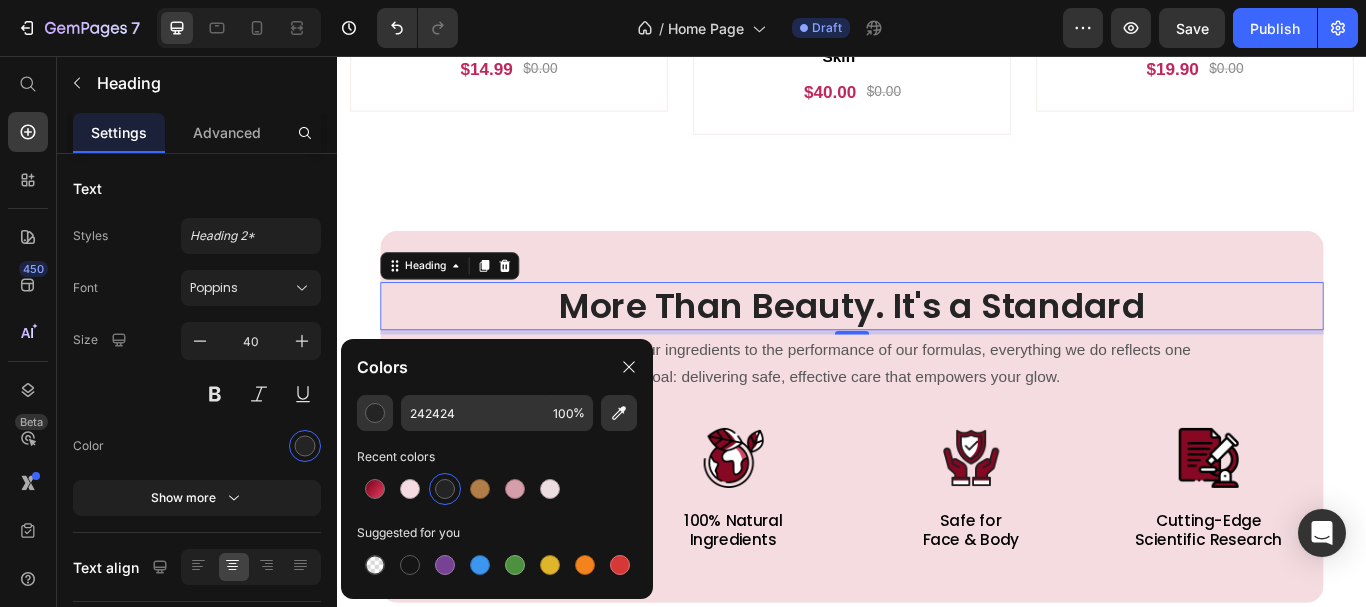 click on "Recent colors" at bounding box center [497, 457] 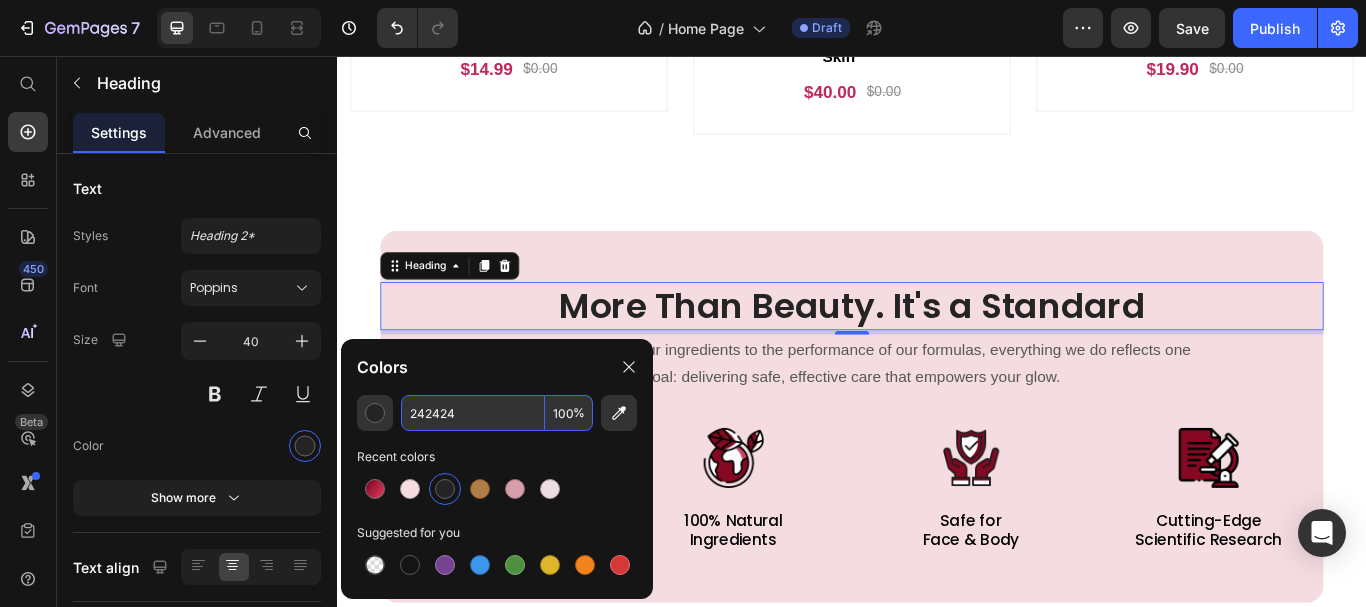 click on "242424" at bounding box center [473, 413] 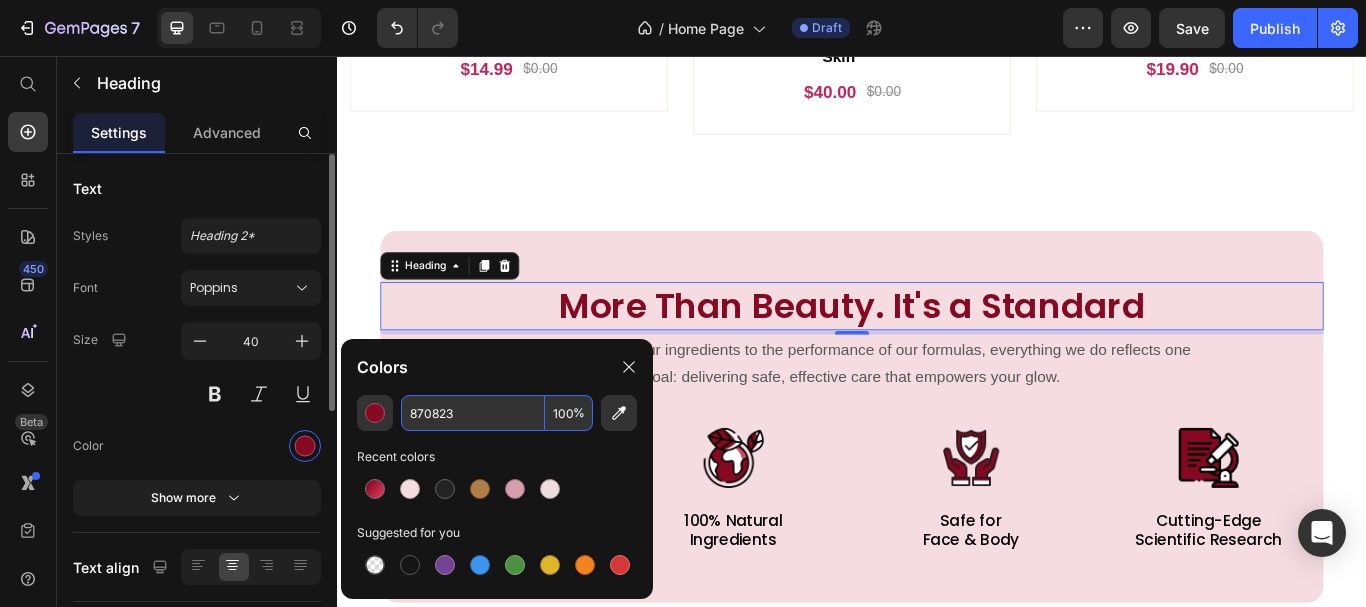 type on "870823" 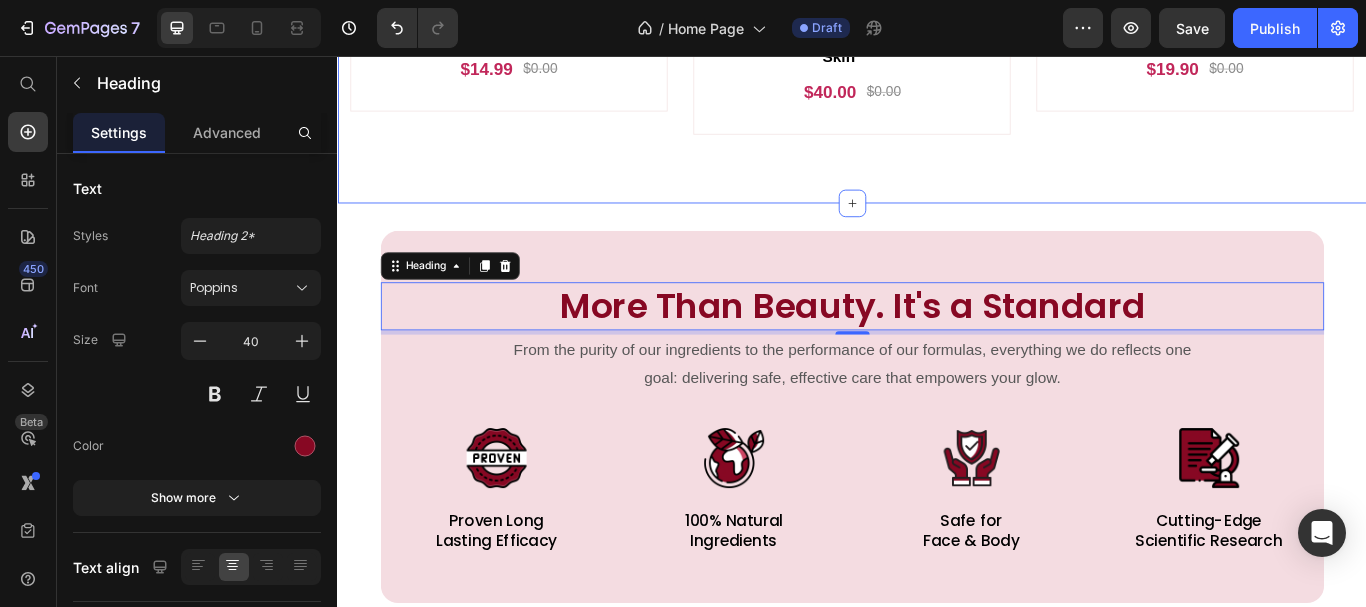 click on "Your Beauty Essentials Heading Row (P) Images Row [MEDICAL_DATA] & Turmeric Soap (P) Title $14.99 (P) Price $0.00 (P) Price Row Row (P) Images Row Dark Spot Serum for Normal Skin (P) Title $20.00 (P) Price $0.00 (P) Price Row Row (P) Images Row Skin Firming Cream (P) Title $38.99 (P) Price $0.00 (P) Price Row Row (P) Images Row Oat Milk Honey Soap (P) Title $14.99 (P) Price $0.00 (P) Price Row Row (P) Images Row Anti Aging Moisturizer for Normal Skin (P) Title $40.00 (P) Price $0.00 (P) Price Row Row (P) Images Row [MEDICAL_DATA] Face Oil (P) Title $19.90 (P) Price $0.00 (P) Price Row Row Product List Row Section 3" at bounding box center [937, -374] 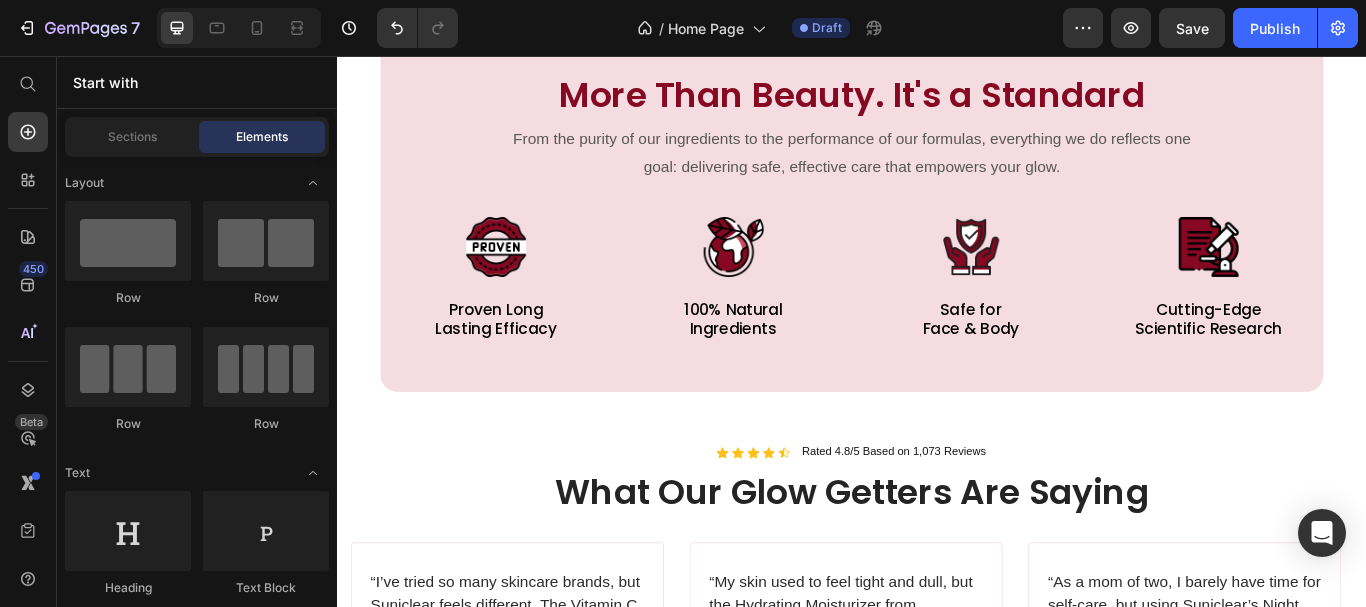 scroll, scrollTop: 2026, scrollLeft: 0, axis: vertical 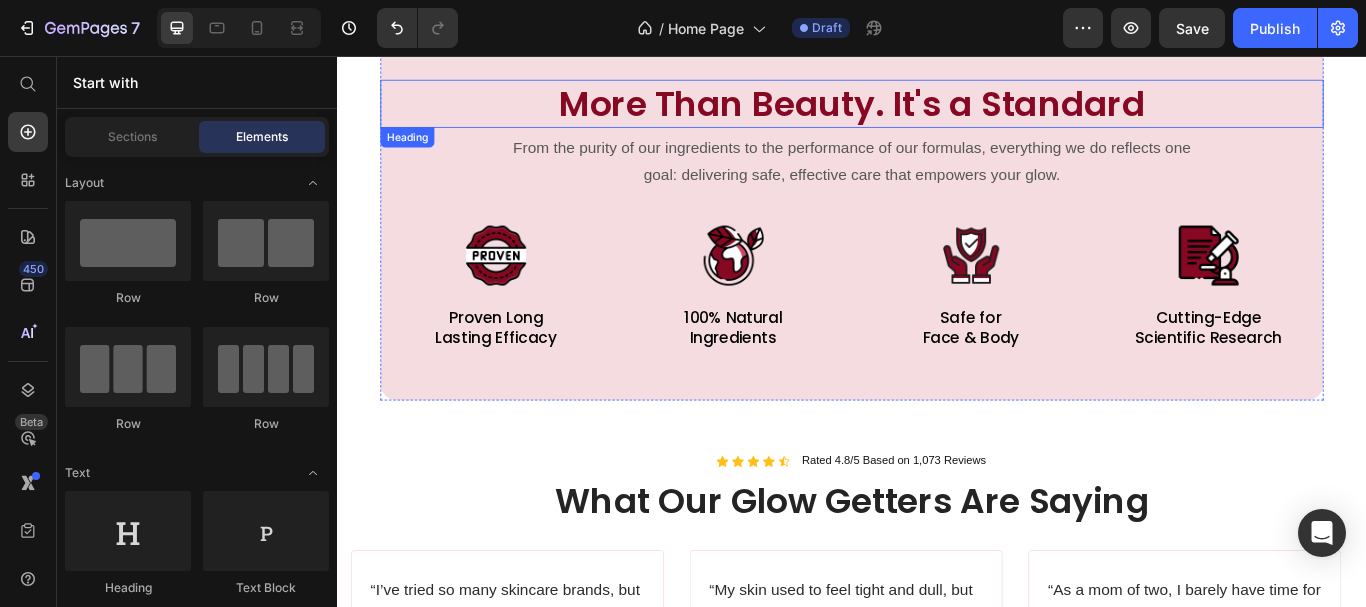 click on "More Than Beauty. It's a Standard" at bounding box center (937, 112) 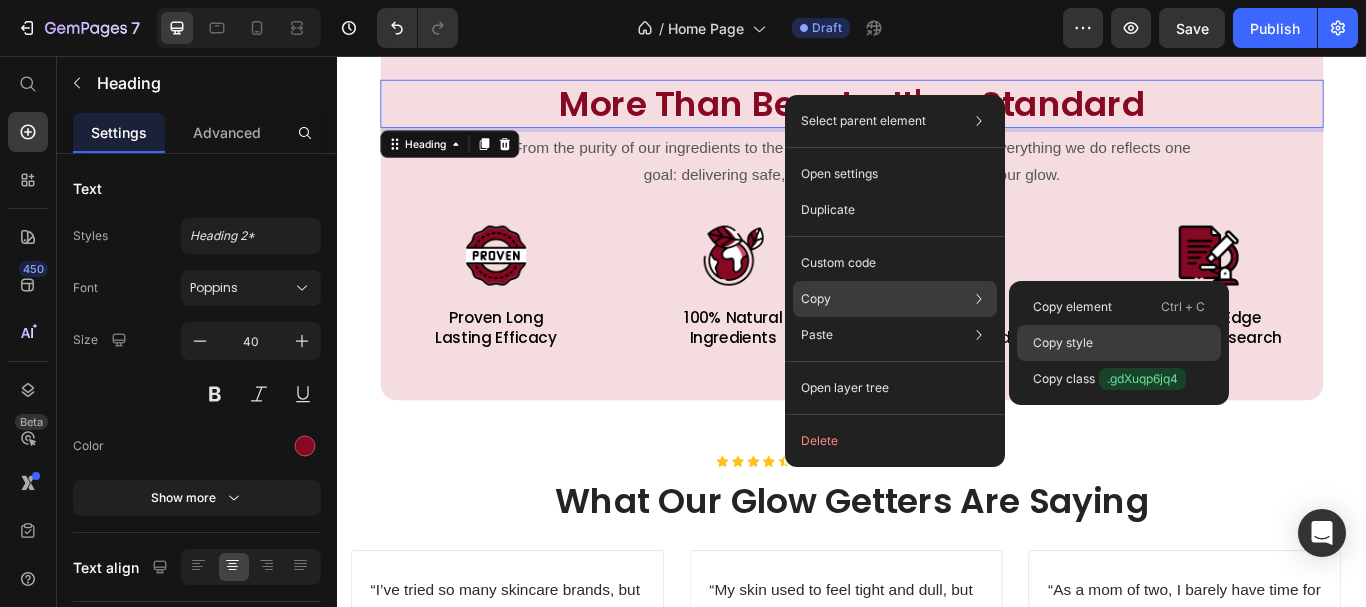 click on "Copy style" 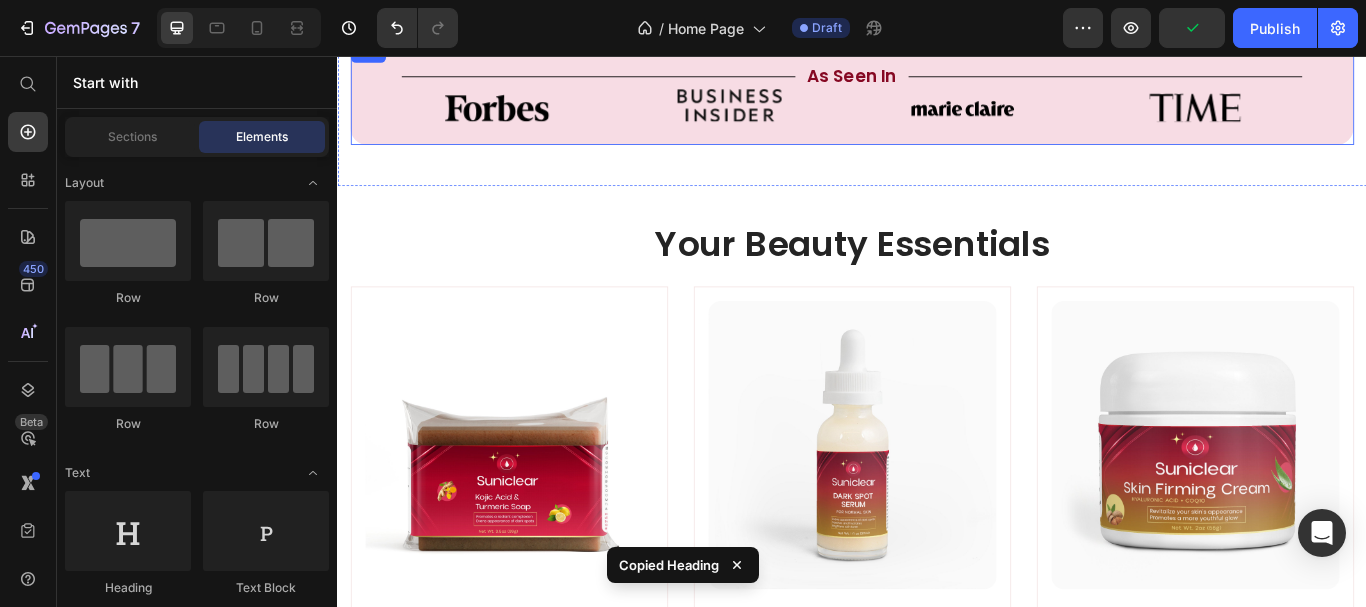 scroll, scrollTop: 599, scrollLeft: 0, axis: vertical 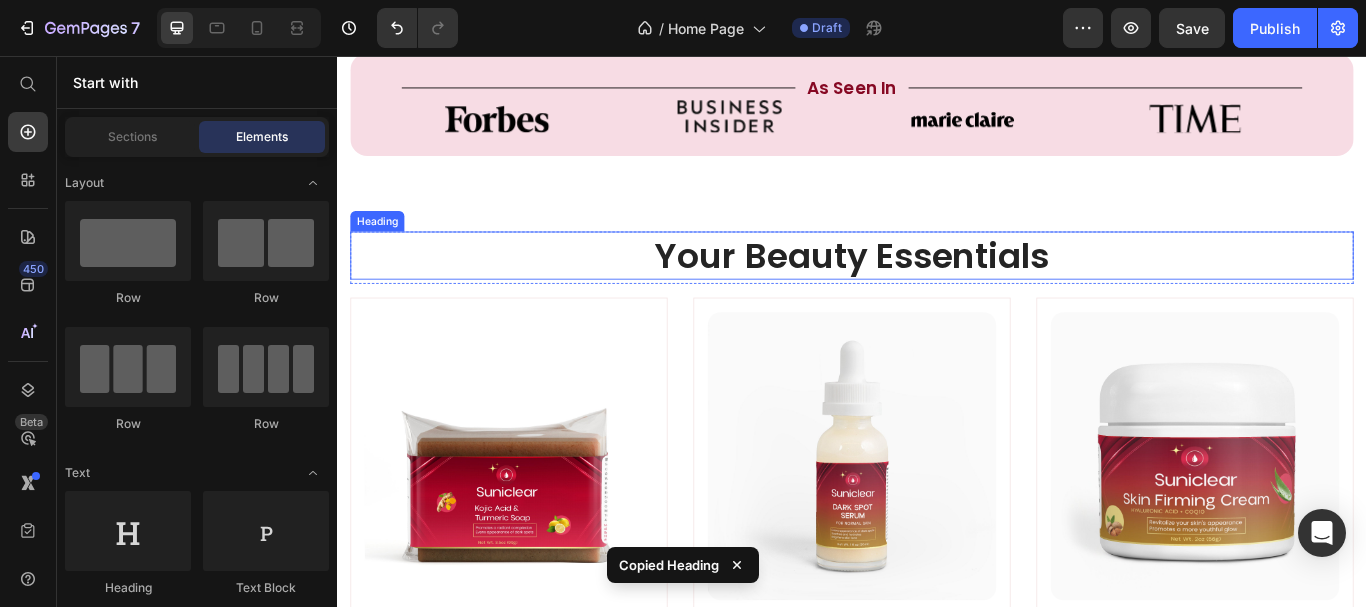click on "Your Beauty Essentials" at bounding box center (937, 289) 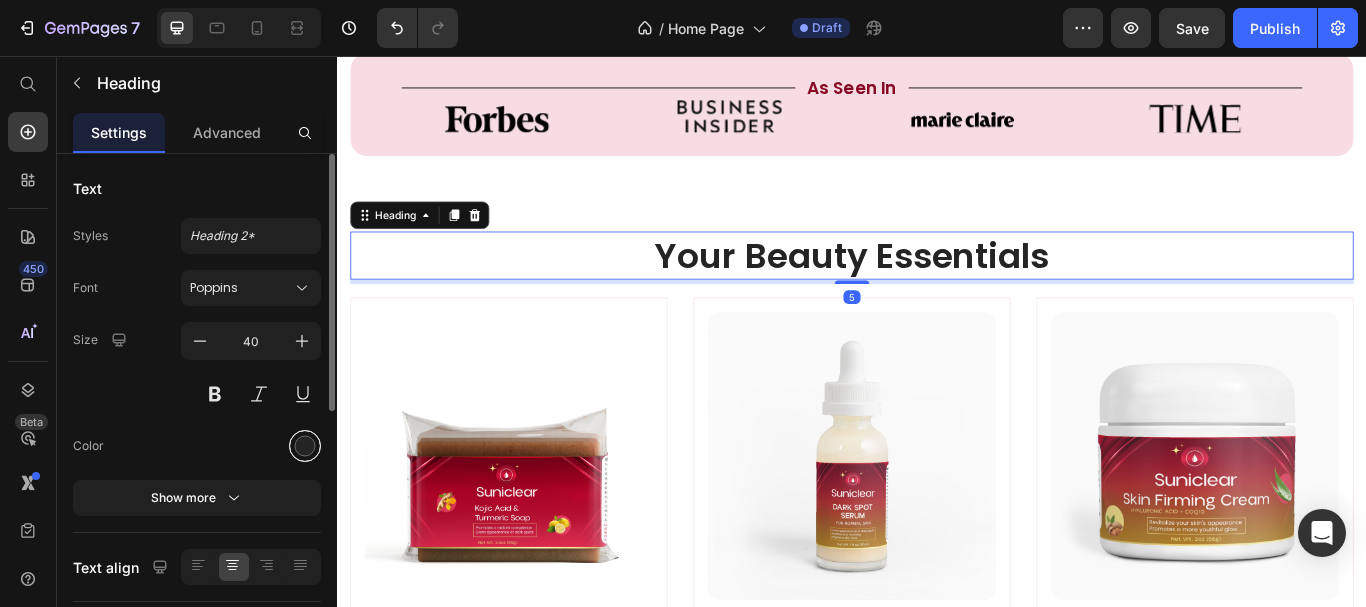 click at bounding box center [305, 446] 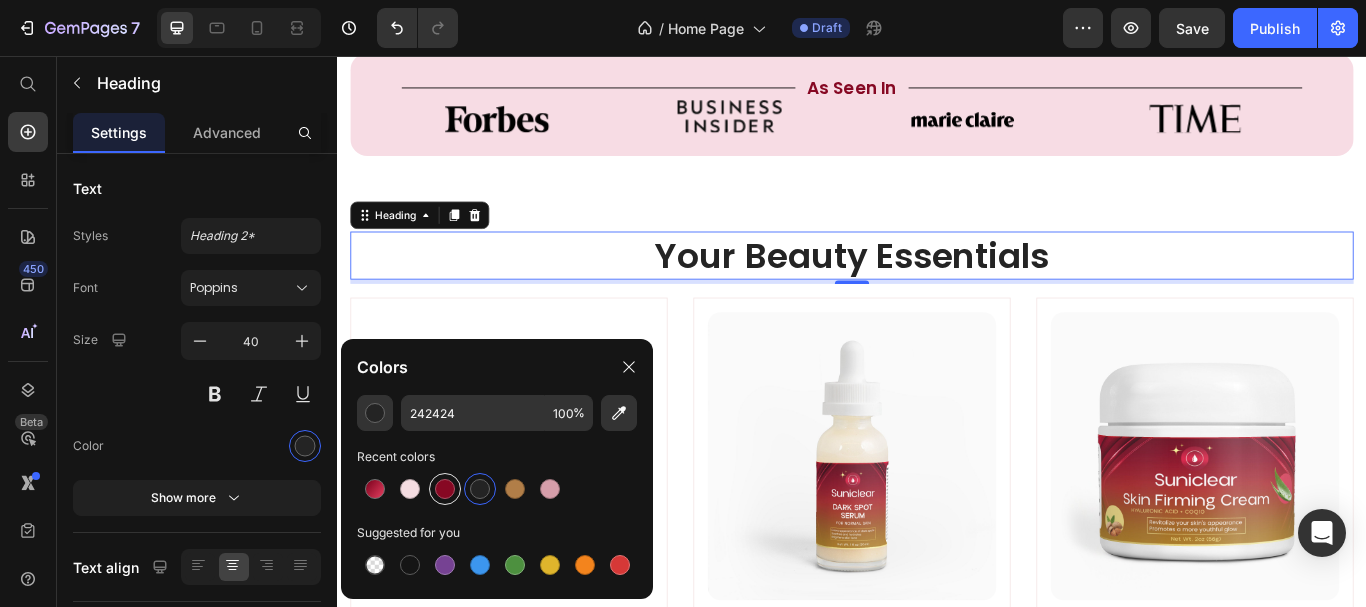 click at bounding box center (445, 489) 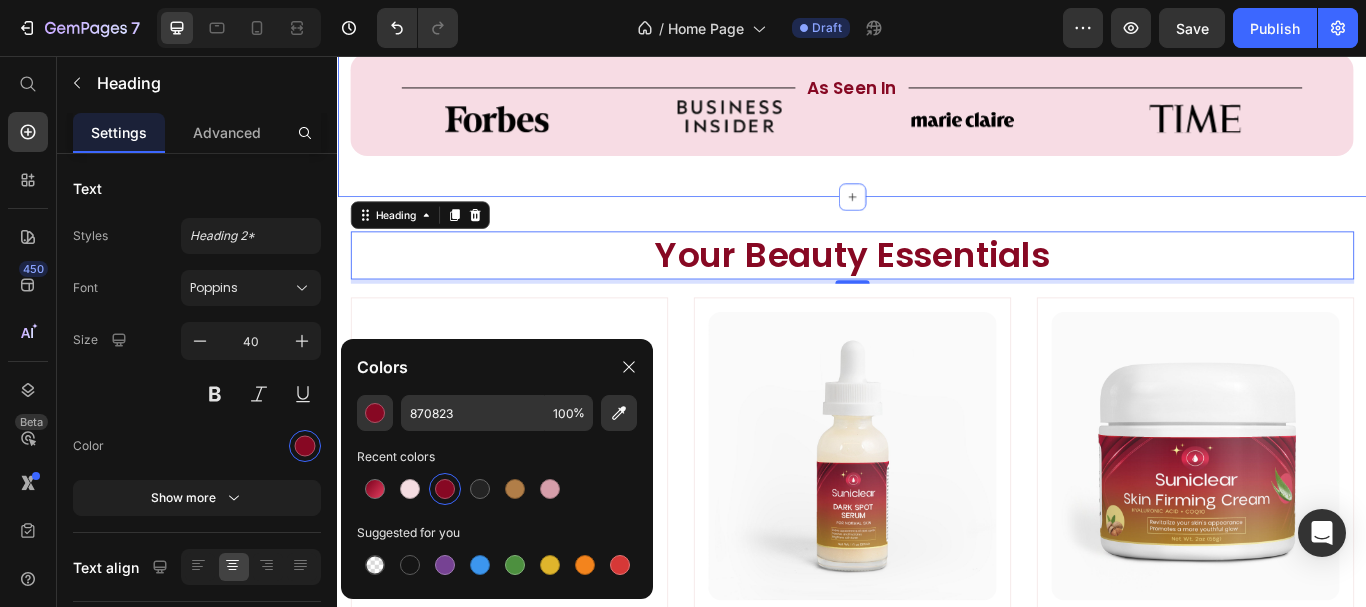 click on "Title Line As Seen In Text Block                Title Line Row Image Image Image Image Carousel Row Section 2" at bounding box center (937, 113) 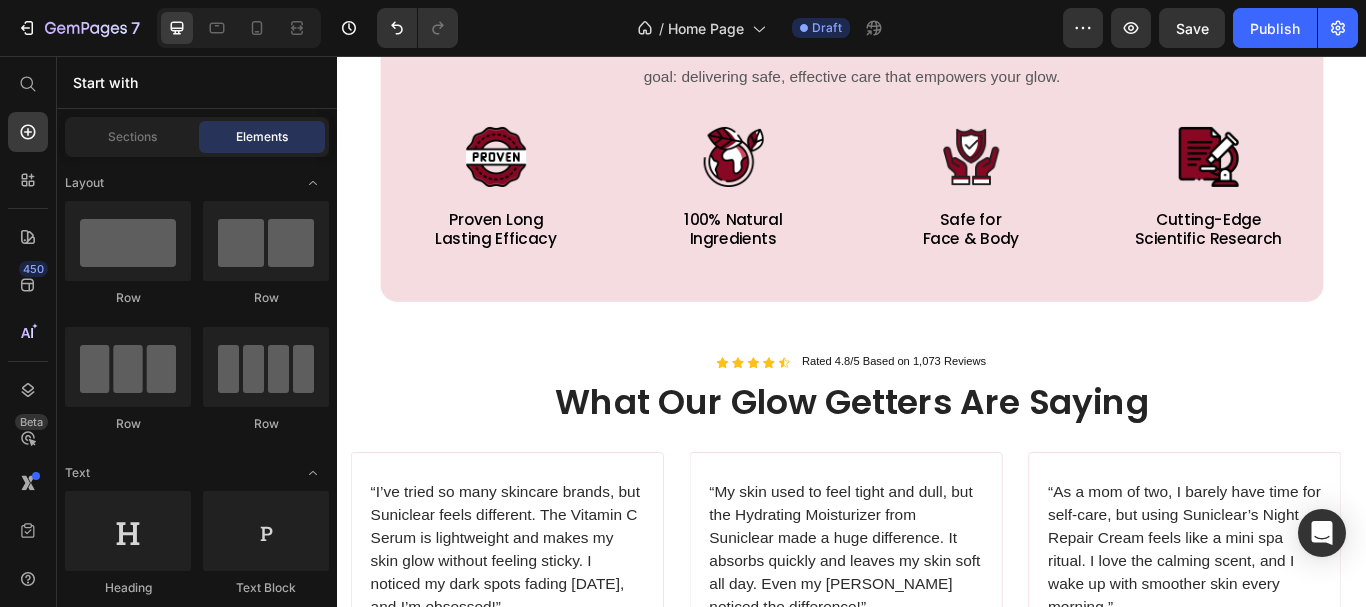 scroll, scrollTop: 2205, scrollLeft: 0, axis: vertical 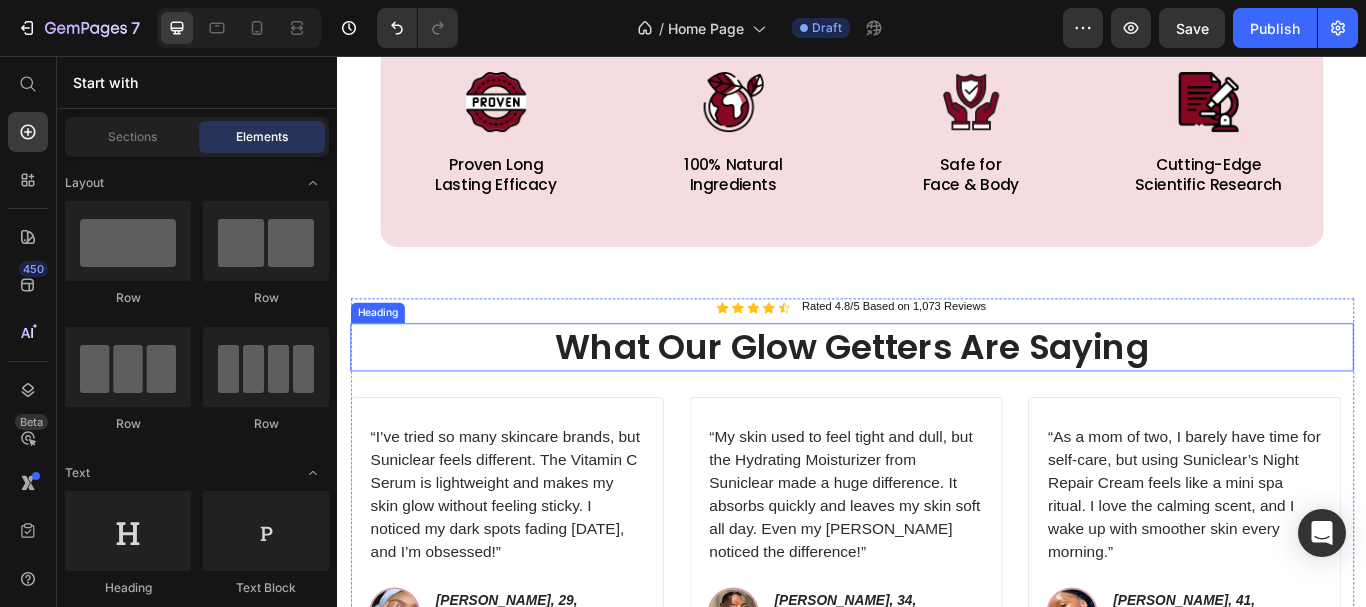 click on "What Our Glow Getters Are Saying" at bounding box center [937, 396] 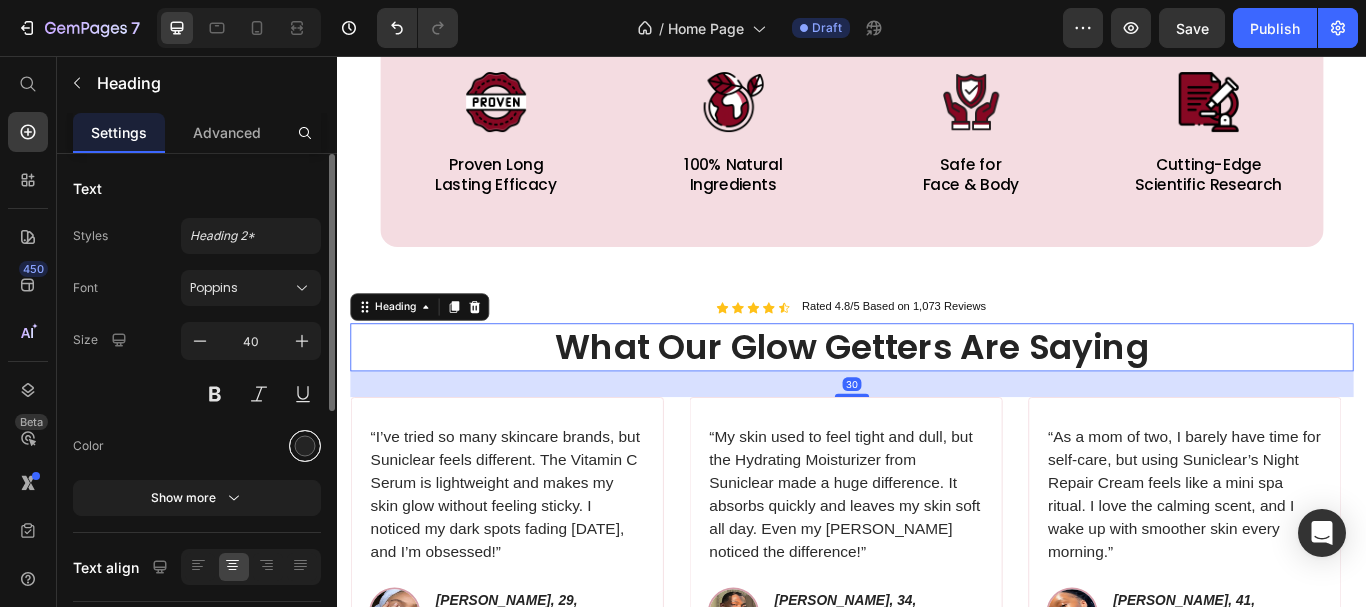 click at bounding box center [305, 446] 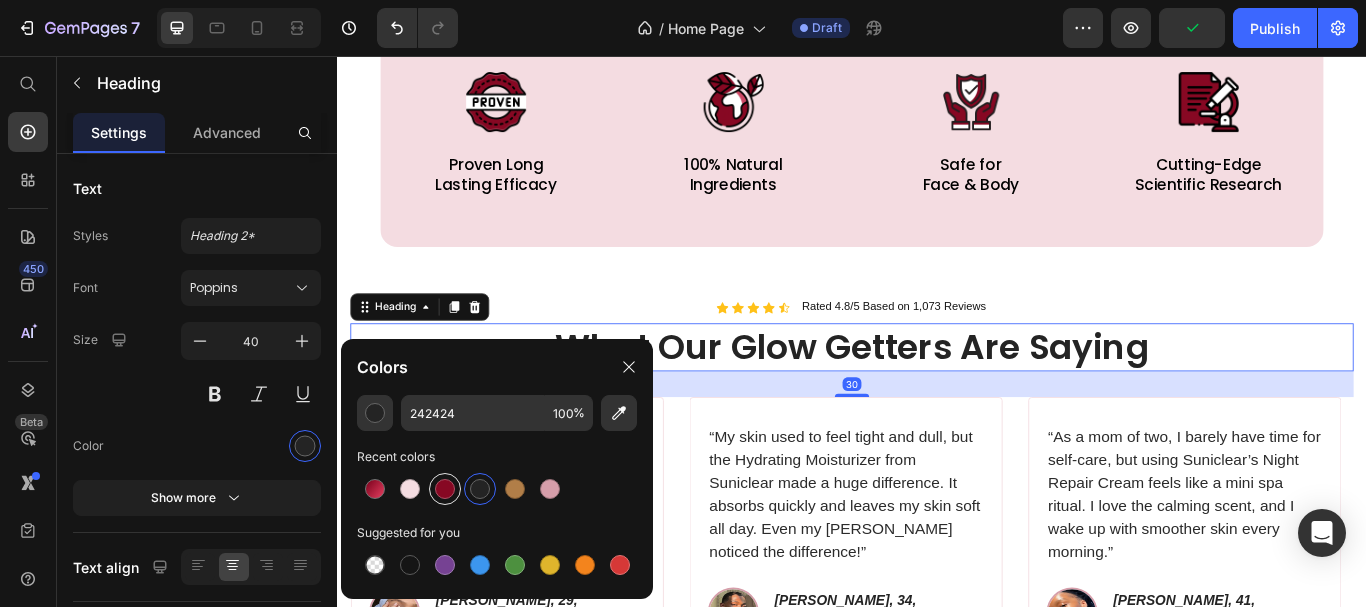 click at bounding box center (445, 489) 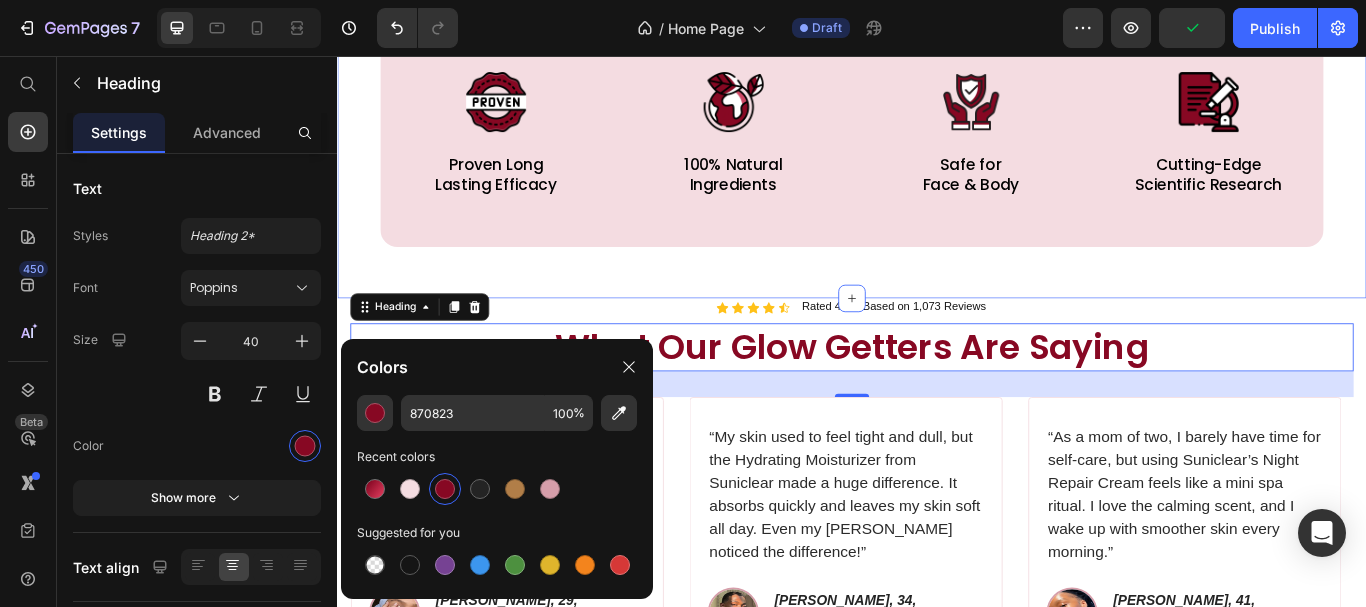 click on "More Than Beauty. It's a Standard Heading From the purity of our ingredients to the performance of our formulas, everything we do reflects one goal: delivering safe, effective care that empowers your glow. Text block Image Proven Long Lasting Efficacy Text Block Image 100% Natural Ingredients Text Block Image Safe for  Face & Body Text Block Image  Cutting-Edge  Scientific Research Text Block Row Row Section 4" at bounding box center (937, 76) 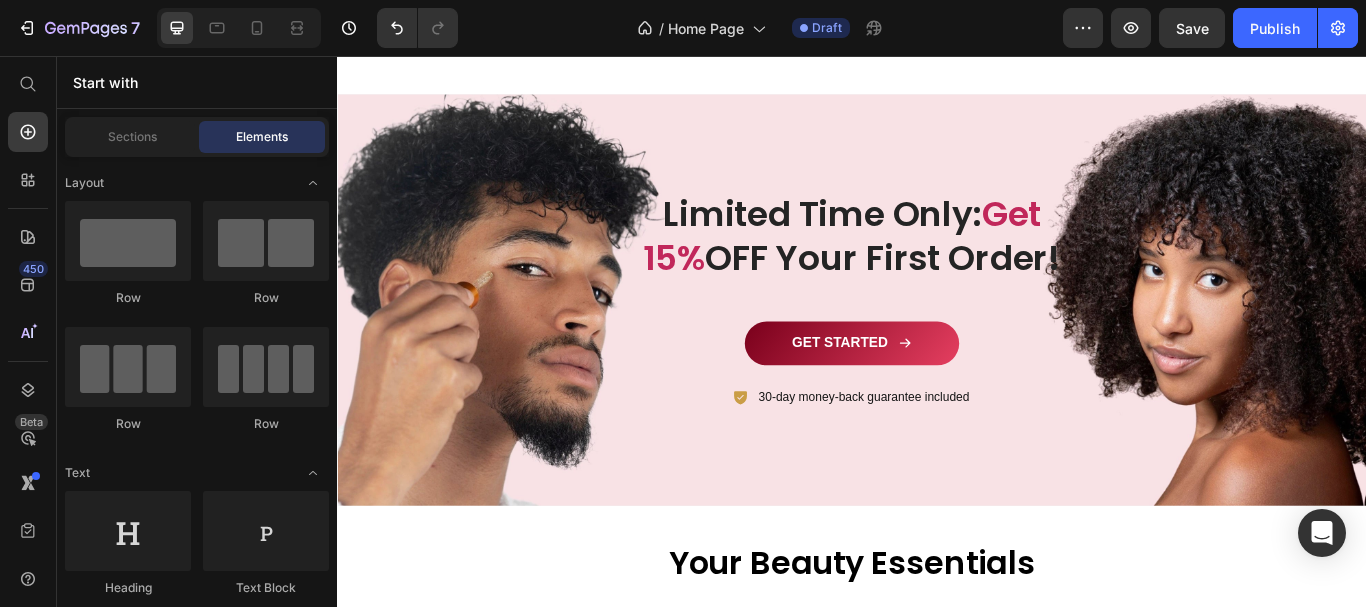 scroll, scrollTop: 3036, scrollLeft: 0, axis: vertical 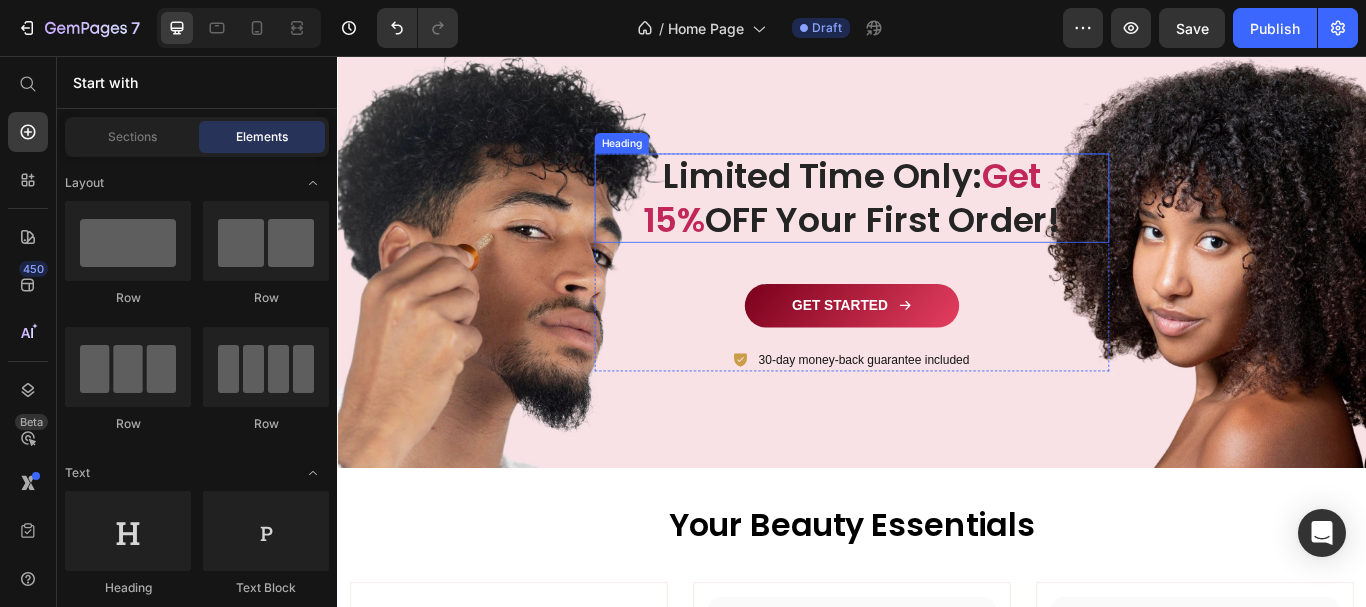 click on "Limited Time Only:  Get 15%  OFF Your First Order!" at bounding box center [937, 222] 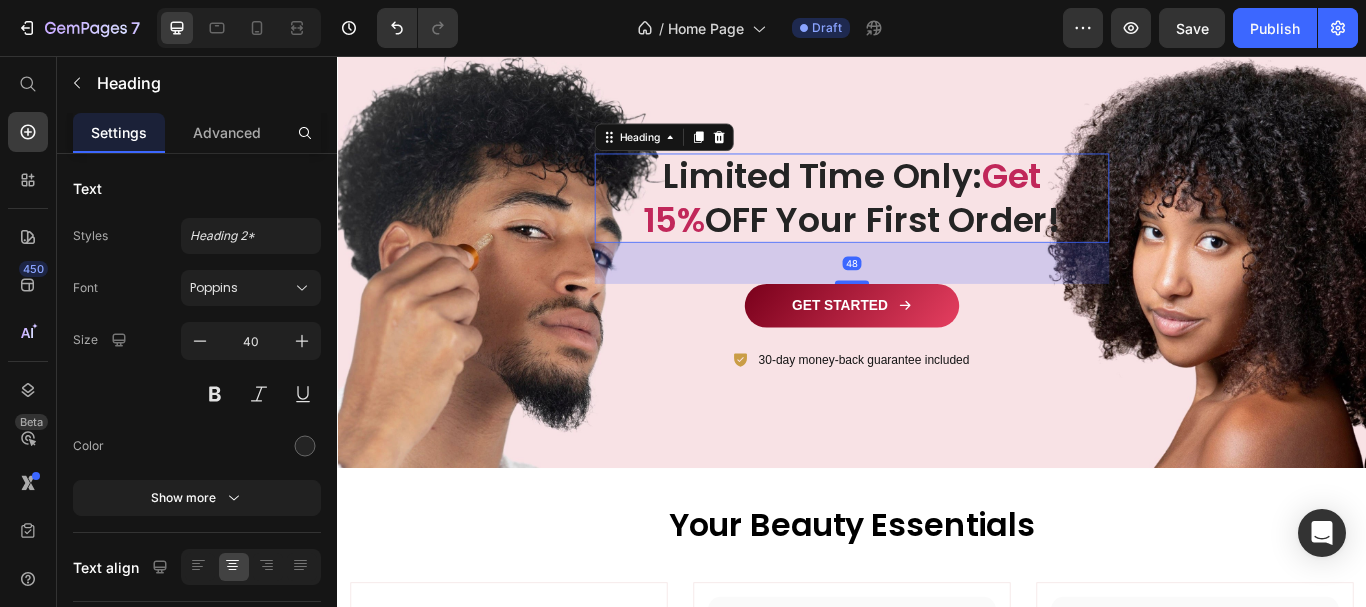 click on "Limited Time Only:  Get 15%  OFF Your First Order!" at bounding box center [937, 222] 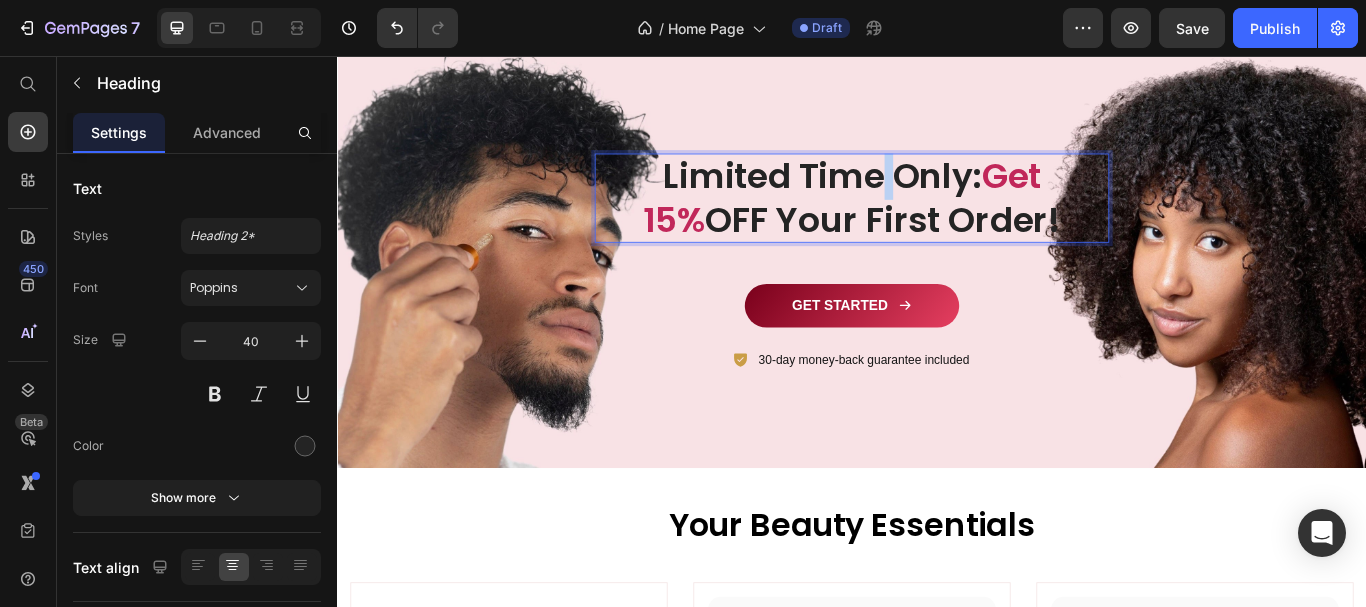 click on "Limited Time Only:  Get 15%  OFF Your First Order!" at bounding box center (937, 222) 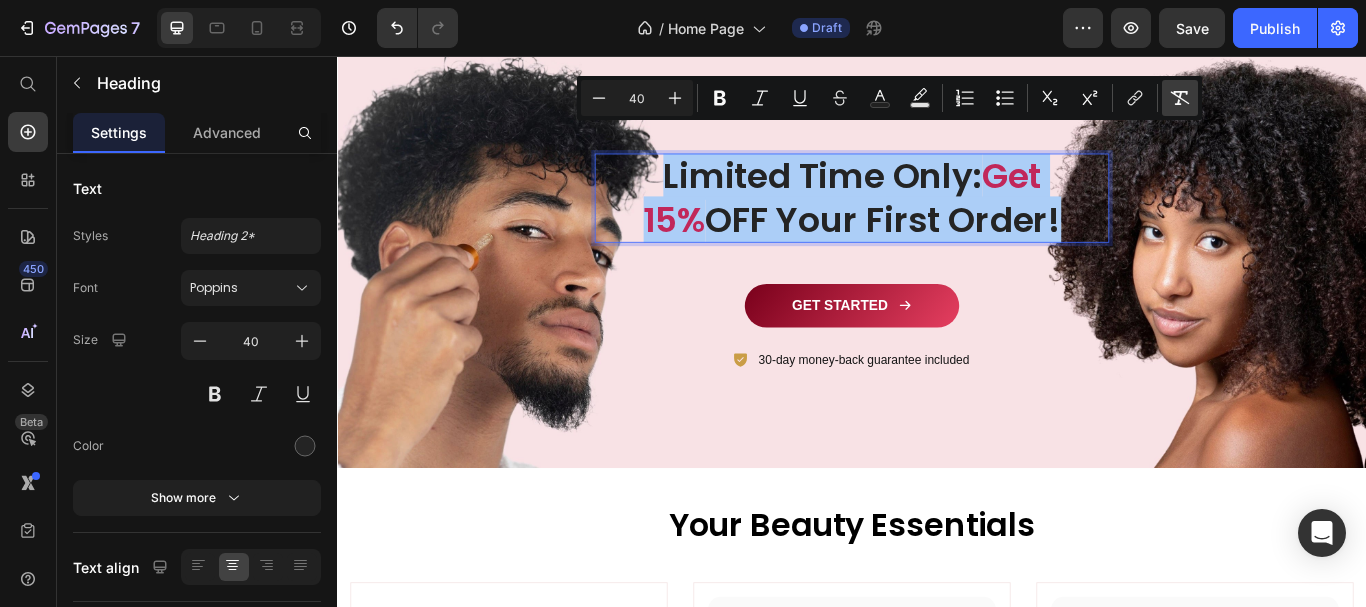 click 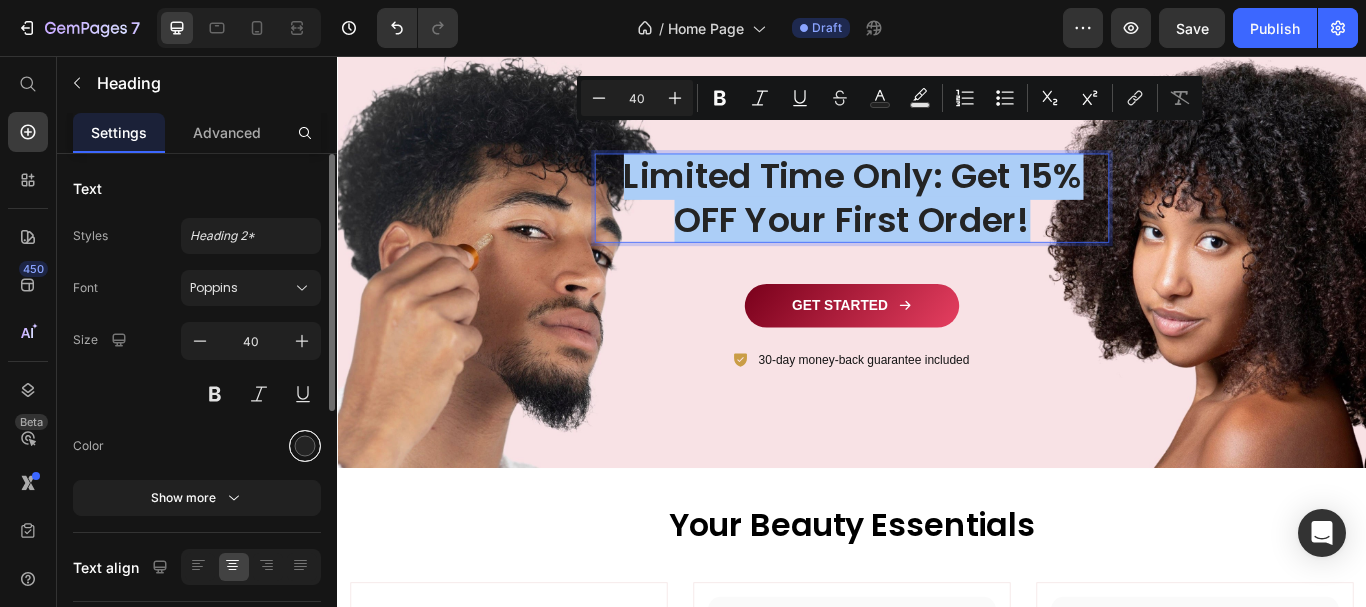 click at bounding box center [305, 446] 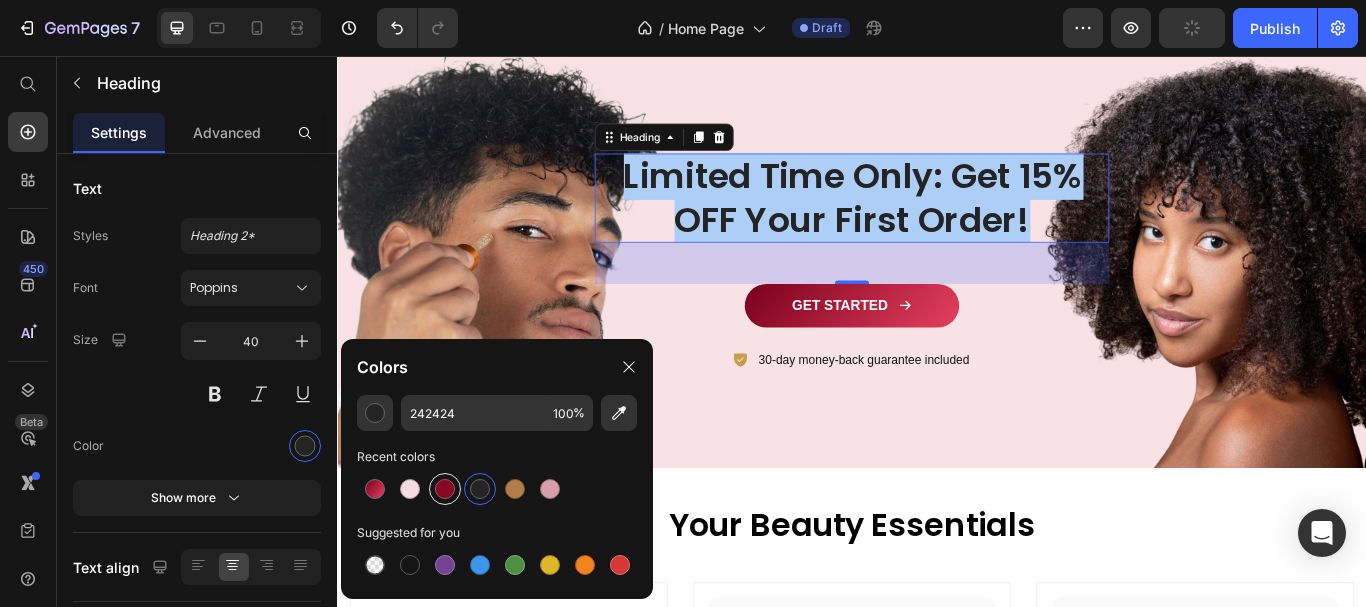 click at bounding box center [445, 489] 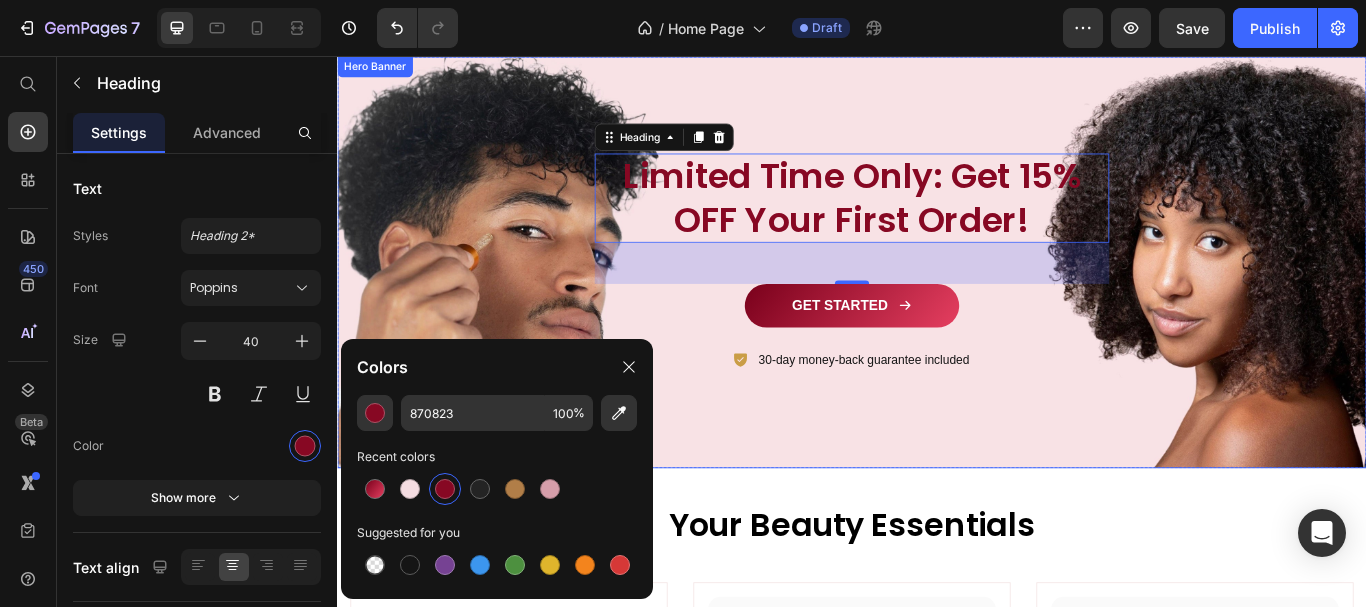 click at bounding box center (937, 297) 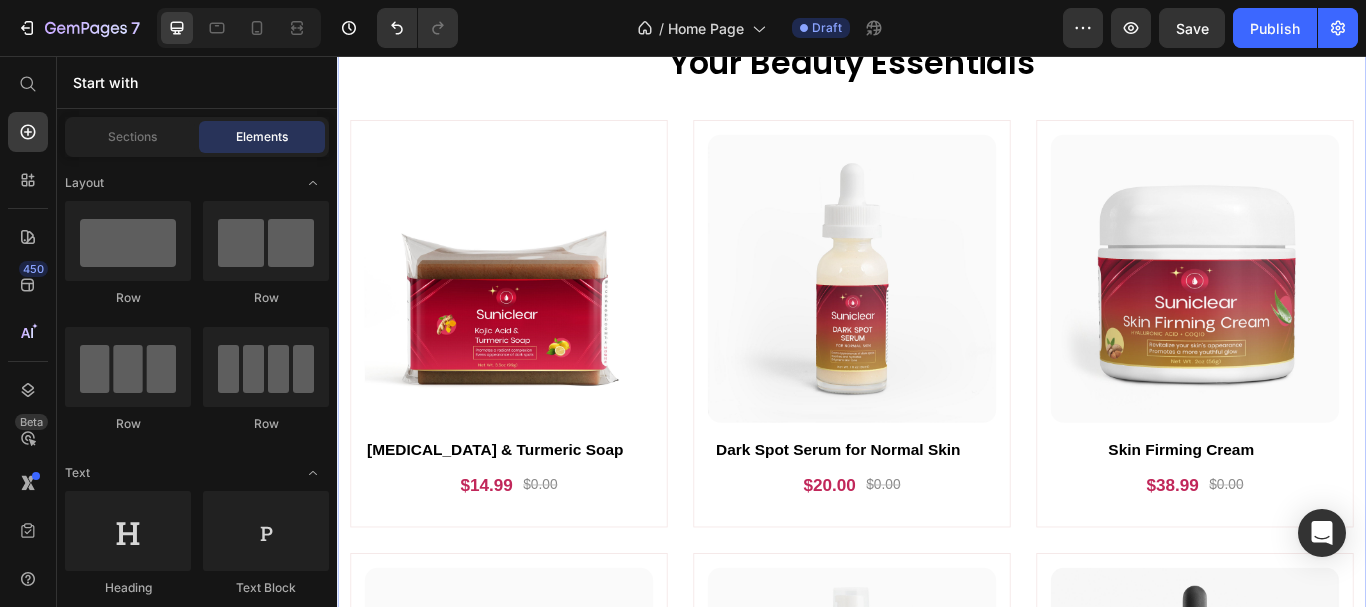 scroll, scrollTop: 3331, scrollLeft: 0, axis: vertical 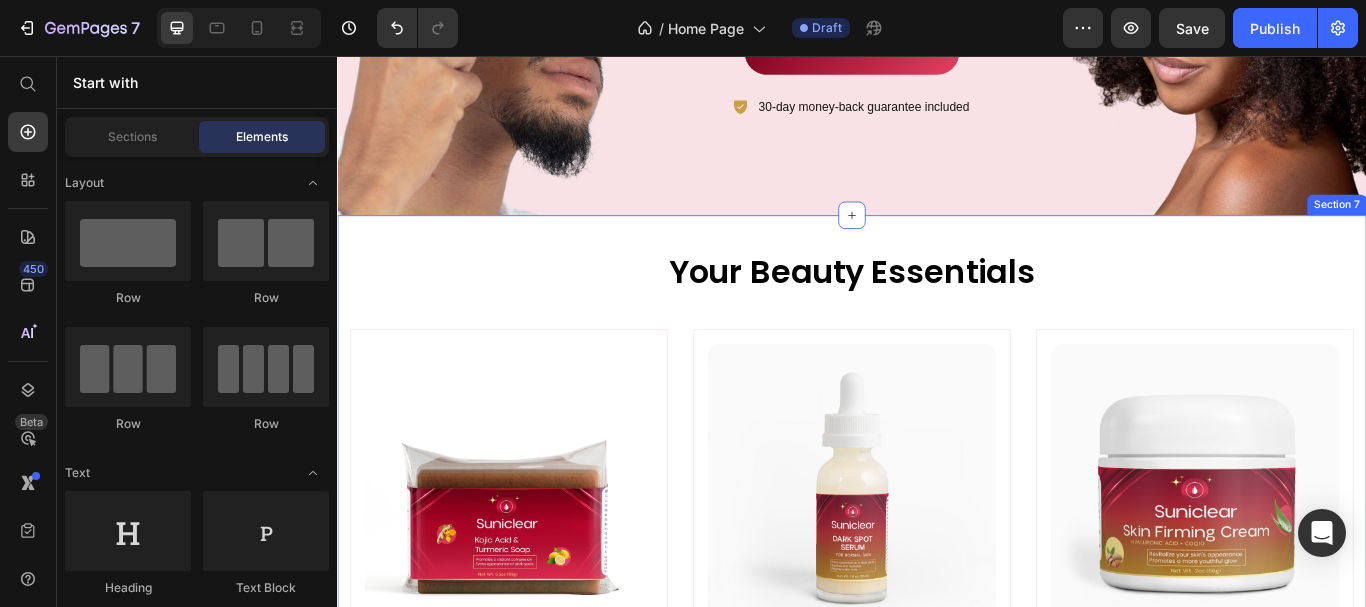 click on "Your Beauty Essentials Heading Row (P) Images Row [MEDICAL_DATA] & Turmeric Soap (P) Title $14.99 (P) Price $0.00 (P) Price Row Row (P) Images Row Dark Spot Serum for Normal Skin (P) Title $20.00 (P) Price $0.00 (P) Price Row Row (P) Images Row Skin Firming Cream (P) Title $38.99 (P) Price $0.00 (P) Price Row Row (P) Images Row Oat Milk Honey Soap (P) Title $14.99 (P) Price $0.00 (P) Price Row Row (P) Images Row Anti Aging Moisturizer for Normal Skin (P) Title $40.00 (P) Price $0.00 (P) Price Row Row (P) Images Row [MEDICAL_DATA] Face Oil (P) Title $19.90 (P) Price $0.00 (P) Price Row Row Product List Row Section 7" at bounding box center [937, 852] 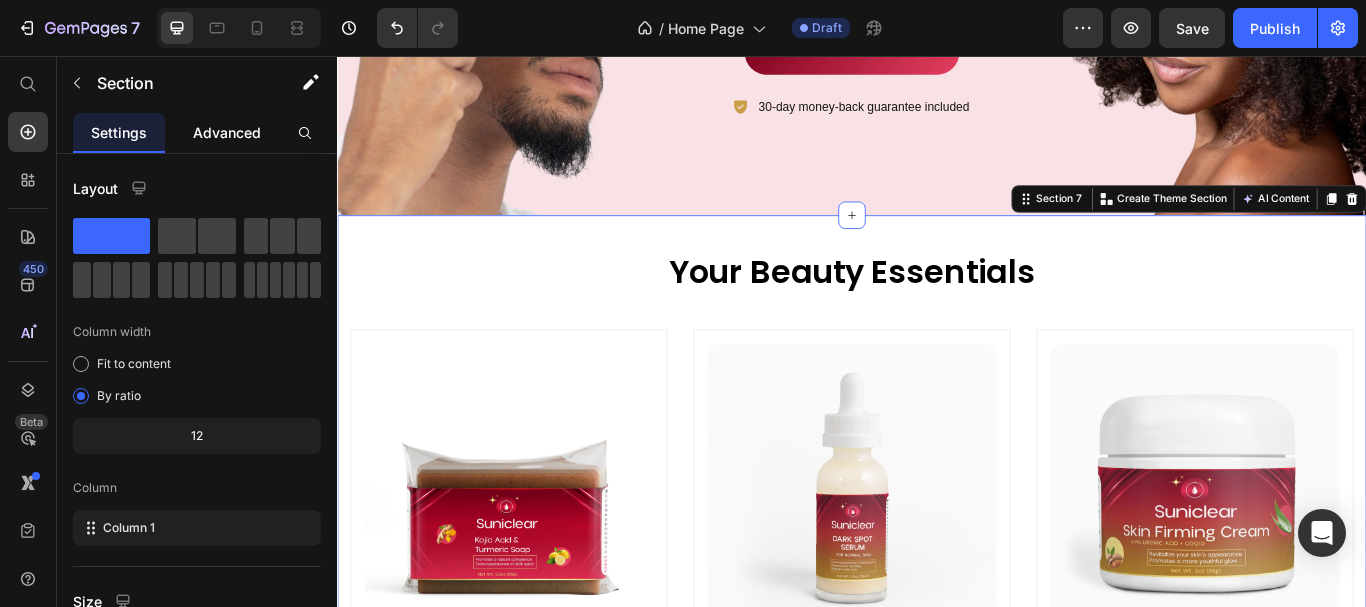 click on "Advanced" at bounding box center (227, 132) 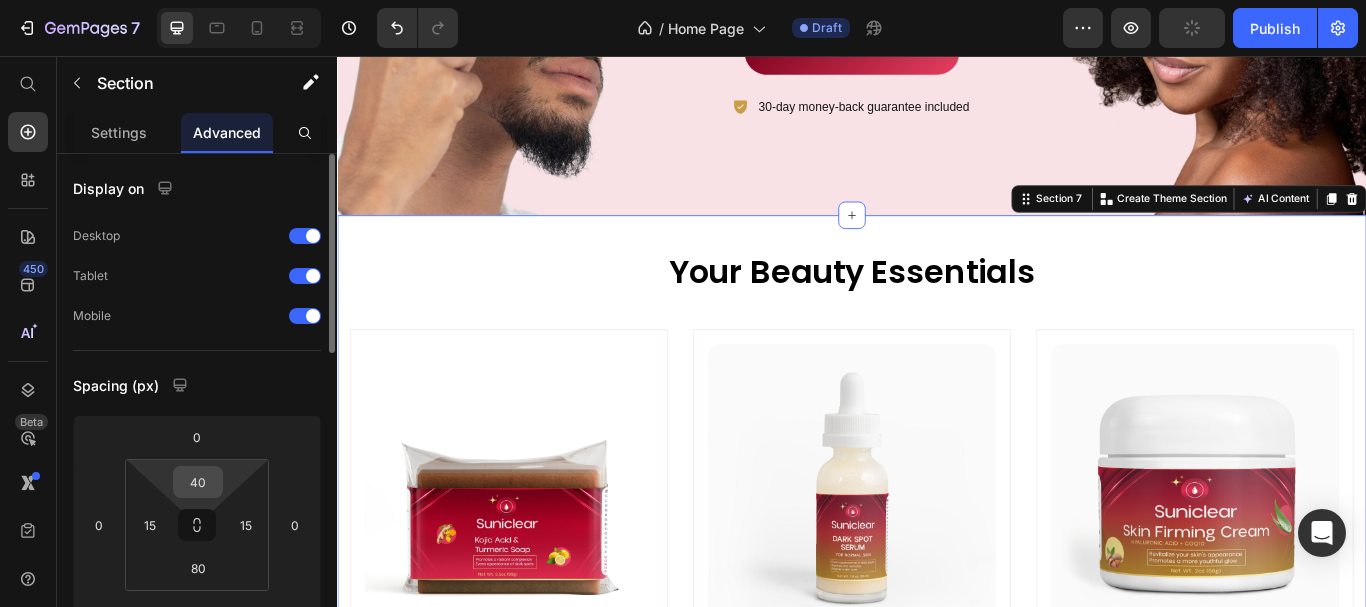 click on "40" at bounding box center [198, 482] 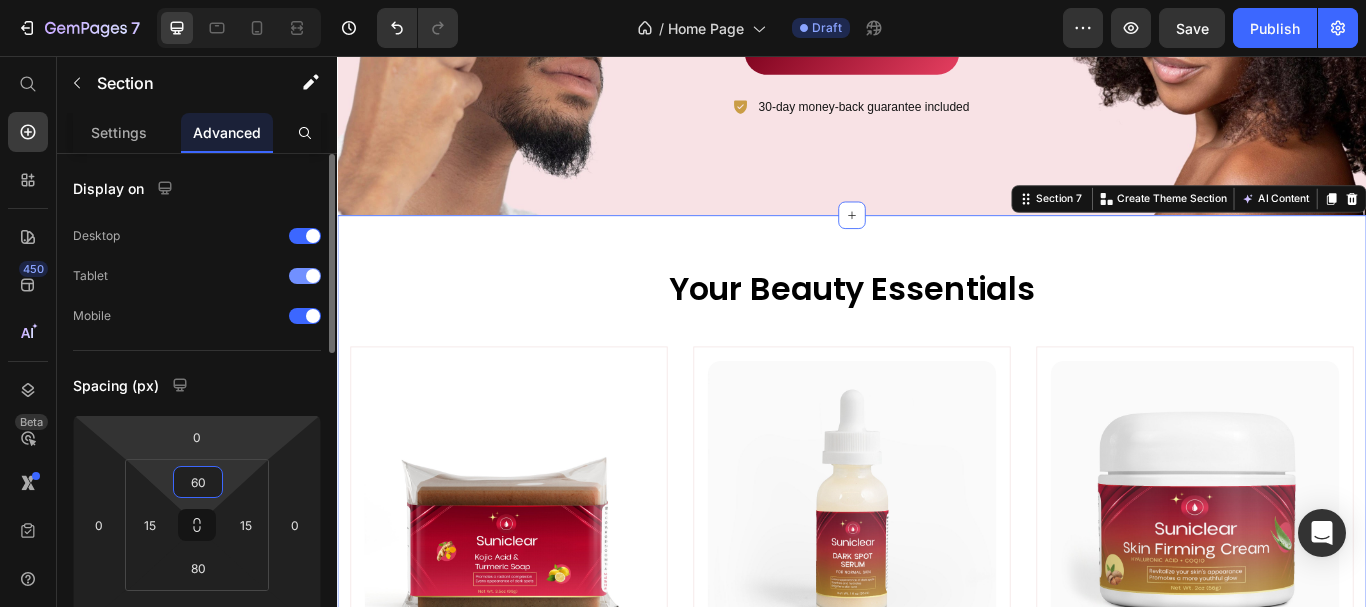 type on "60" 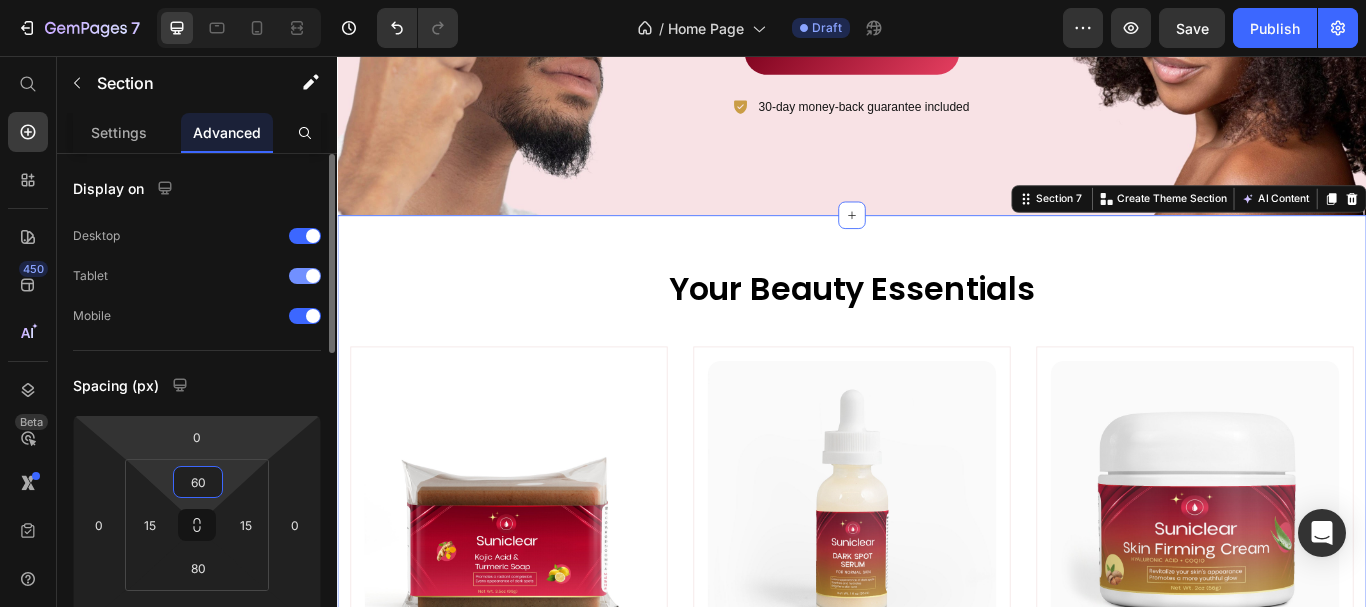 click at bounding box center [214, 276] 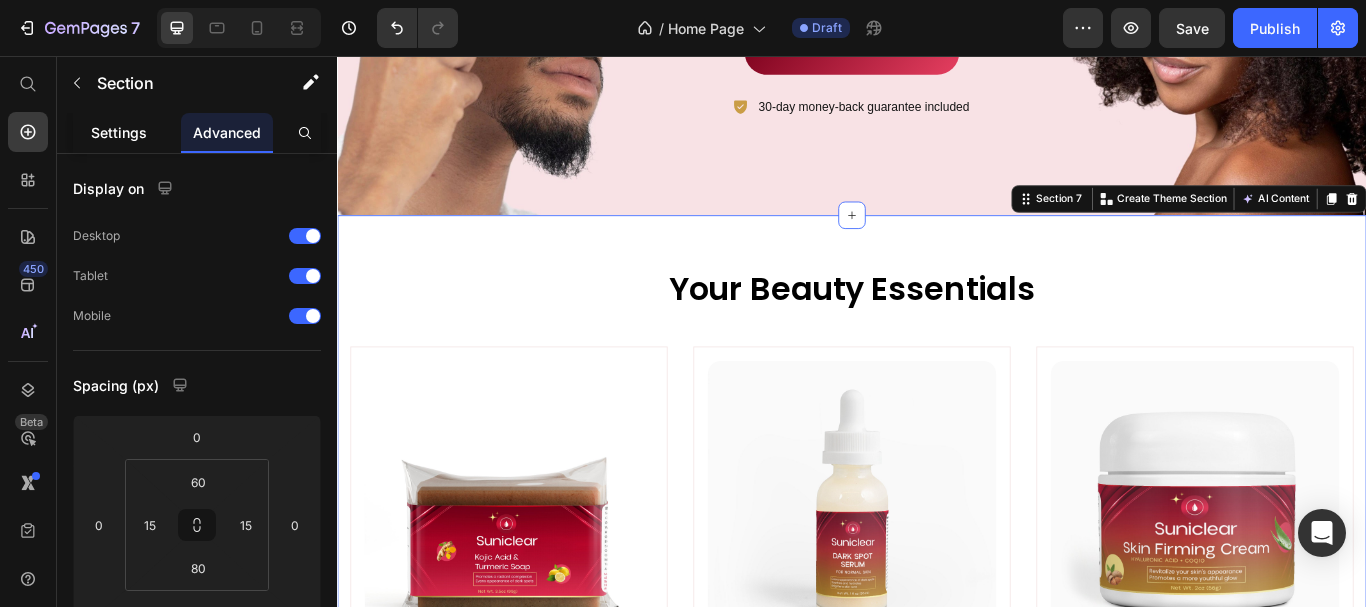 click on "Settings" at bounding box center (119, 132) 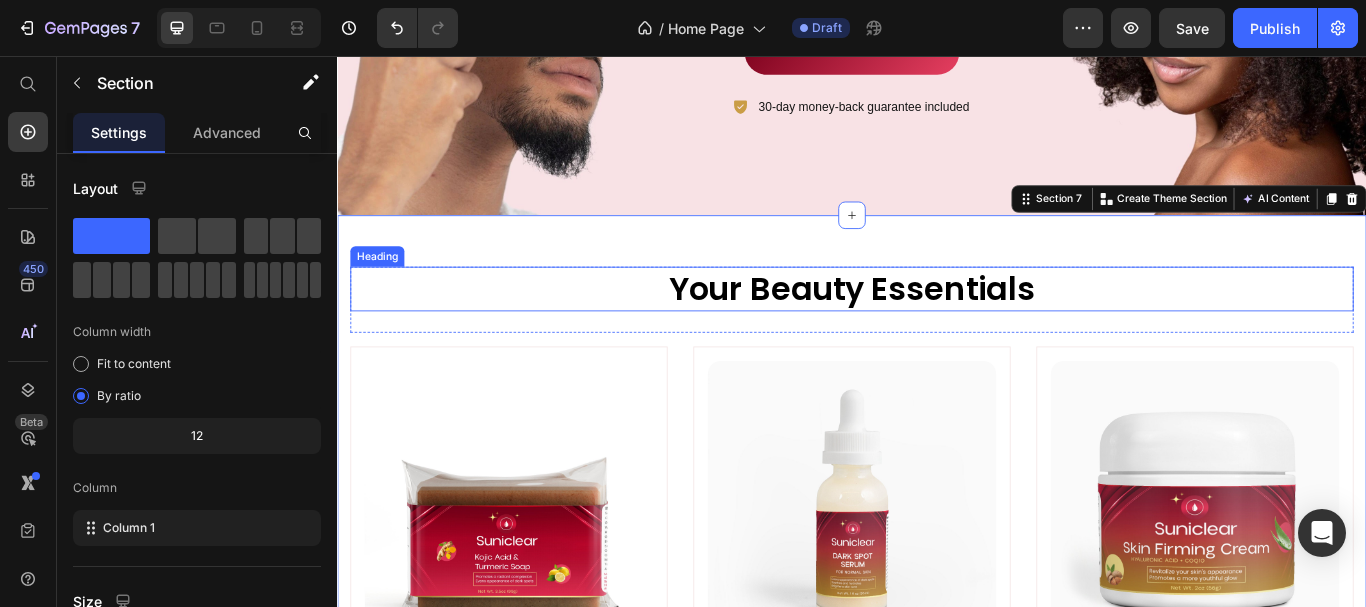 click on "Your Beauty Essentials" at bounding box center [937, 328] 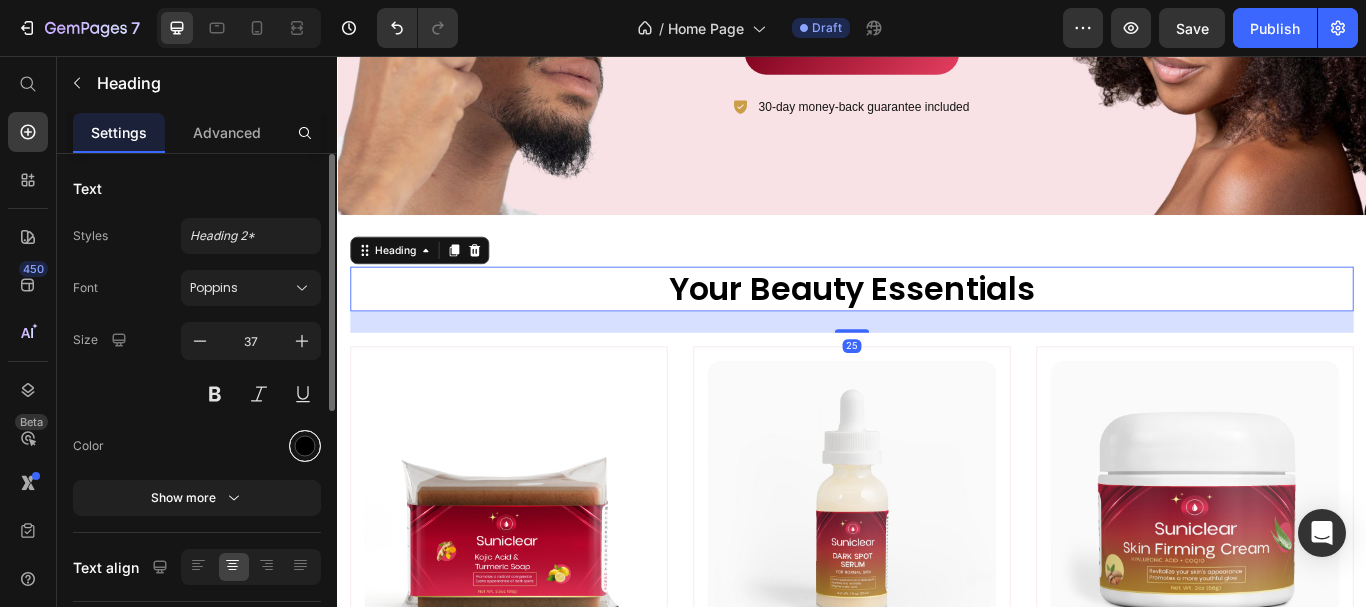 click at bounding box center [305, 446] 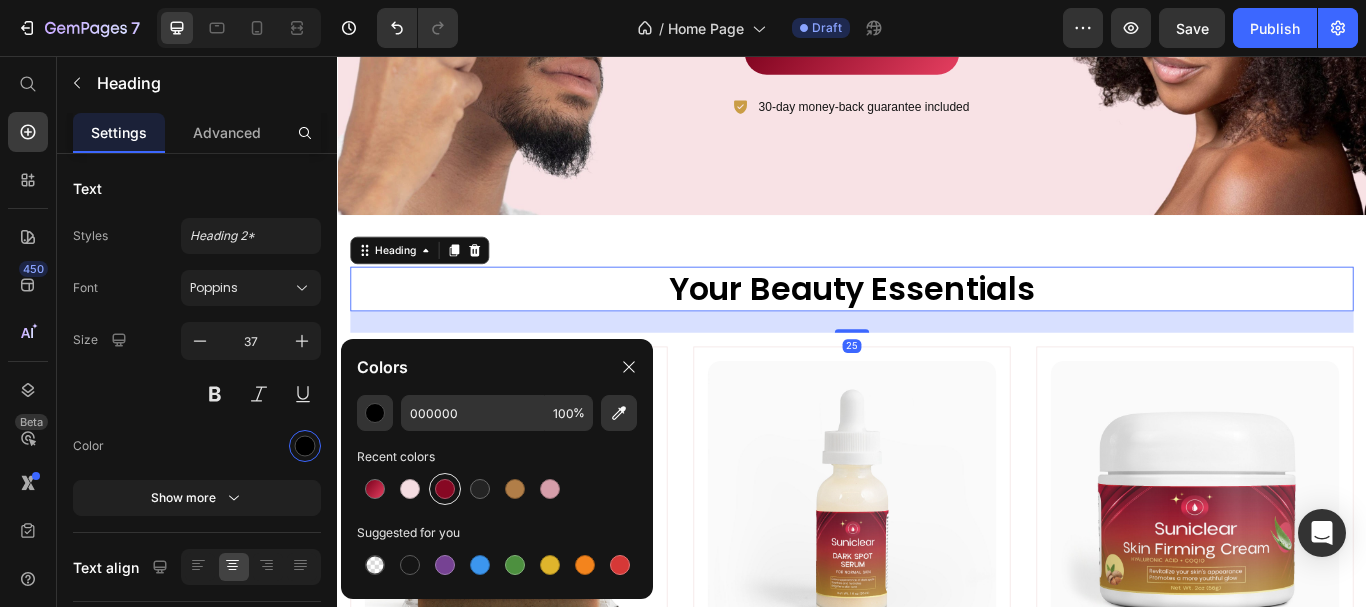 click at bounding box center (445, 489) 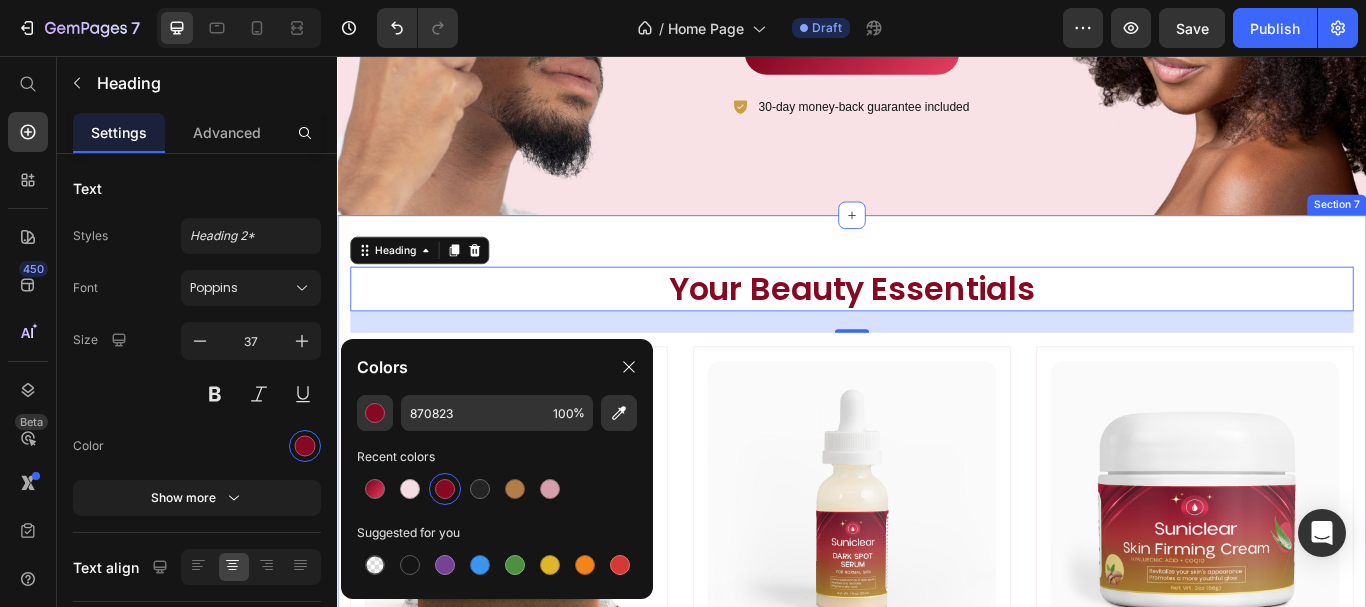 click on "Your Beauty Essentials Heading   25 Row (P) Images Row [MEDICAL_DATA] & Turmeric Soap (P) Title $14.99 (P) Price $0.00 (P) Price Row Row (P) Images Row Dark Spot Serum for Normal Skin (P) Title $20.00 (P) Price $0.00 (P) Price Row Row (P) Images Row Skin Firming Cream (P) Title $38.99 (P) Price $0.00 (P) Price Row Row (P) Images Row Oat Milk Honey Soap (P) Title $14.99 (P) Price $0.00 (P) Price Row Row (P) Images Row Anti Aging Moisturizer for Normal Skin (P) Title $40.00 (P) Price $0.00 (P) Price Row Row (P) Images Row [MEDICAL_DATA] Face Oil (P) Title $19.90 (P) Price $0.00 (P) Price Row Row Product List Row Section 7" at bounding box center (937, 862) 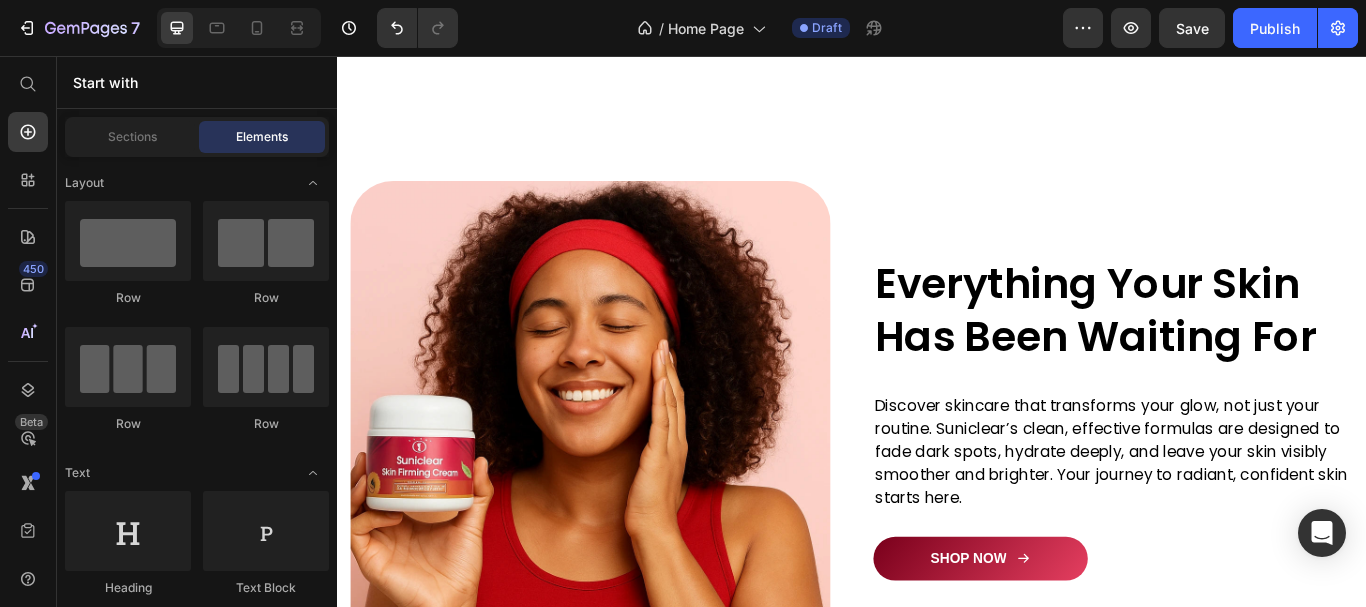 scroll, scrollTop: 4691, scrollLeft: 0, axis: vertical 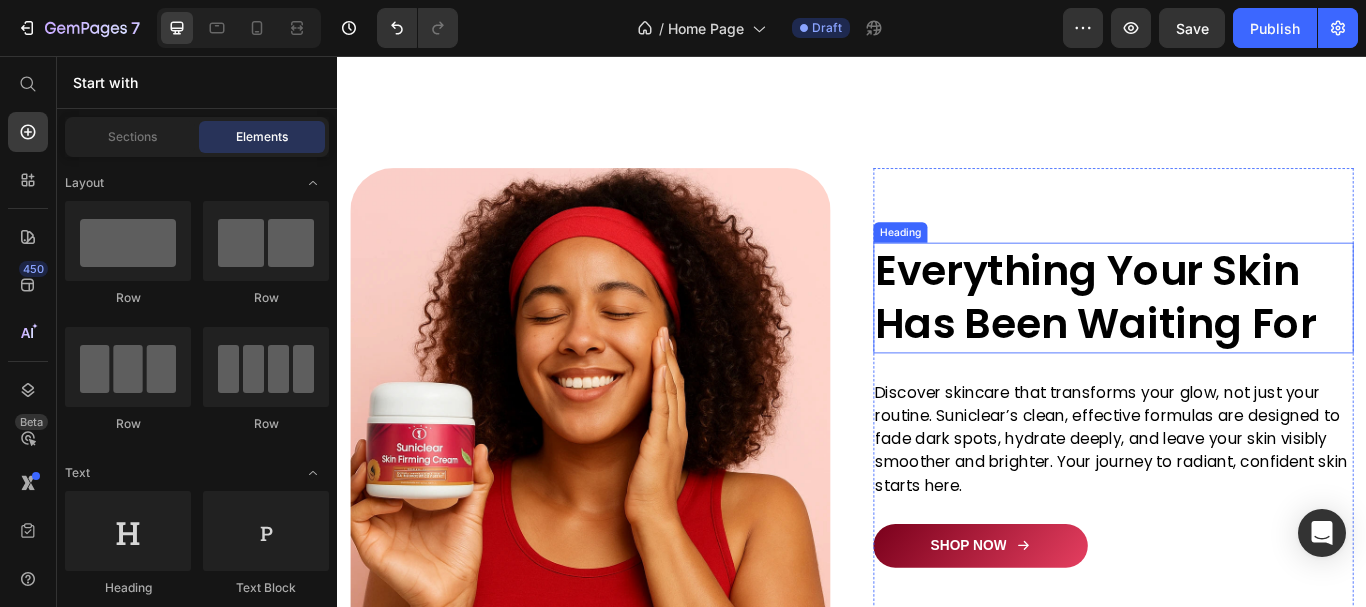 click on "Everything Your Skin Has Been Waiting For" at bounding box center (1242, 338) 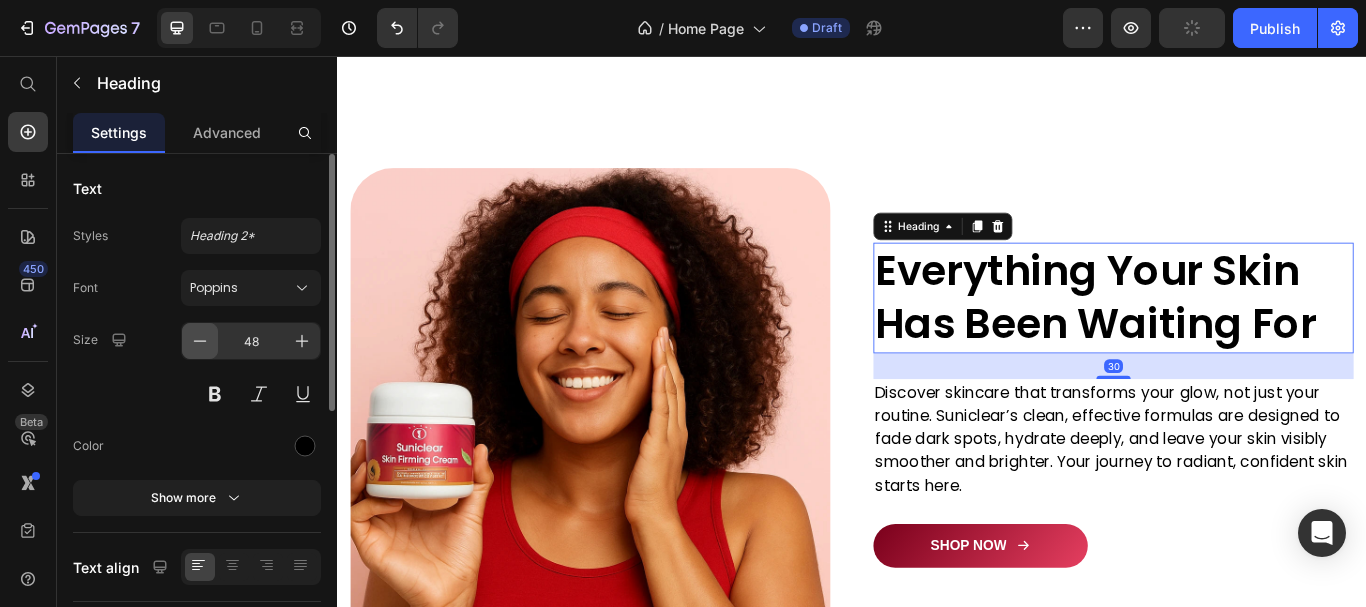 click at bounding box center (200, 341) 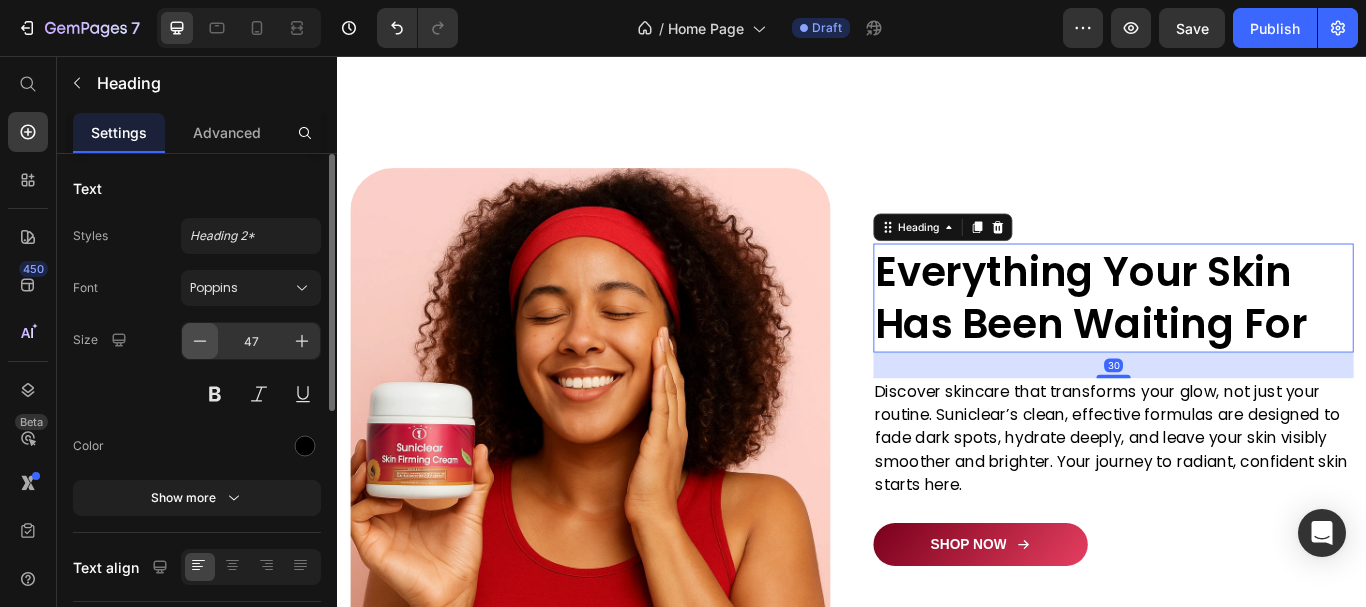click at bounding box center [200, 341] 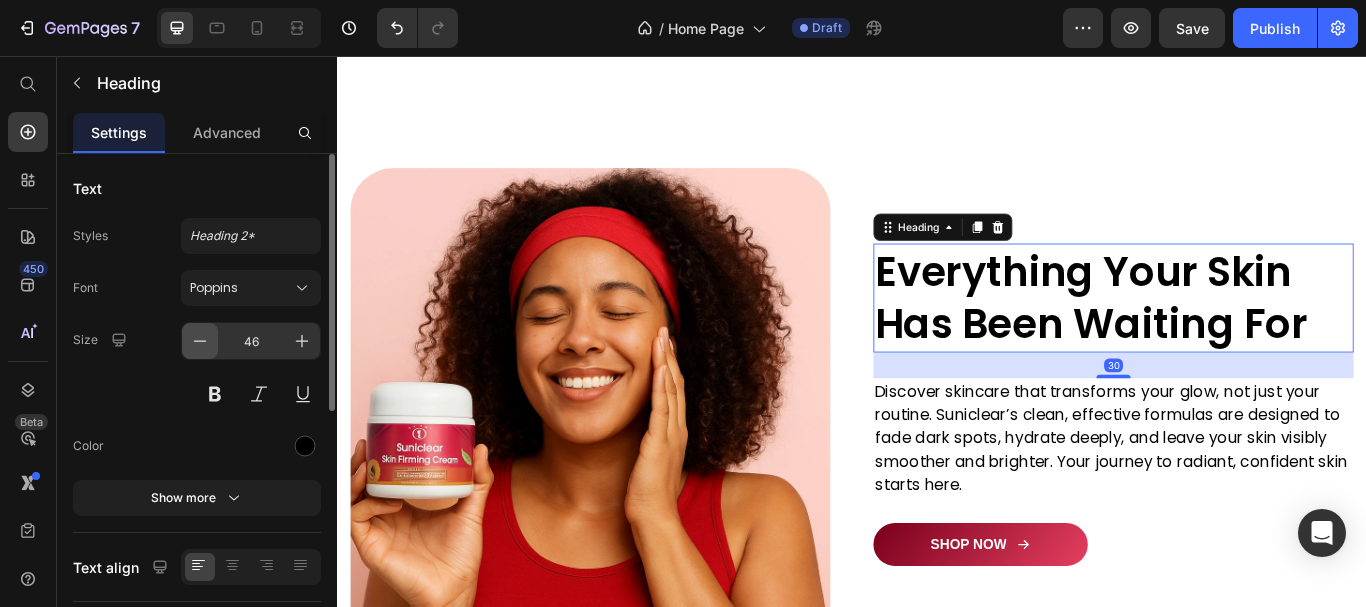 click at bounding box center [200, 341] 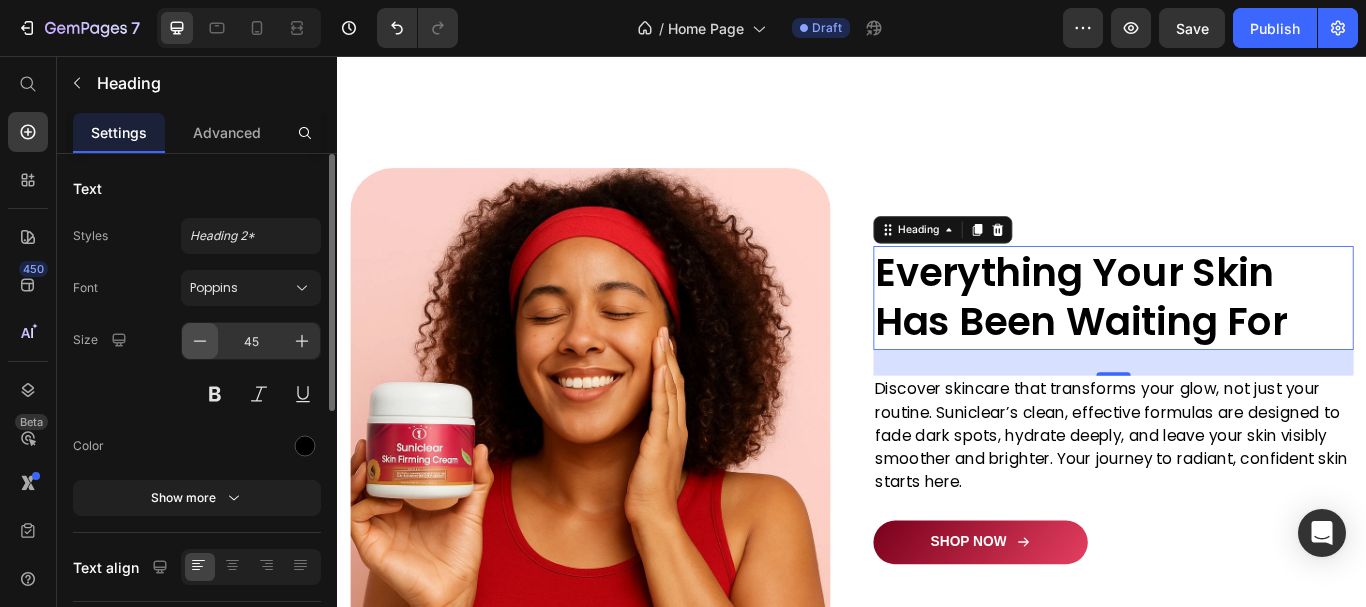 click at bounding box center (200, 341) 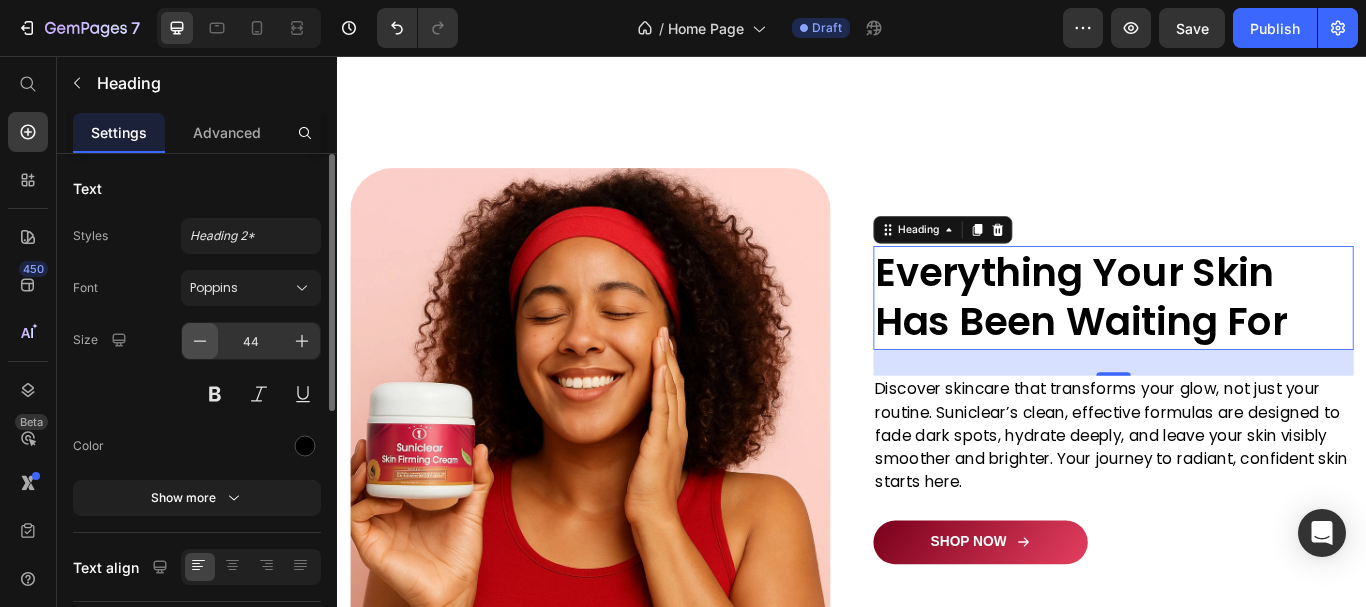 click at bounding box center (200, 341) 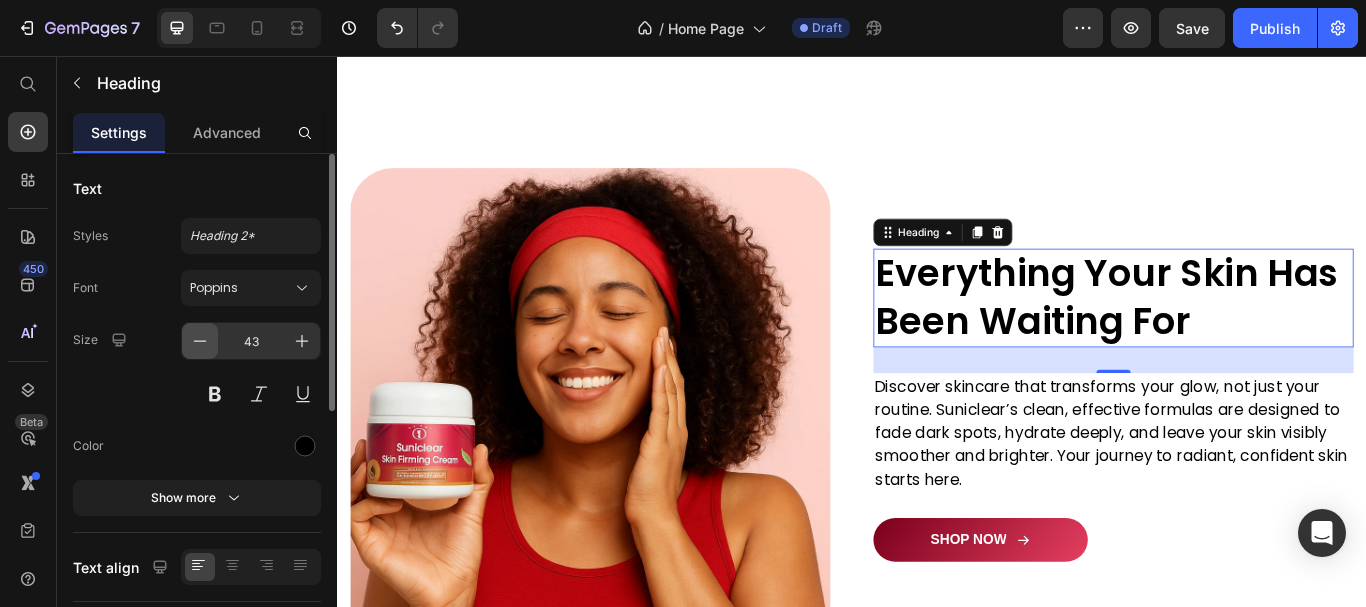 click at bounding box center [200, 341] 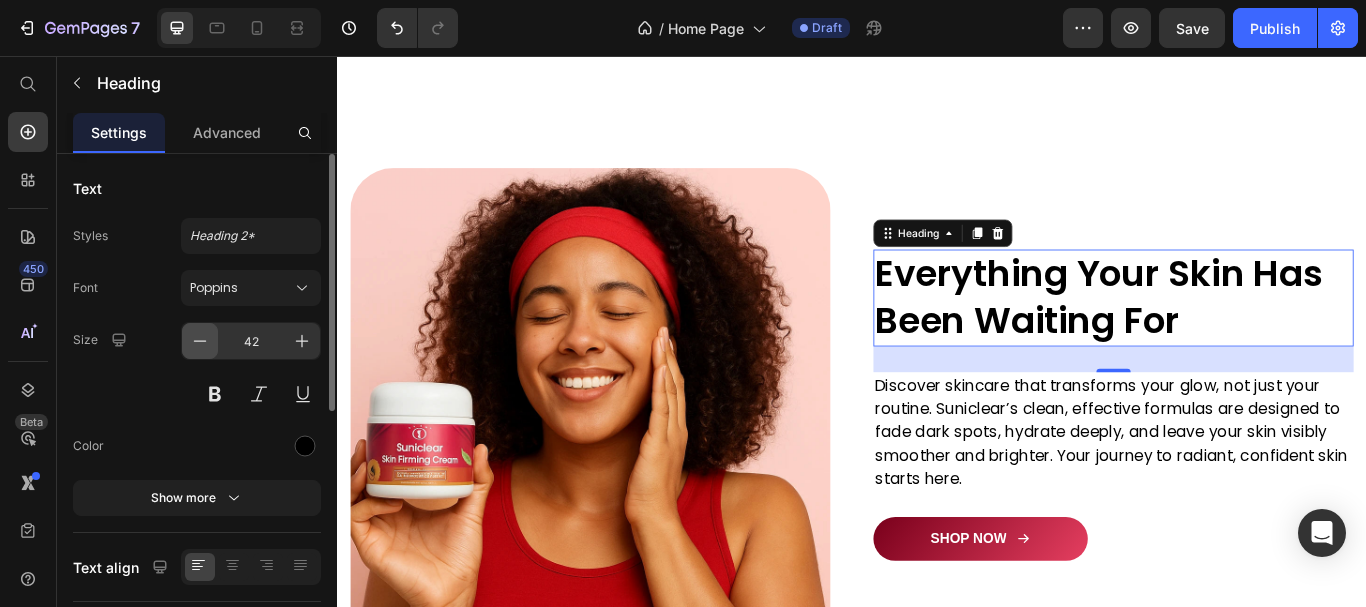 click at bounding box center [200, 341] 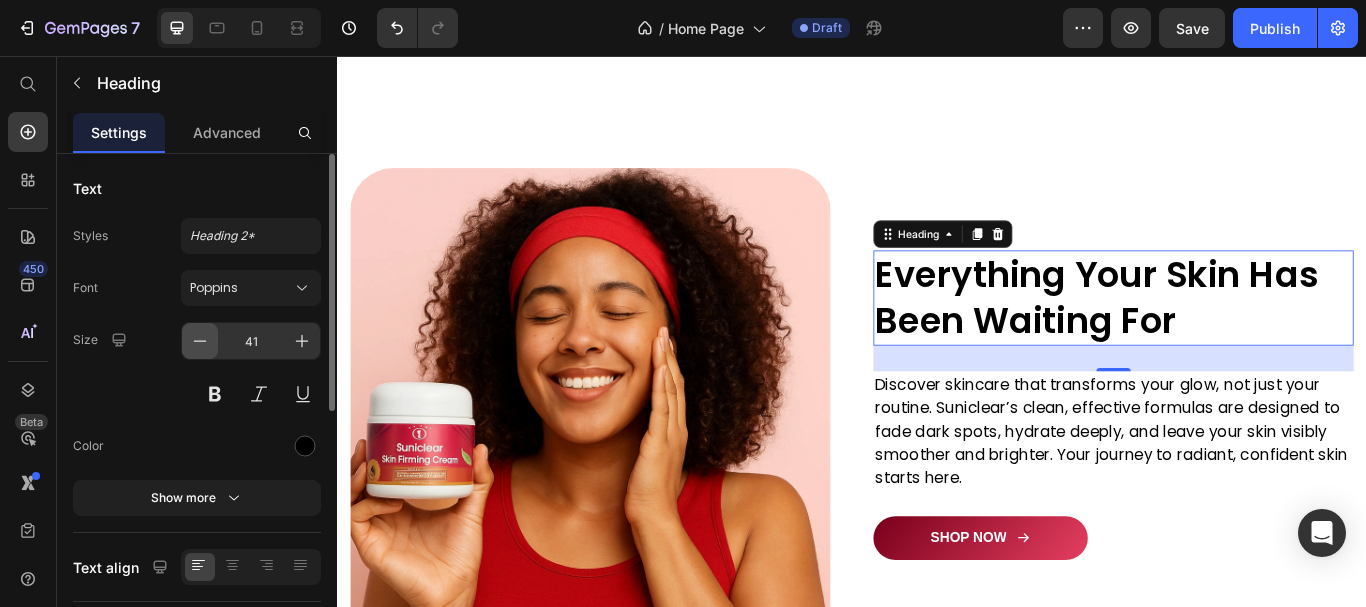click at bounding box center [200, 341] 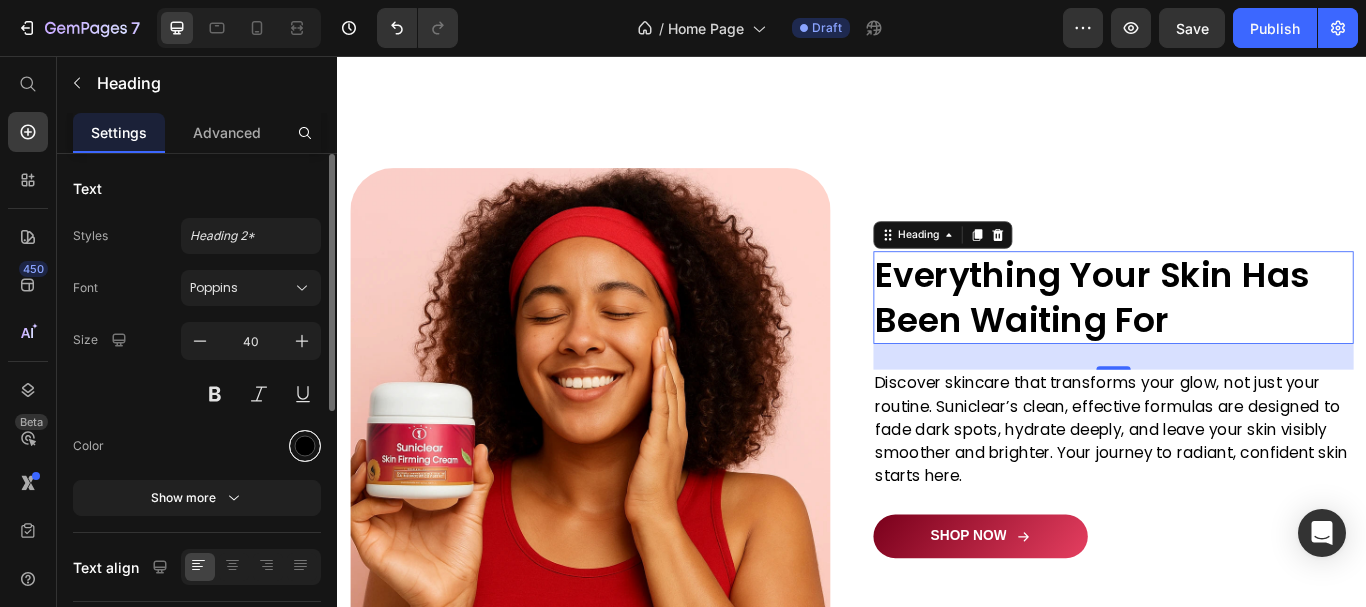 click at bounding box center (305, 446) 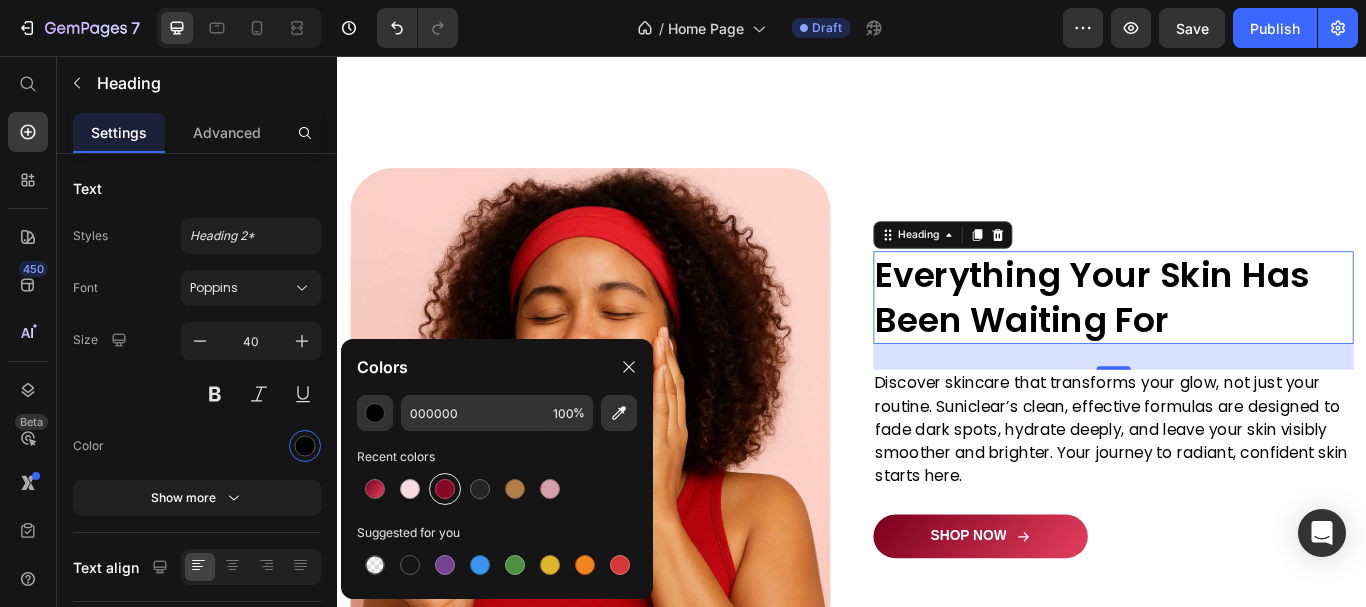 click at bounding box center [445, 489] 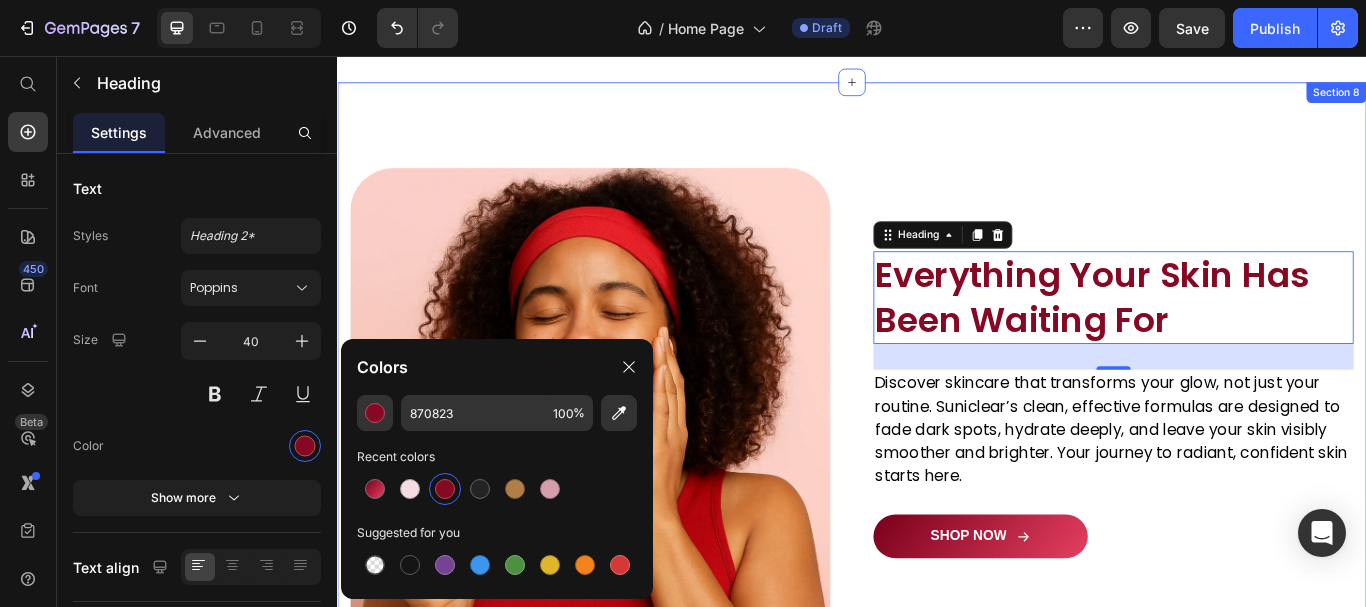 click on "Image Everything Your Skin Has Been Waiting For Heading   30 Discover skincare that transforms your glow, not just your routine. Suniclear’s clean, effective formulas are designed to fade dark spots, hydrate deeply, and leave your skin visibly smoother and brighter. Your journey to radiant, confident skin starts here. Text block Row
SHOP NOW Button Image Row Row Section 8" at bounding box center (937, 457) 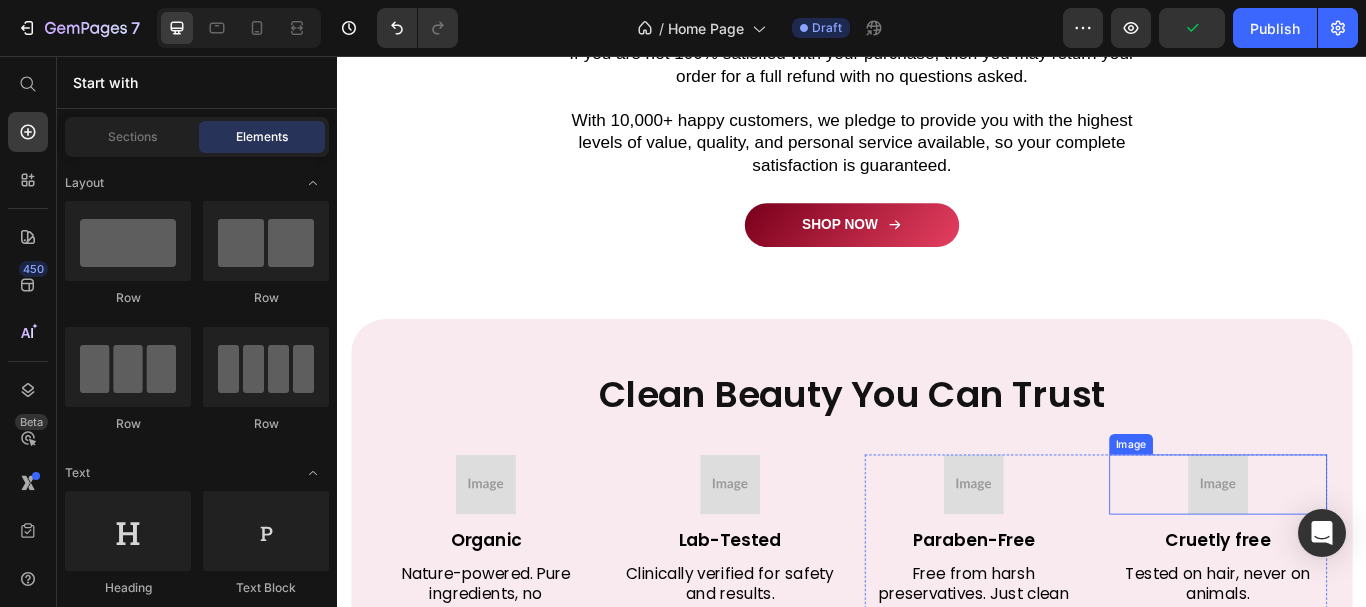 scroll, scrollTop: 5977, scrollLeft: 0, axis: vertical 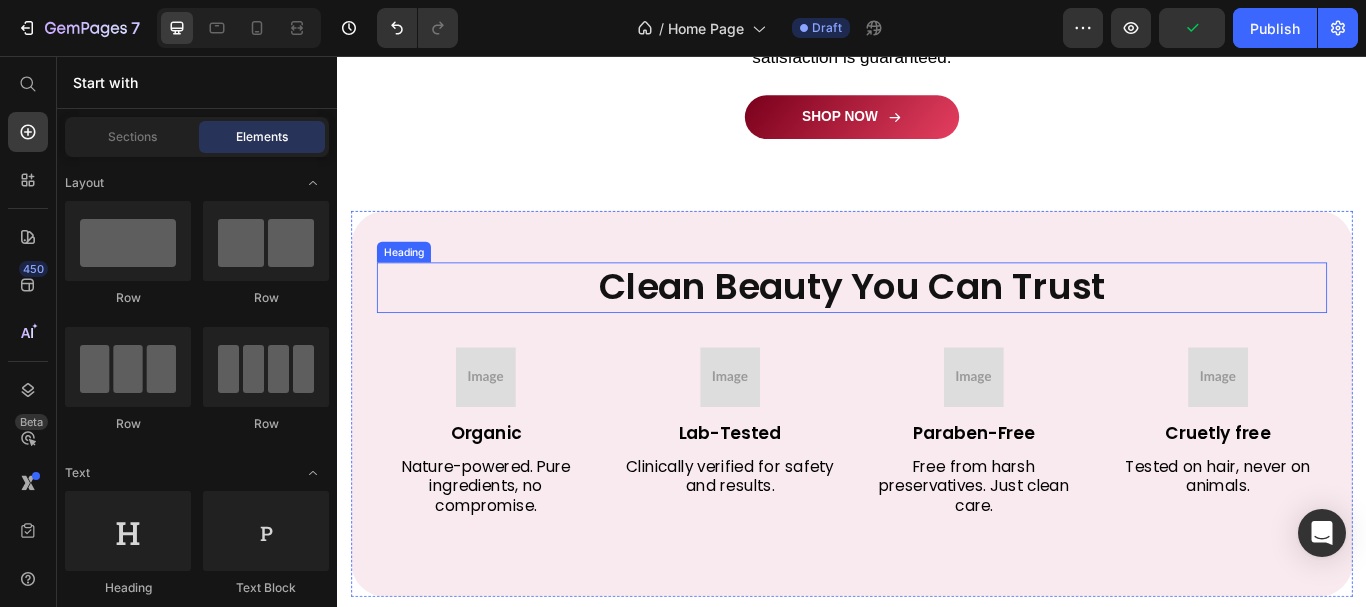 click on "Clean Beauty You Can Trust" at bounding box center [937, 326] 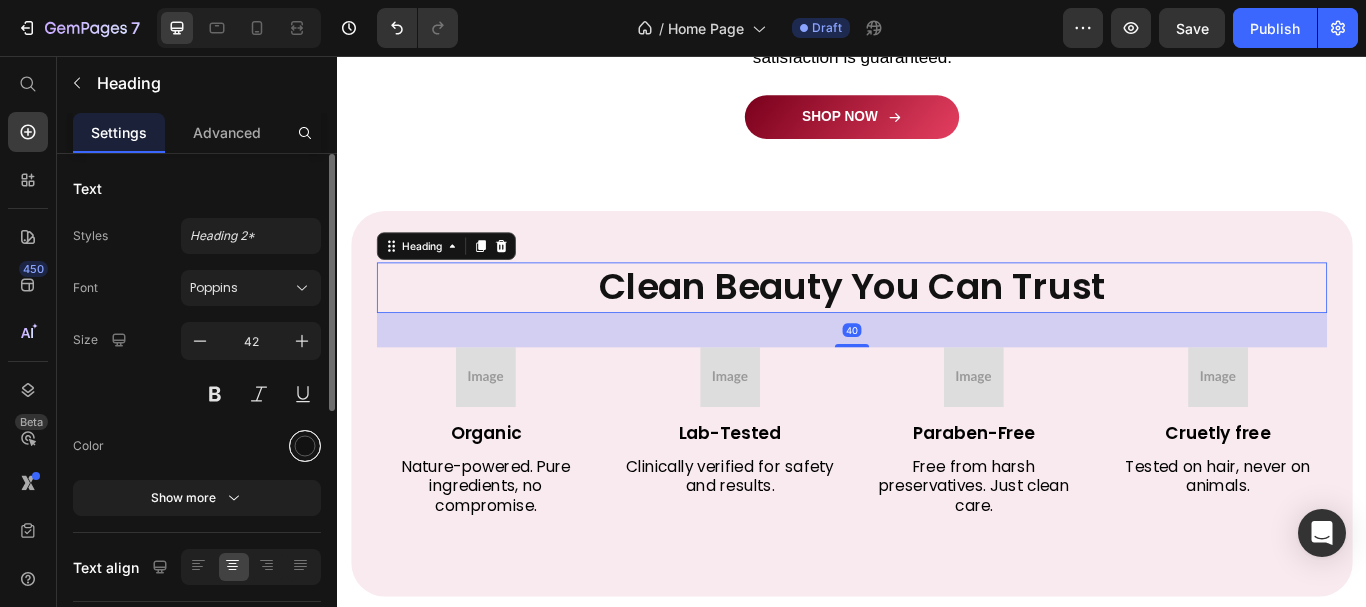 click at bounding box center [305, 446] 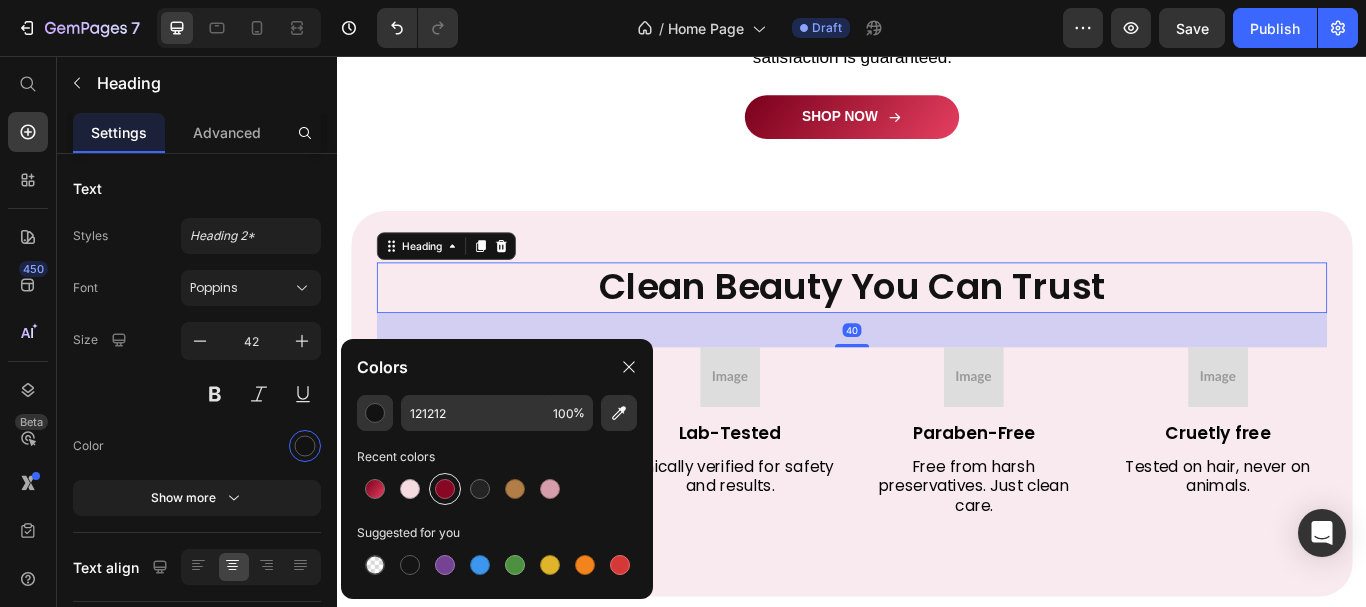 click at bounding box center [445, 489] 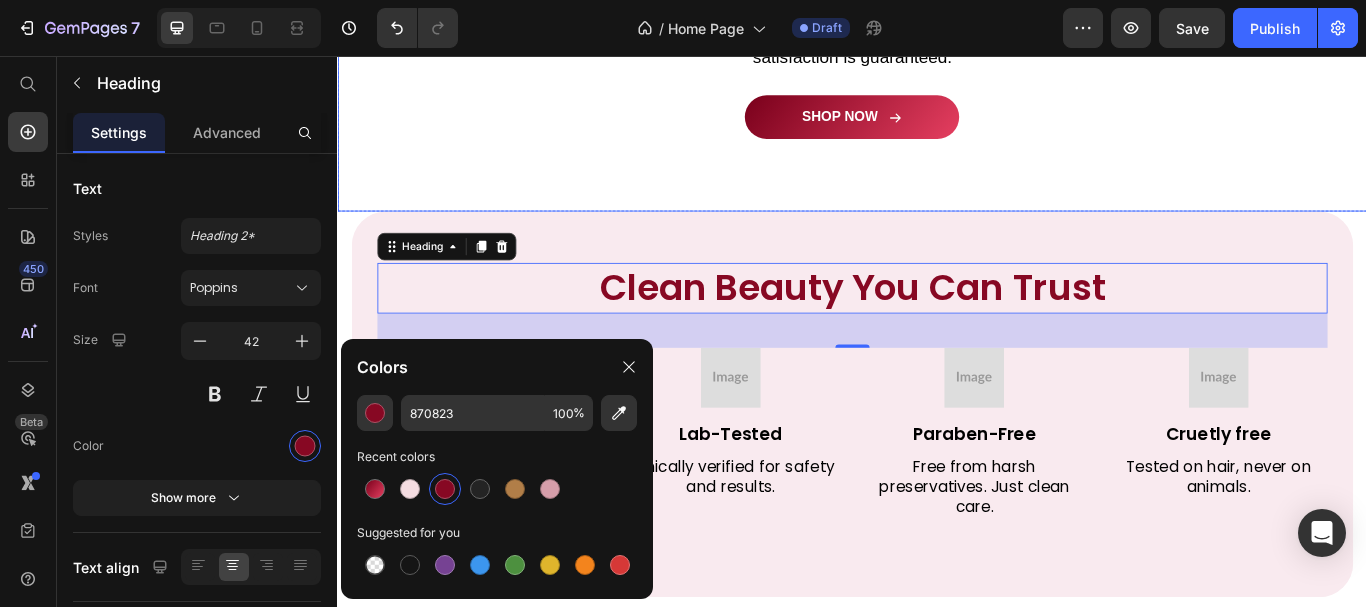 click on "Image 30-Day Money-Back Guarantee Heading Row If you are not 100% satisfied with your purchase, then you may return your order for a full refund with no questions asked.   With 10,000+ happy customers, we pledge to provide you with the highest levels of value, quality, and personal service available, so your complete satisfaction is guaranteed. Text Block
SHOP NOW [GEOGRAPHIC_DATA]" at bounding box center [937, -90] 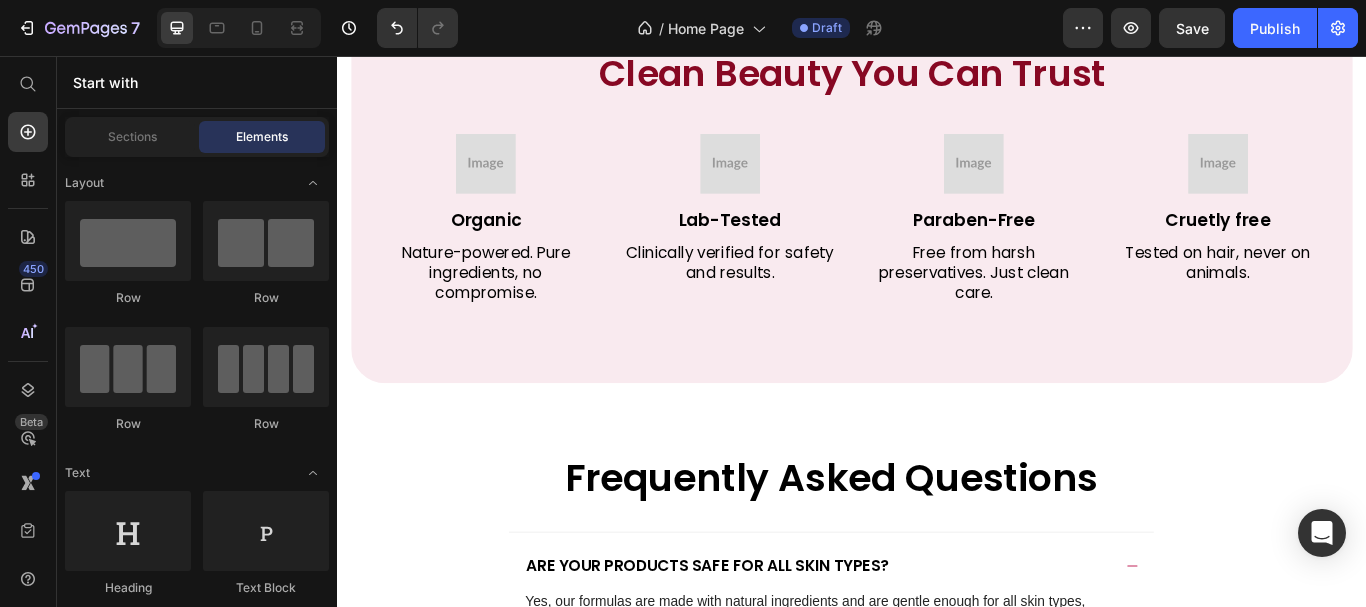 scroll, scrollTop: 6403, scrollLeft: 0, axis: vertical 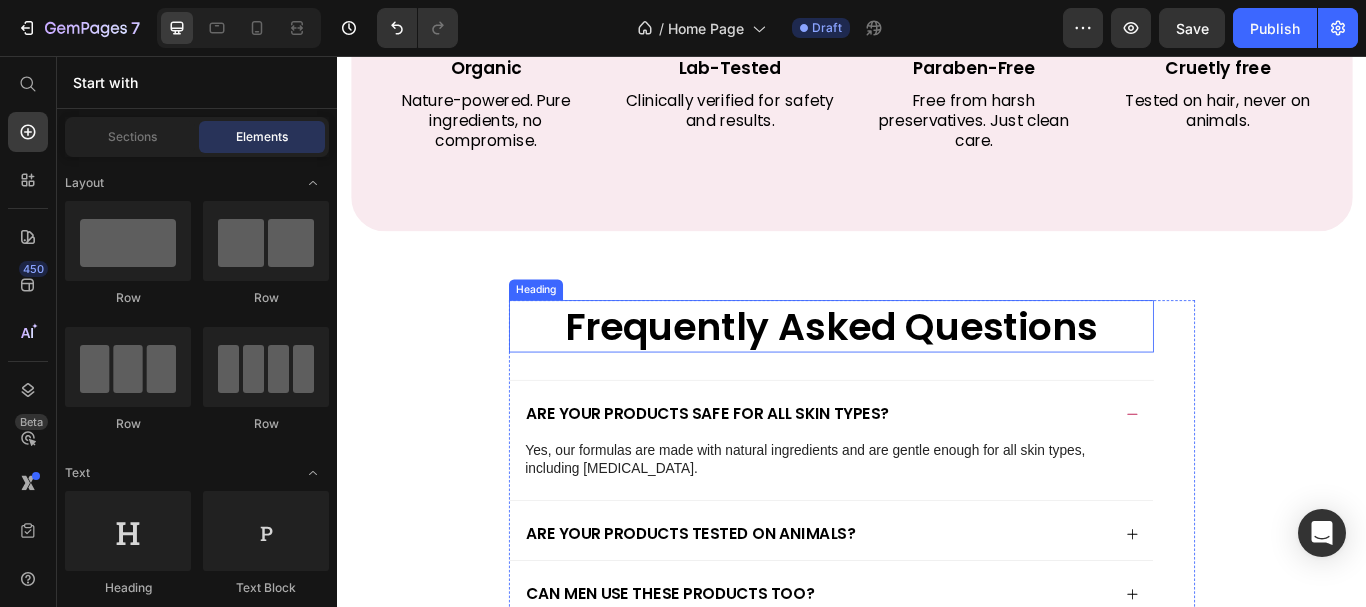click on "Frequently Asked Questions" at bounding box center [913, 371] 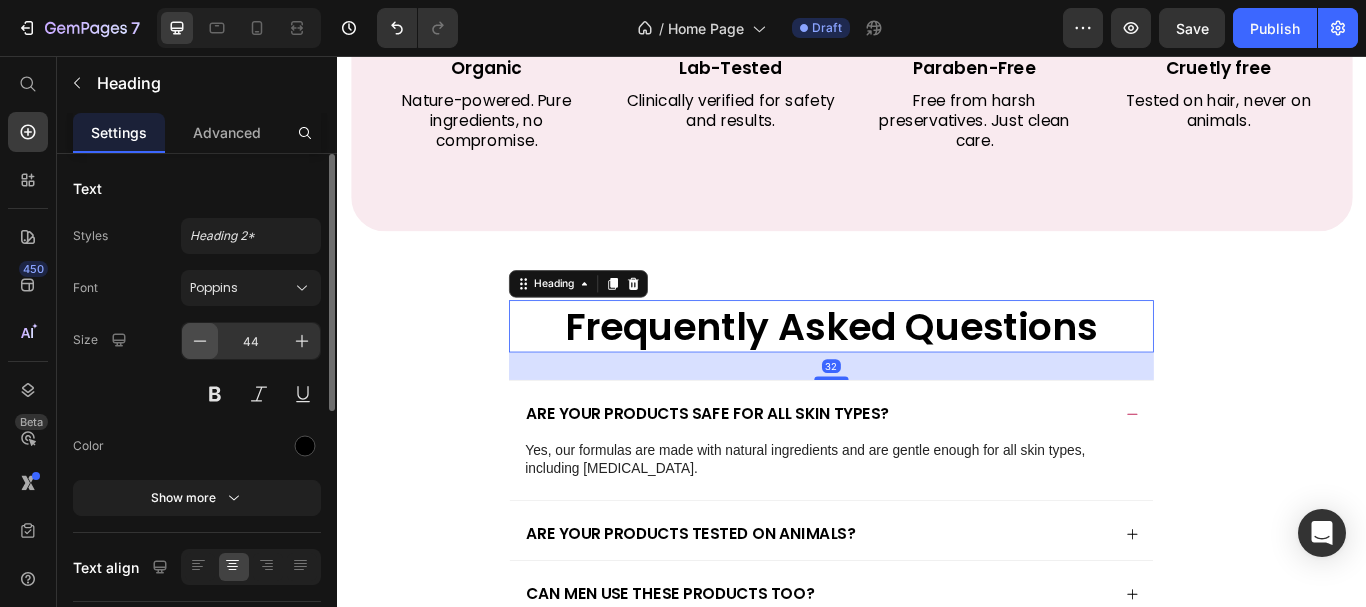 click at bounding box center [200, 341] 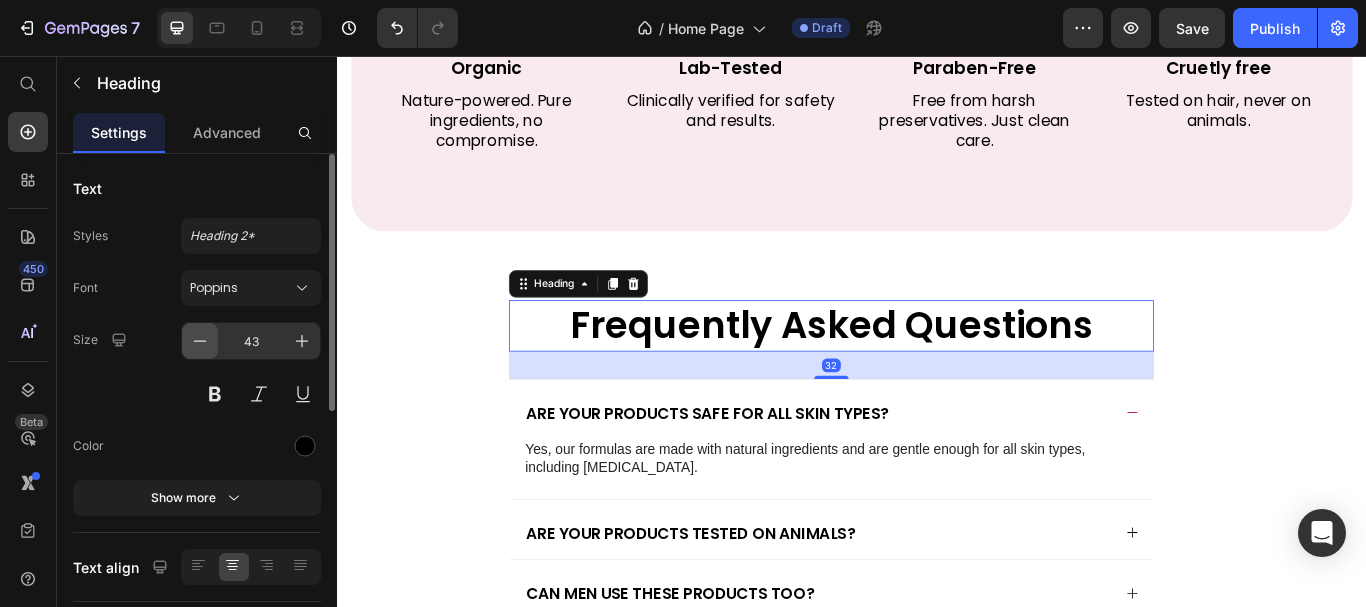 click at bounding box center (200, 341) 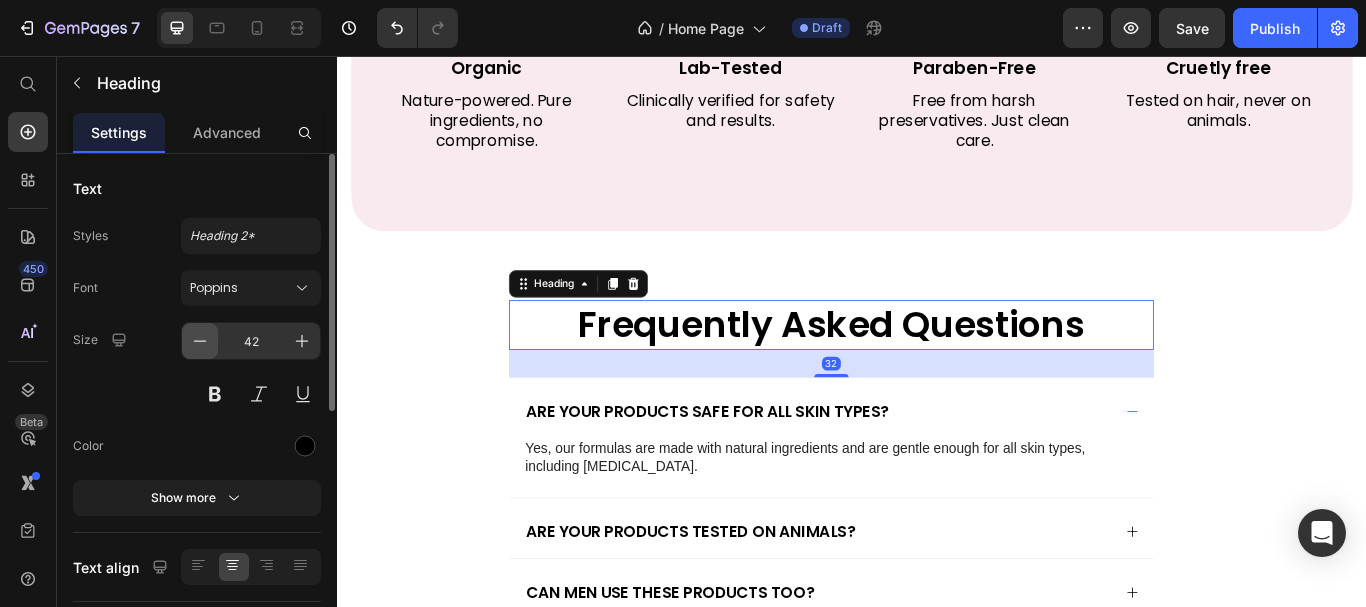 click at bounding box center [200, 341] 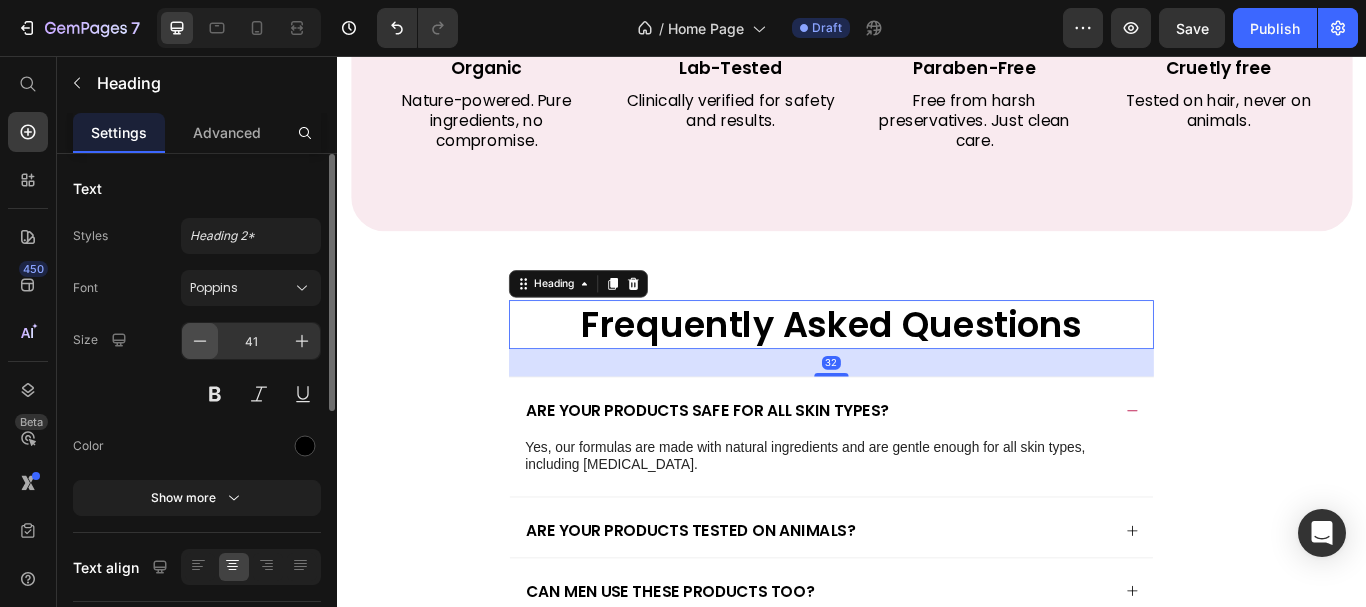 click at bounding box center [200, 341] 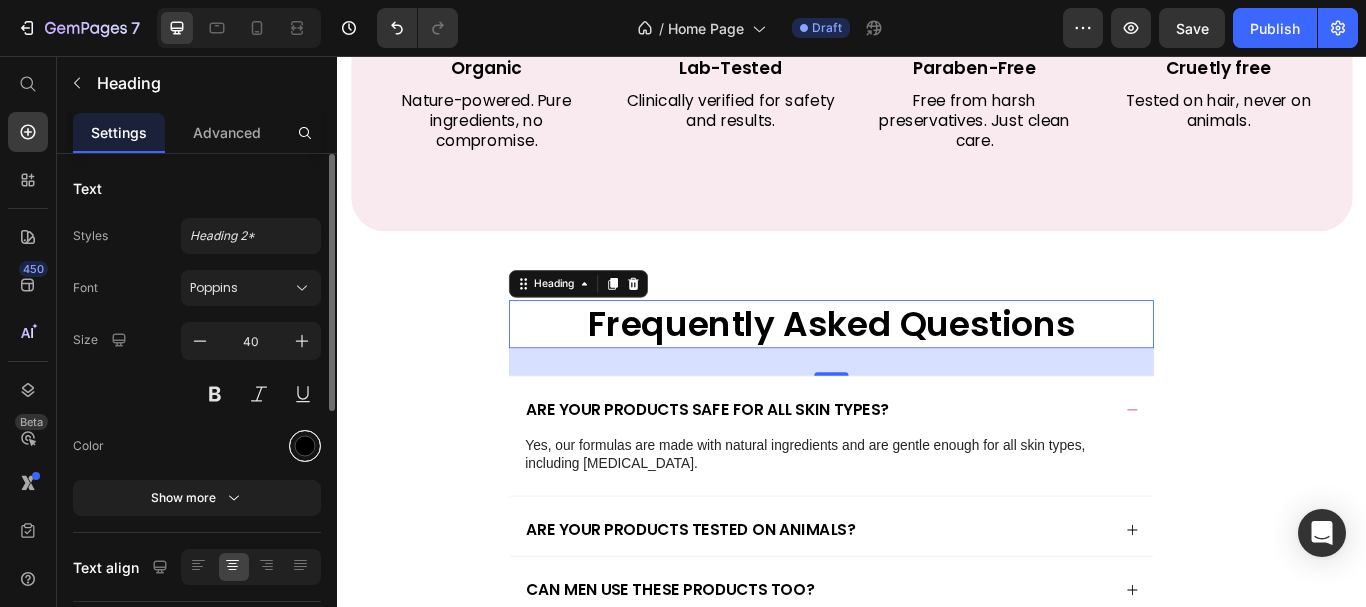 click at bounding box center [305, 446] 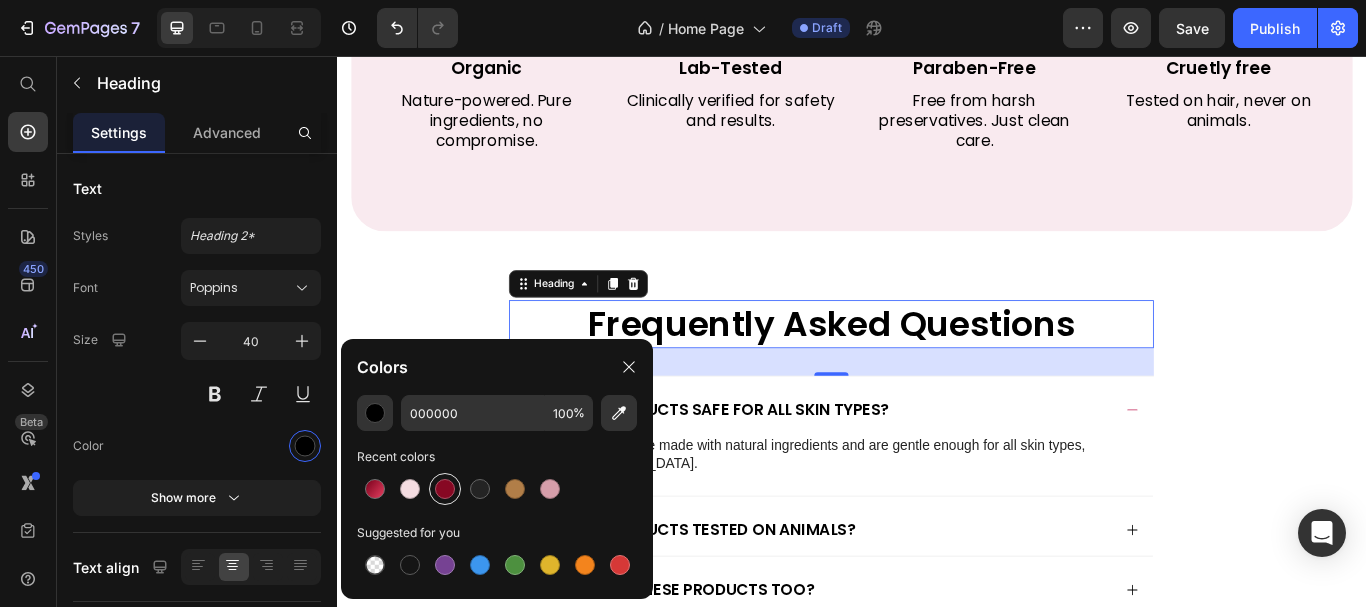 click at bounding box center (445, 489) 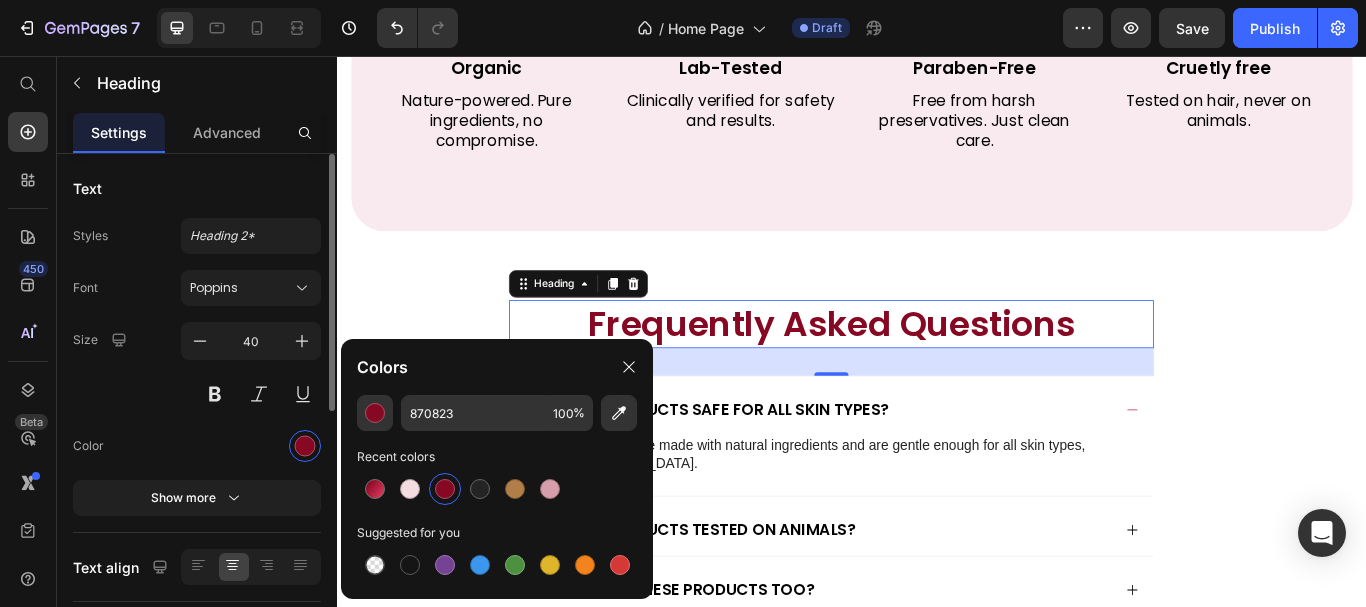 click on "Size 40" at bounding box center (197, 367) 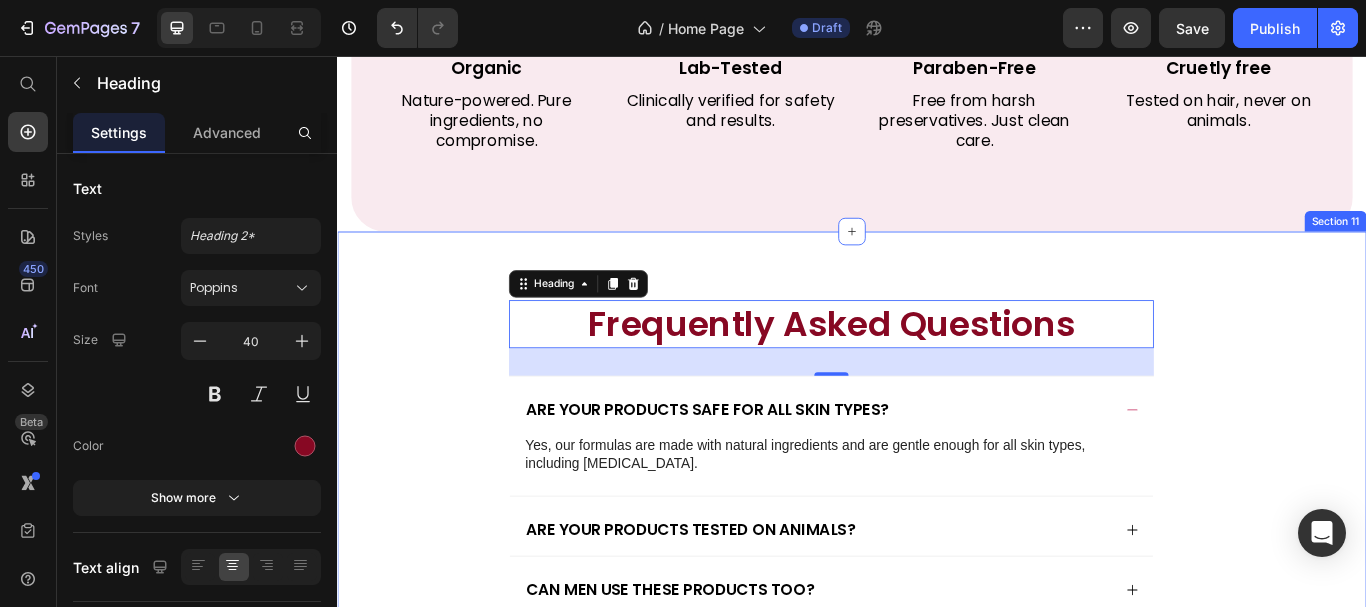 click on "Frequently Asked Questions Heading   32
Are your products safe for all skin types? Yes, our formulas are made with natural ingredients and are gentle enough for all skin types, including [MEDICAL_DATA]. Text Block
Are your products tested on animals?
Can men use these products too?
I have acne-prone skin. Which product should I start with?
How do I track my order?
How should I store the products?
What is your return policy? Accordion Row Row Section 11" at bounding box center (937, 680) 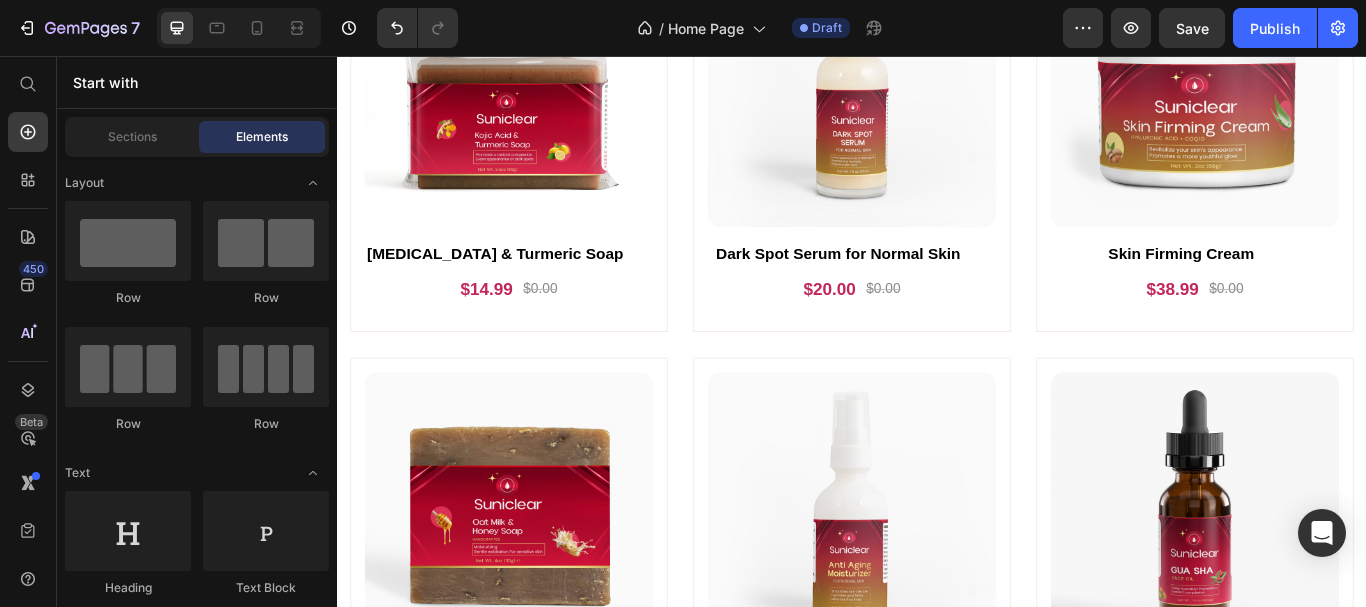 scroll, scrollTop: 4663, scrollLeft: 0, axis: vertical 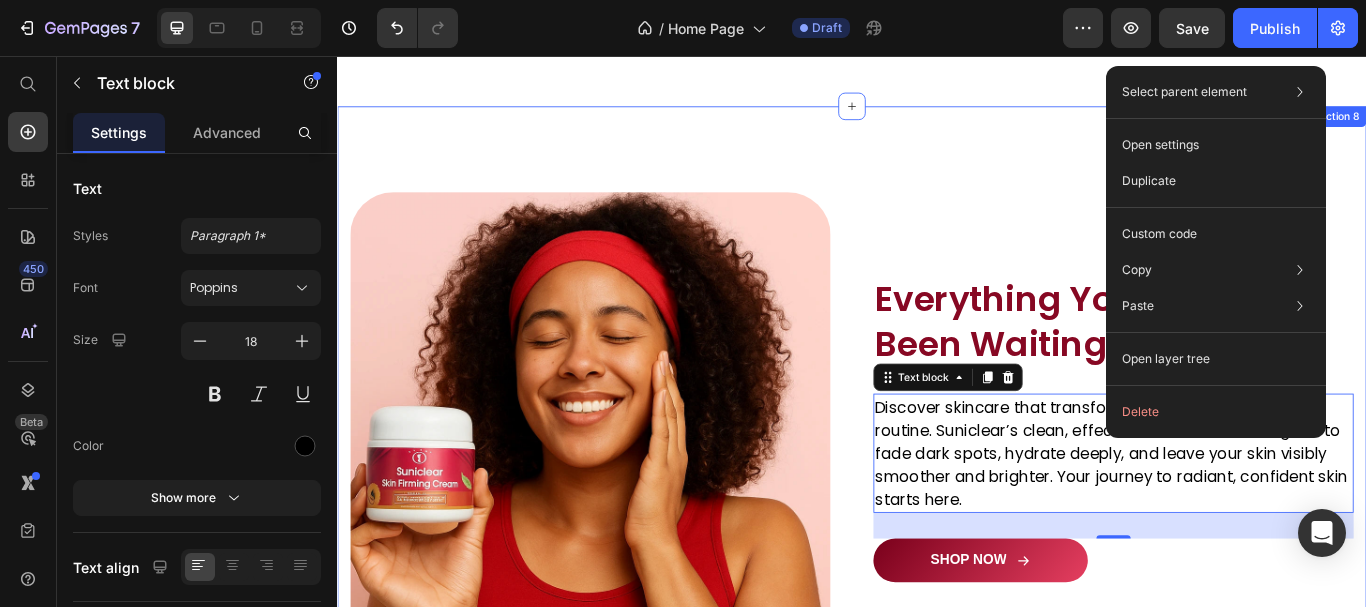 click on "Image Everything Your Skin Has Been Waiting For Heading Discover skincare that transforms your glow, not just your routine. Suniclear’s clean, effective formulas are designed to fade dark spots, hydrate deeply, and leave your skin visibly smoother and brighter. Your journey to radiant, confident skin starts here. Text block   30 Row
SHOP NOW Button Image Row Row Section 8" at bounding box center (937, 485) 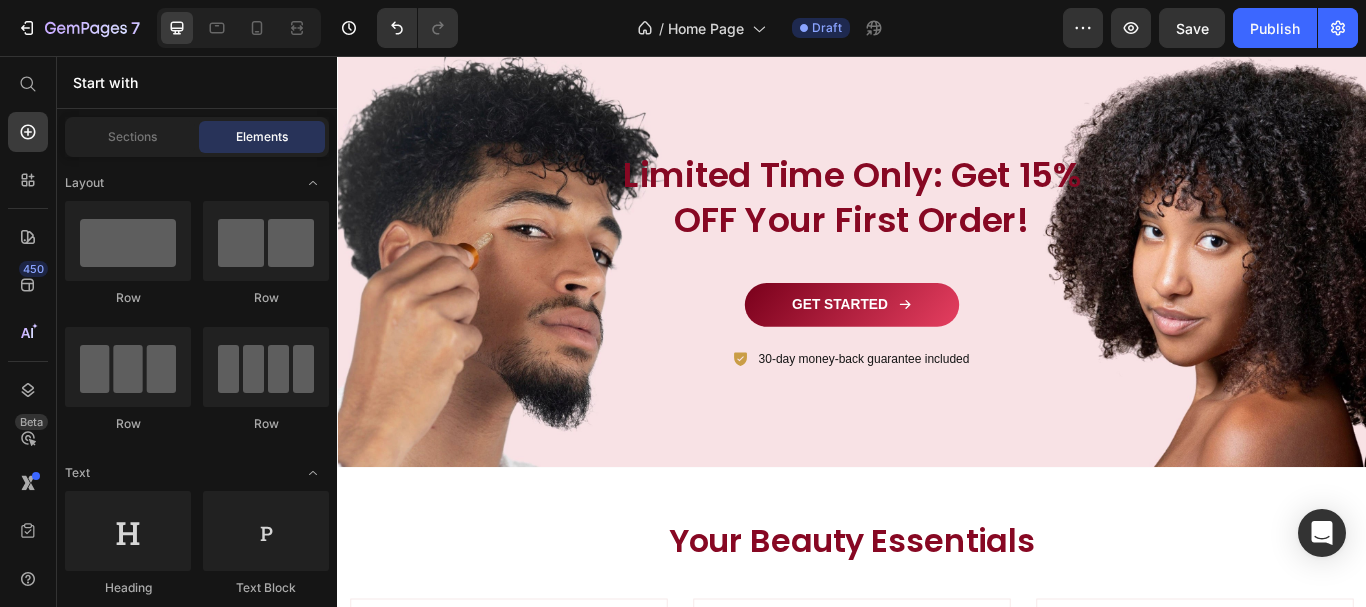 scroll, scrollTop: 2949, scrollLeft: 0, axis: vertical 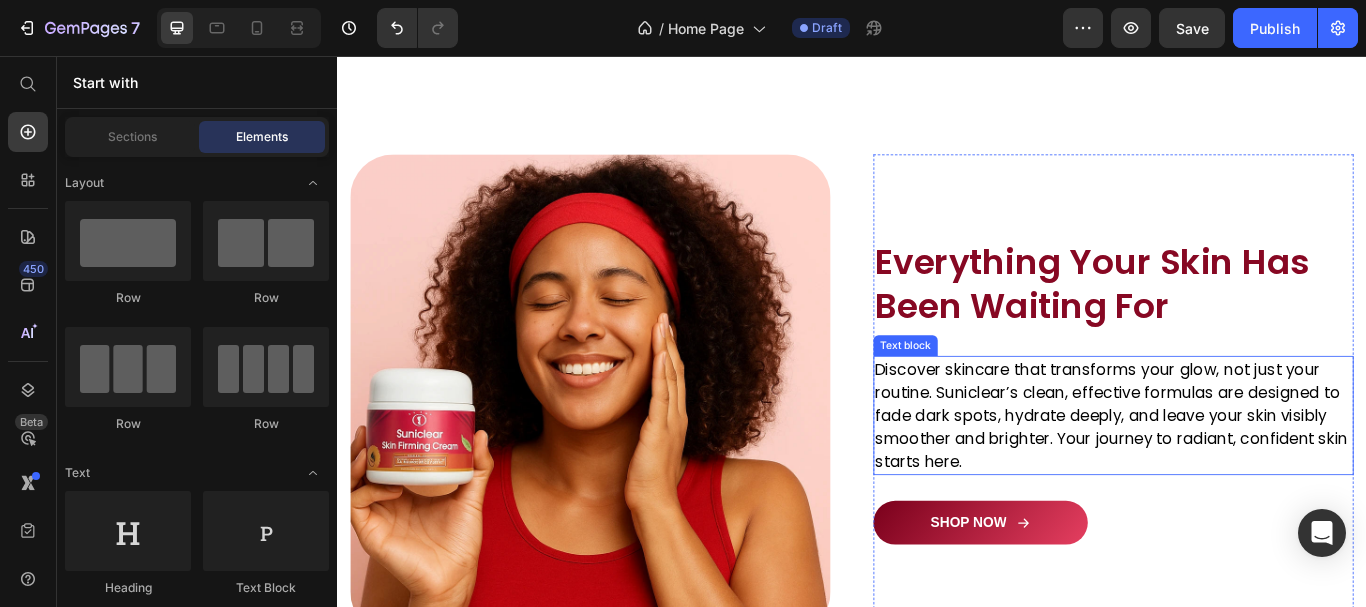click on "Discover skincare that transforms your glow, not just your routine. Suniclear’s clean, effective formulas are designed to fade dark spots, hydrate deeply, and leave your skin visibly smoother and brighter. Your journey to radiant, confident skin starts here." at bounding box center (1242, 475) 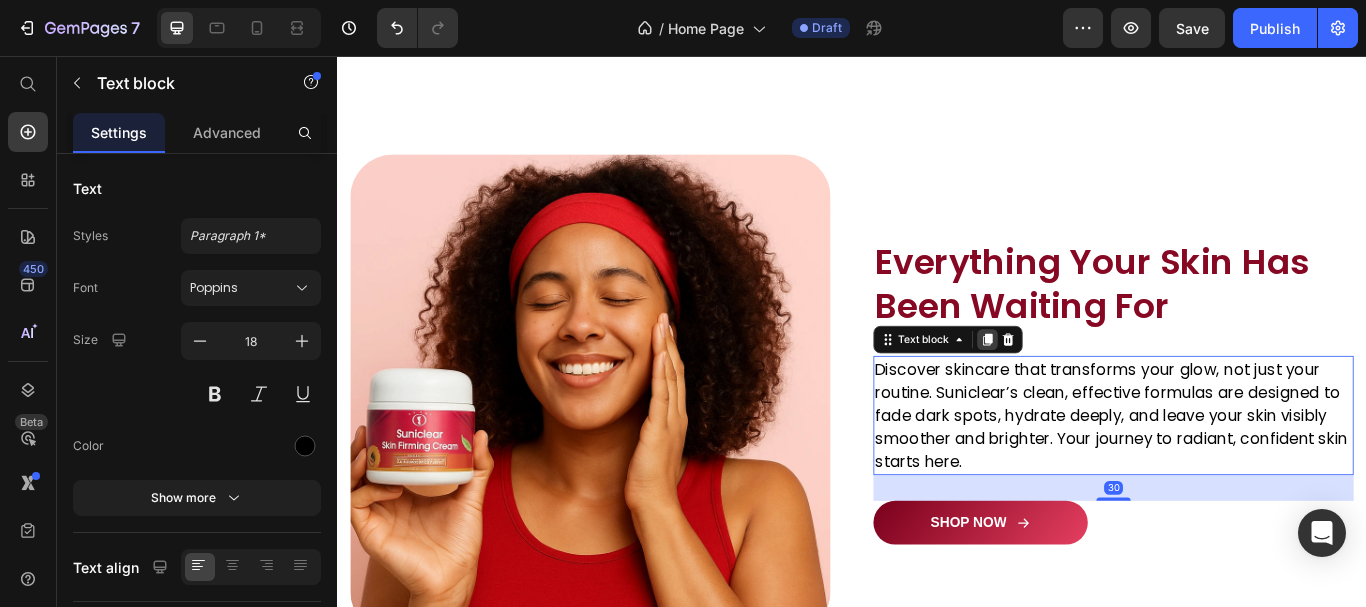 click 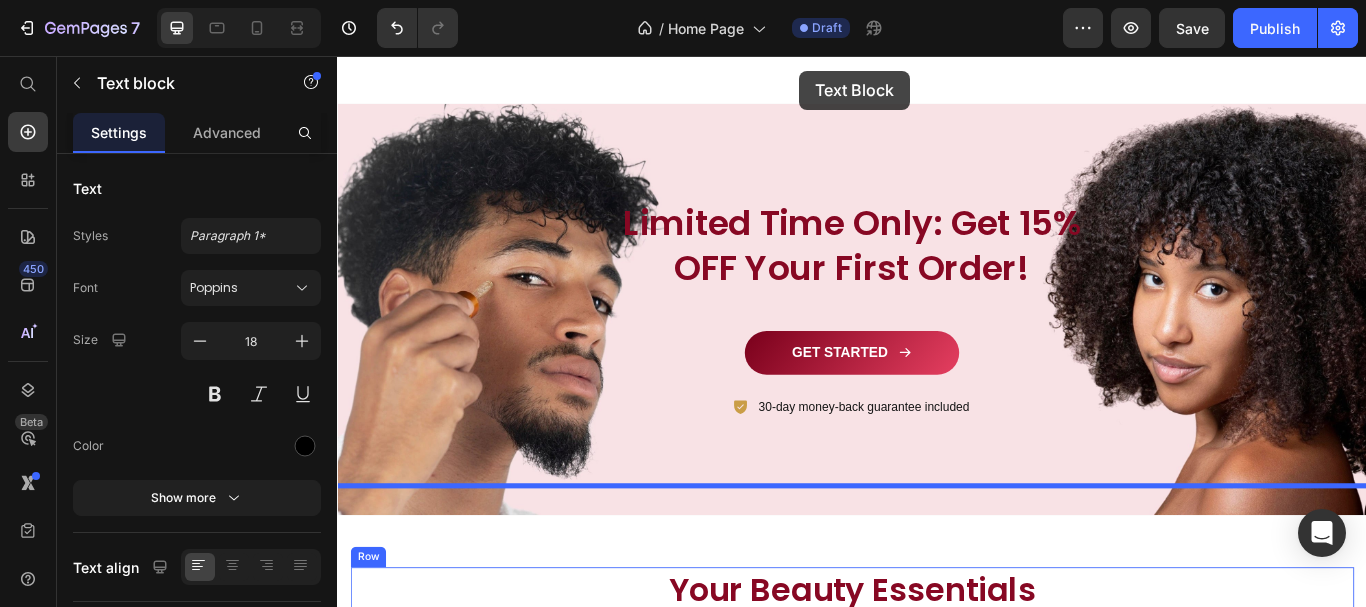 scroll, scrollTop: 2917, scrollLeft: 0, axis: vertical 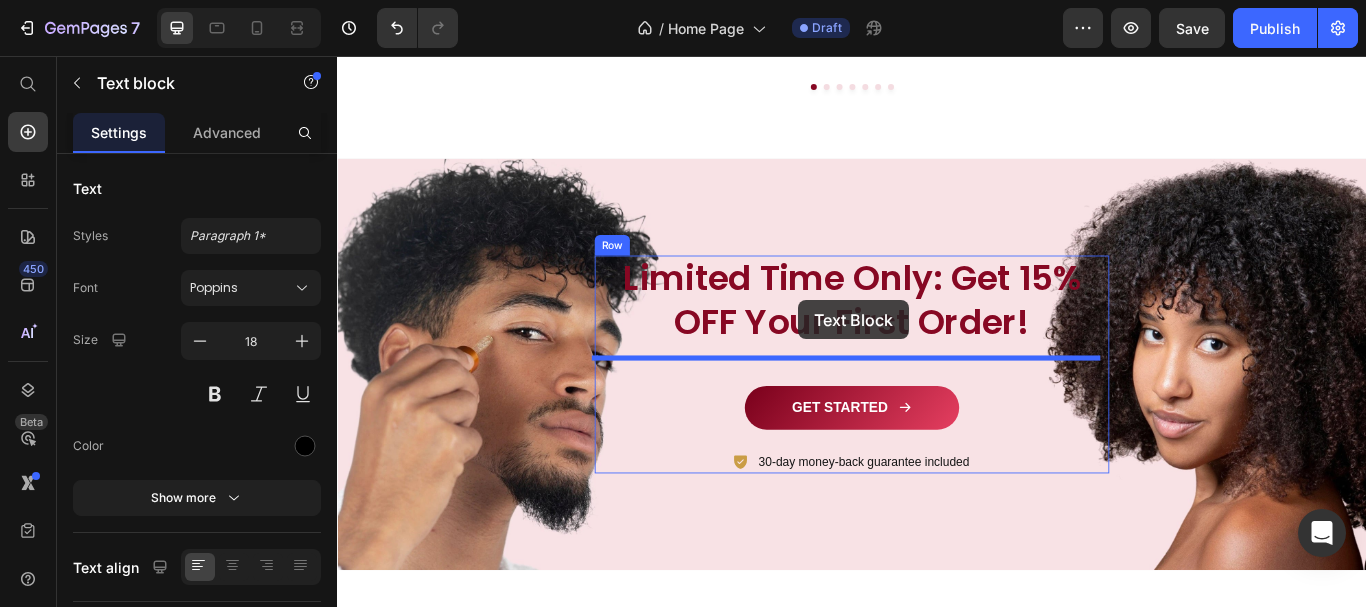 drag, startPoint x: 997, startPoint y: 457, endPoint x: 875, endPoint y: 341, distance: 168.34488 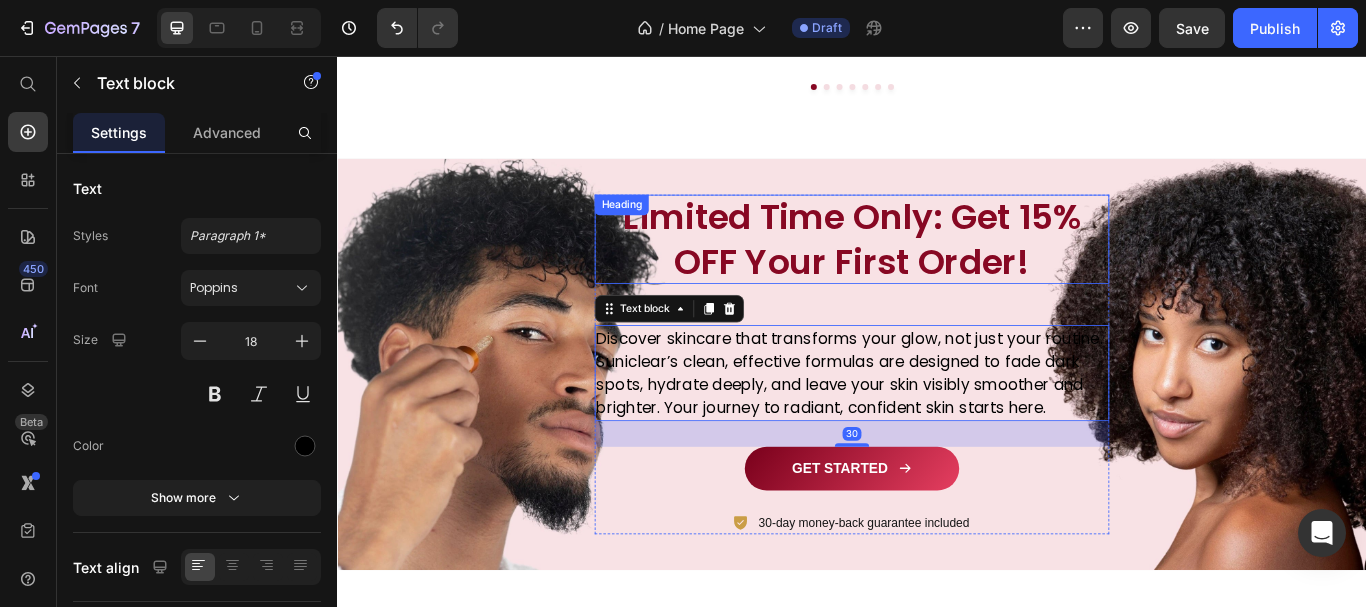 click on "Limited Time Only: Get 15% OFF Your First Order!" at bounding box center (937, 270) 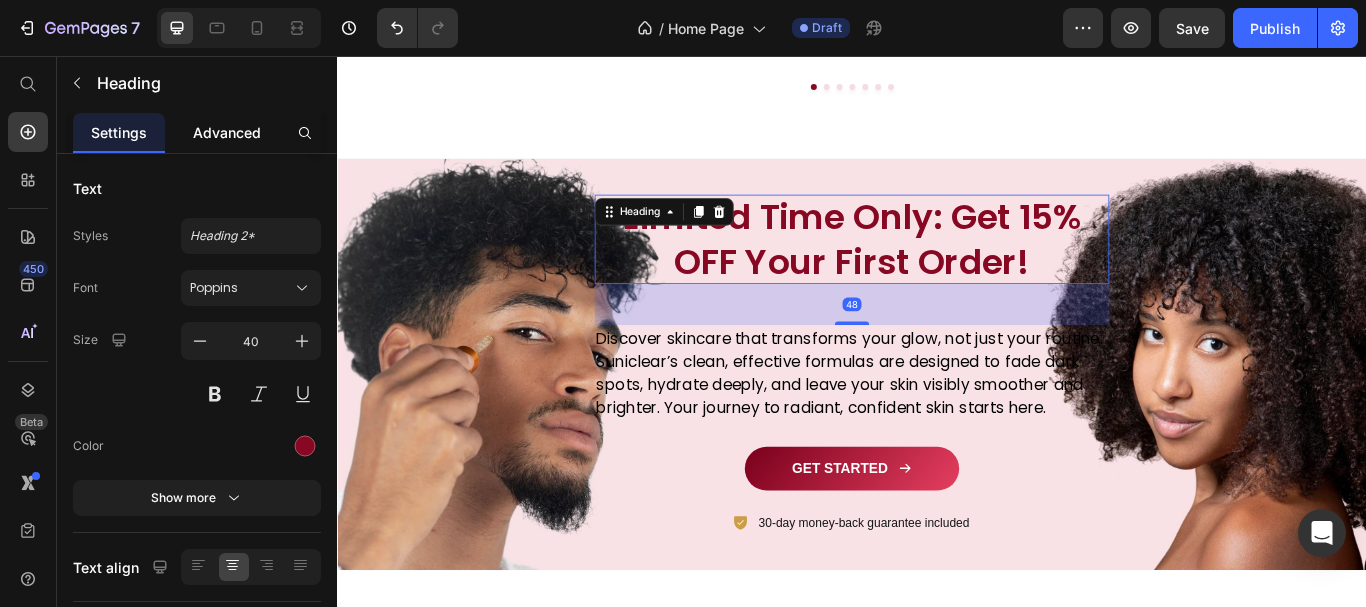click on "Advanced" at bounding box center [227, 132] 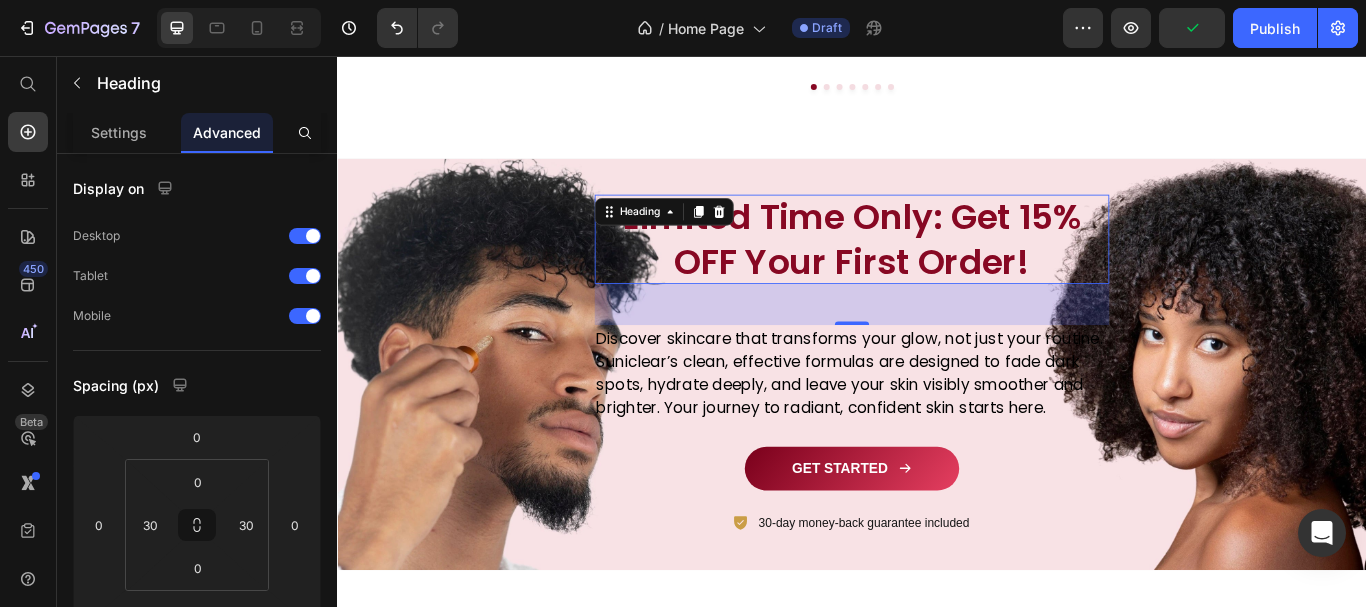 scroll, scrollTop: 366, scrollLeft: 0, axis: vertical 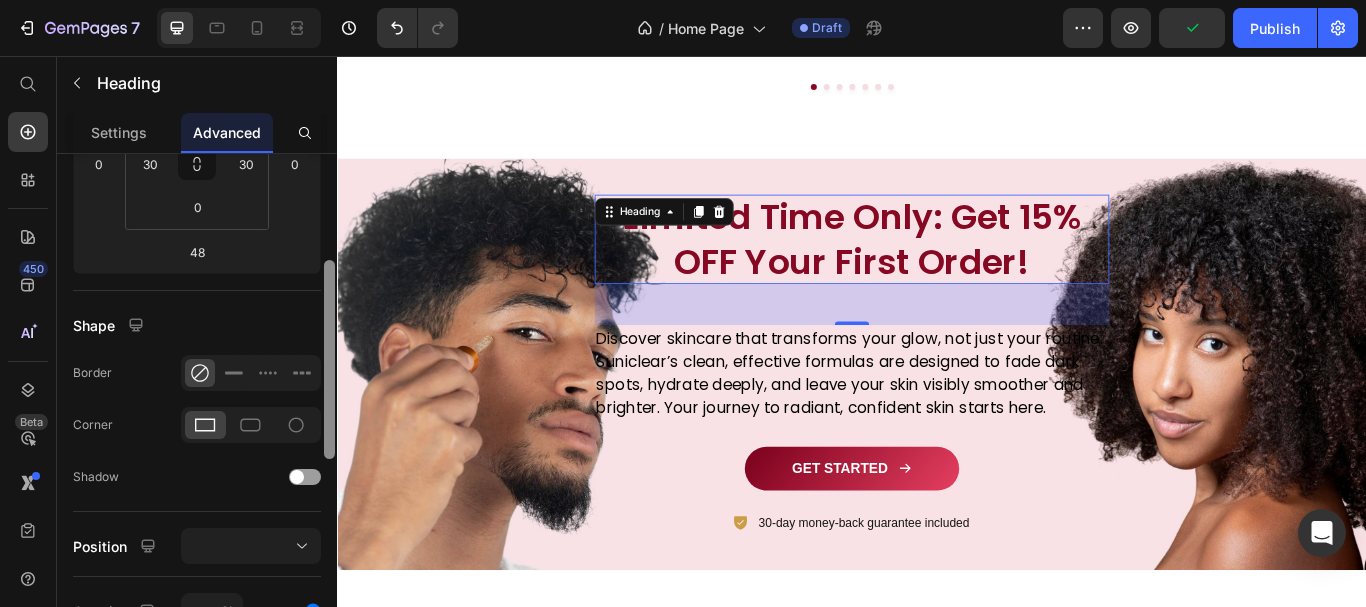 drag, startPoint x: 329, startPoint y: 207, endPoint x: 291, endPoint y: 351, distance: 148.92952 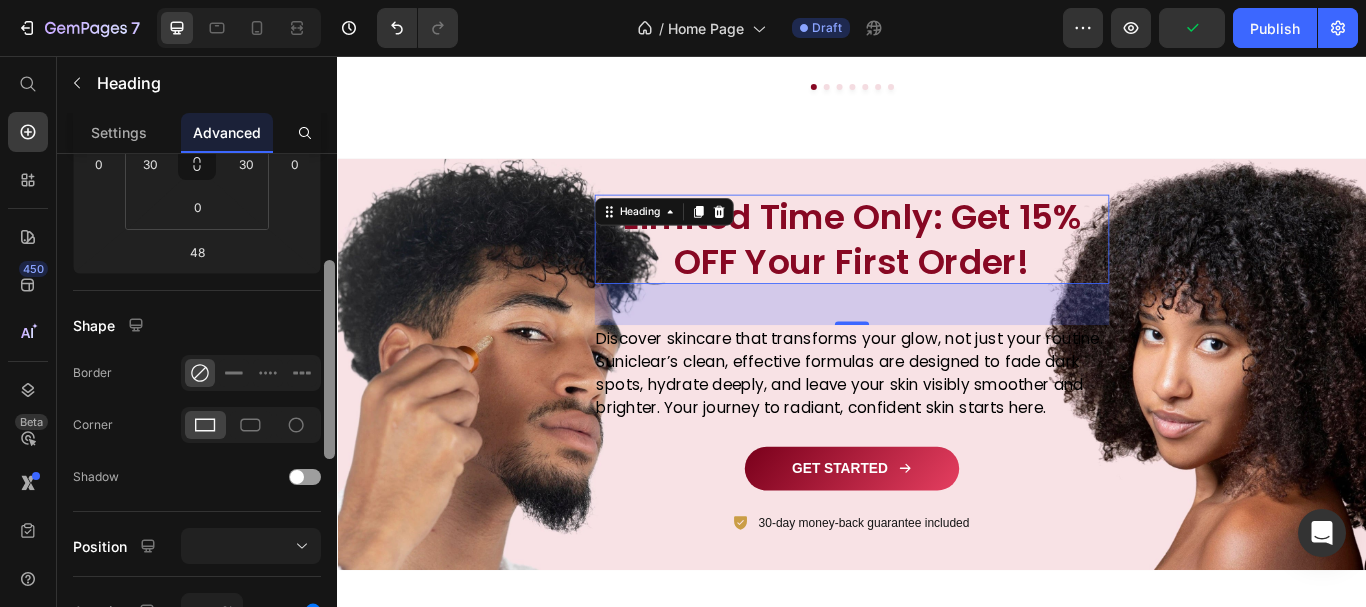 click on "Display on Desktop Tablet Mobile Spacing (px) 0 0 48 0 0 30 0 30 Shape Border Corner Shadow Position Opacity 100 % Animation Upgrade to Build plan  to unlock Animation & other premium features. Interaction Upgrade to Optimize plan  to unlock Interaction & other premium features. CSS class  Delete element" at bounding box center [197, 409] 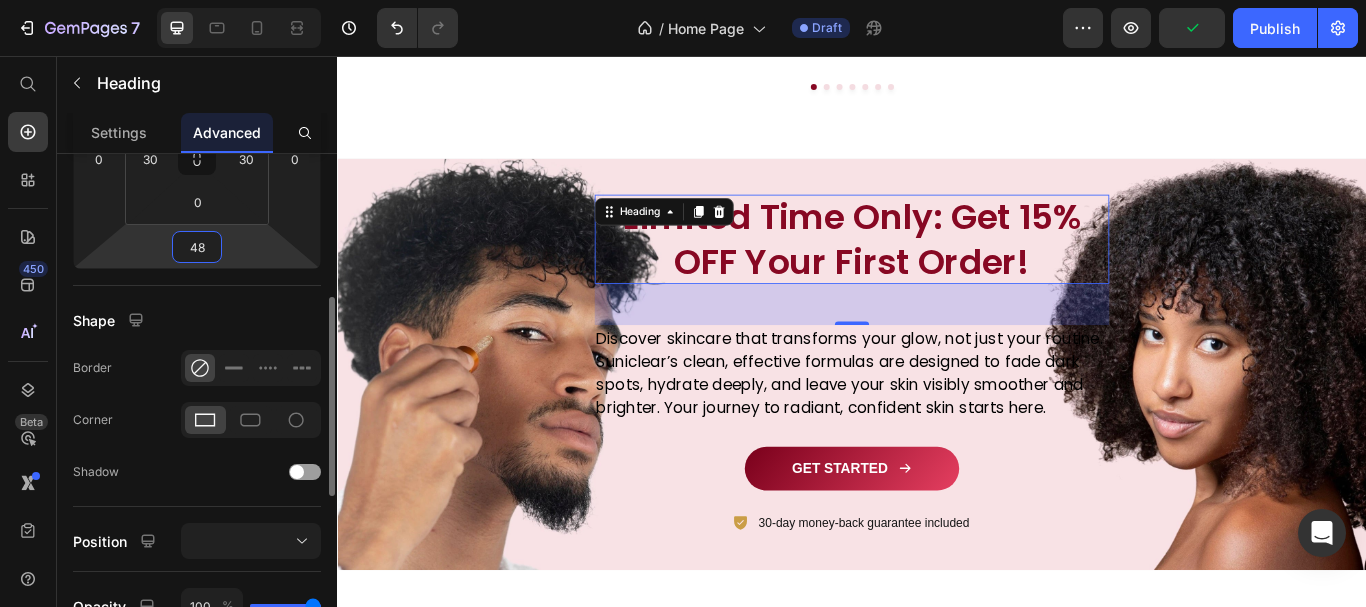 click on "48" at bounding box center (197, 247) 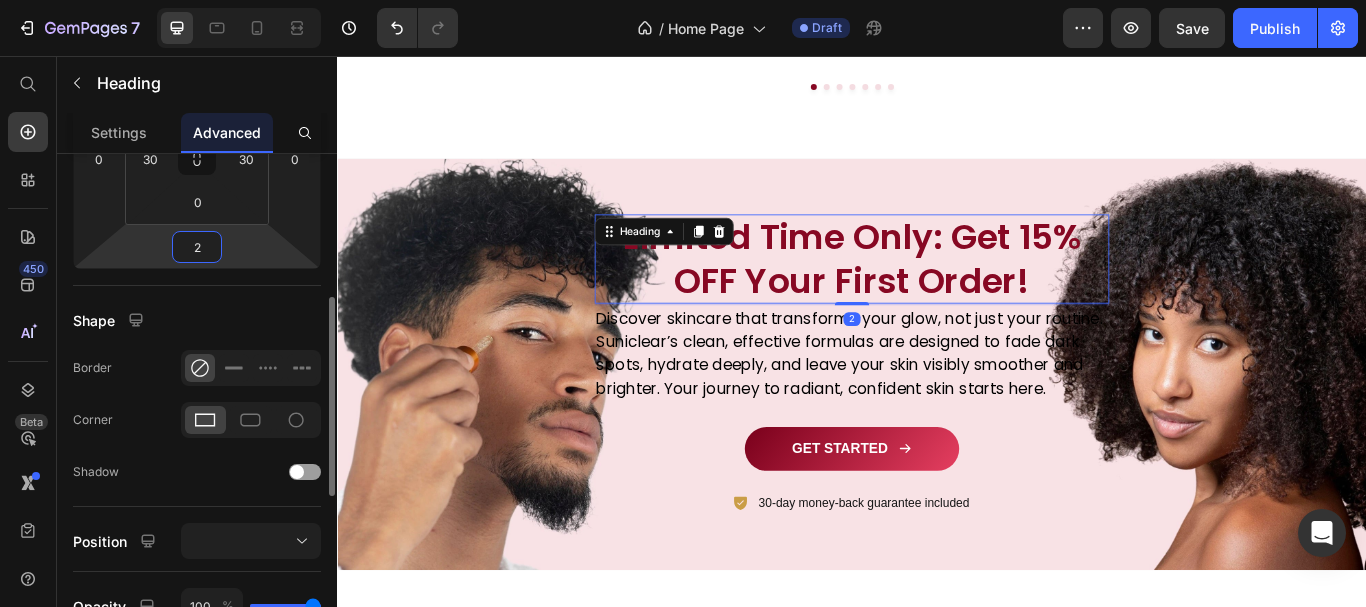 type on "20" 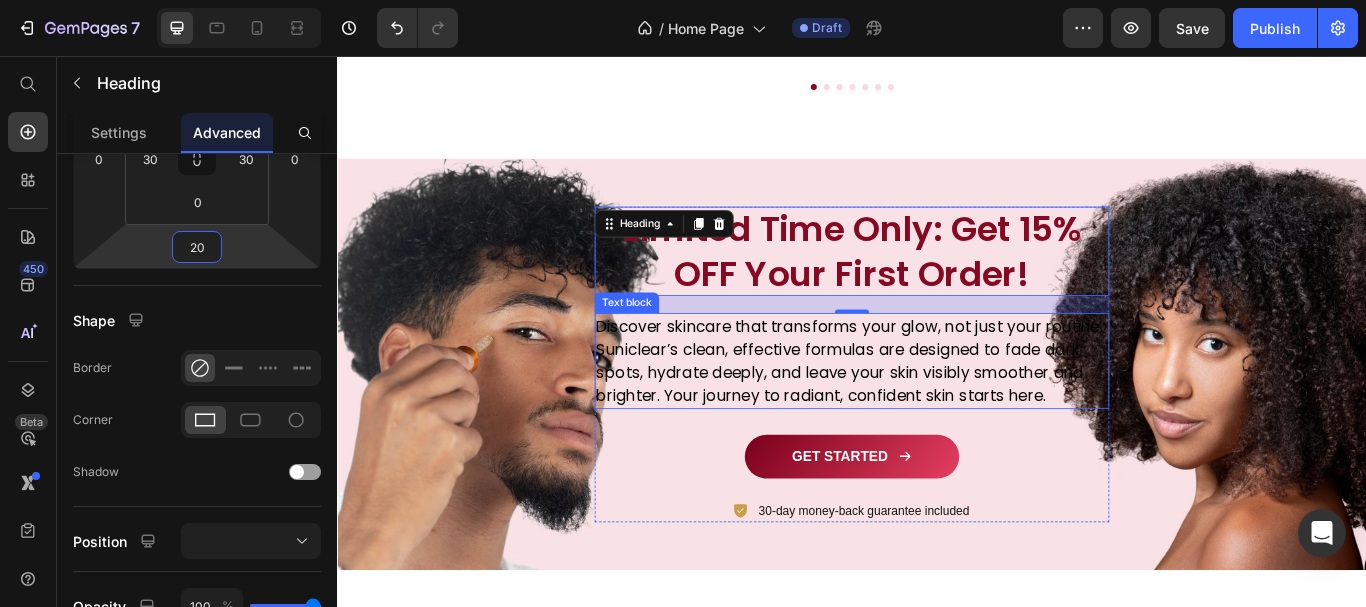 click on "Discover skincare that transforms your glow, not just your routine. Suniclear’s clean, effective formulas are designed to fade dark spots, hydrate deeply, and leave your skin visibly smoother and brighter. Your journey to radiant, confident skin starts here." at bounding box center (937, 412) 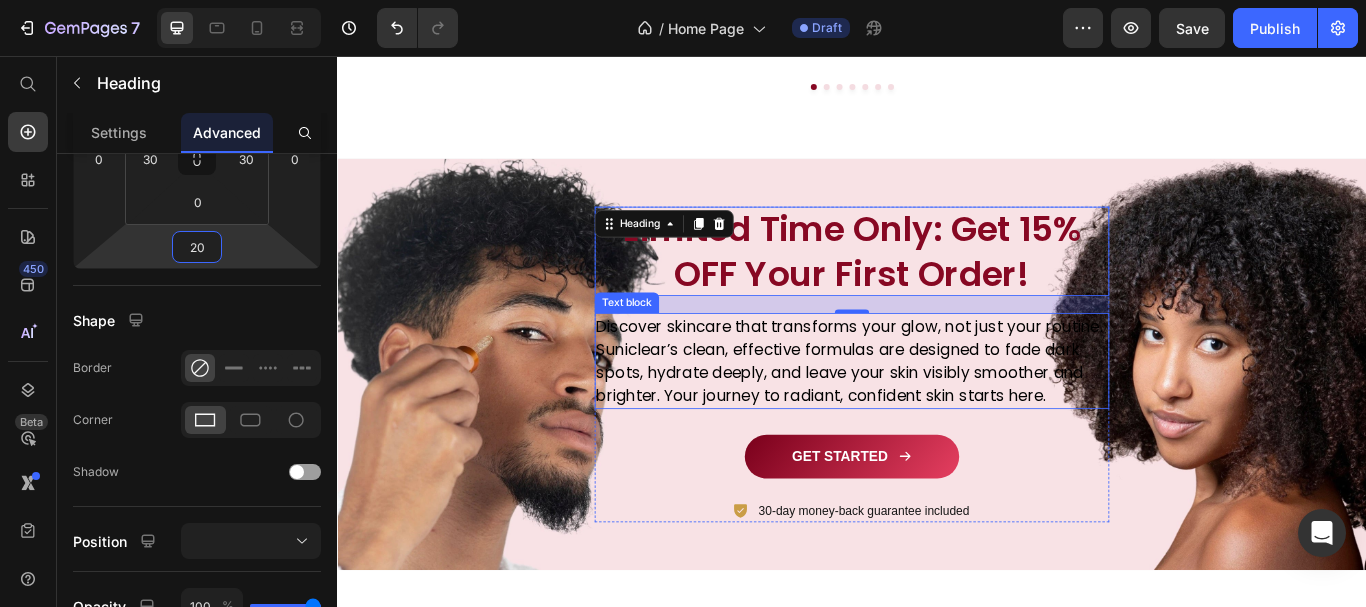 click on "Discover skincare that transforms your glow, not just your routine. Suniclear’s clean, effective formulas are designed to fade dark spots, hydrate deeply, and leave your skin visibly smoother and brighter. Your journey to radiant, confident skin starts here." at bounding box center [937, 412] 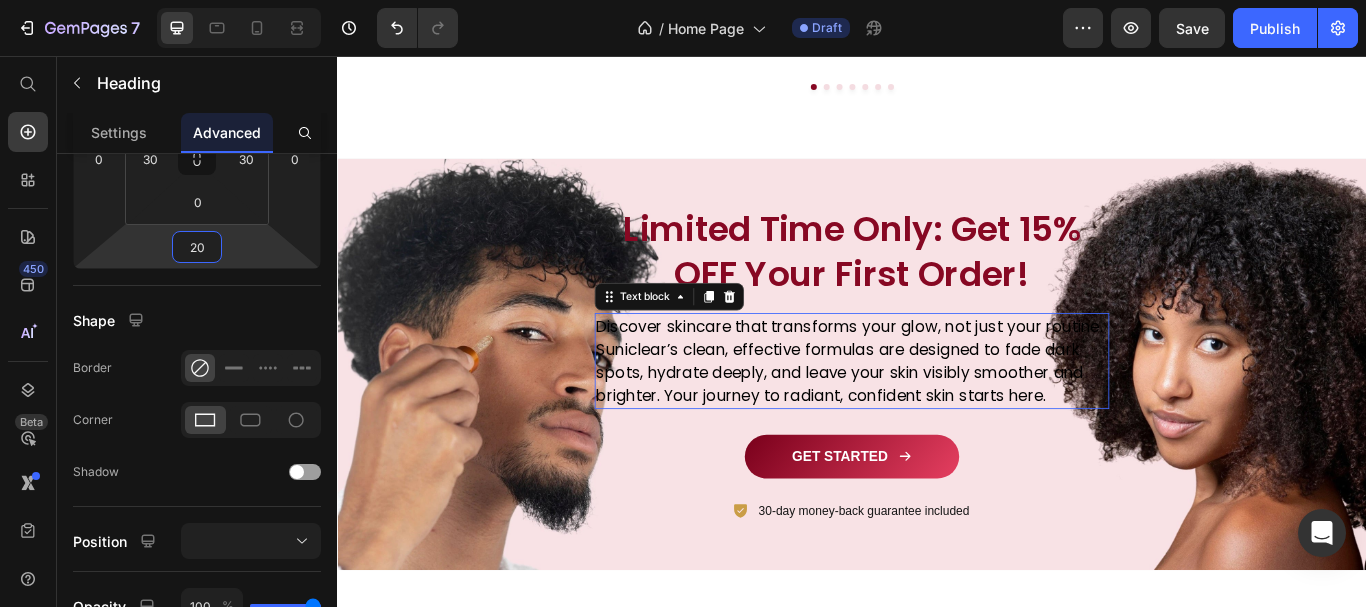 click on "Discover skincare that transforms your glow, not just your routine. Suniclear’s clean, effective formulas are designed to fade dark spots, hydrate deeply, and leave your skin visibly smoother and brighter. Your journey to radiant, confident skin starts here." at bounding box center [937, 412] 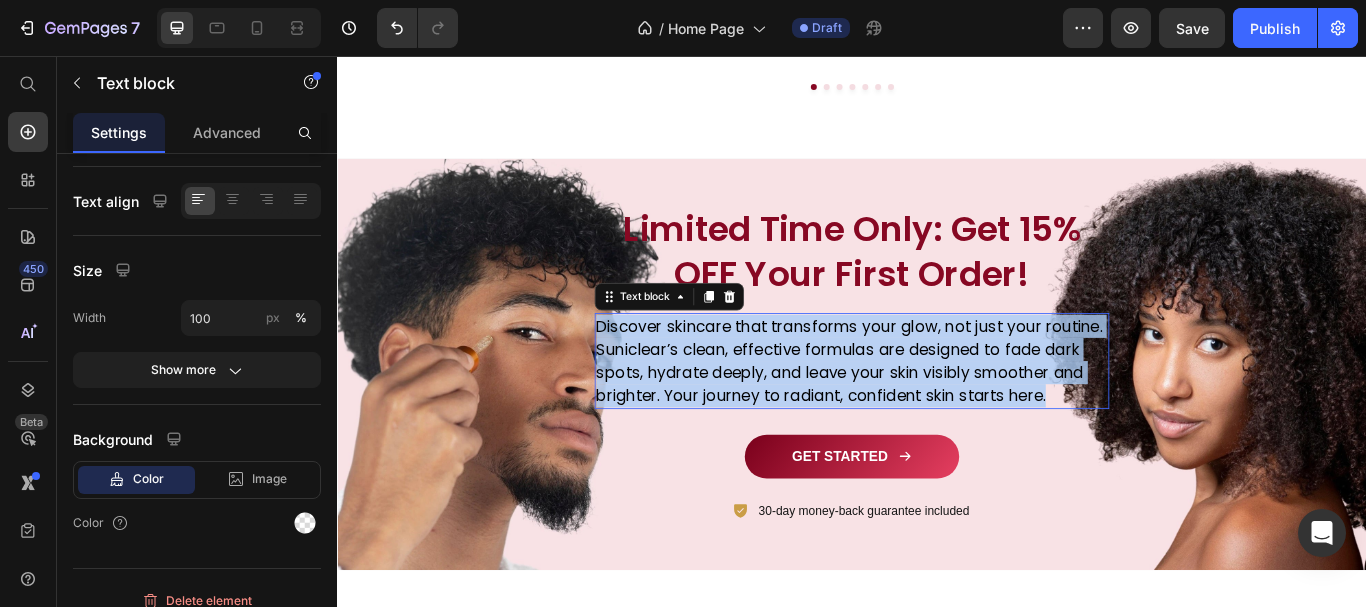 scroll, scrollTop: 0, scrollLeft: 0, axis: both 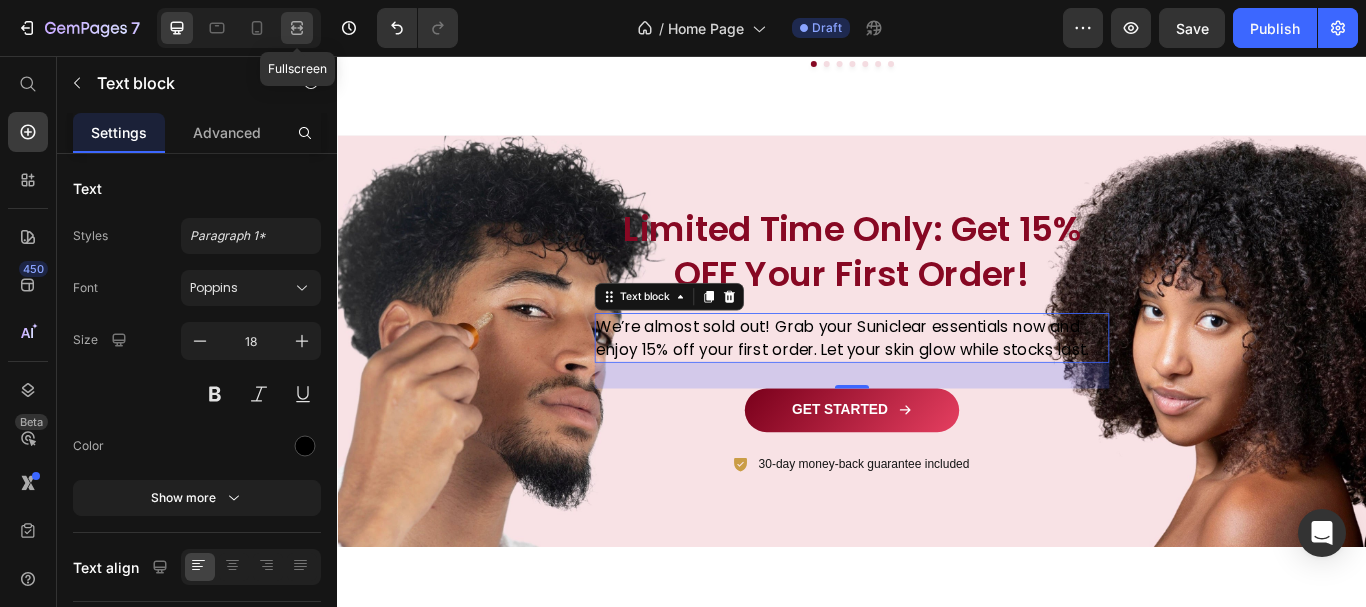 click 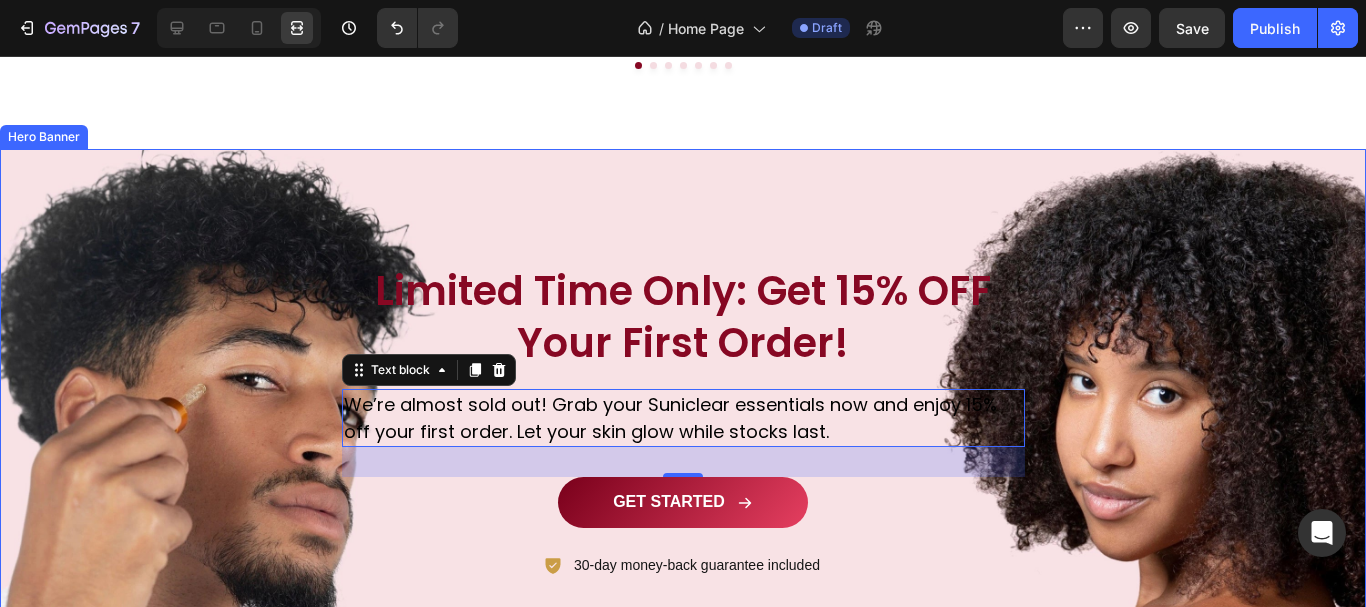 click at bounding box center [683, 422] 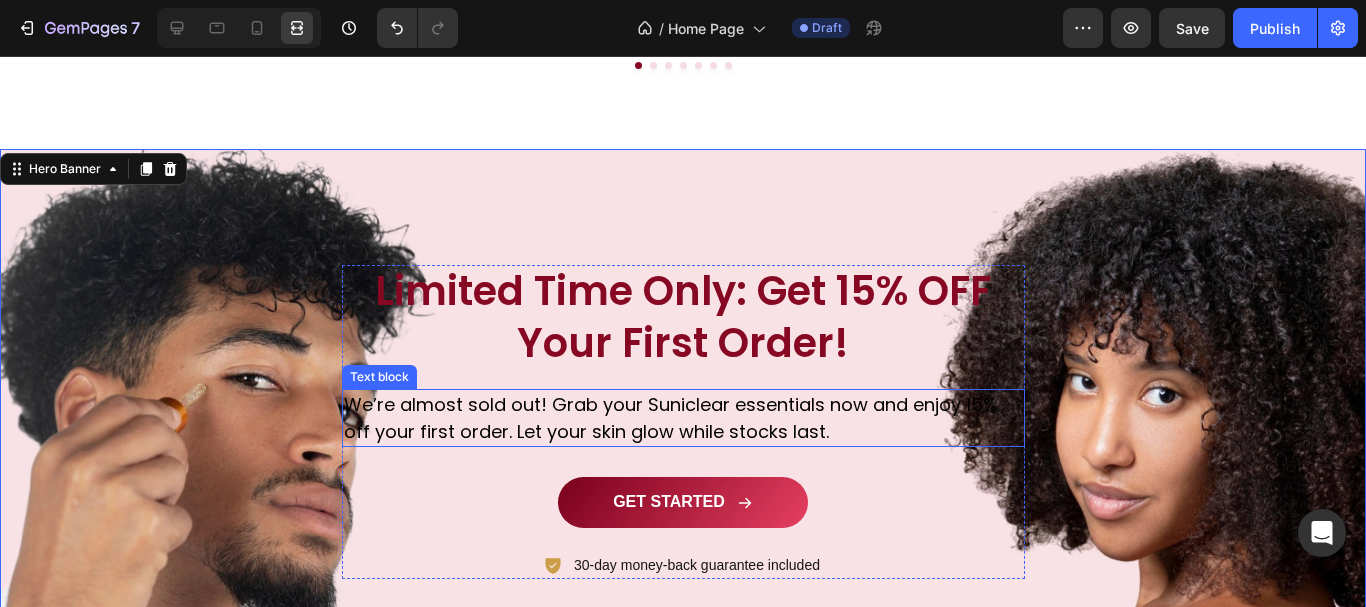 click on "We’re almost sold out! Grab your Suniclear essentials now and enjoy 15% off your first order. Let your skin glow while stocks last." at bounding box center (683, 418) 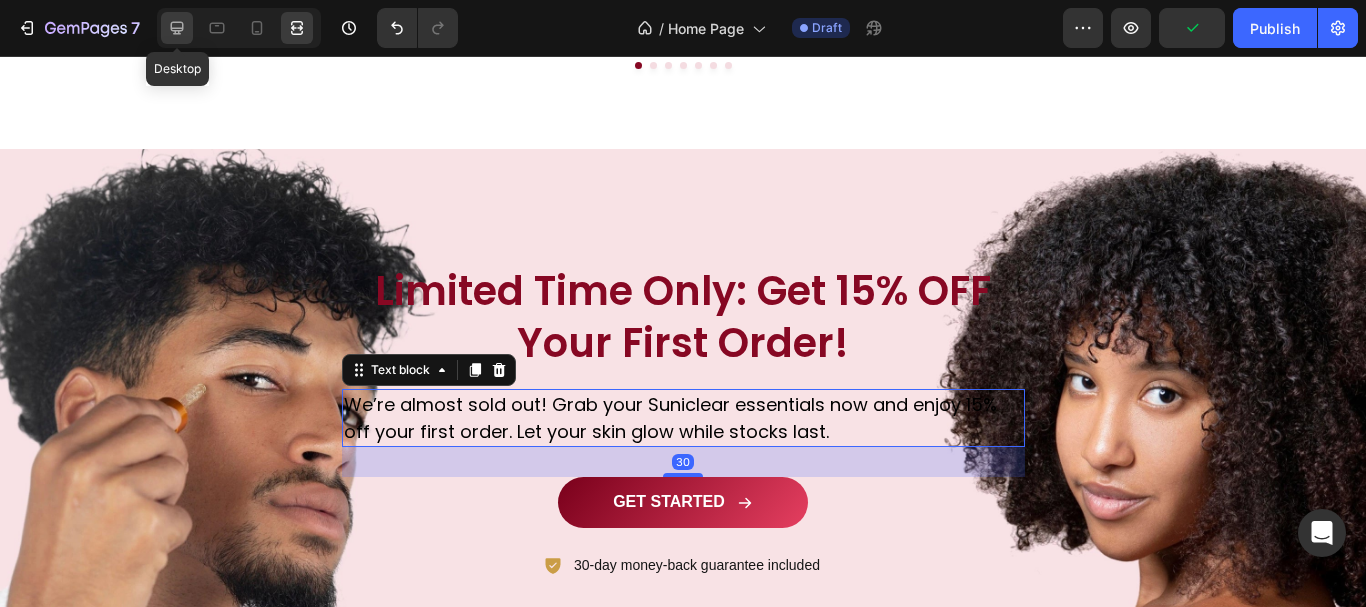 click 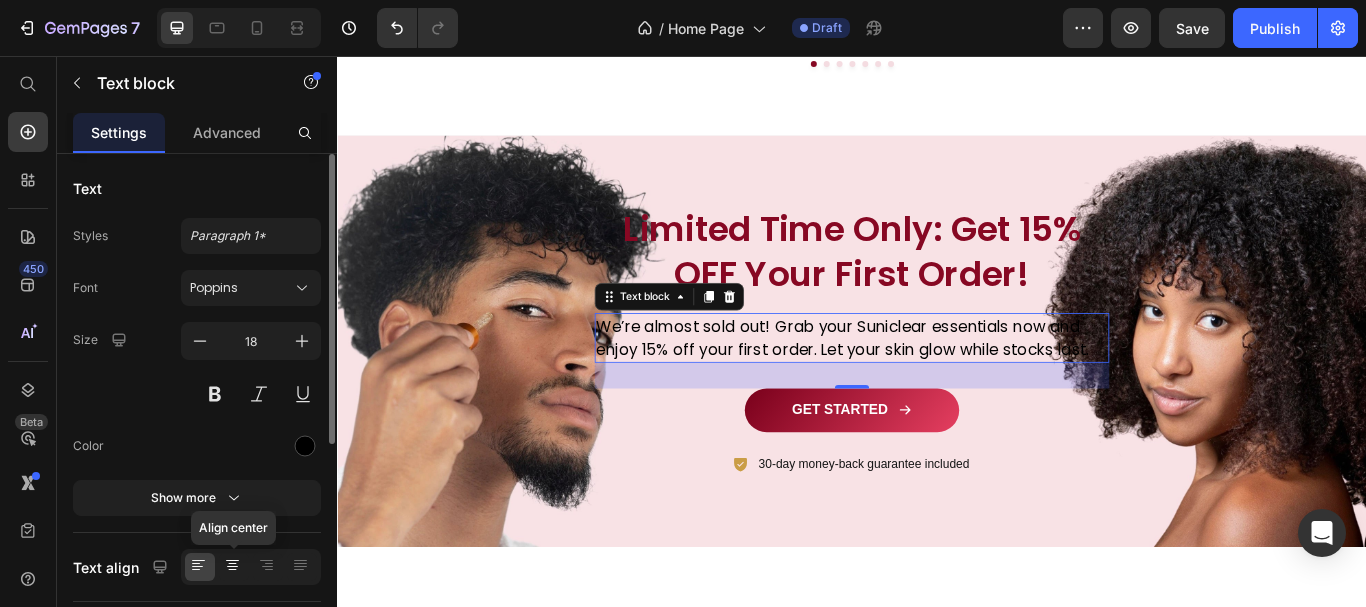 click 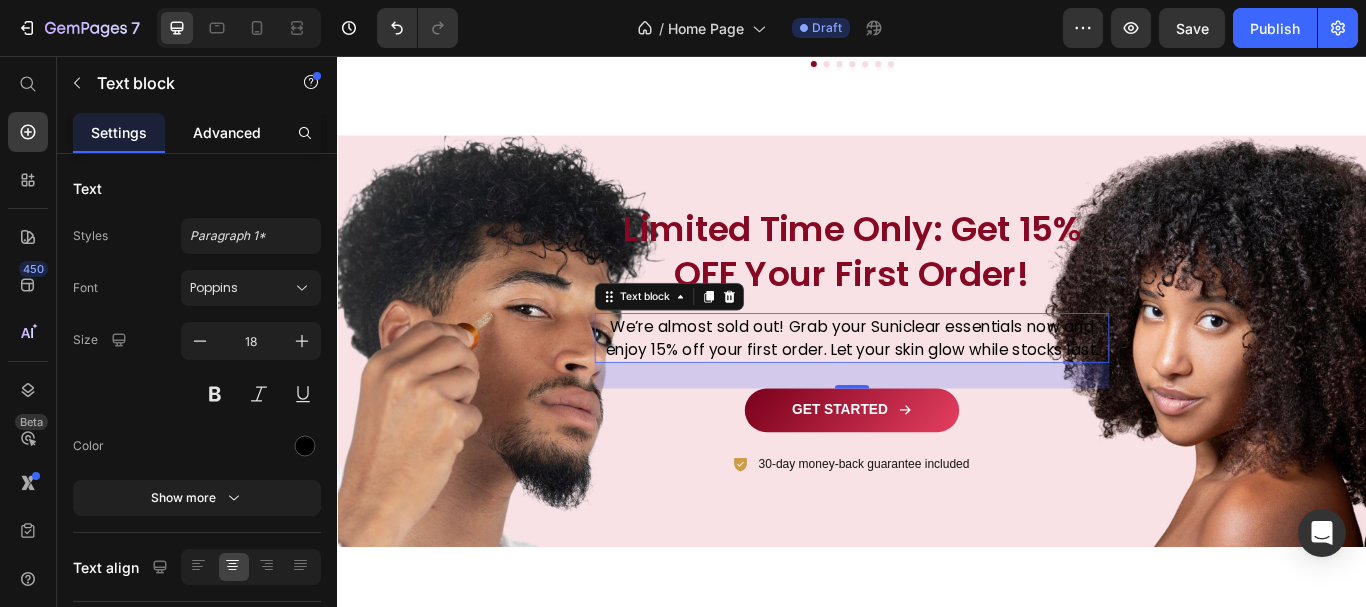 click on "Advanced" at bounding box center [227, 132] 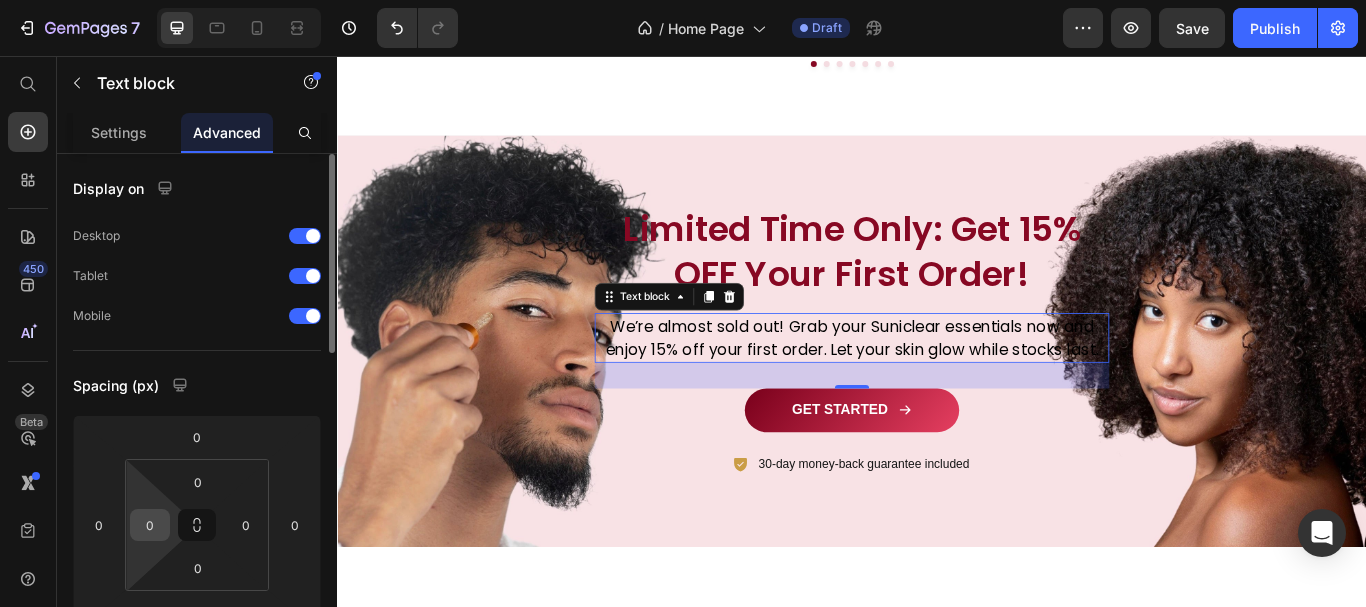 click on "0" at bounding box center [150, 525] 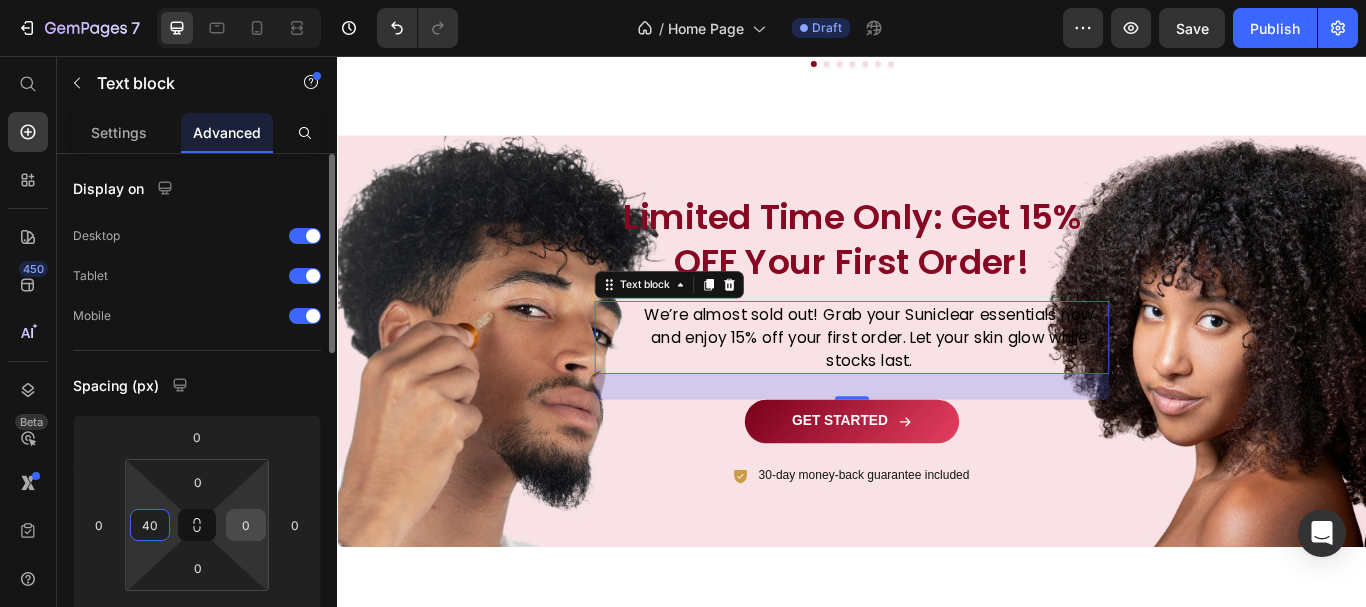 type on "40" 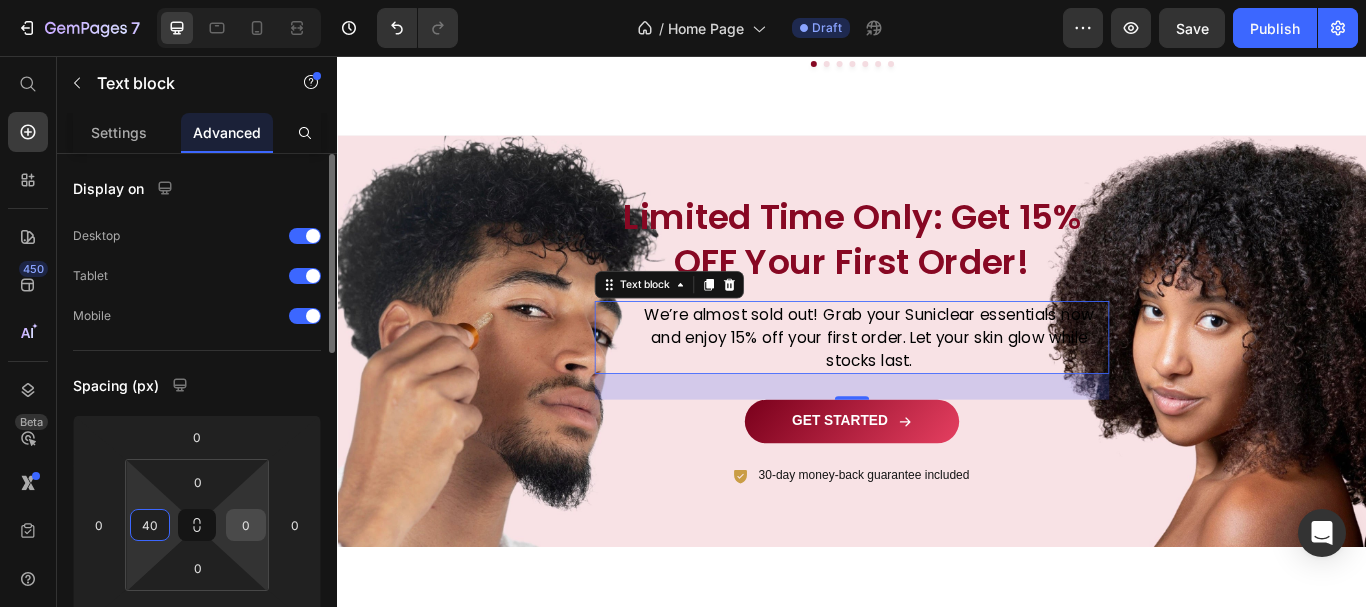 click on "0" at bounding box center [246, 525] 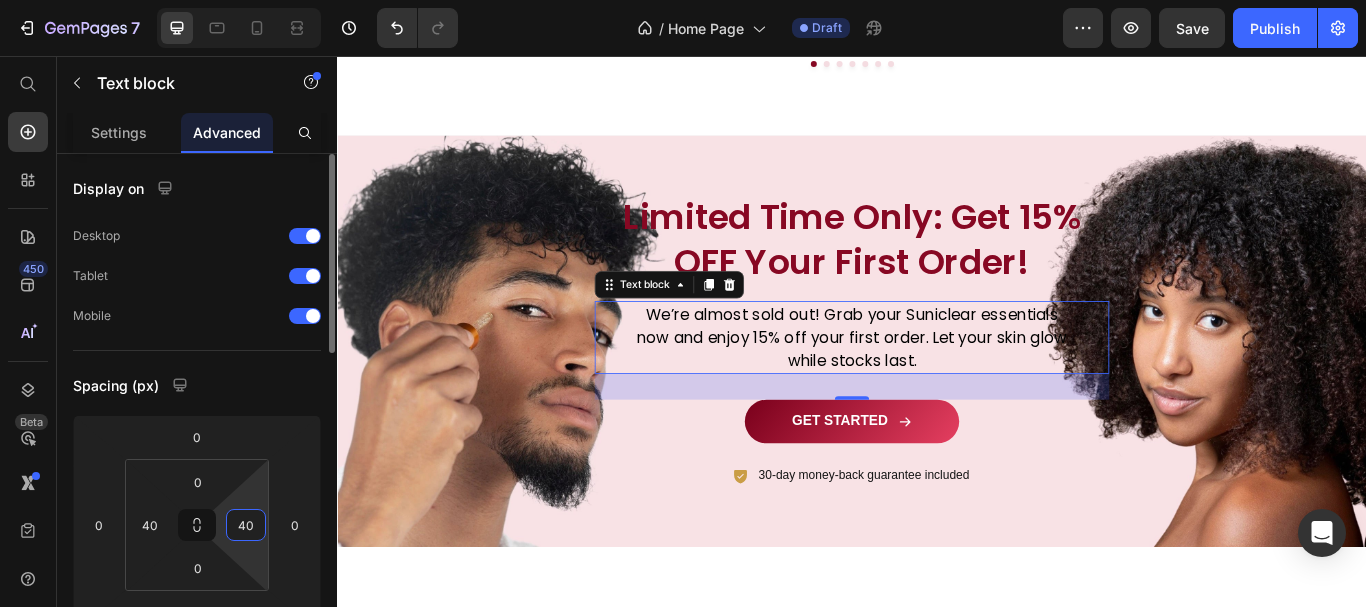 click on "Display on Desktop Tablet Mobile Spacing (px) 0 0 30 0 0 40 0 40 Shape Border Corner Shadow Position Opacity 100 % Animation Upgrade to Build plan  to unlock Animation & other premium features. Interaction Upgrade to Optimize plan  to unlock Interaction & other premium features. CSS class" at bounding box center (197, 757) 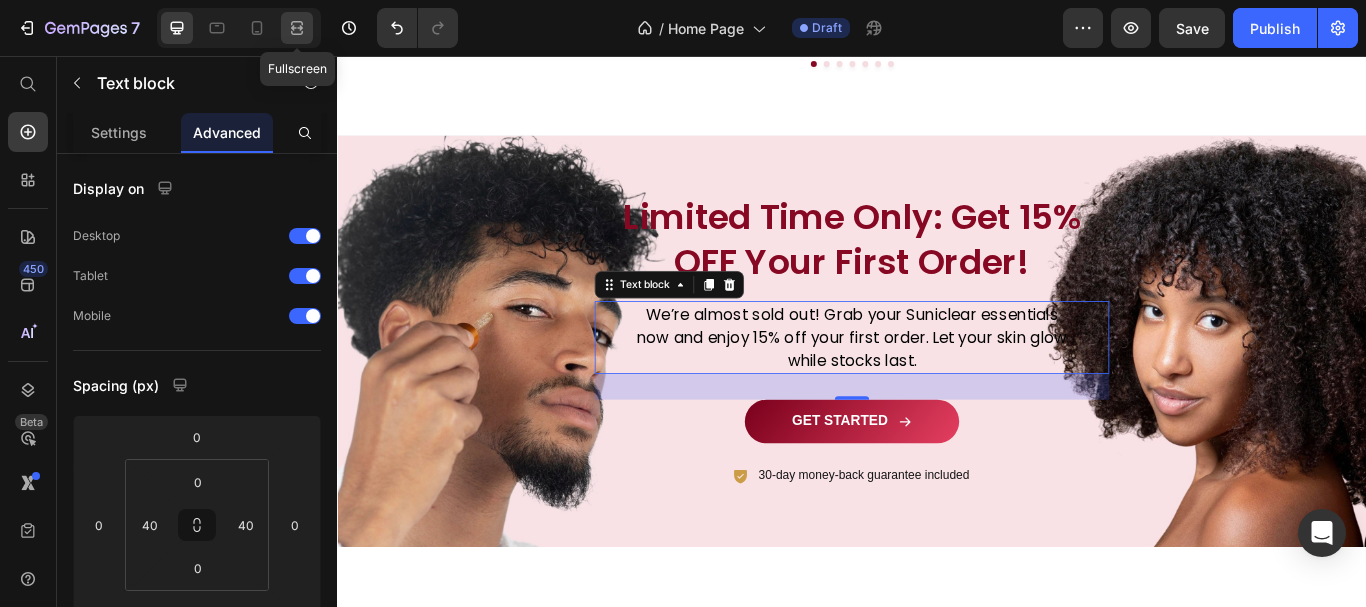 click 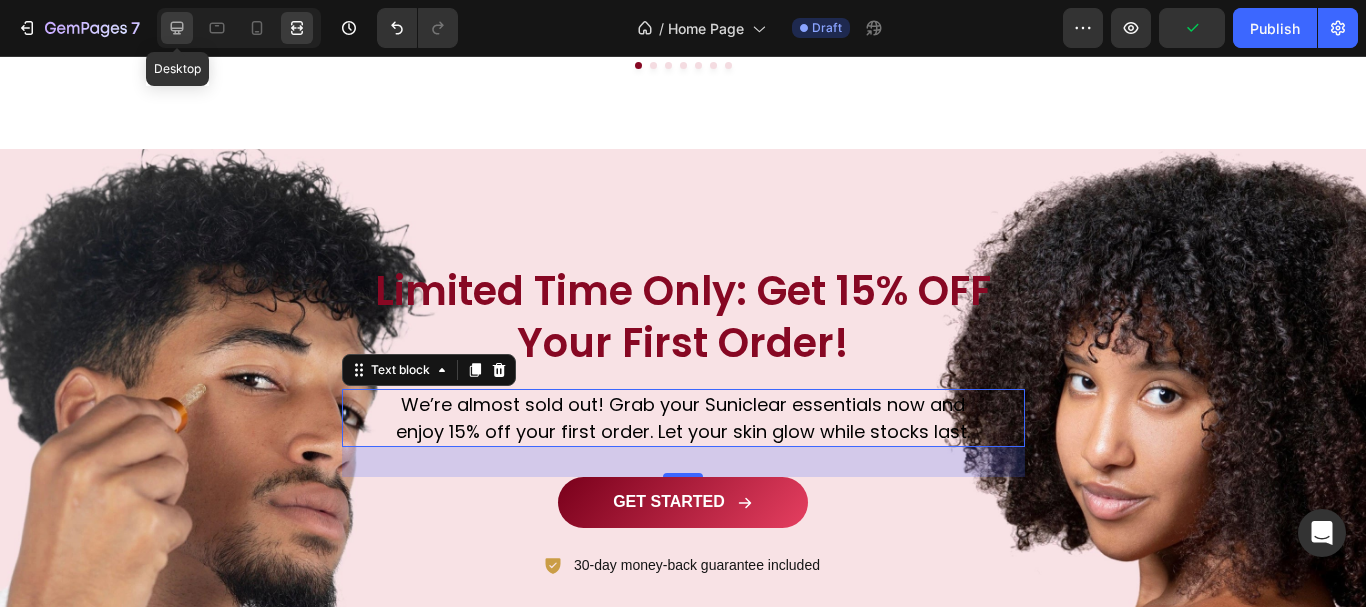 click 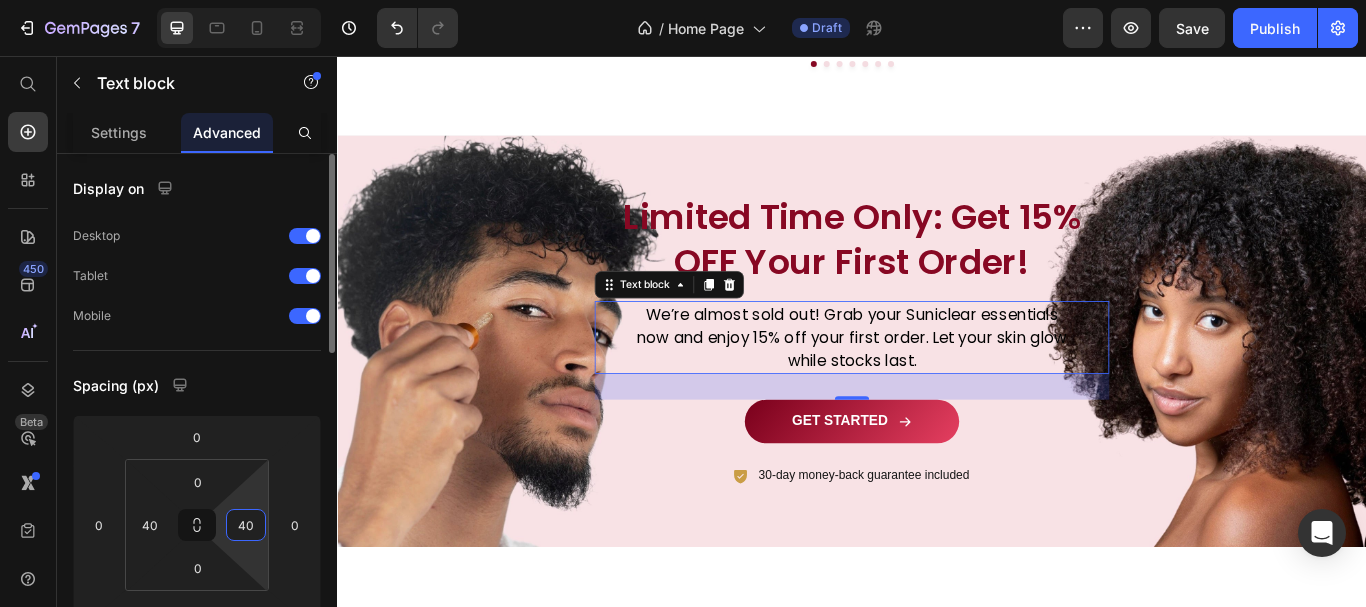 click on "40" at bounding box center [246, 525] 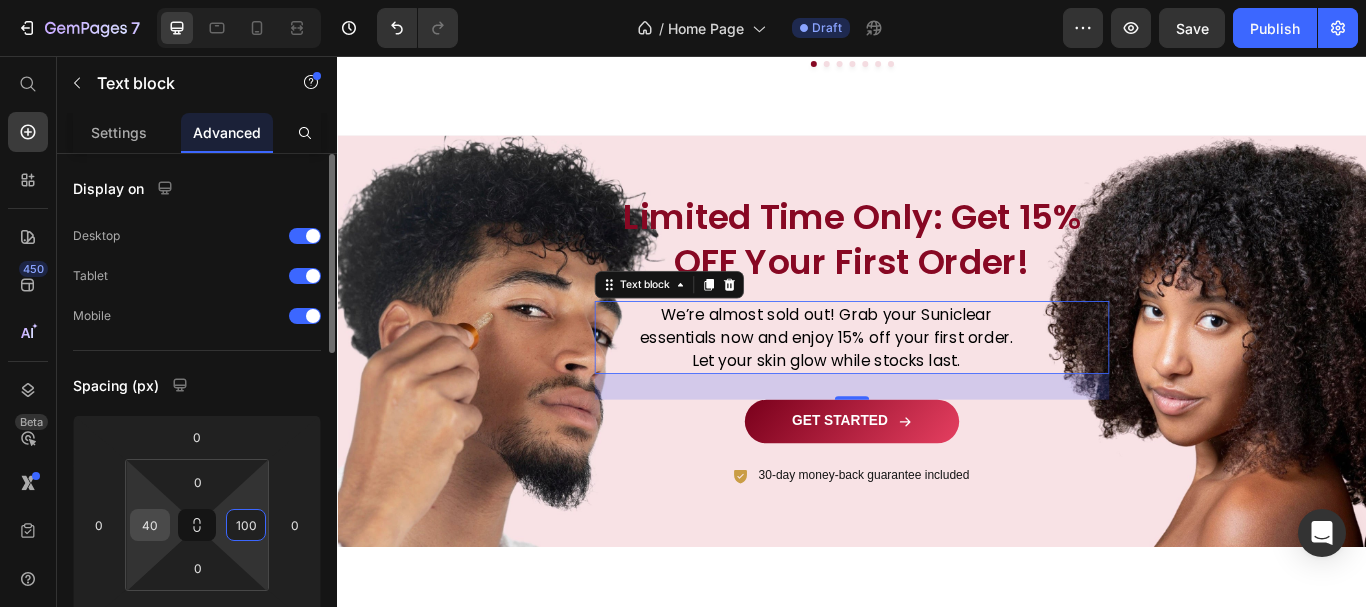 type on "100" 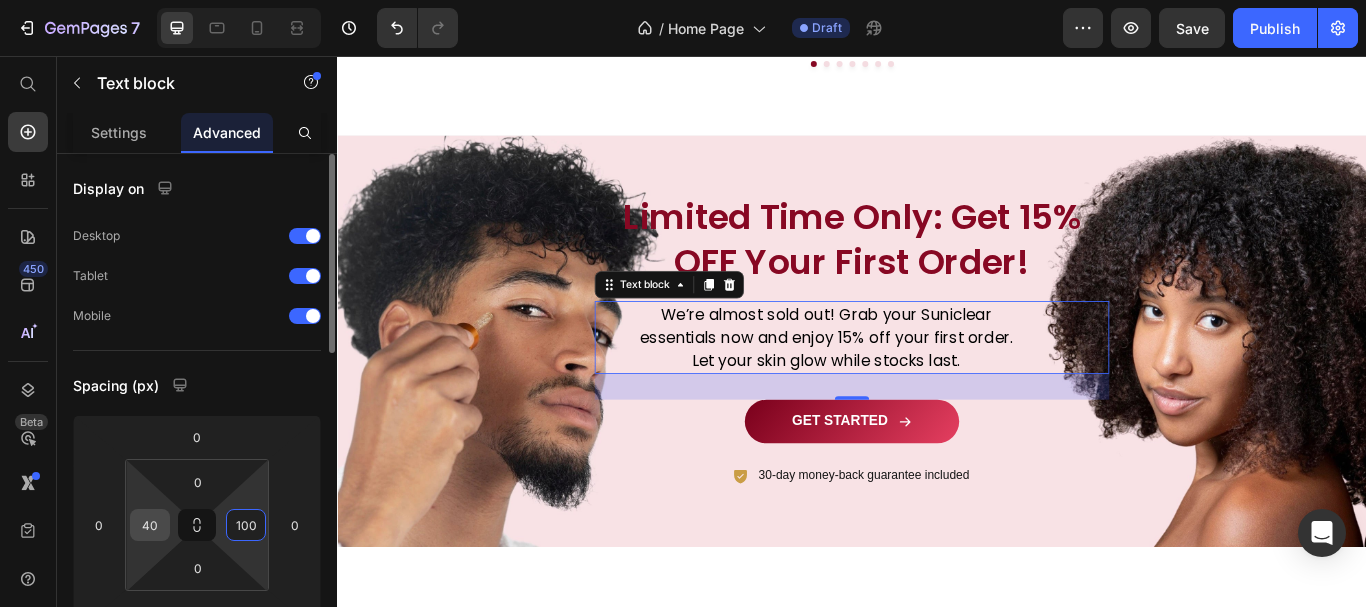 click on "40" at bounding box center [150, 525] 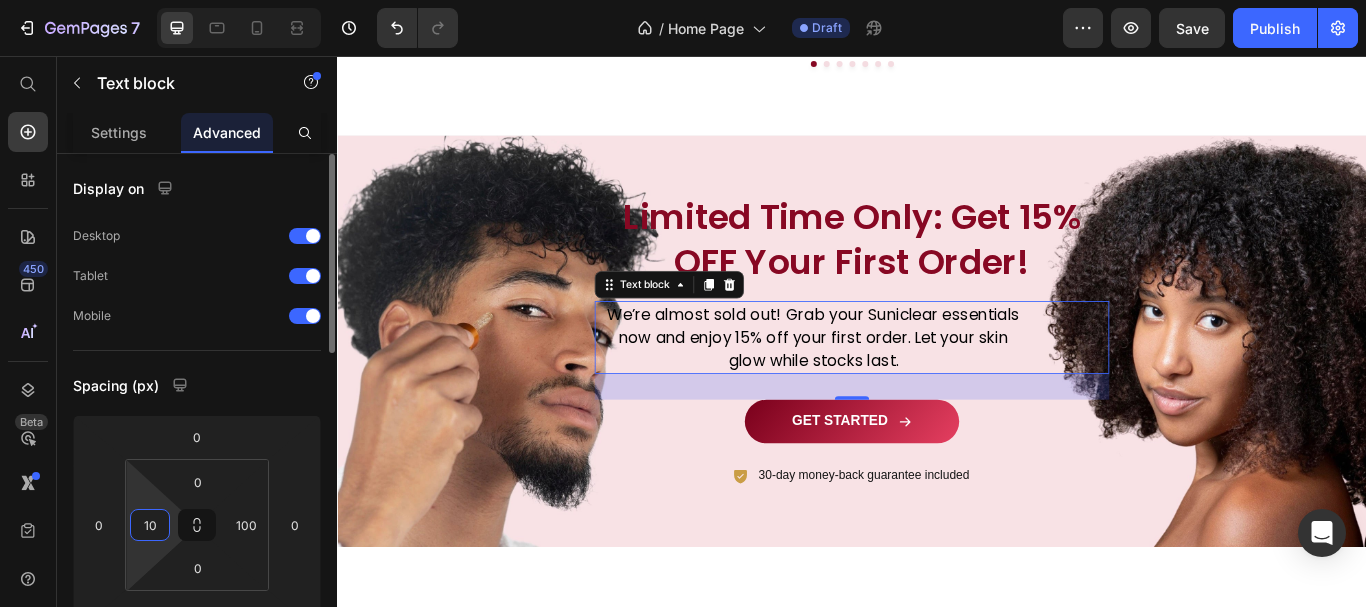 type on "1" 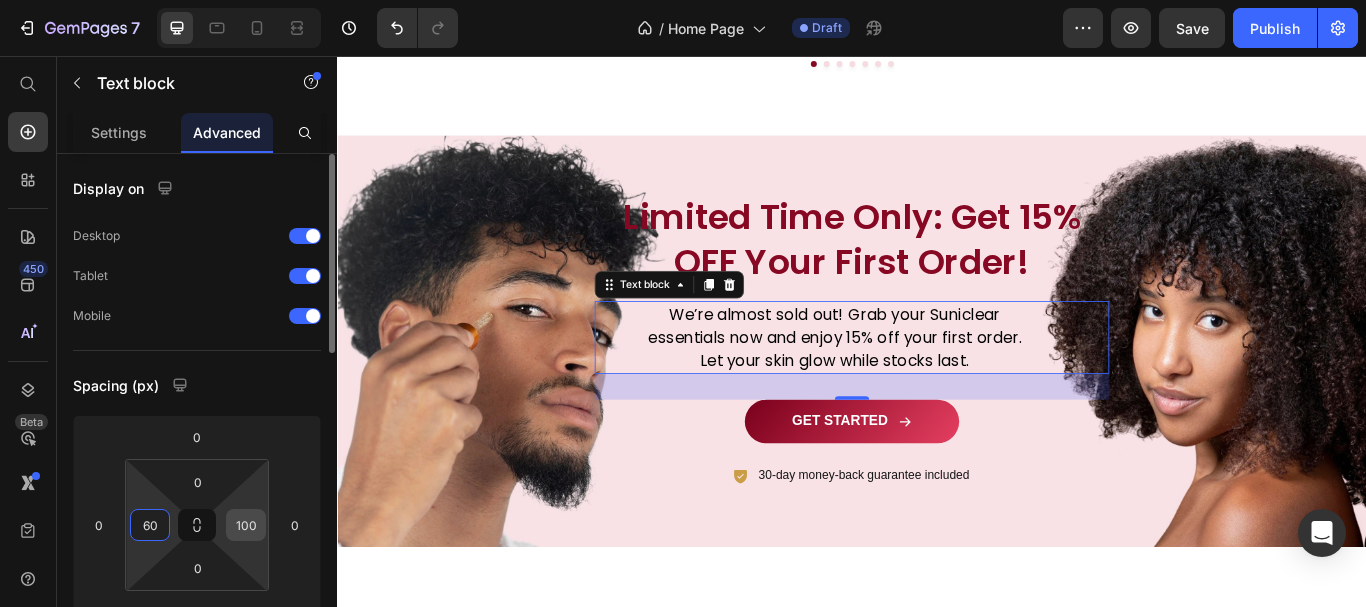 type on "60" 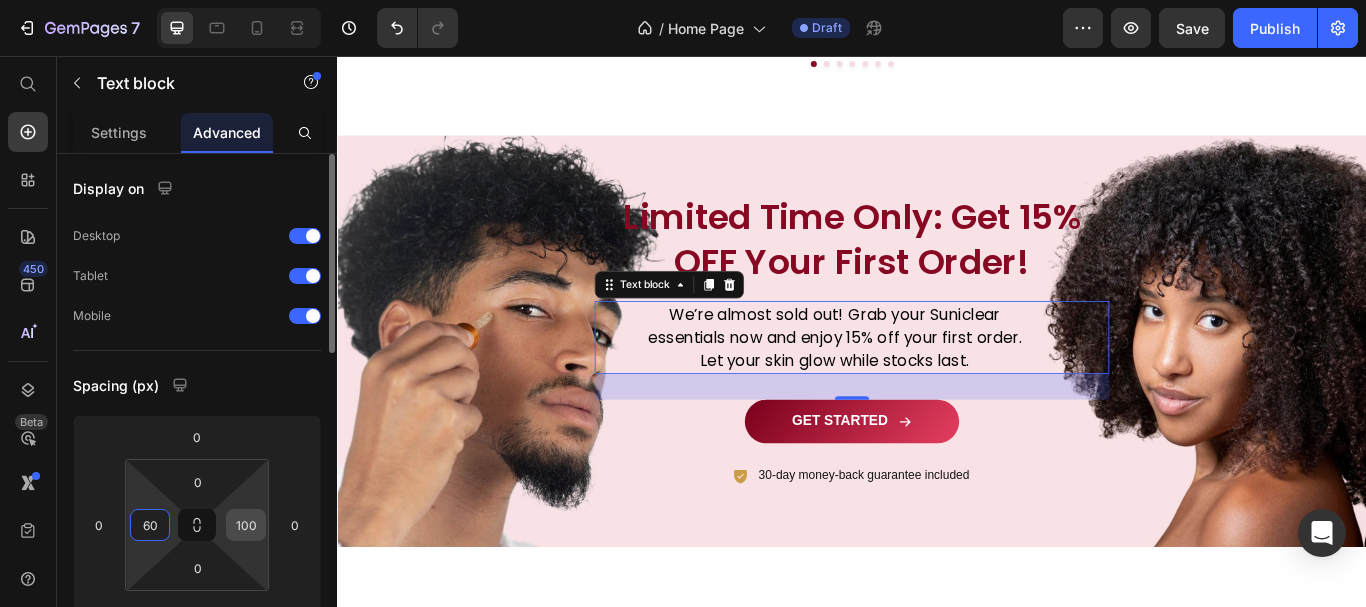 click on "100" at bounding box center [246, 525] 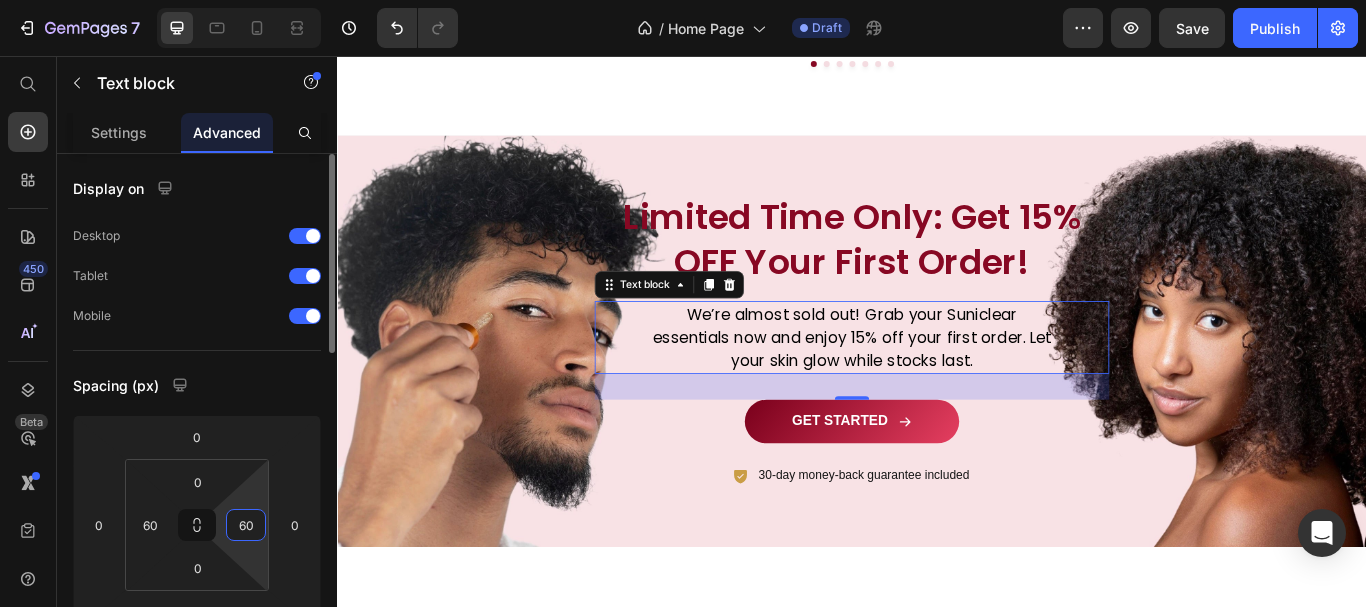 type on "60" 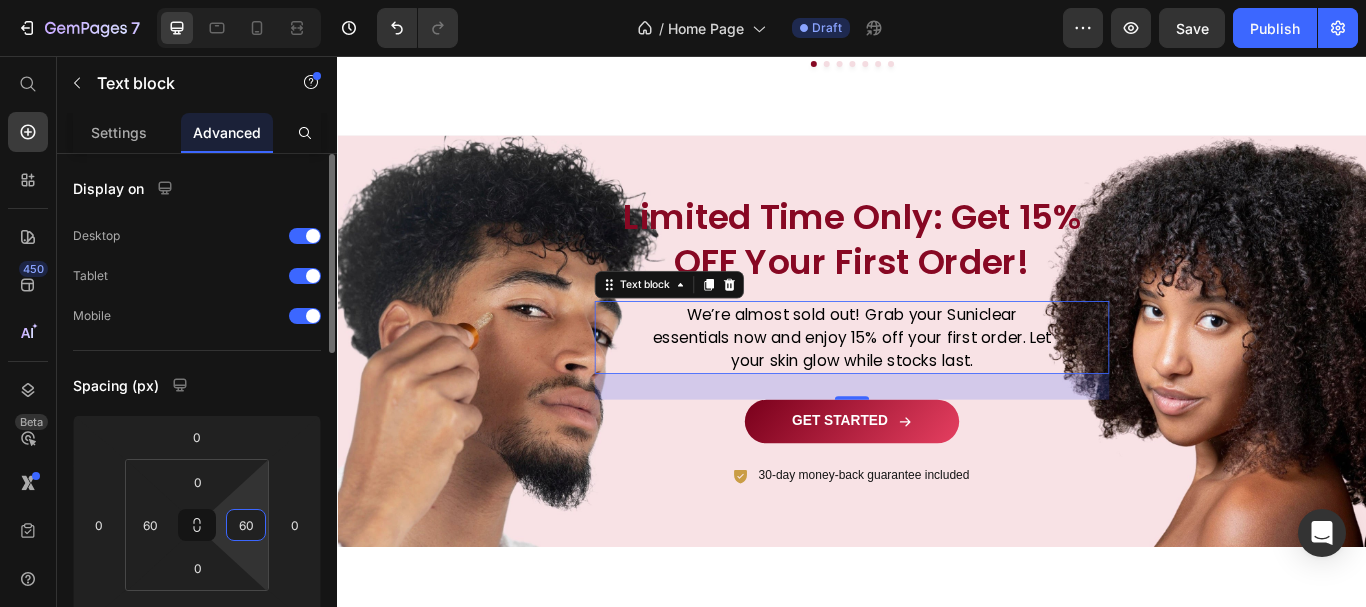 click on "Display on Desktop Tablet Mobile Spacing (px) 0 0 30 0 0 60 0 60 Shape Border Corner Shadow Position Opacity 100 % Animation Upgrade to Build plan  to unlock Animation & other premium features. Interaction Upgrade to Optimize plan  to unlock Interaction & other premium features. CSS class" at bounding box center [197, 757] 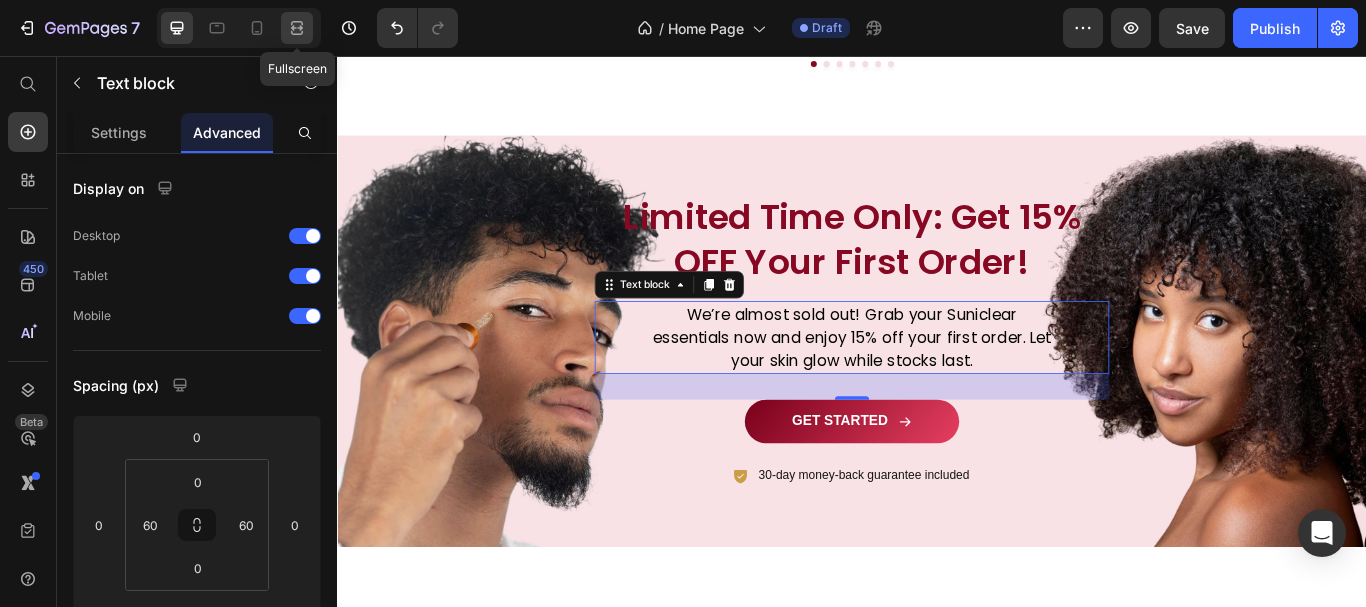 click 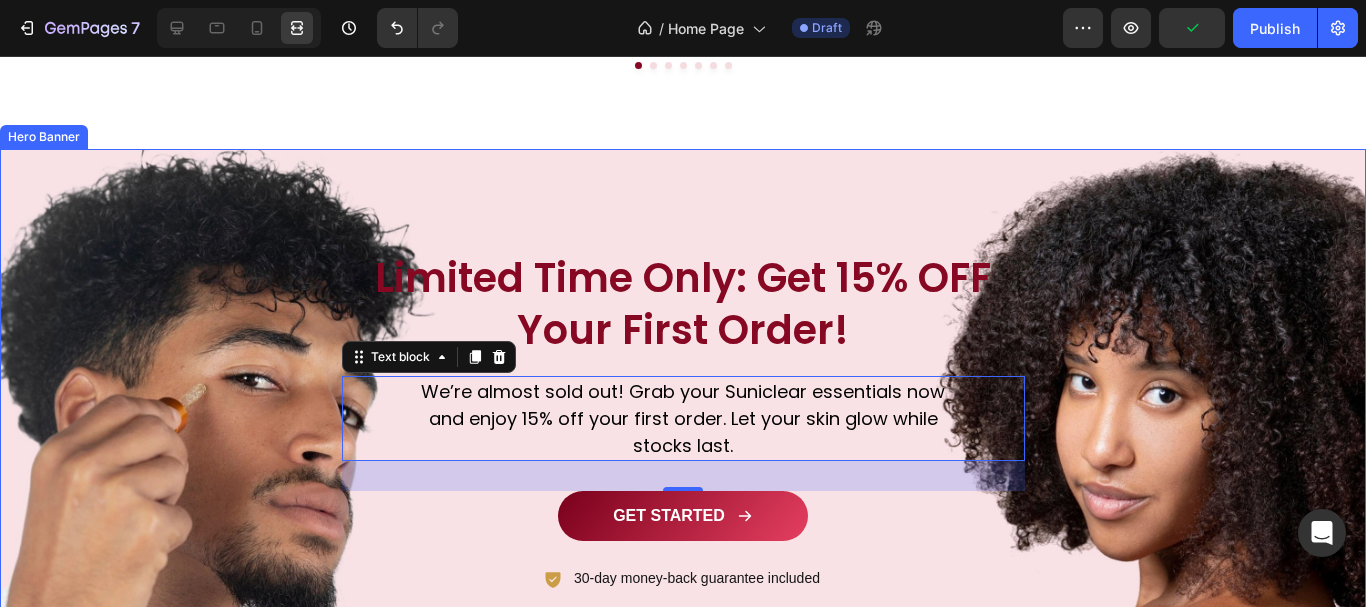 click at bounding box center (683, 422) 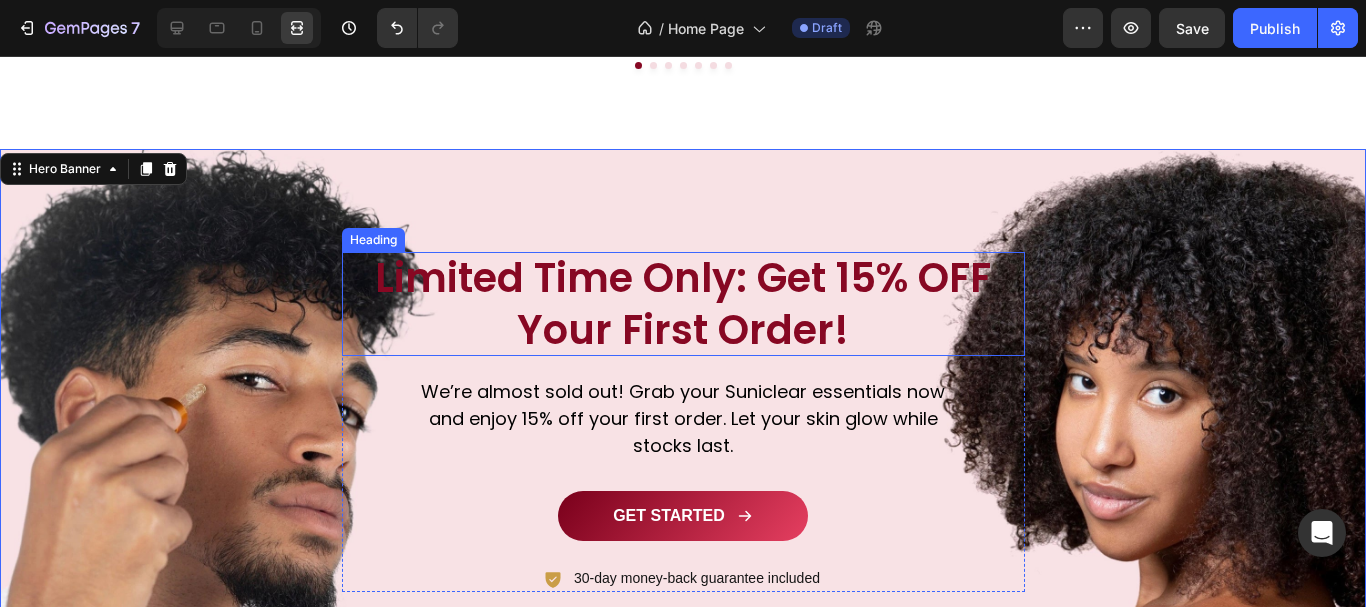 click on "Limited Time Only: Get 15% OFF Your First Order!" at bounding box center [683, 304] 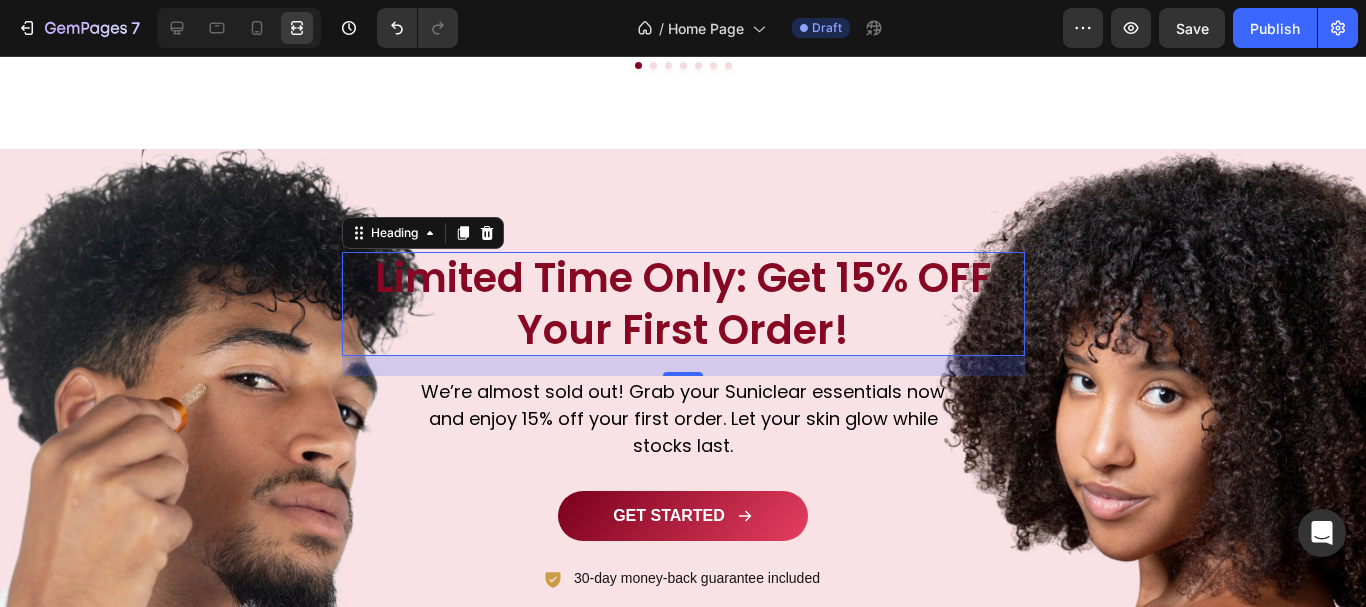 click on "Limited Time Only: Get 15% OFF Your First Order!" at bounding box center [683, 304] 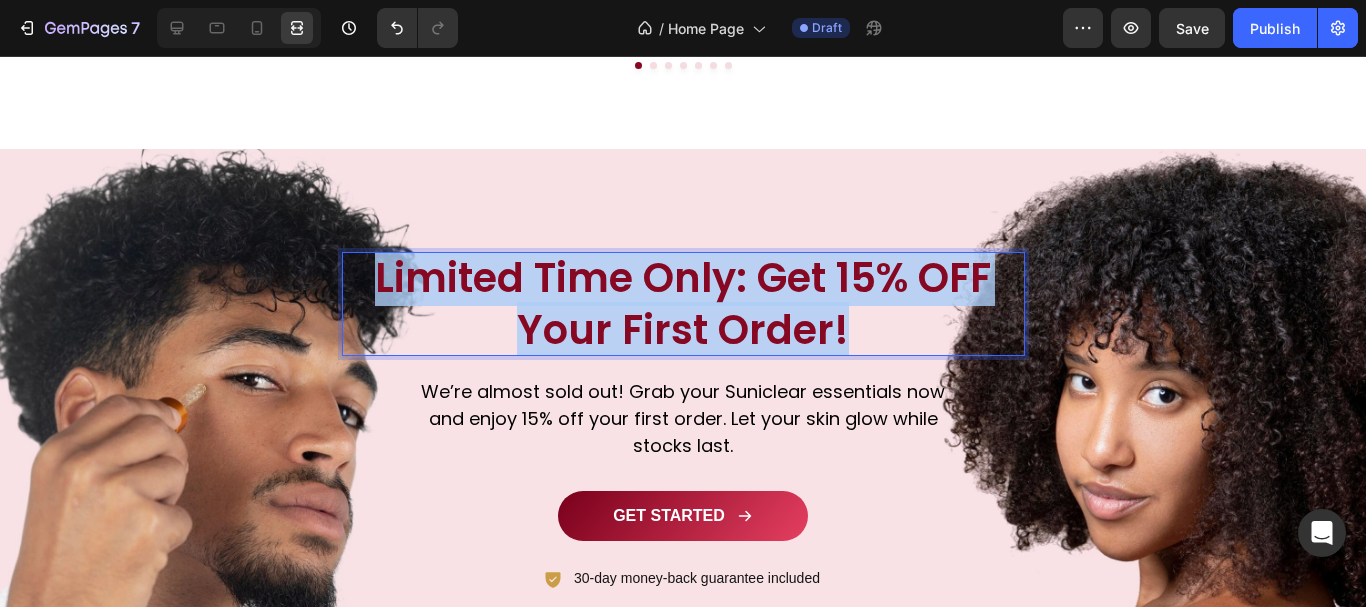click on "Limited Time Only: Get 15% OFF Your First Order!" at bounding box center [683, 304] 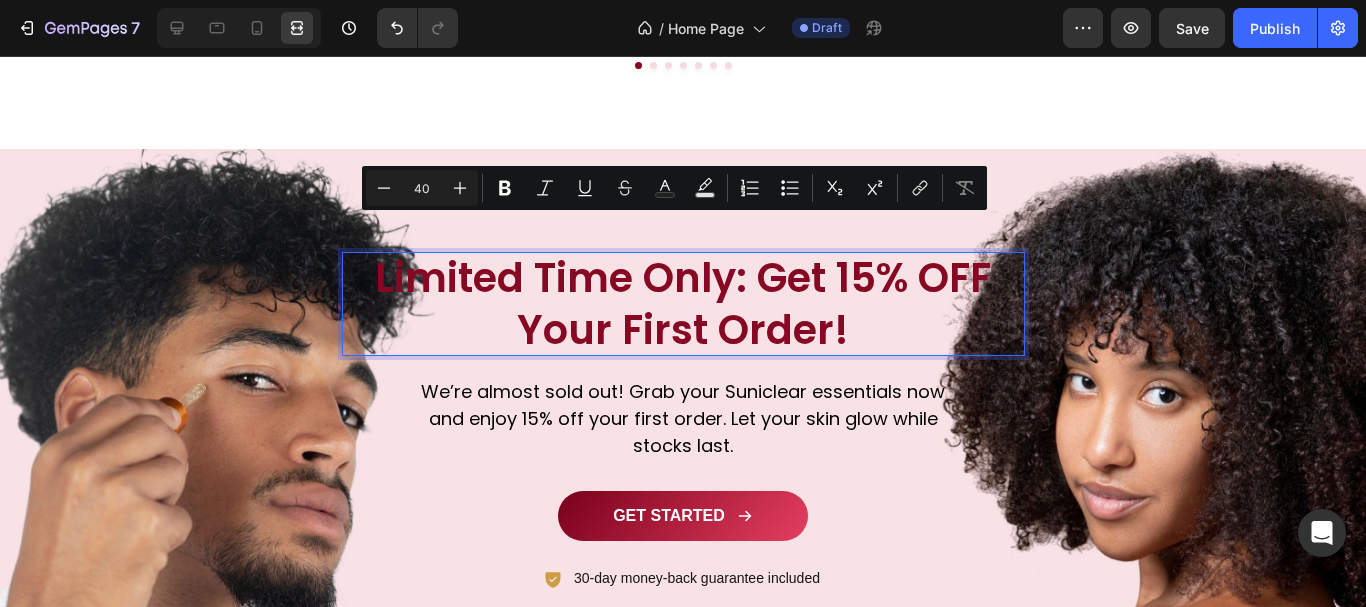 scroll, scrollTop: 2, scrollLeft: 0, axis: vertical 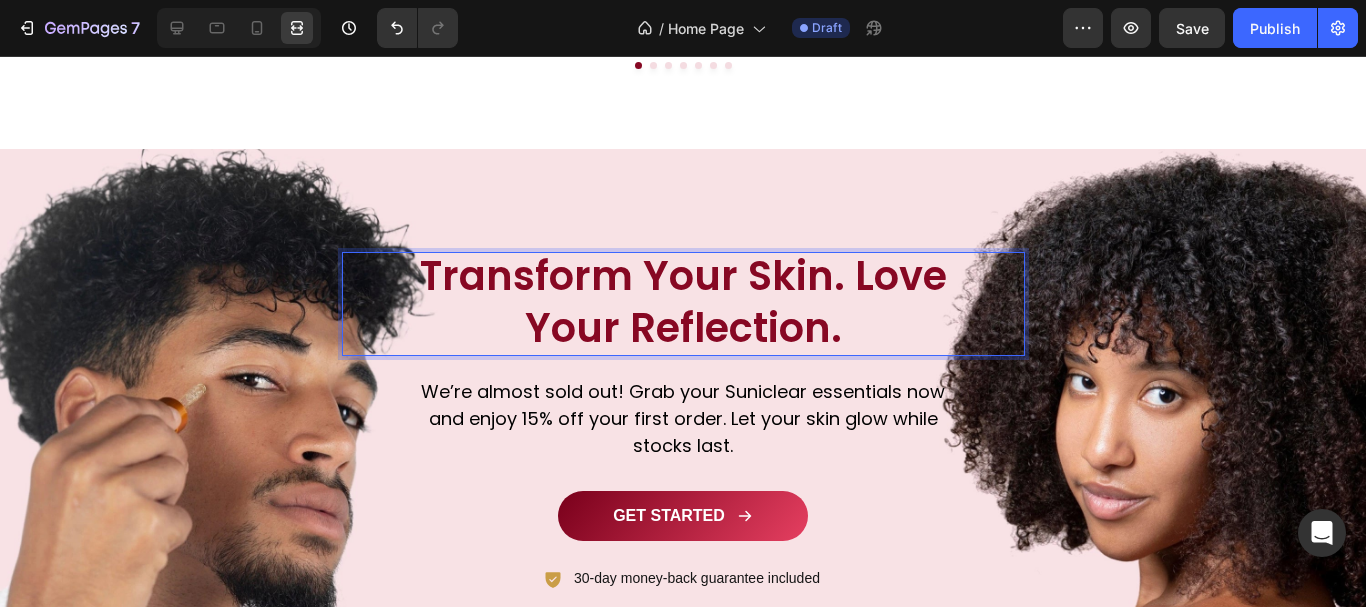 click on "Transform Your Skin. Love Your Reflection." at bounding box center [683, 302] 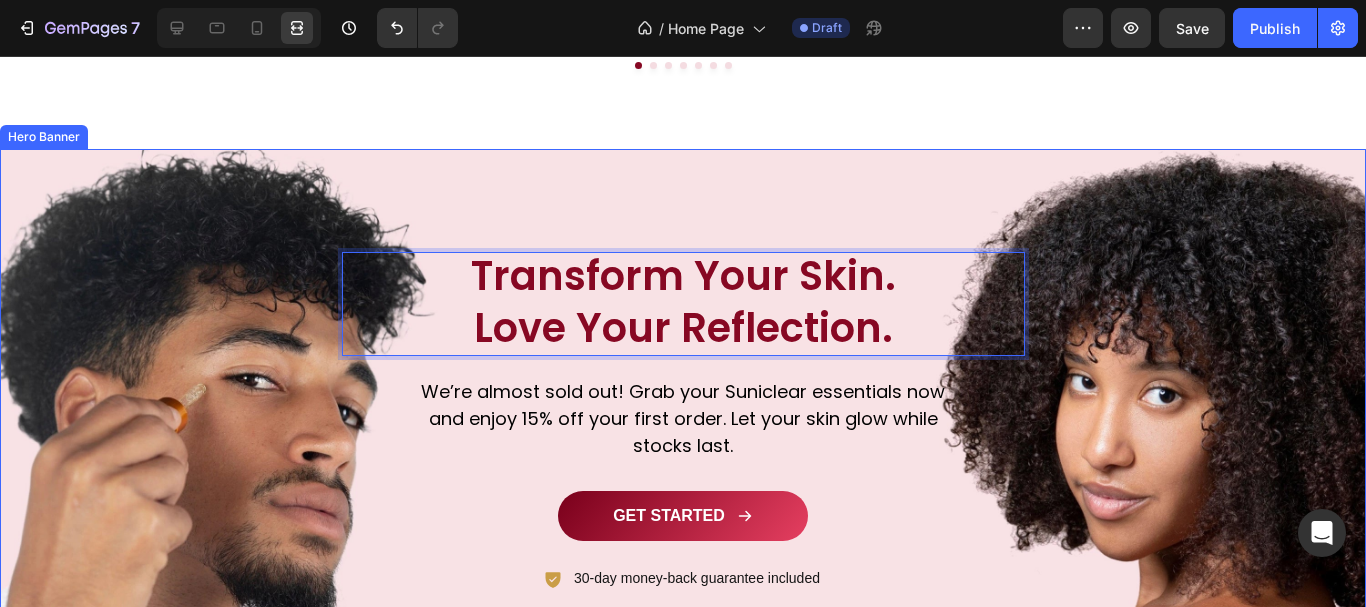 click at bounding box center (683, 422) 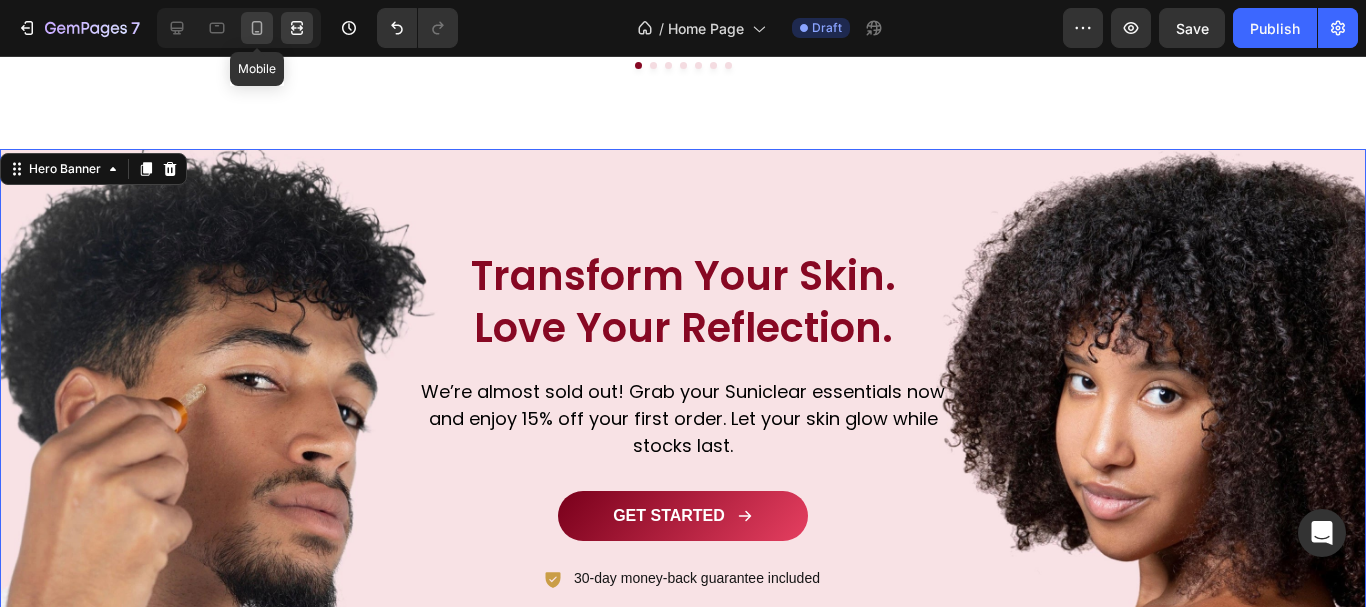 click 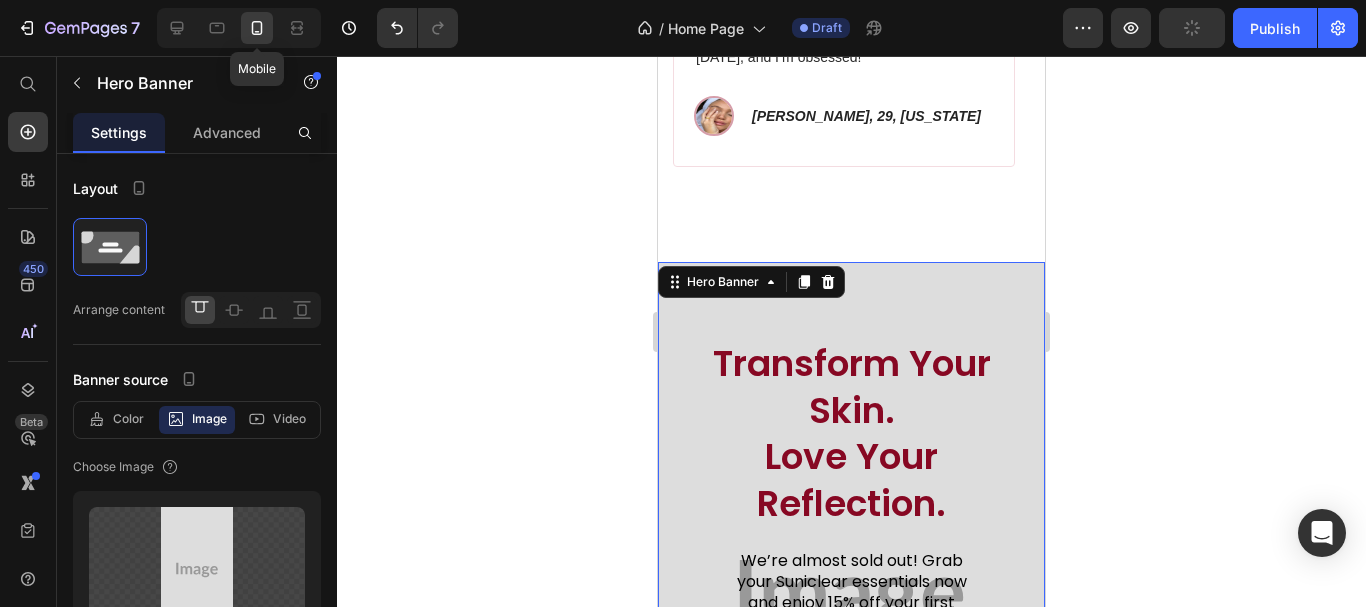 scroll, scrollTop: 3139, scrollLeft: 0, axis: vertical 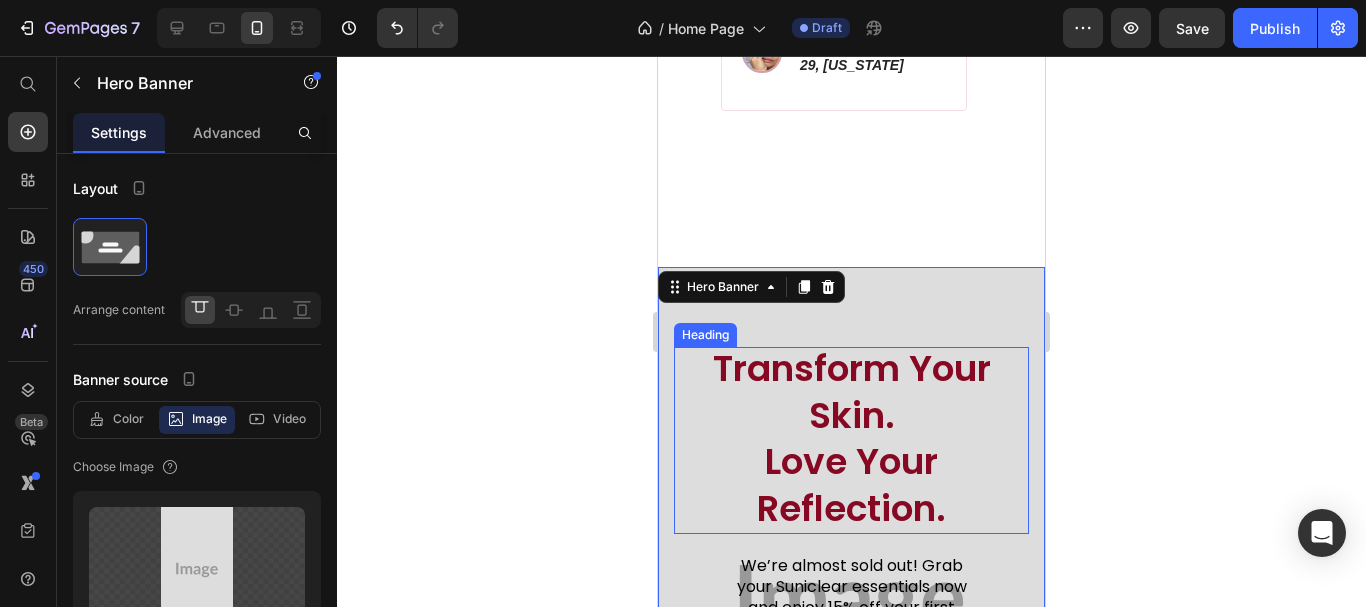 click on "Transform Your Skin.  Love Your Reflection." at bounding box center [851, 439] 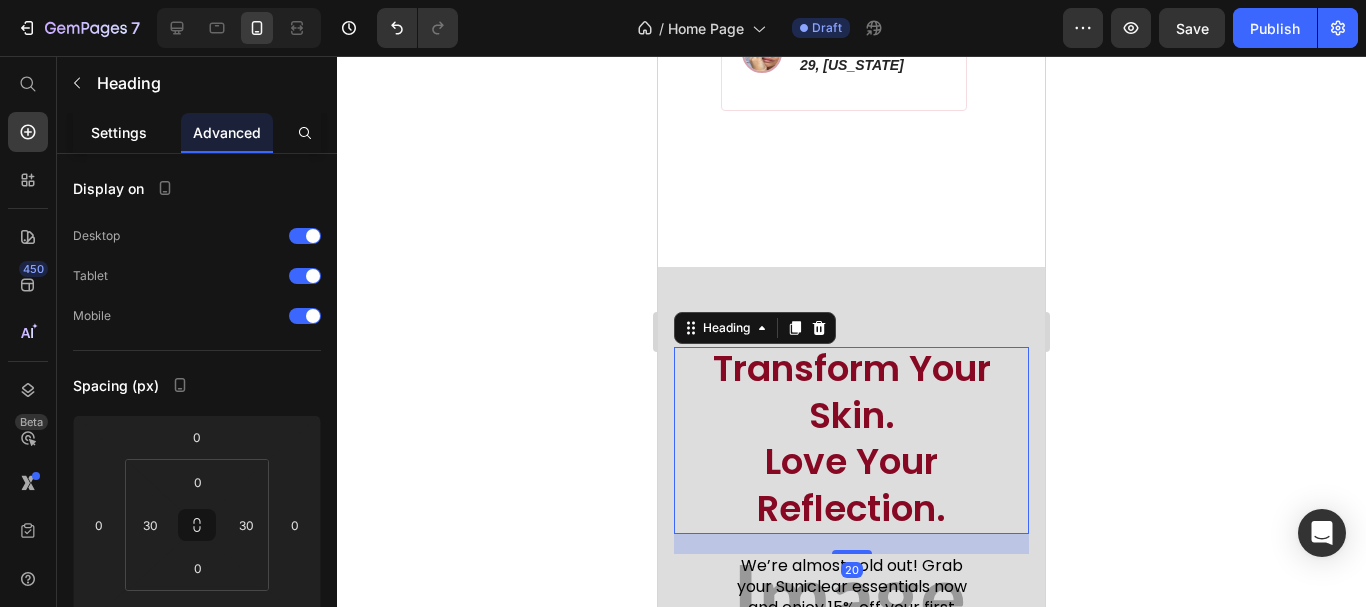 click on "Settings" at bounding box center [119, 132] 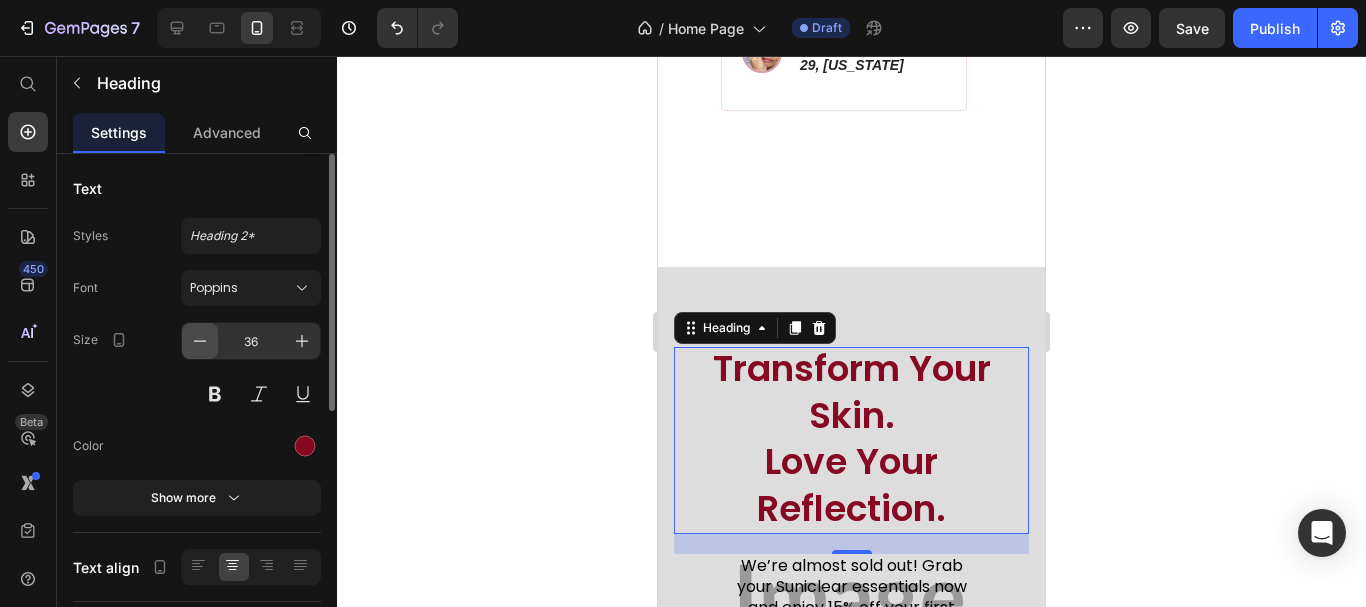 click 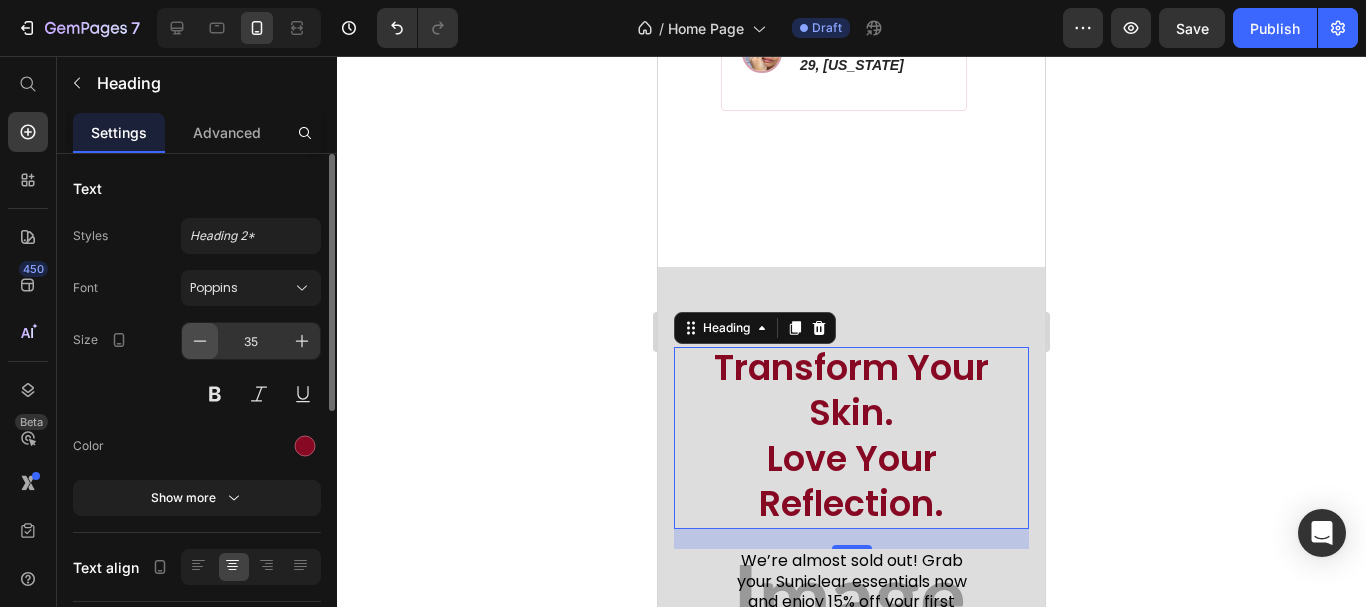 click 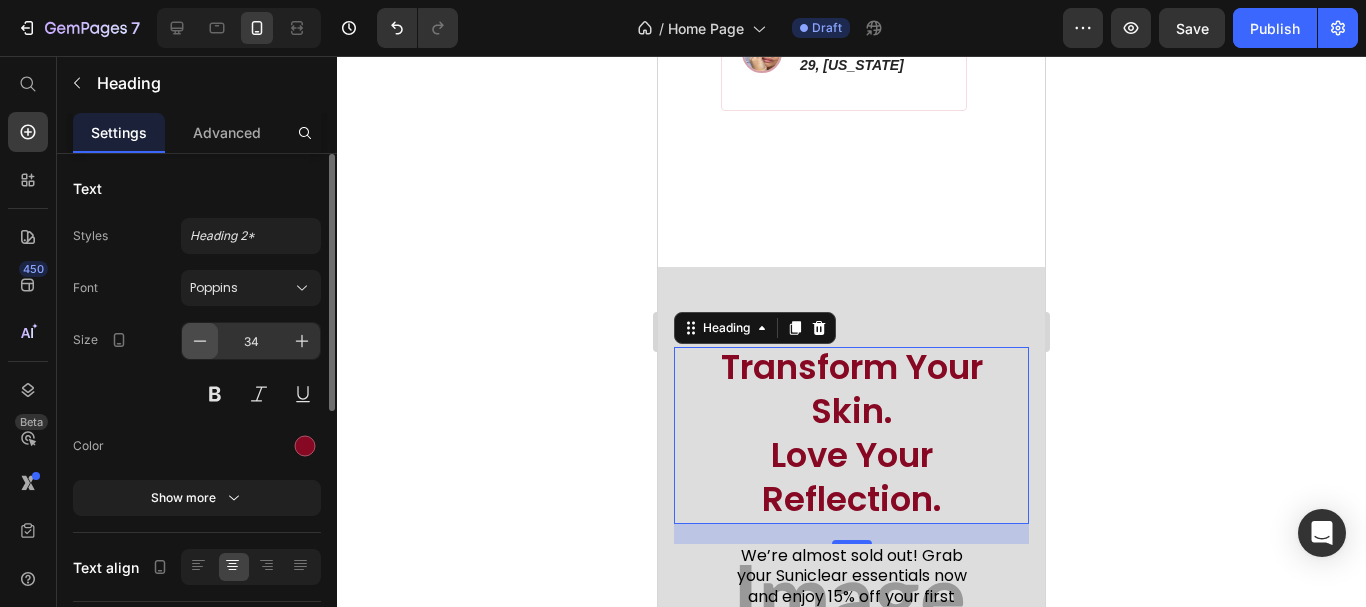 click 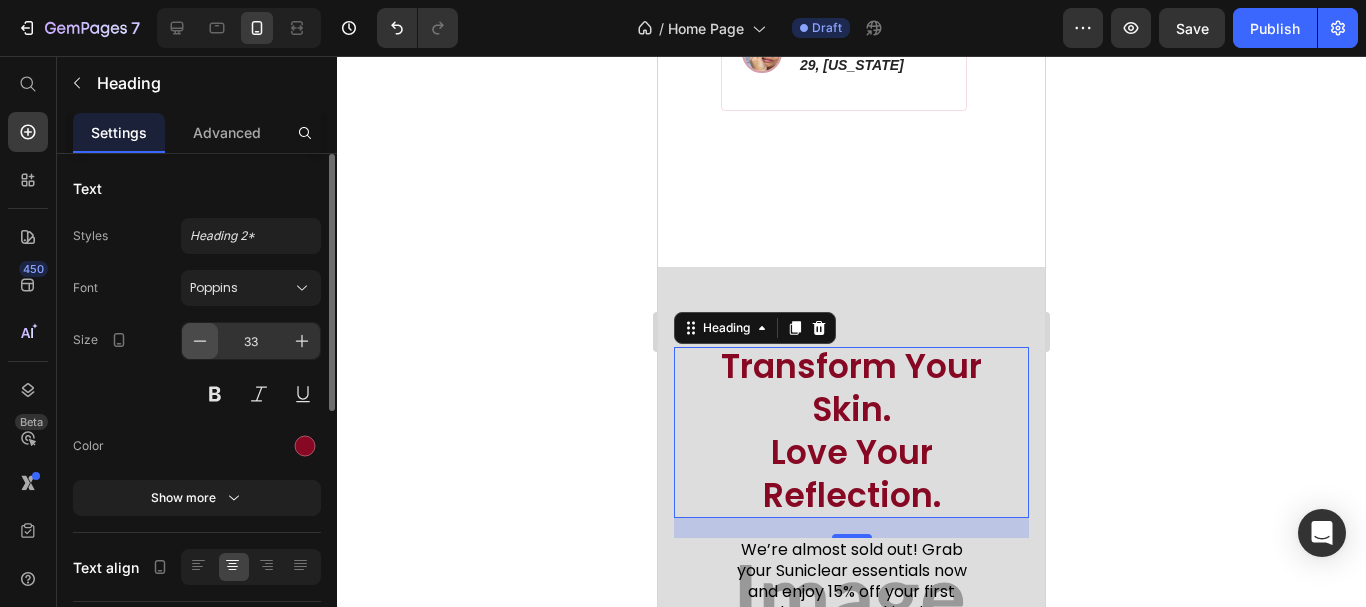 click 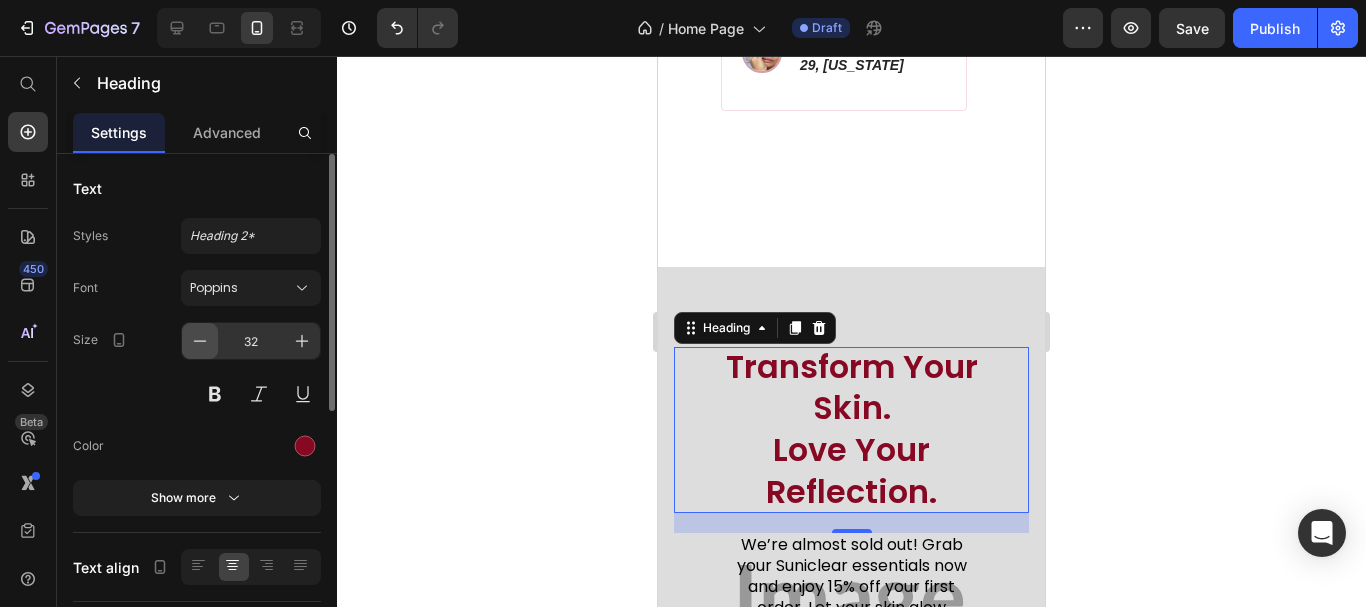 scroll, scrollTop: 2, scrollLeft: 0, axis: vertical 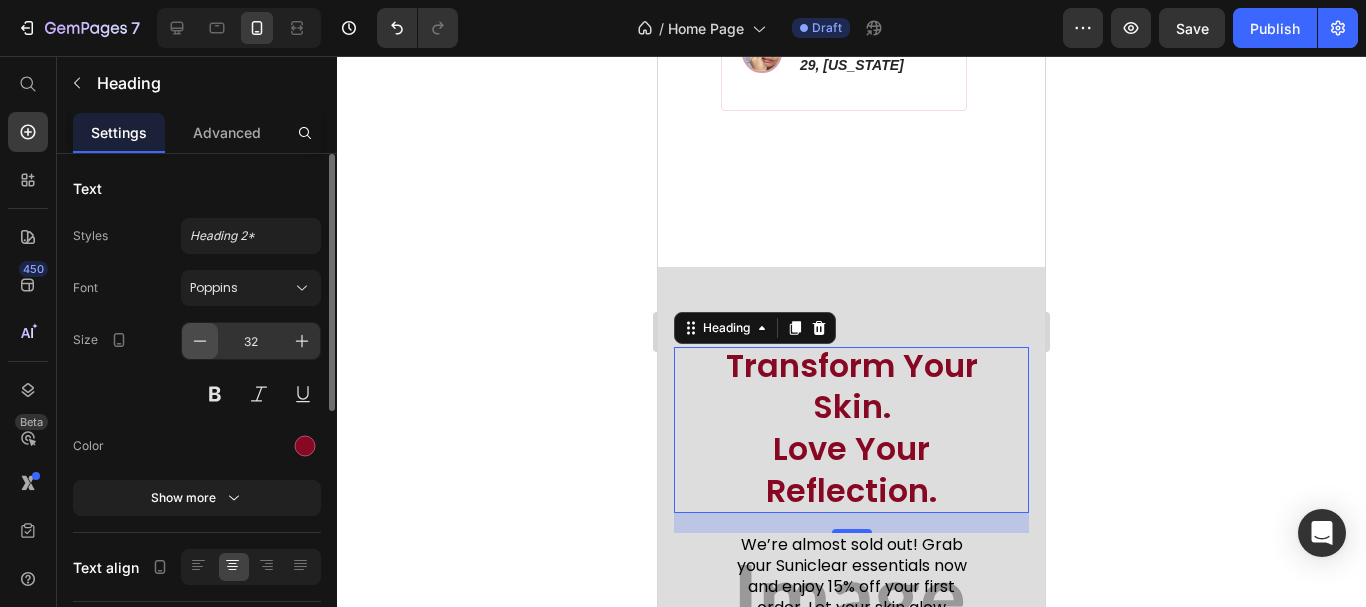 click 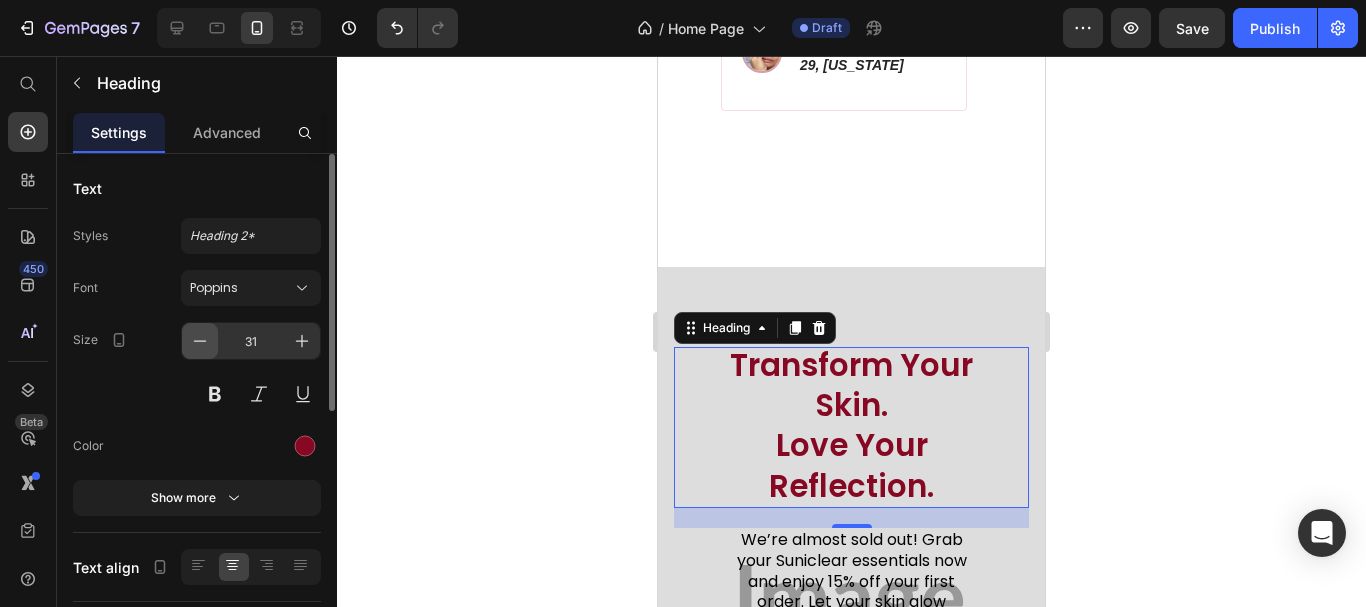 click 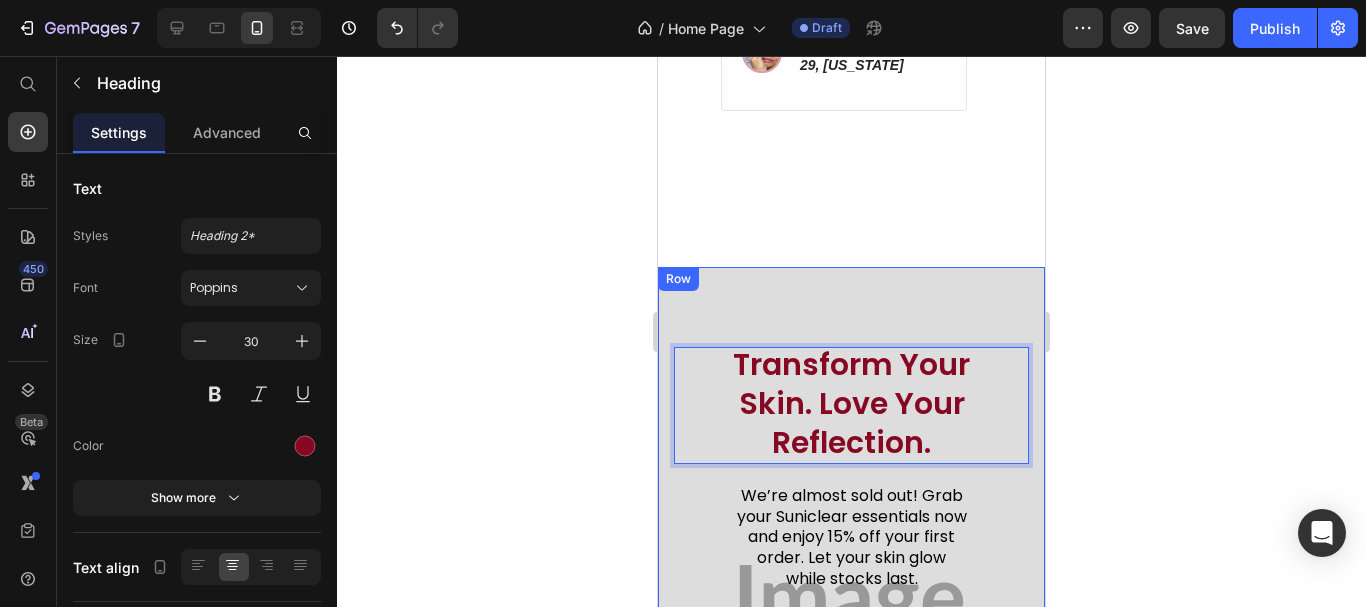 click on "Transform Your Skin. Love Your Reflection. Heading   20 We’re almost sold out! Grab your Suniclear essentials now and enjoy 15% off your first order. Let your skin glow while stocks last. Text block
GET STARTED Button Row
30-day money-back guarantee included  Item List Row" at bounding box center [851, 499] 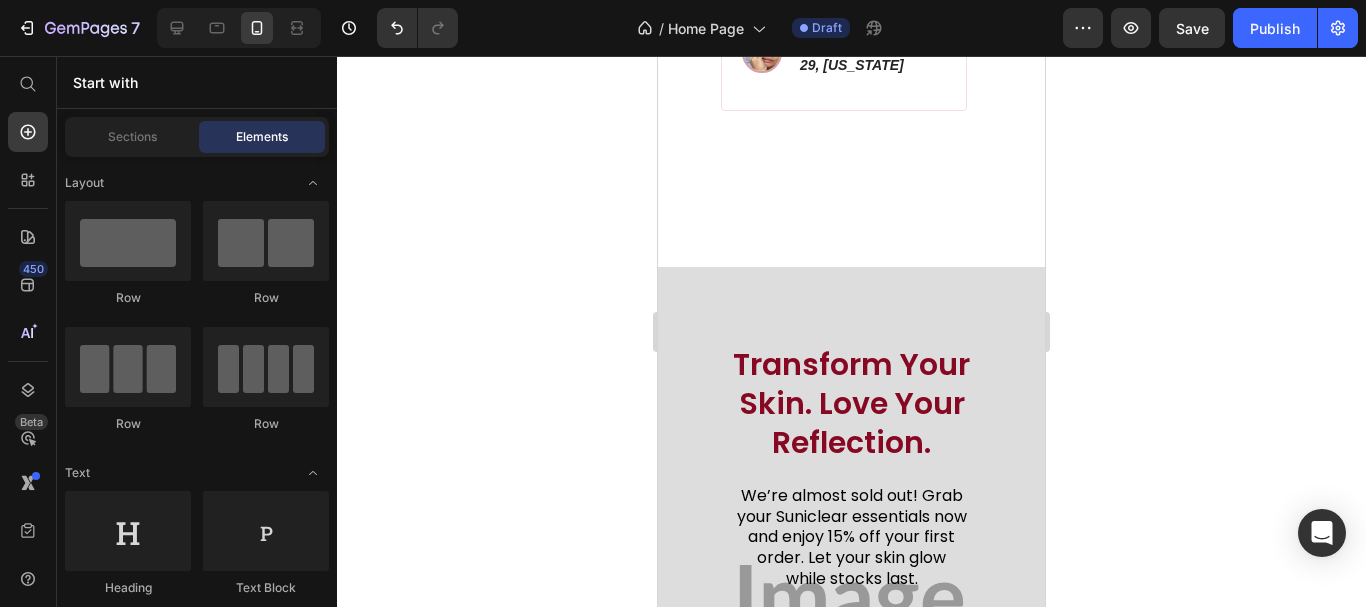 scroll, scrollTop: 3206, scrollLeft: 0, axis: vertical 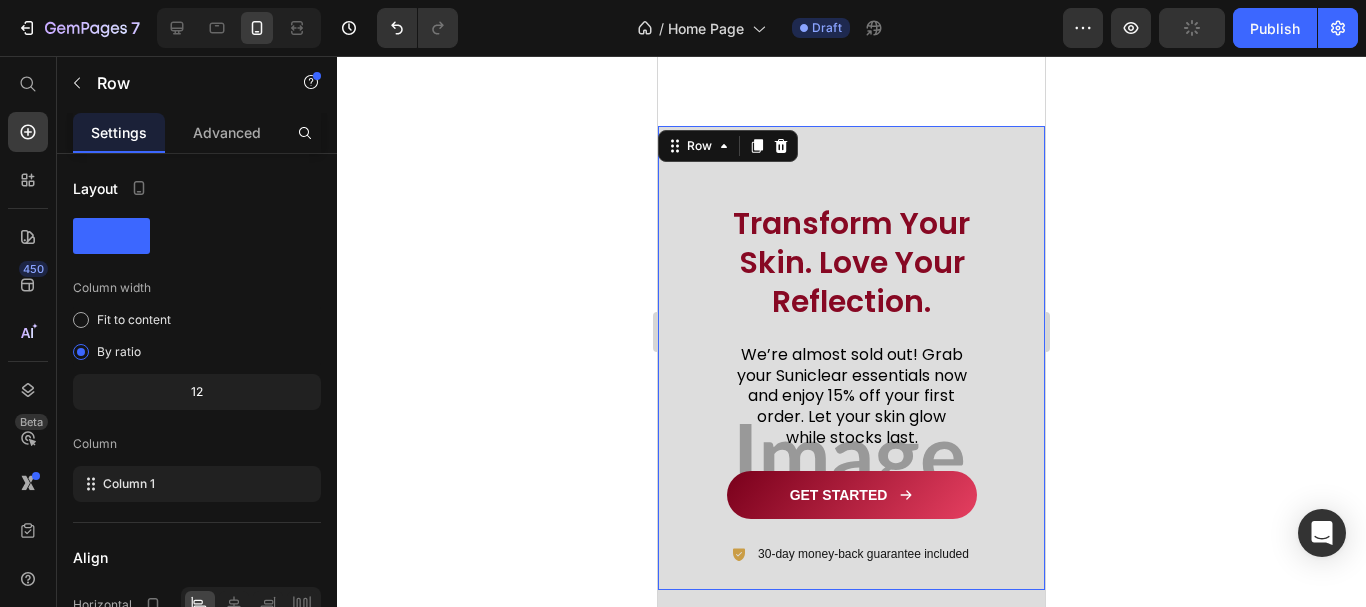 click on "Transform Your Skin. Love Your Reflection. Heading We’re almost sold out! Grab your Suniclear essentials now and enjoy 15% off your first order. Let your skin glow while stocks last. Text block
GET STARTED Button Row
30-day money-back guarantee included  Item List" at bounding box center (851, 386) 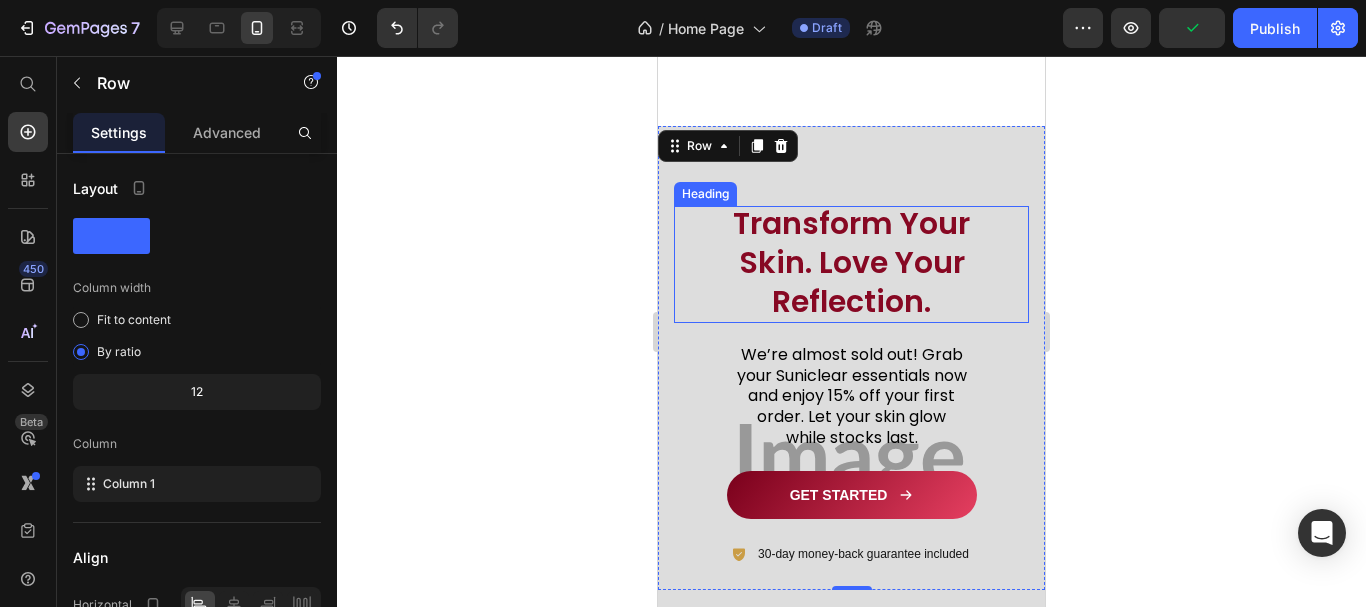 click on "Transform Your Skin. Love Your Reflection." at bounding box center (851, 262) 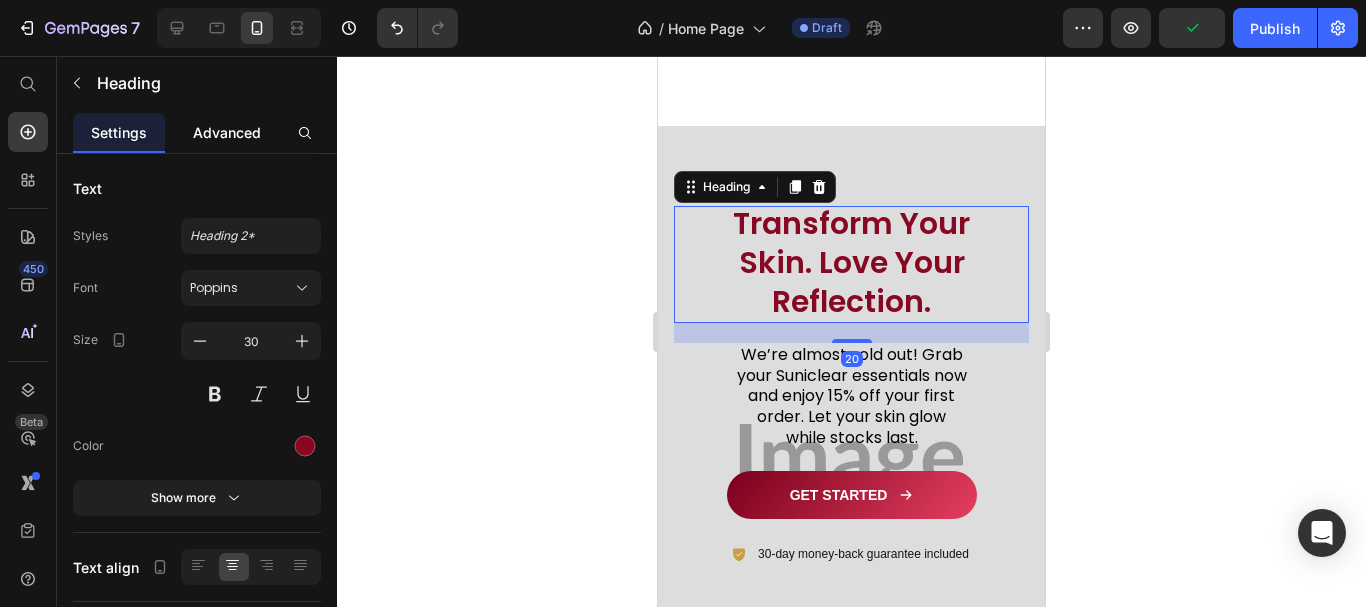 click on "Advanced" at bounding box center [227, 132] 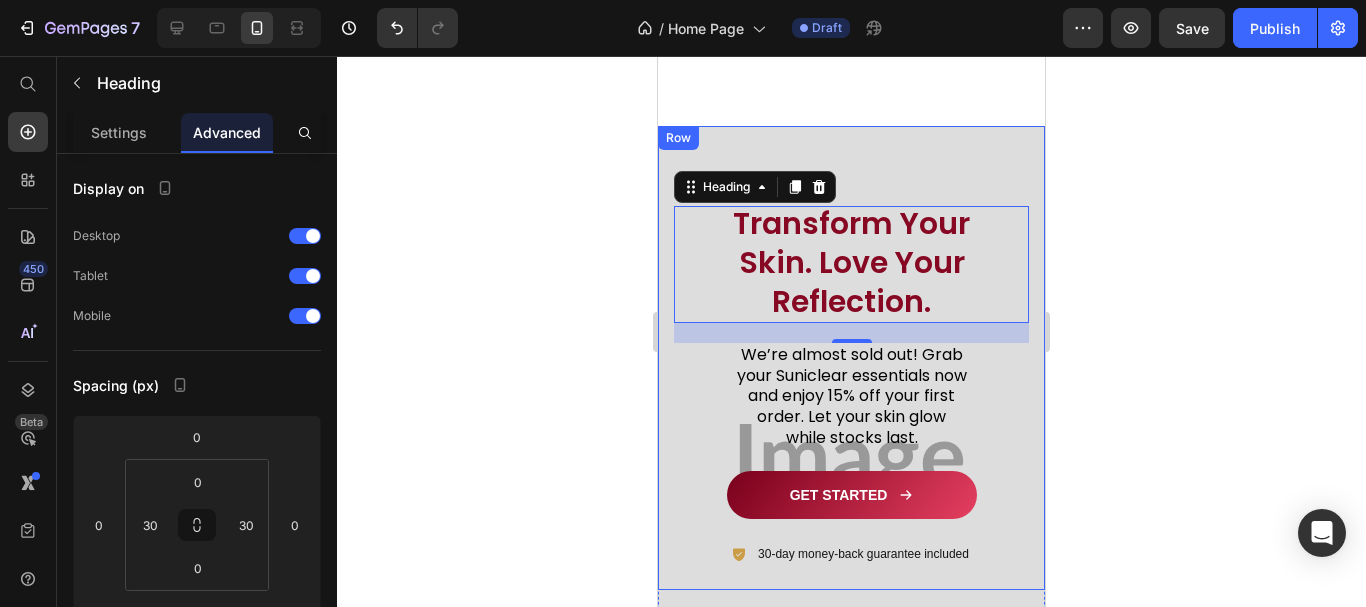 click on "Transform Your Skin. Love Your Reflection. Heading   20 We’re almost sold out! Grab your Suniclear essentials now and enjoy 15% off your first order. Let your skin glow while stocks last. Text block
GET STARTED Button Row
30-day money-back guarantee included  Item List Row" at bounding box center (851, 358) 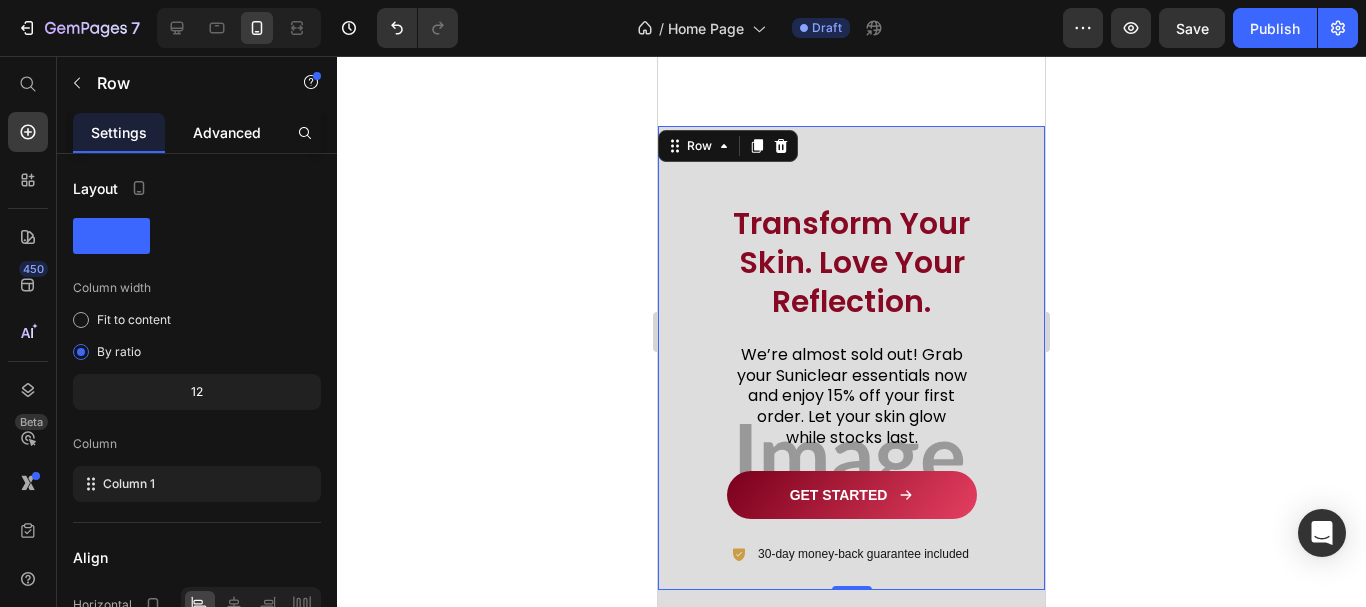 click on "Advanced" at bounding box center [227, 132] 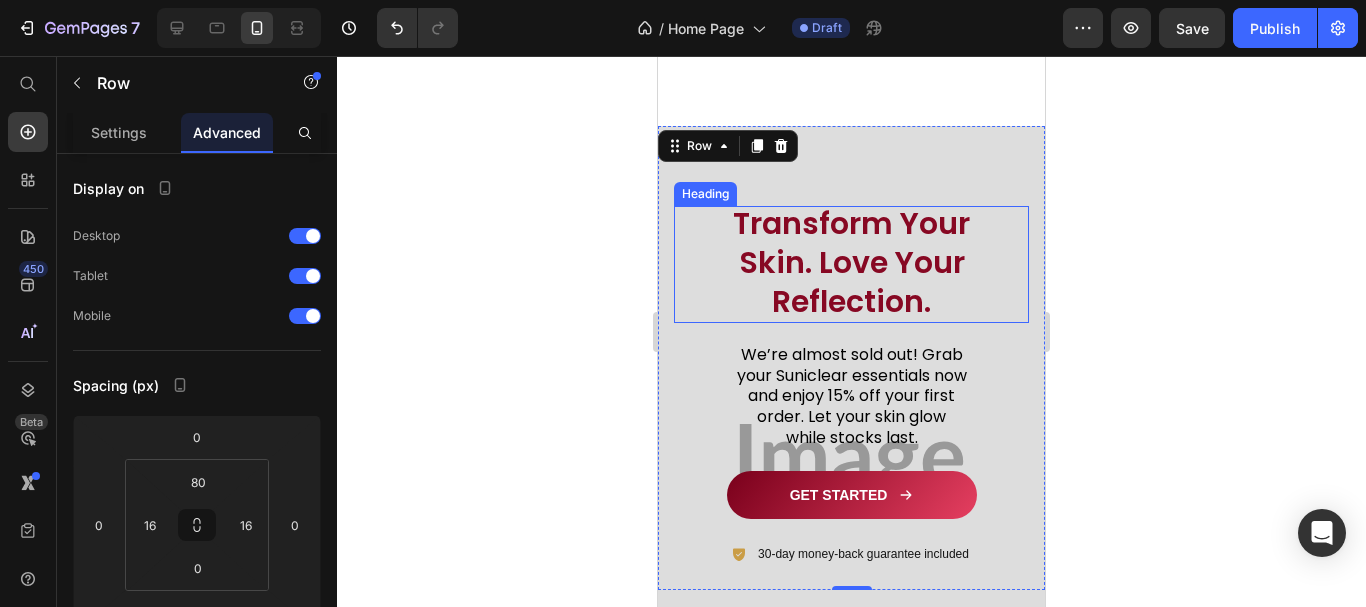 click on "Transform Your Skin. Love Your Reflection." at bounding box center [851, 262] 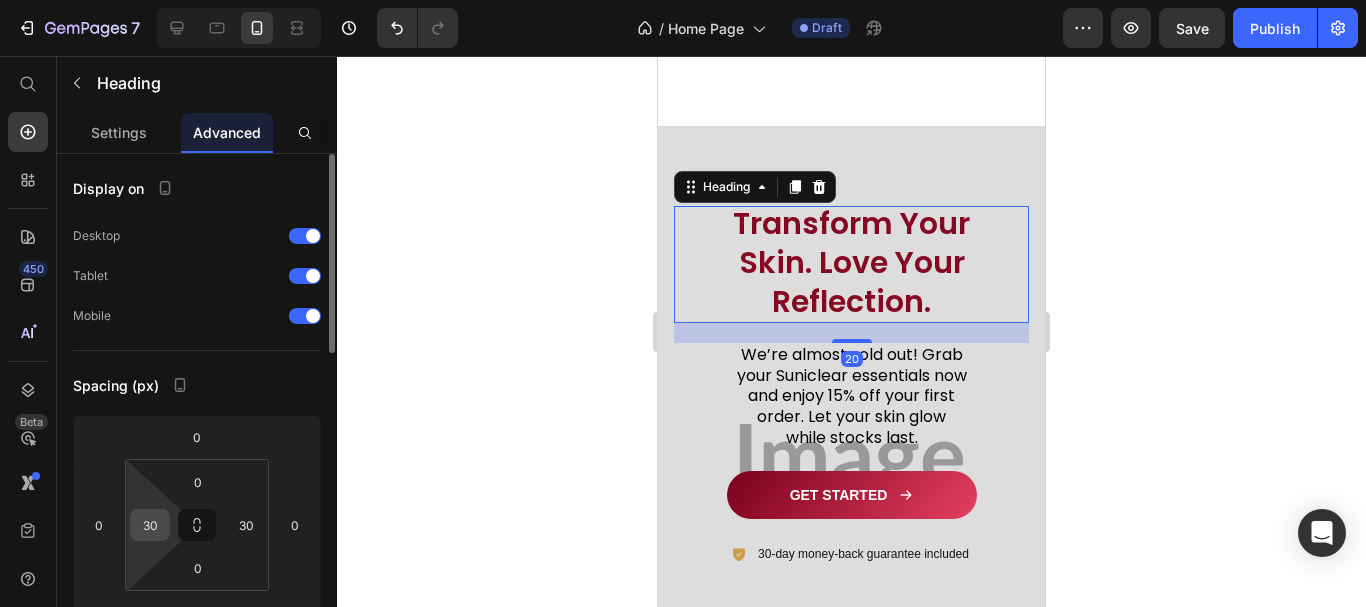 click on "30" at bounding box center [150, 525] 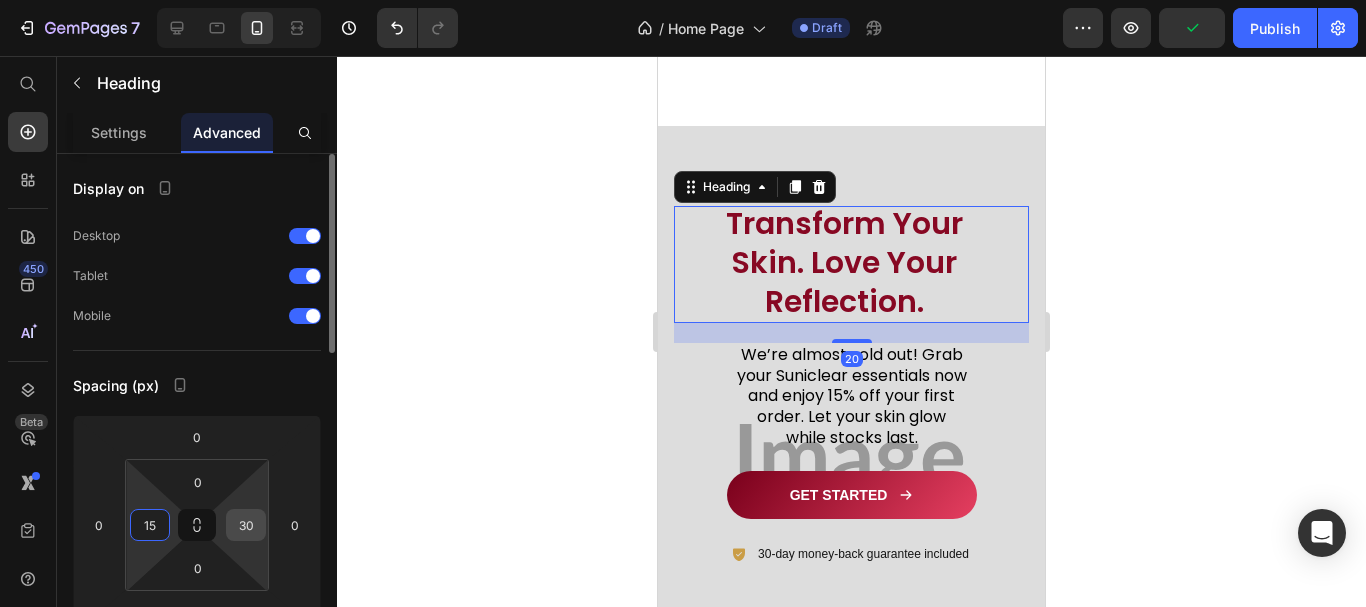 type on "15" 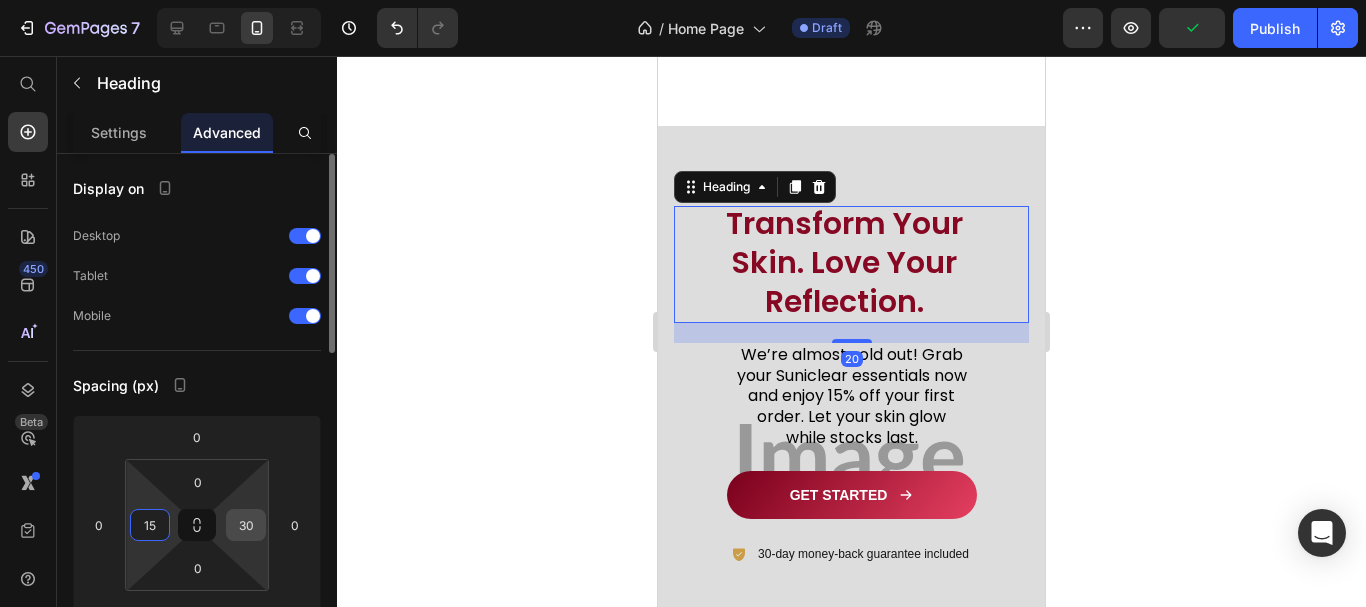 click on "30" at bounding box center (246, 525) 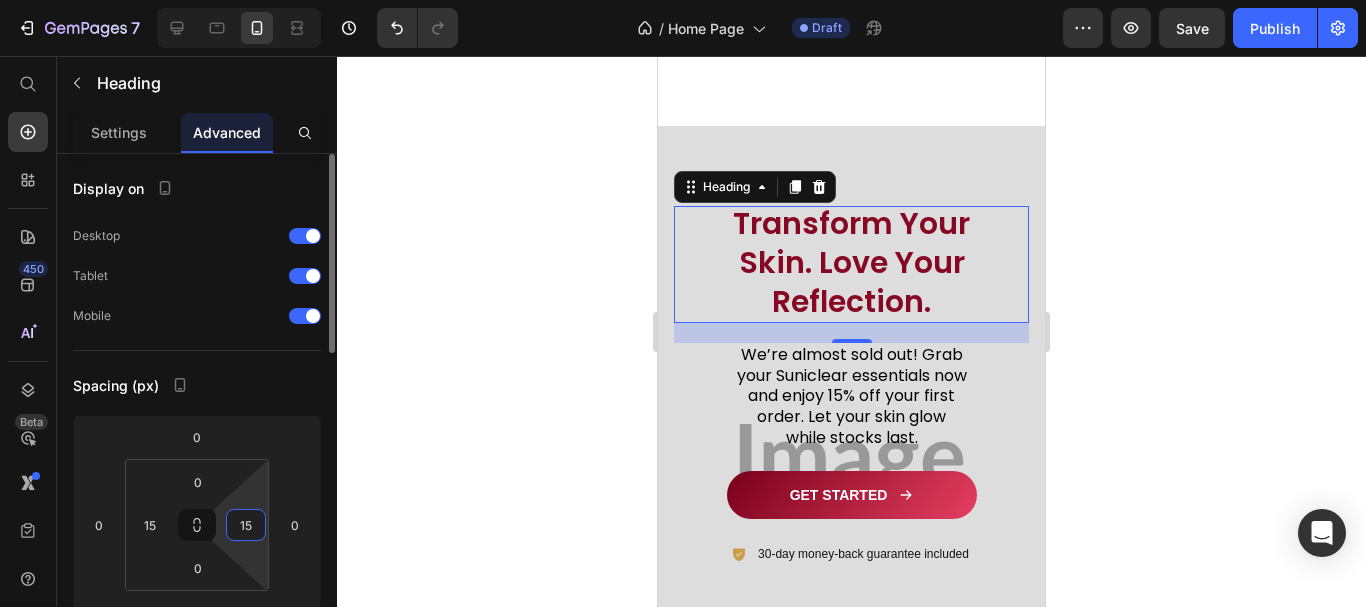 type on "15" 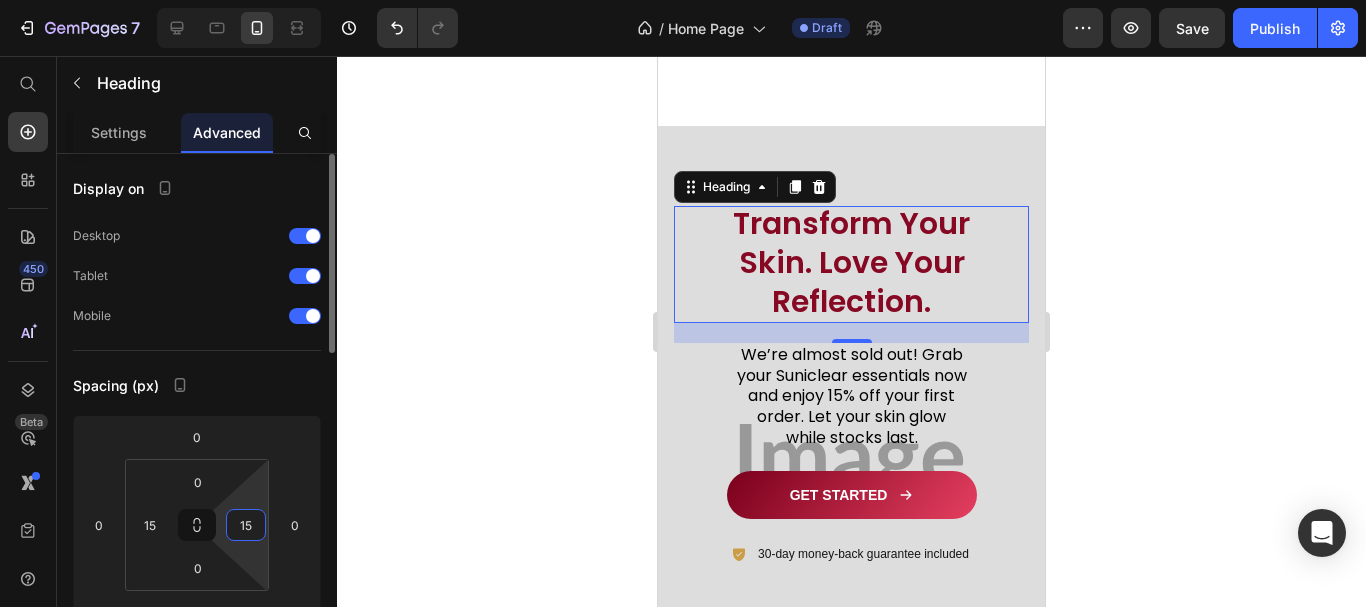 click on "Spacing (px)" at bounding box center [197, 385] 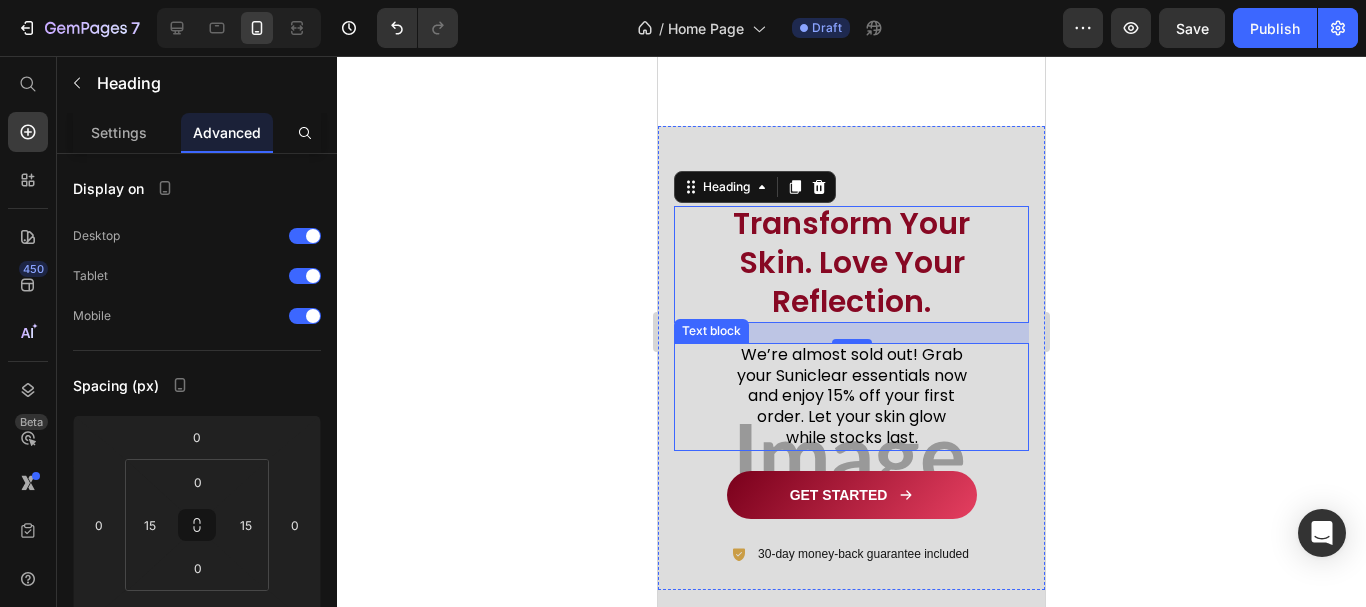 click on "We’re almost sold out! Grab your Suniclear essentials now and enjoy 15% off your first order. Let your skin glow while stocks last. Text block" at bounding box center [851, 397] 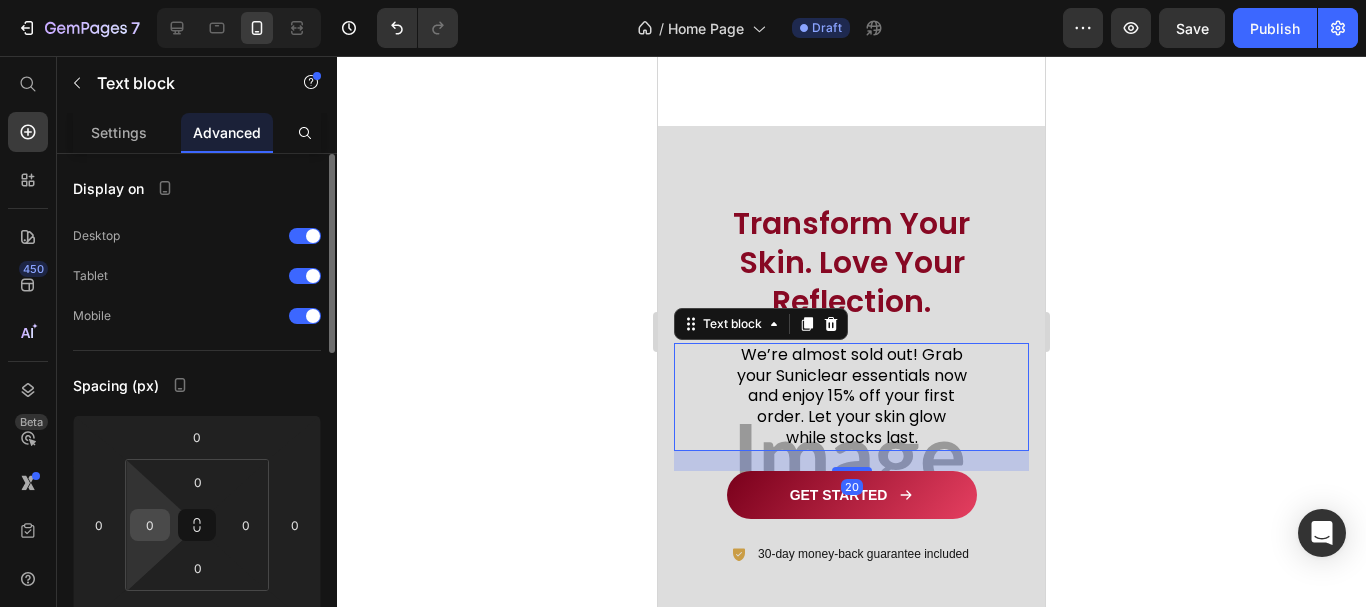 click on "0" at bounding box center (150, 525) 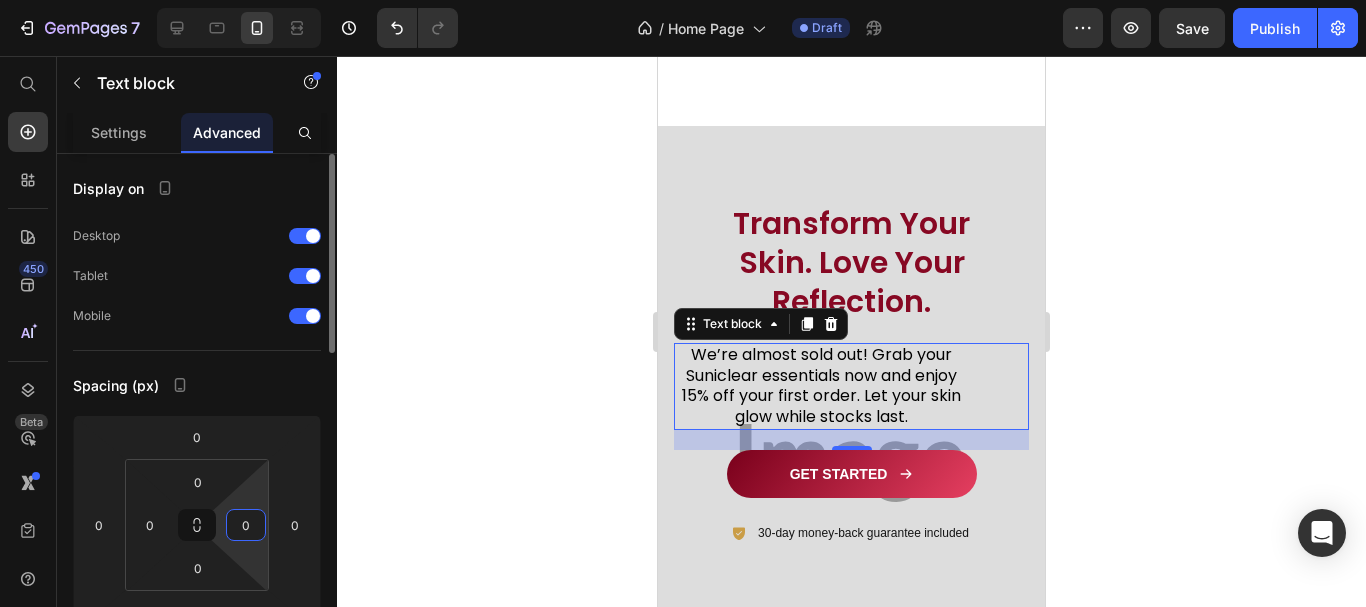 click on "0" at bounding box center [246, 525] 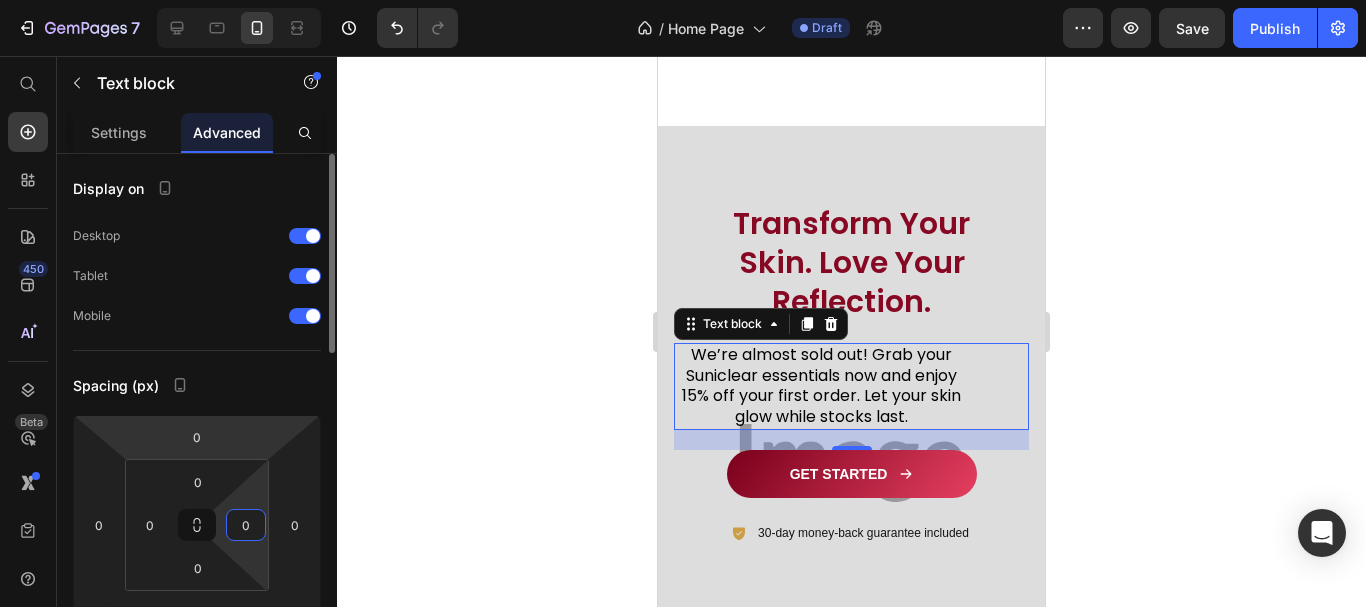 click on "Display on Desktop Tablet Mobile Spacing (px) 0 0 20 0 0 0 0 0 Shape Border Corner Shadow Position Opacity 100 % Animation Upgrade to Build plan  to unlock Animation & other premium features. Interaction Upgrade to Optimize plan  to unlock Interaction & other premium features. CSS class" at bounding box center [197, 757] 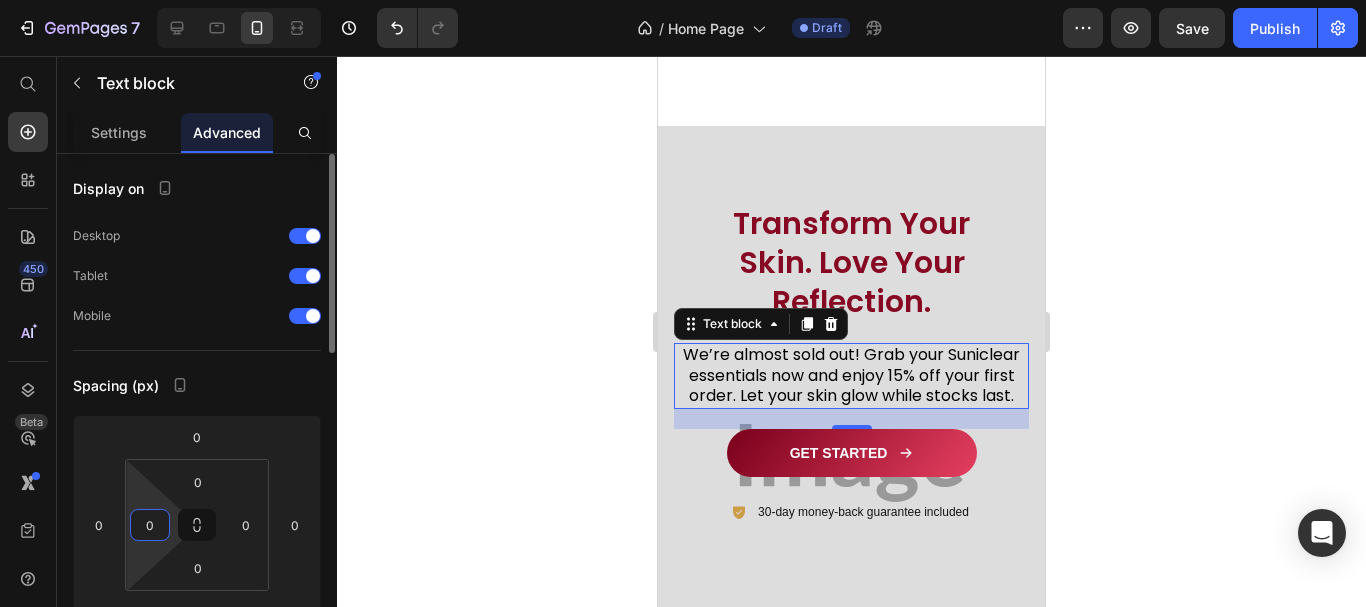 click on "0" at bounding box center [150, 525] 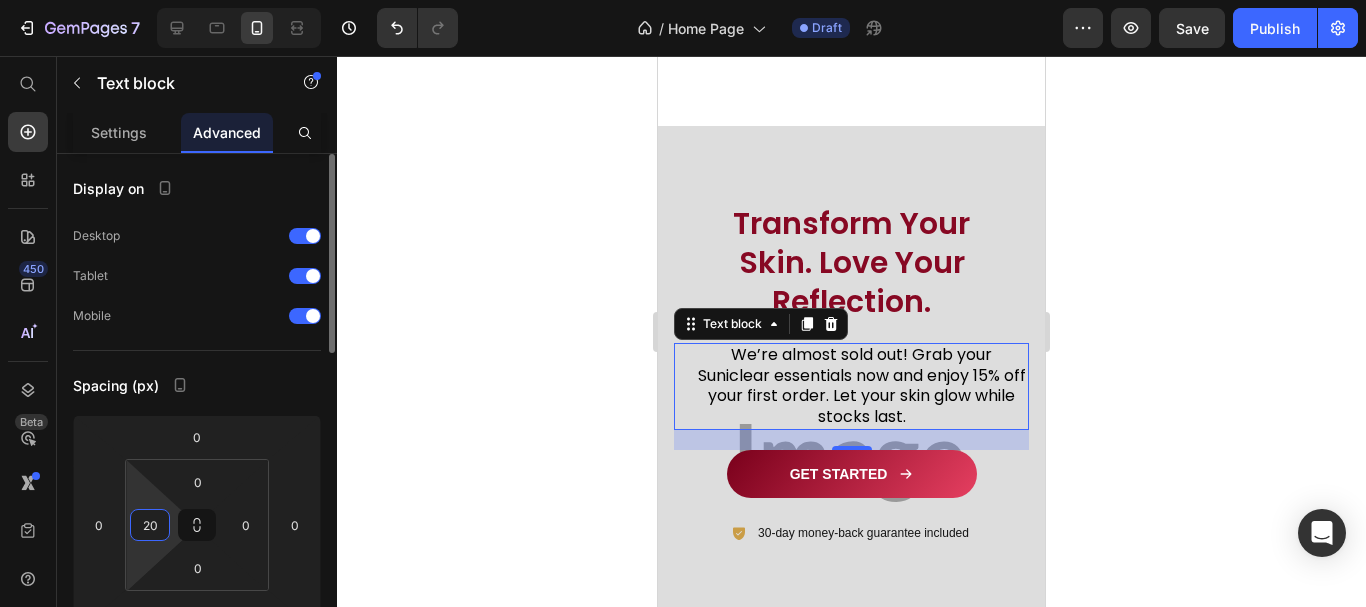 type on "2" 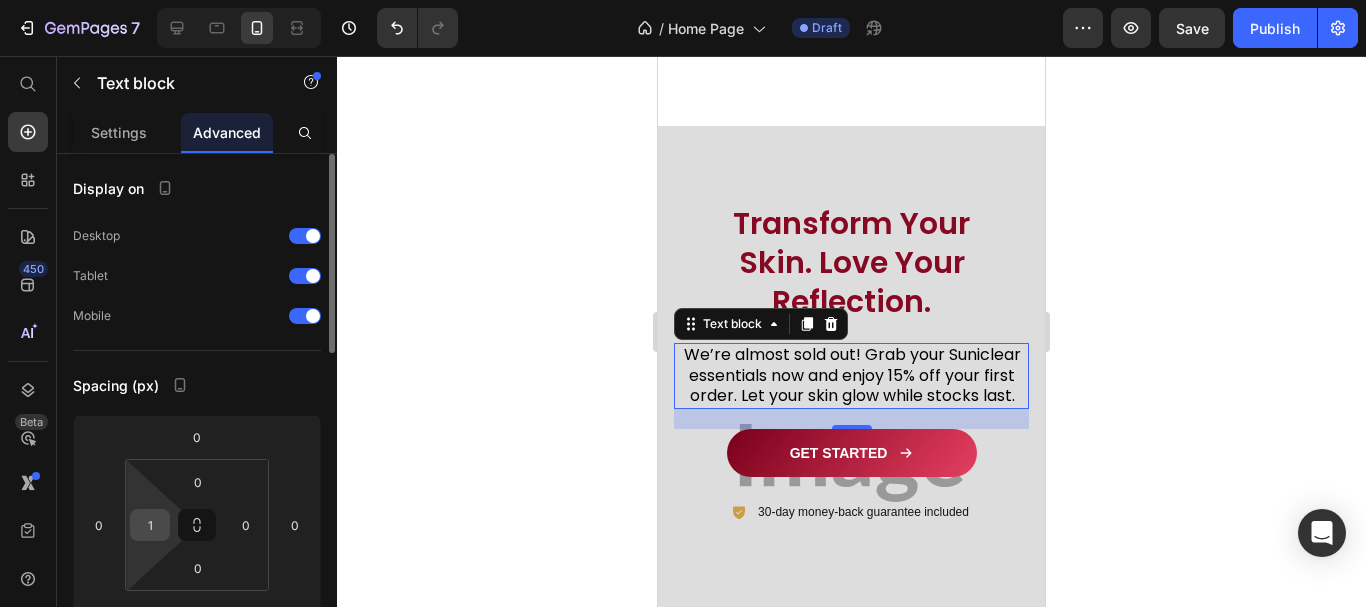 click on "1" at bounding box center (150, 525) 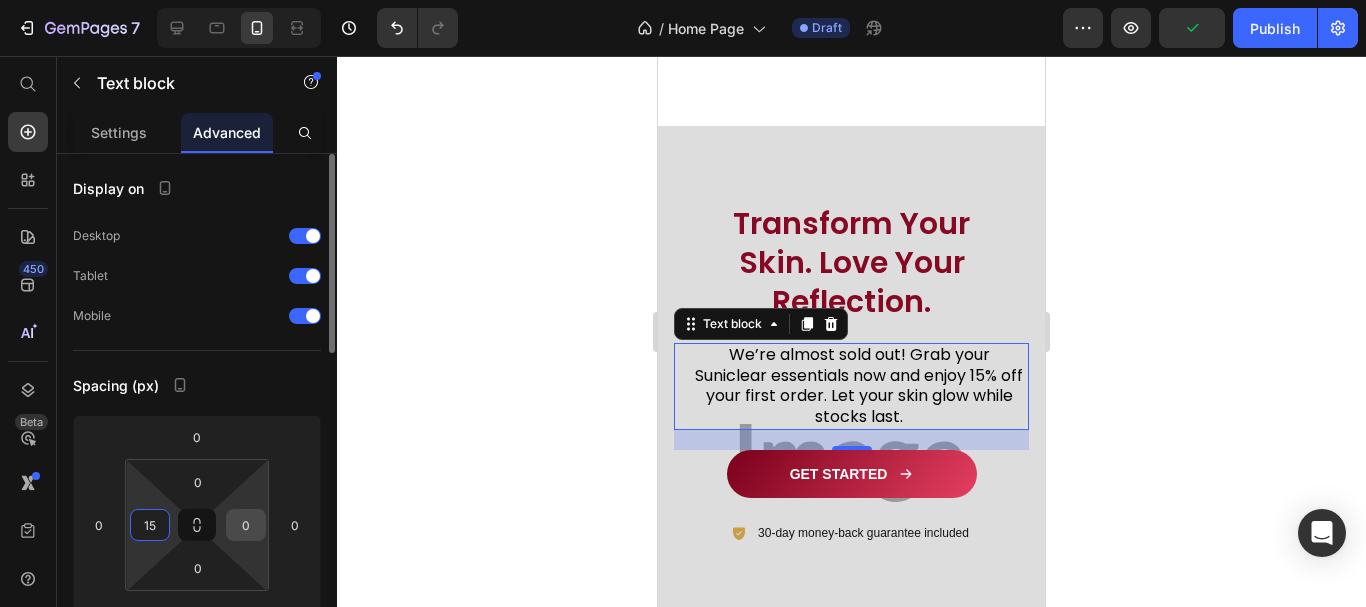 type on "15" 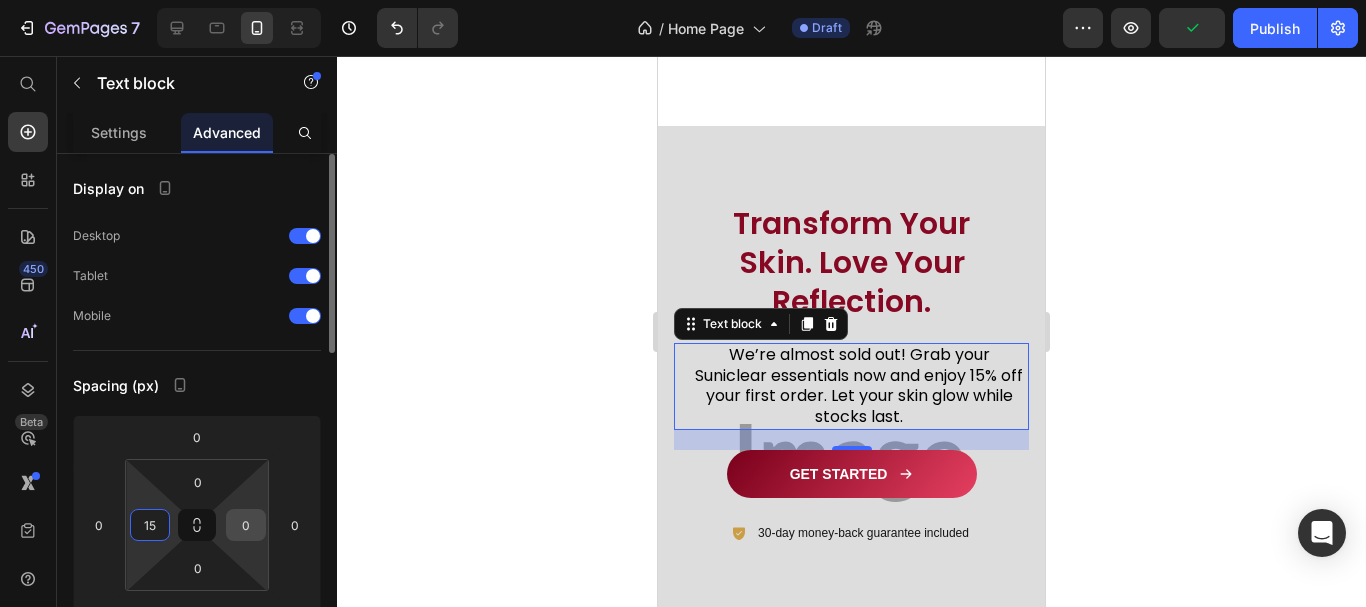 click on "0" at bounding box center (246, 525) 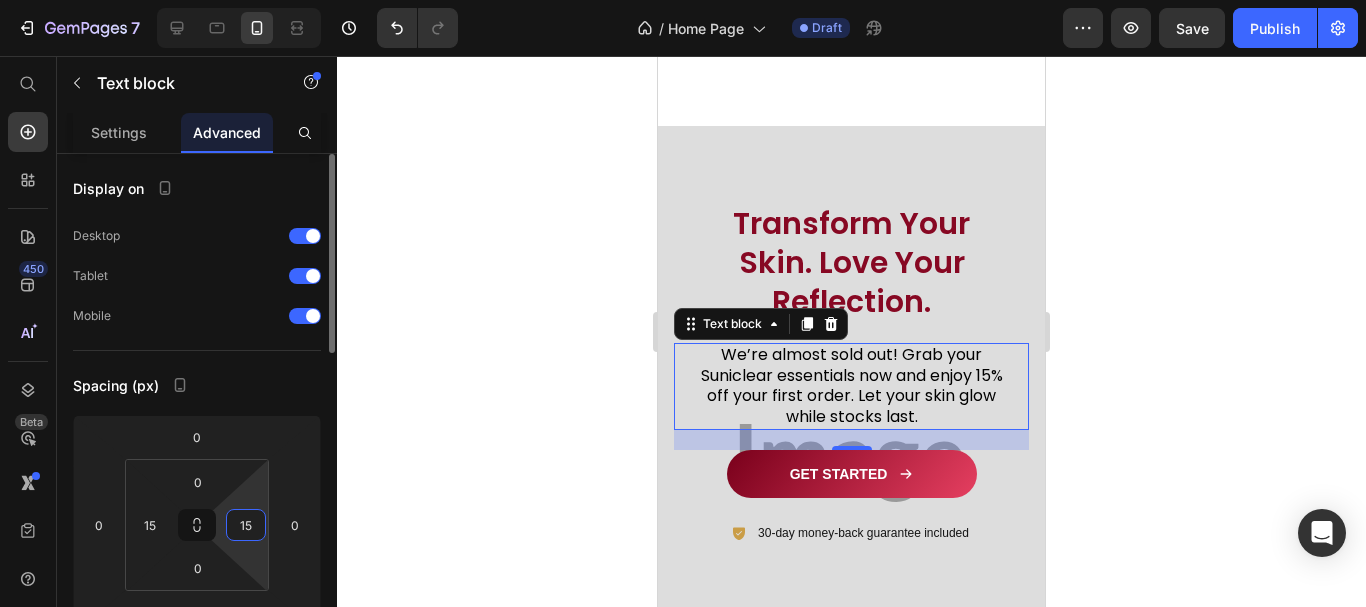 type on "15" 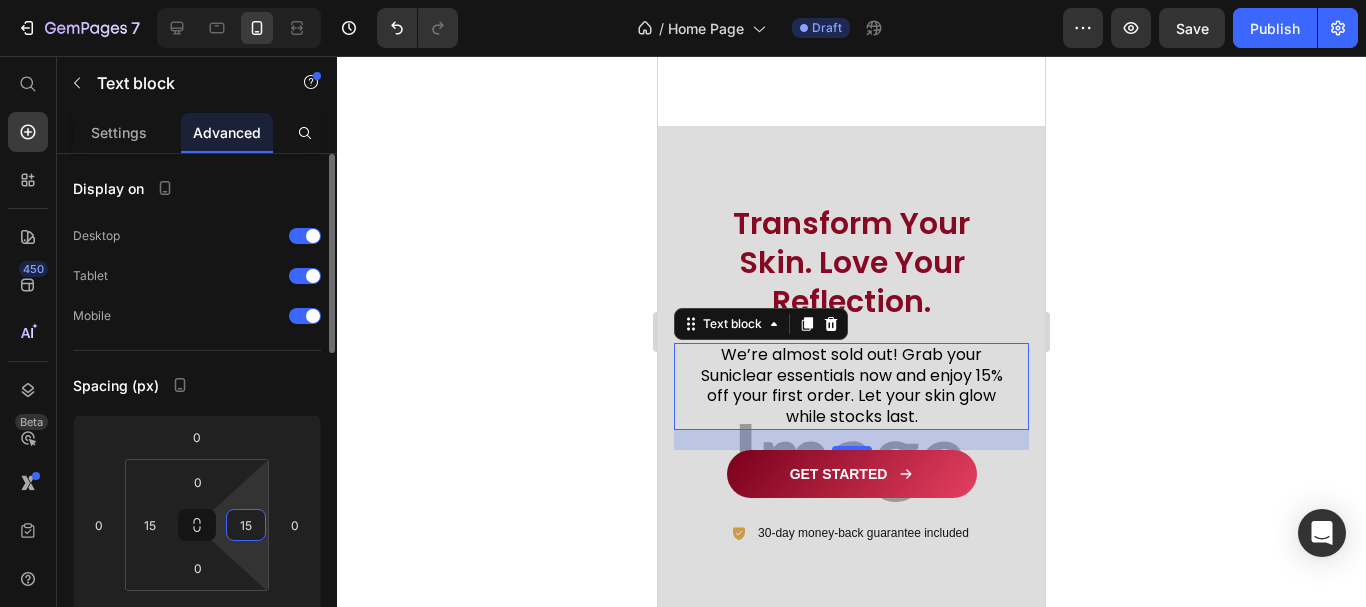 click on "Spacing (px)" at bounding box center [197, 385] 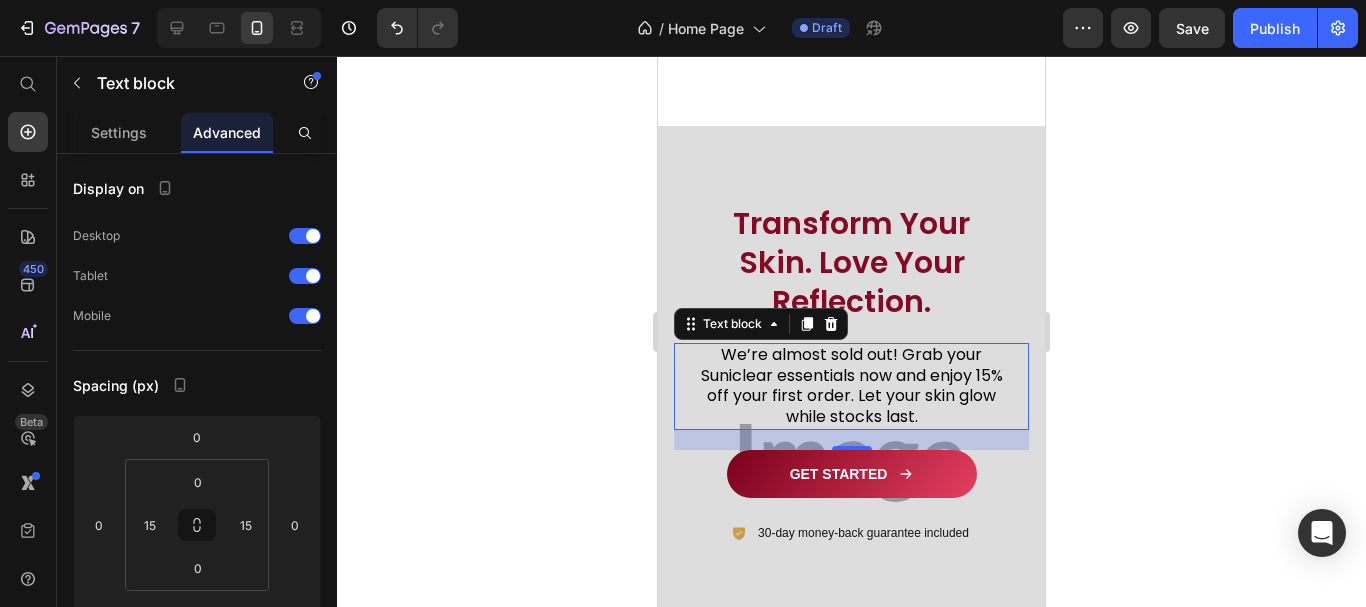 click 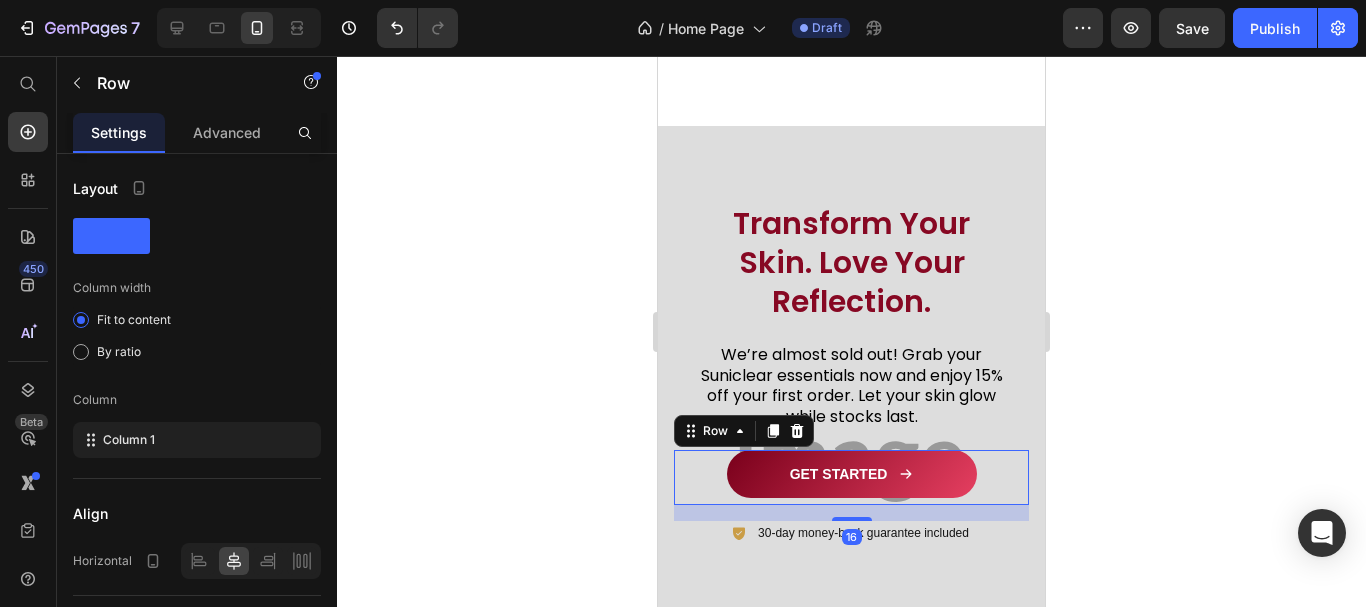 click on "GET STARTED Button Row   16" at bounding box center (851, 477) 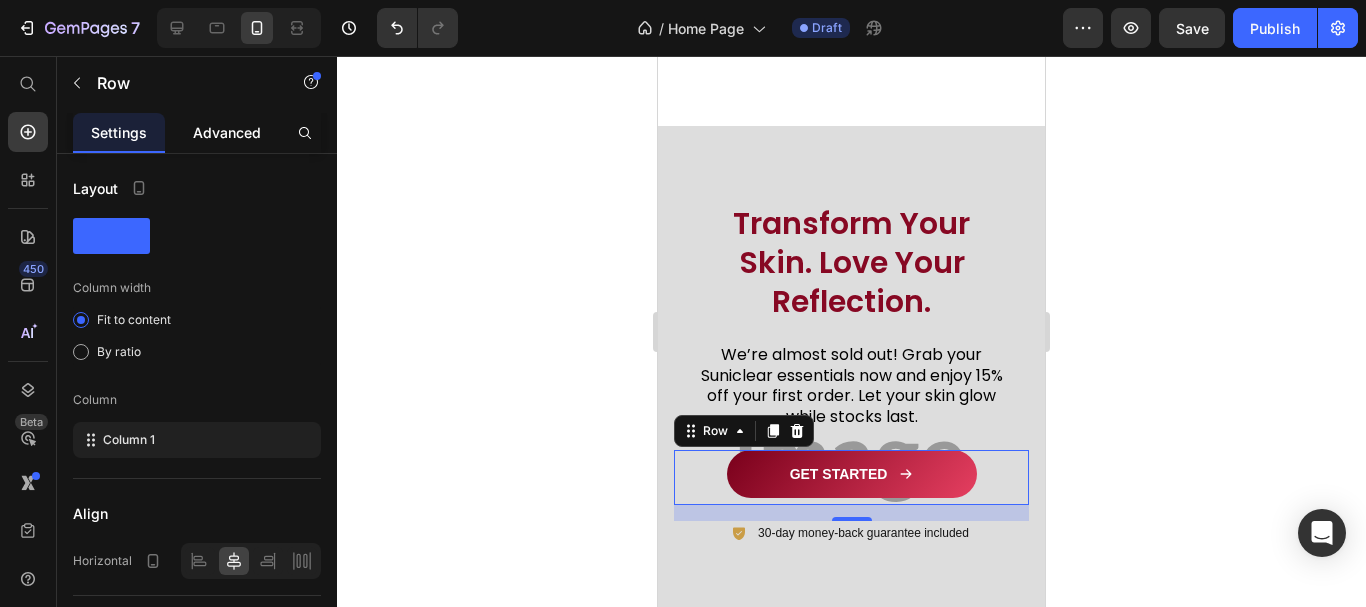 click on "Advanced" at bounding box center [227, 132] 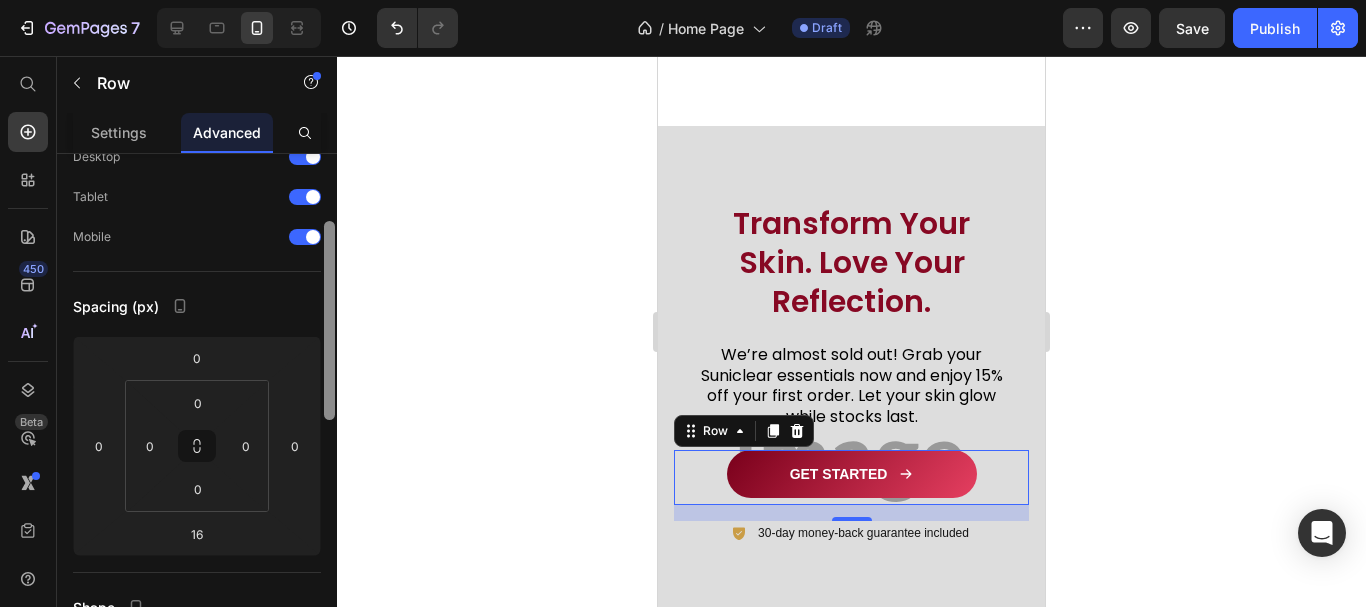 scroll, scrollTop: 146, scrollLeft: 0, axis: vertical 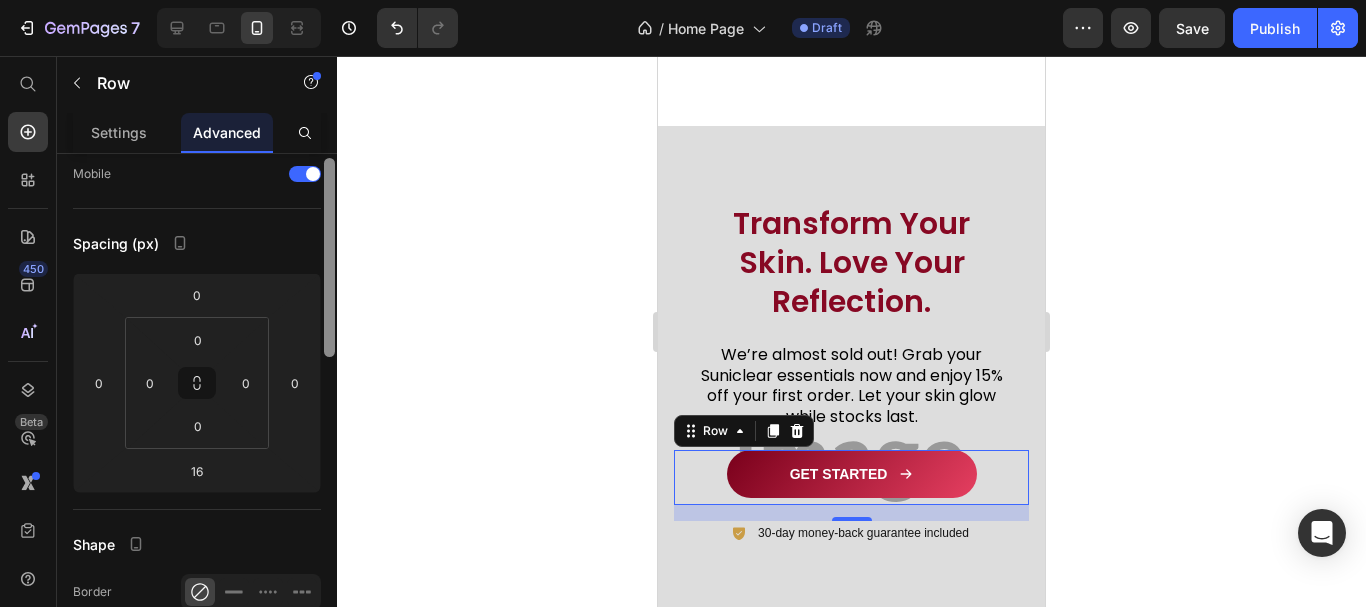 drag, startPoint x: 327, startPoint y: 180, endPoint x: 299, endPoint y: 236, distance: 62.609905 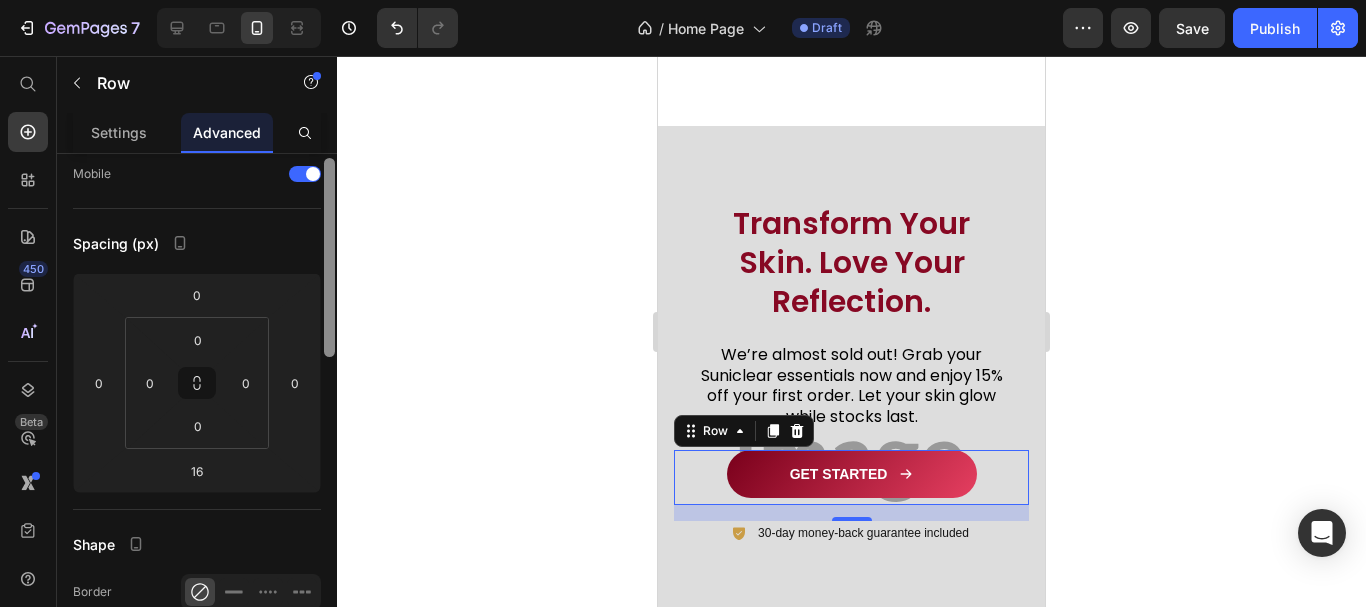 click on "Display on Desktop Tablet Mobile Spacing (px) 0 0 16 0 0 0 0 0 Shape Border Corner Shadow Position Opacity 100 % Animation Upgrade to Build plan  to unlock Animation & other premium features. Interaction Upgrade to Optimize plan  to unlock Interaction & other premium features. CSS class  Delete element" at bounding box center [197, 409] 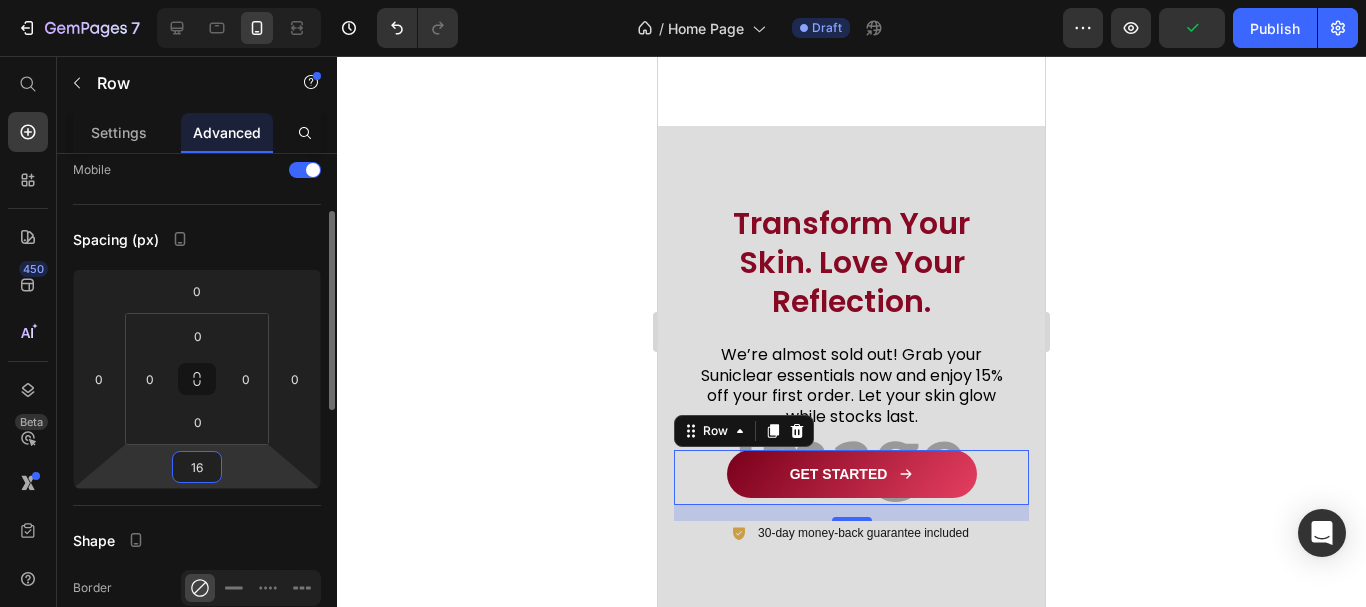 click on "16" at bounding box center (197, 467) 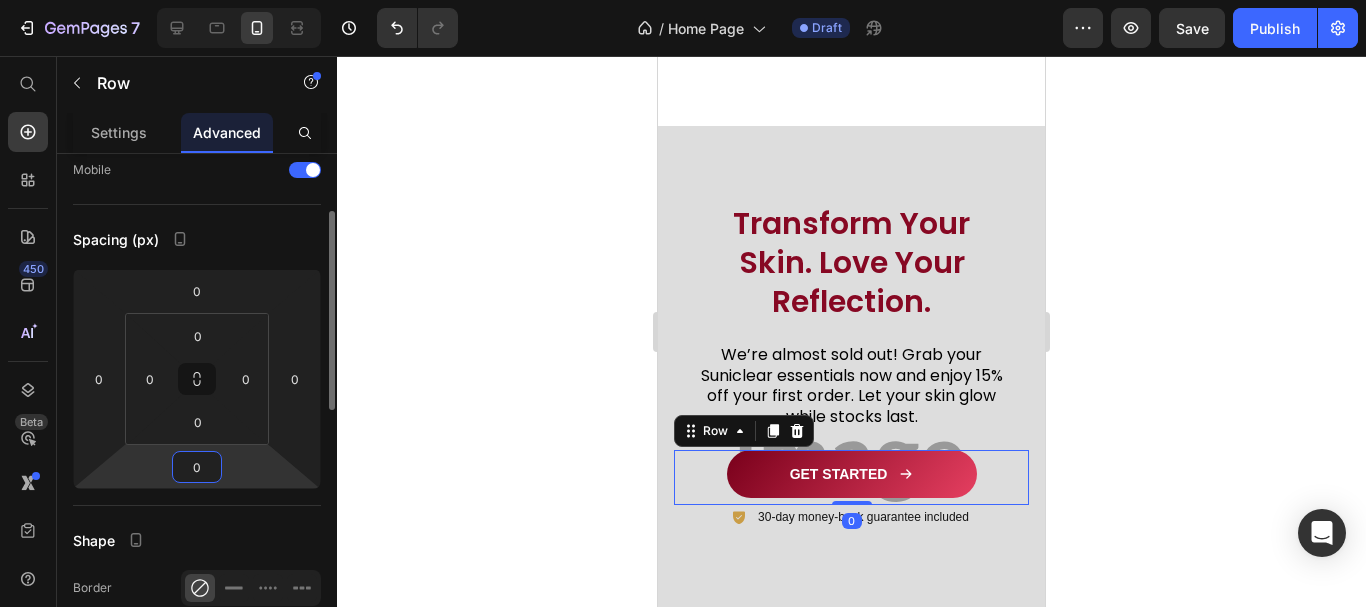 type on "0" 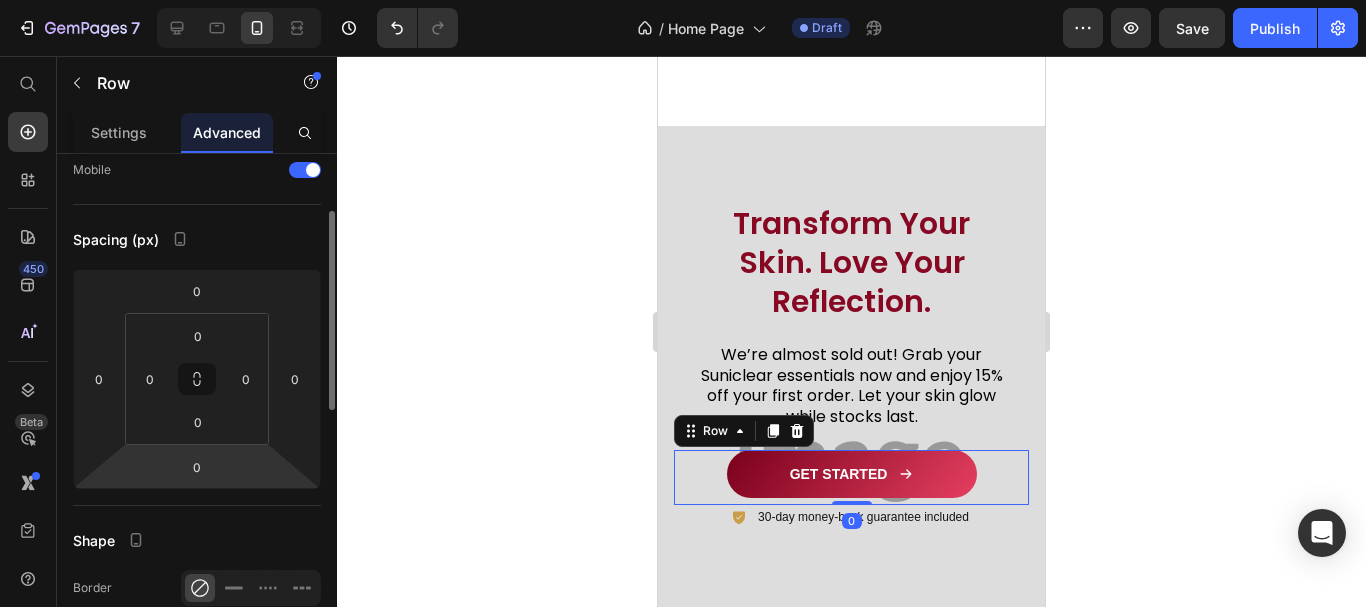 click on "Spacing (px)" at bounding box center [197, 239] 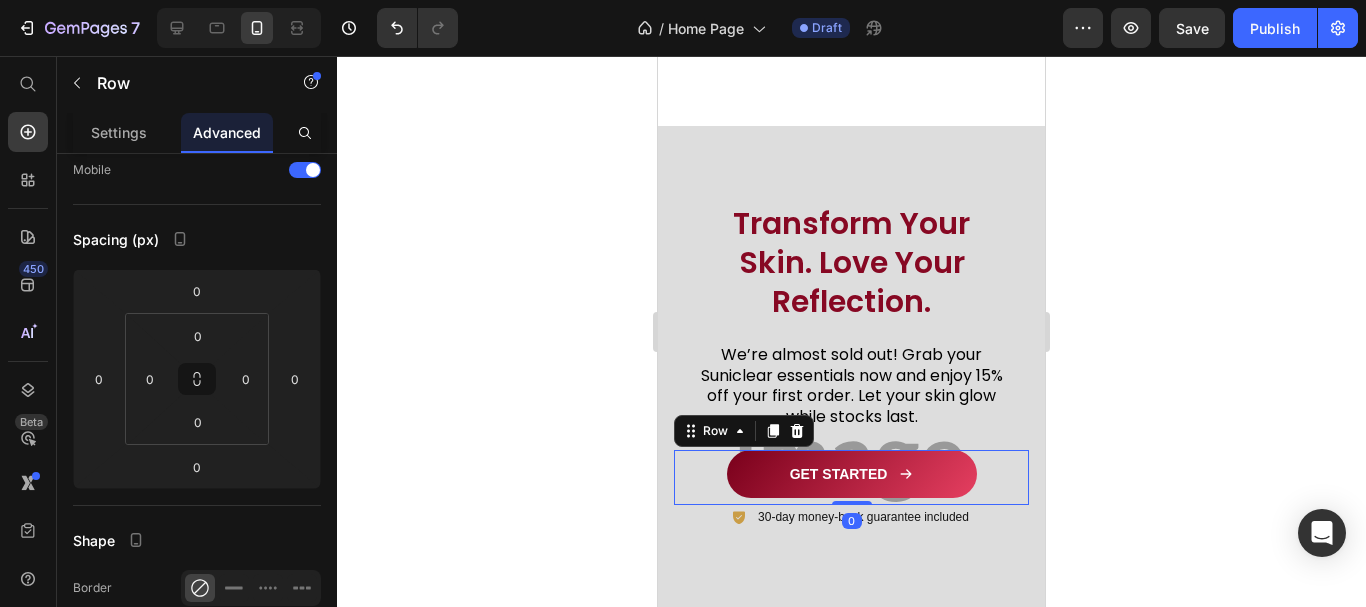 click 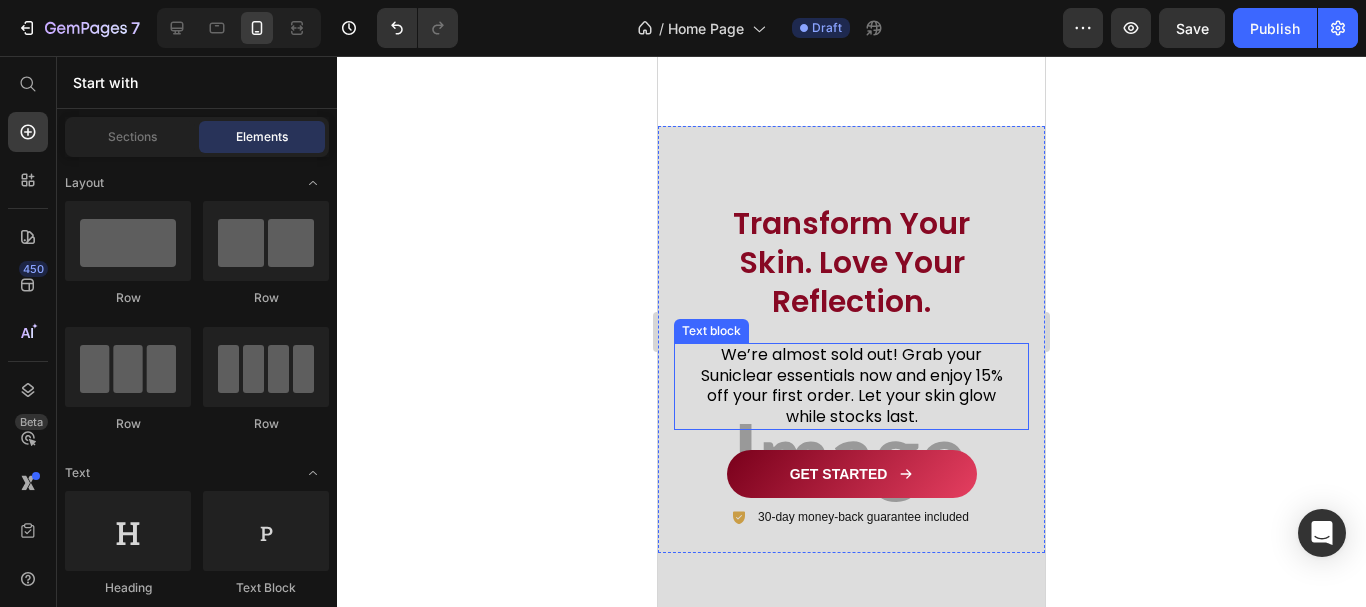 click on "We’re almost sold out! Grab your Suniclear essentials now and enjoy 15% off your first order. Let your skin glow while stocks last." at bounding box center [851, 386] 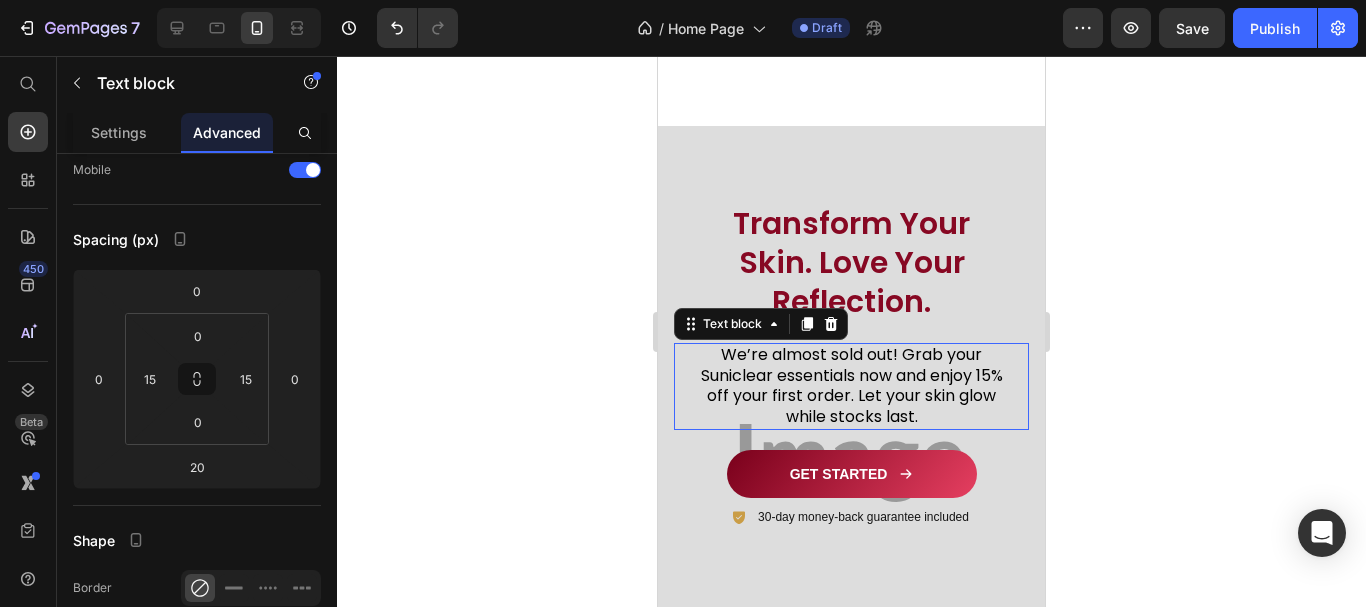 scroll, scrollTop: 0, scrollLeft: 0, axis: both 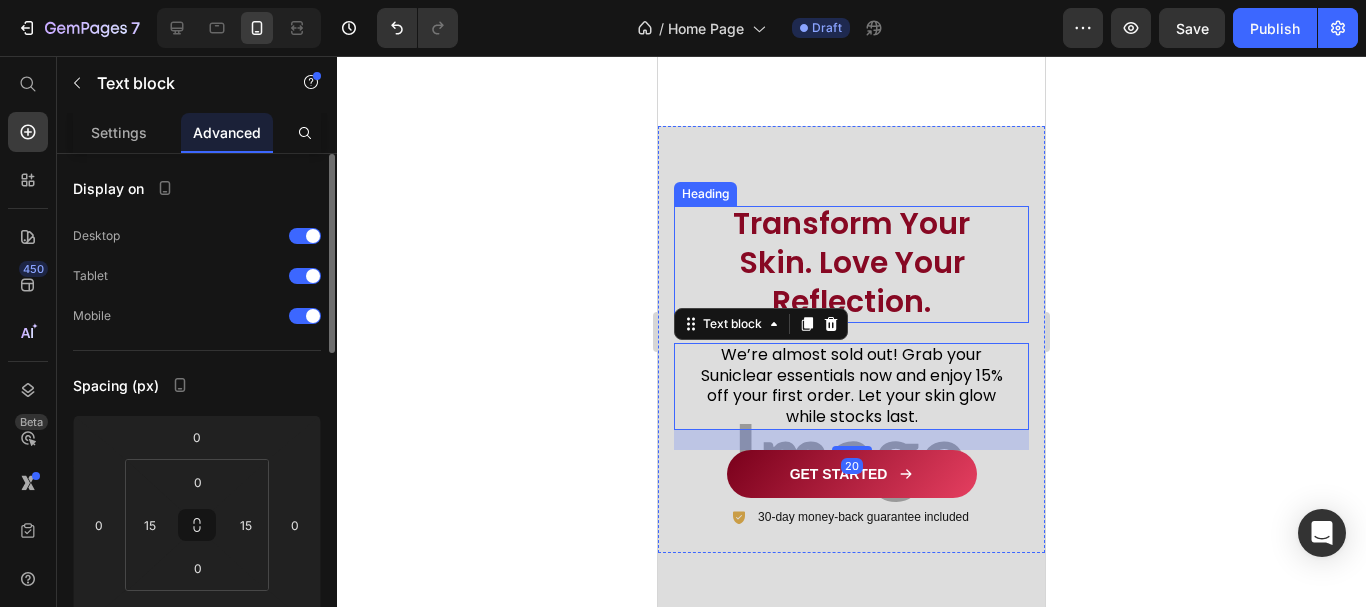 click on "Transform Your Skin. Love Your Reflection." at bounding box center [851, 262] 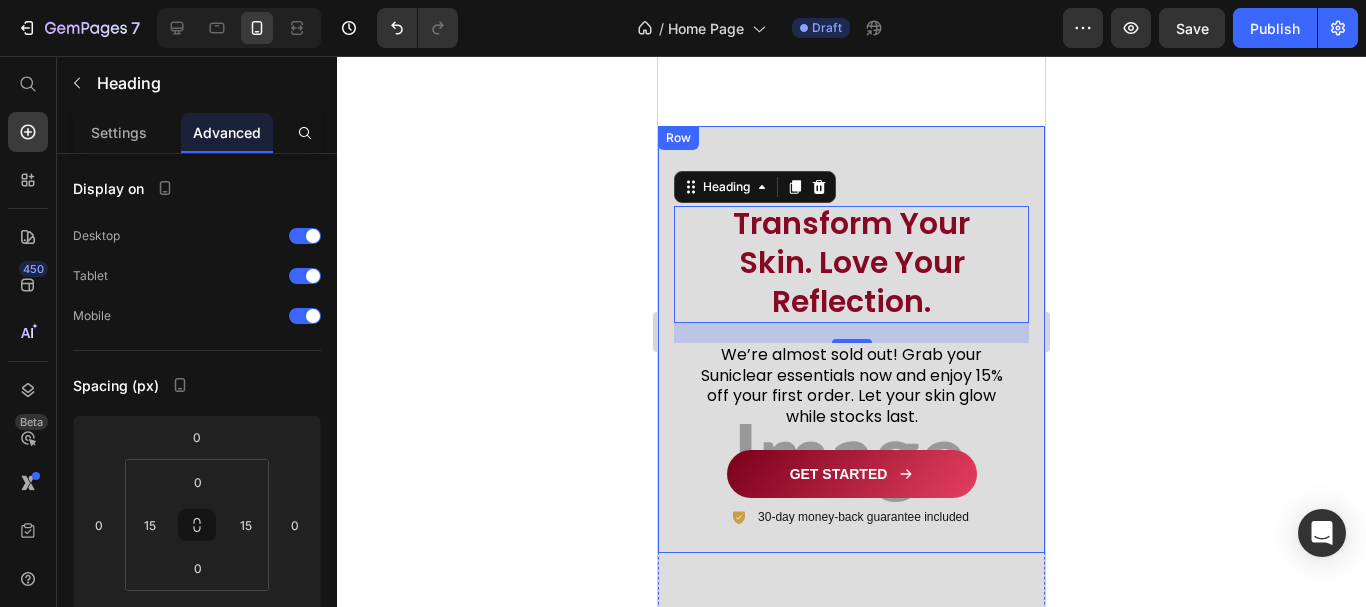 click on "Transform Your Skin. Love Your Reflection. Heading   20 We’re almost sold out! Grab your Suniclear essentials now and enjoy 15% off your first order. Let your skin glow while stocks last. Text block
GET STARTED Button Row
30-day money-back guarantee included  Item List Row" at bounding box center [851, 339] 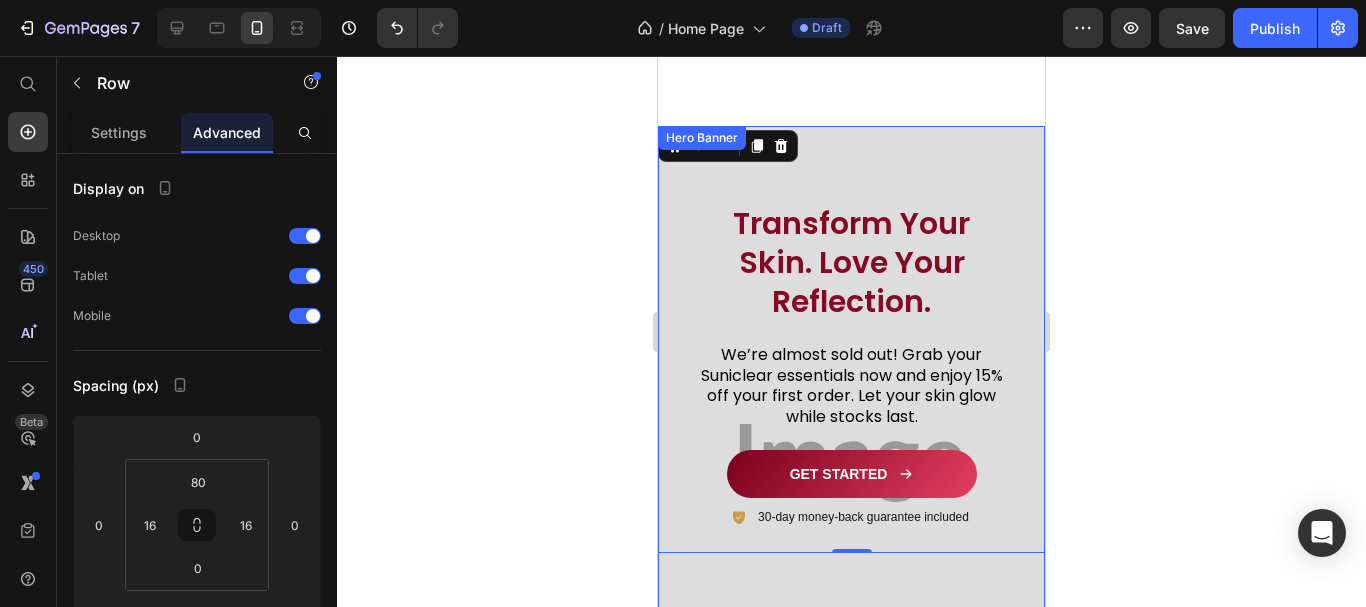 click at bounding box center [851, 463] 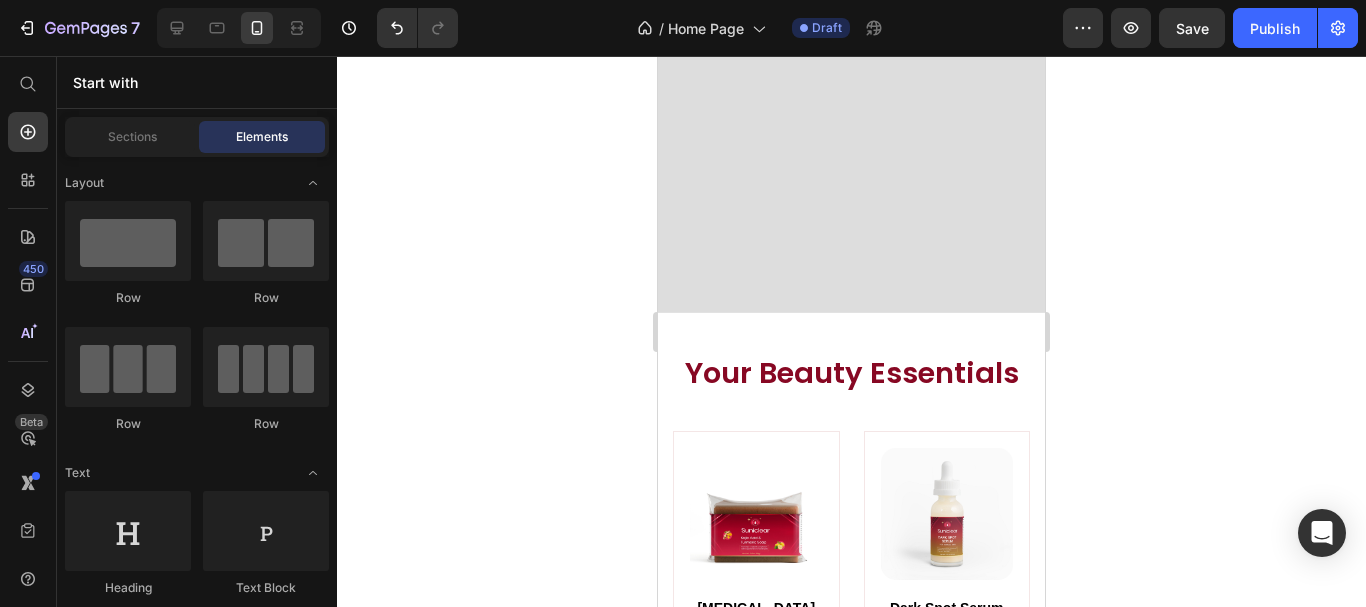 scroll, scrollTop: 3725, scrollLeft: 0, axis: vertical 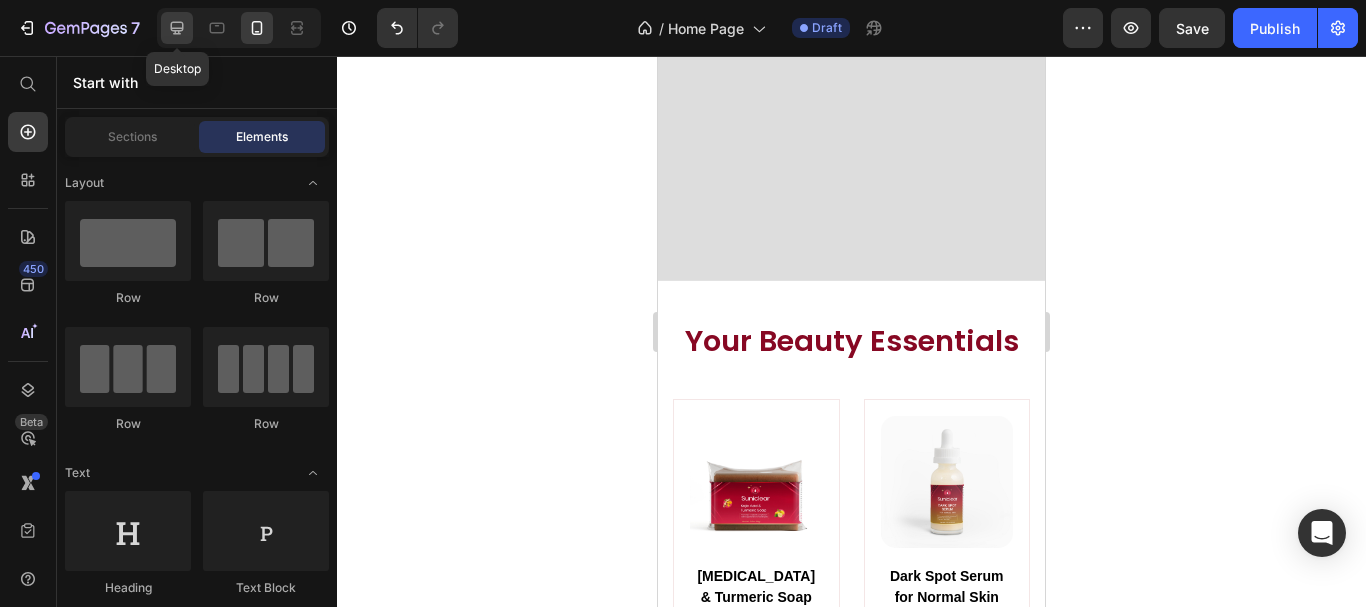 drag, startPoint x: 180, startPoint y: 27, endPoint x: 67, endPoint y: 111, distance: 140.80128 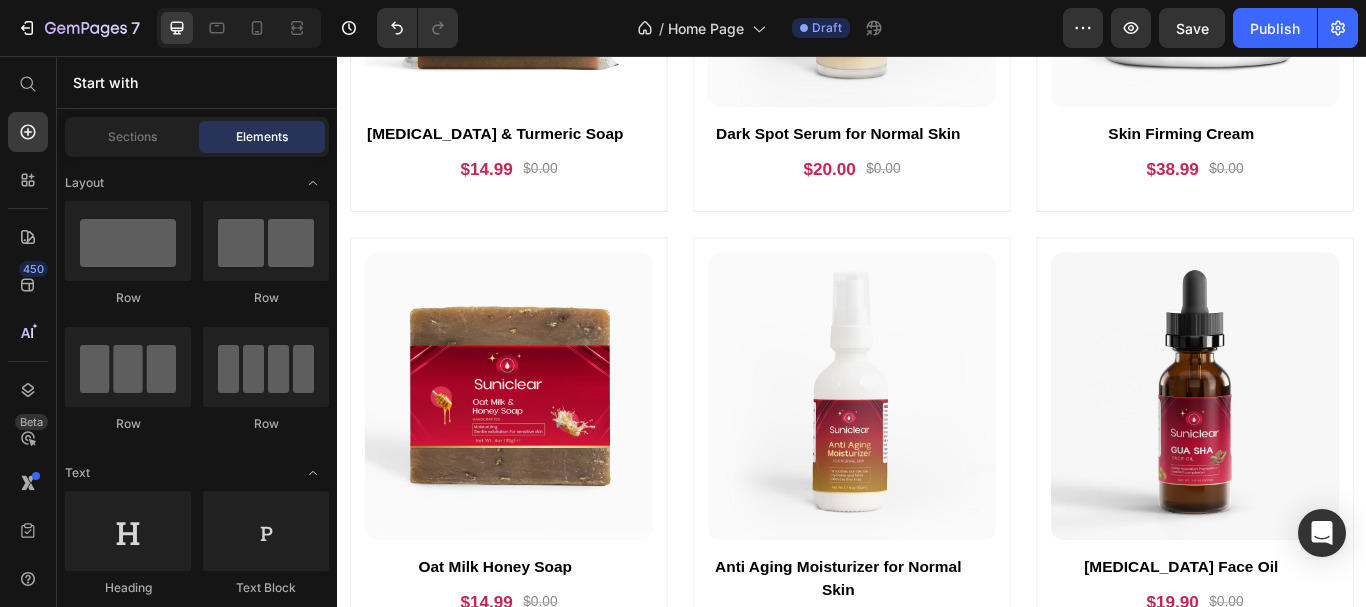 scroll, scrollTop: 2149, scrollLeft: 0, axis: vertical 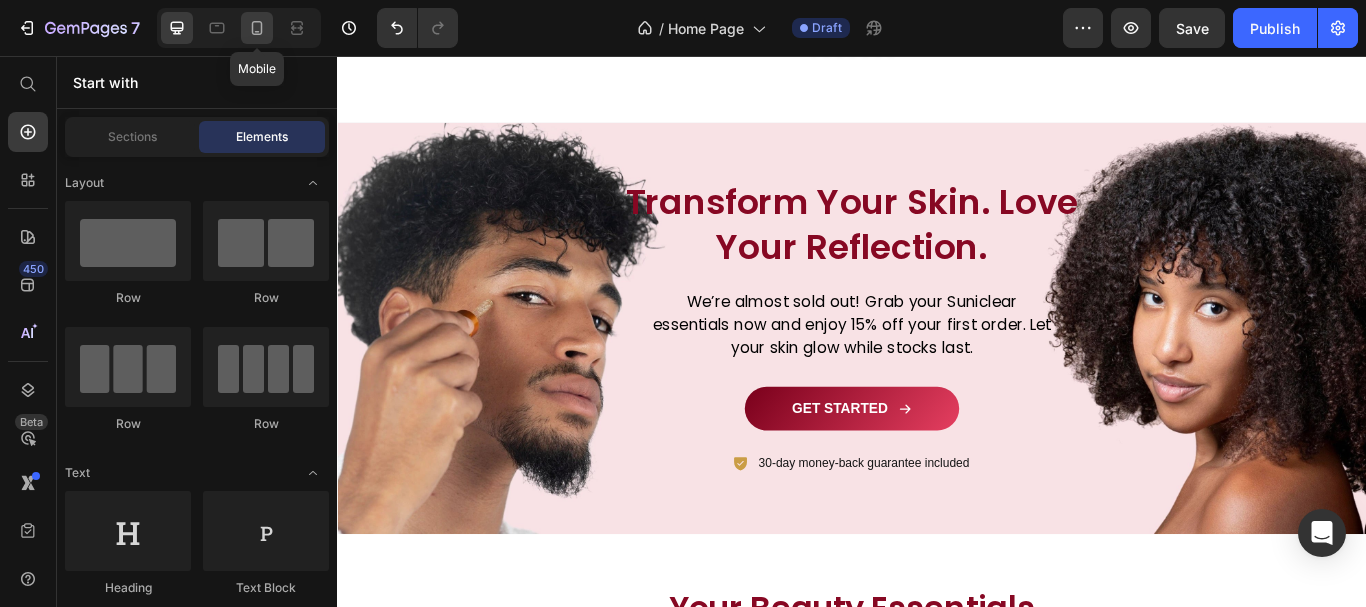 click 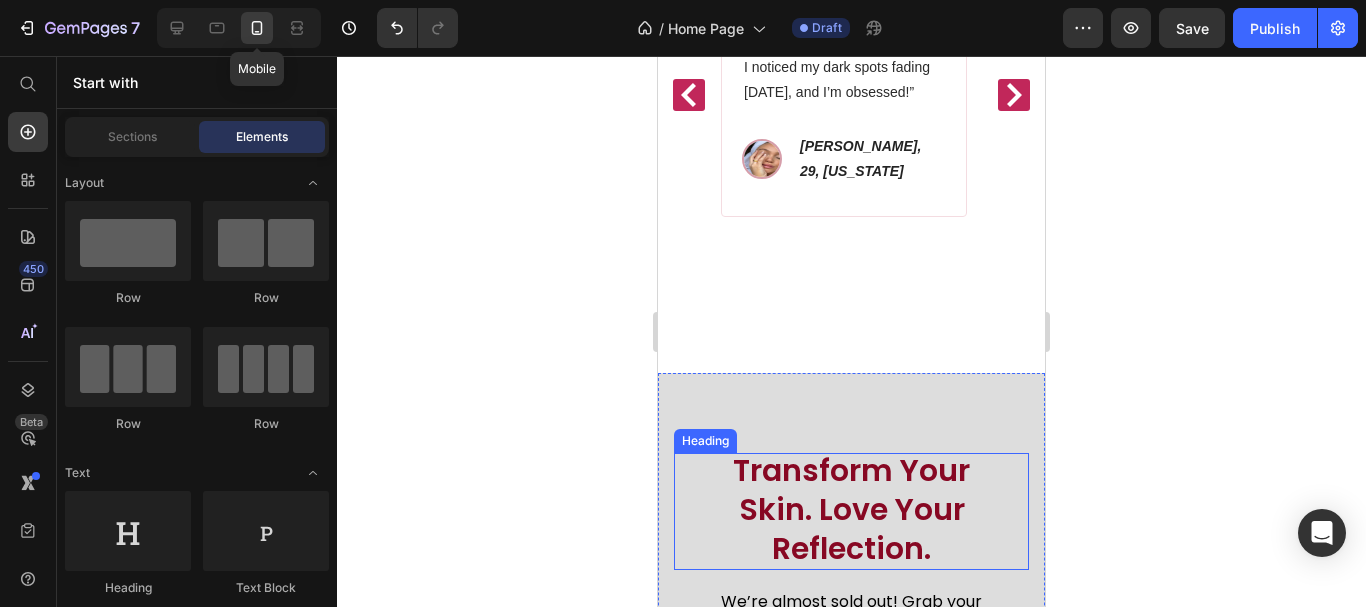 scroll, scrollTop: 2173, scrollLeft: 0, axis: vertical 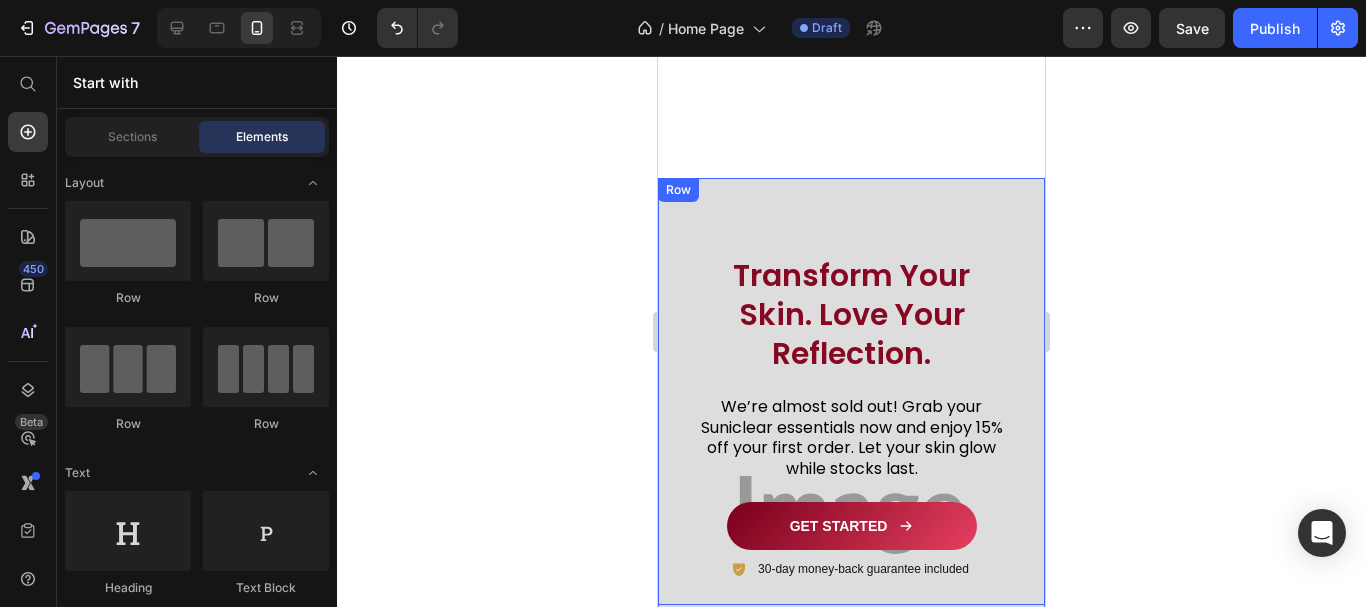 click on "Transform Your Skin. Love Your Reflection. Heading We’re almost sold out! Grab your Suniclear essentials now and enjoy 15% off your first order. Let your skin glow while stocks last. Text block
GET STARTED Button Row
30-day money-back guarantee included  Item List Row" at bounding box center [851, 391] 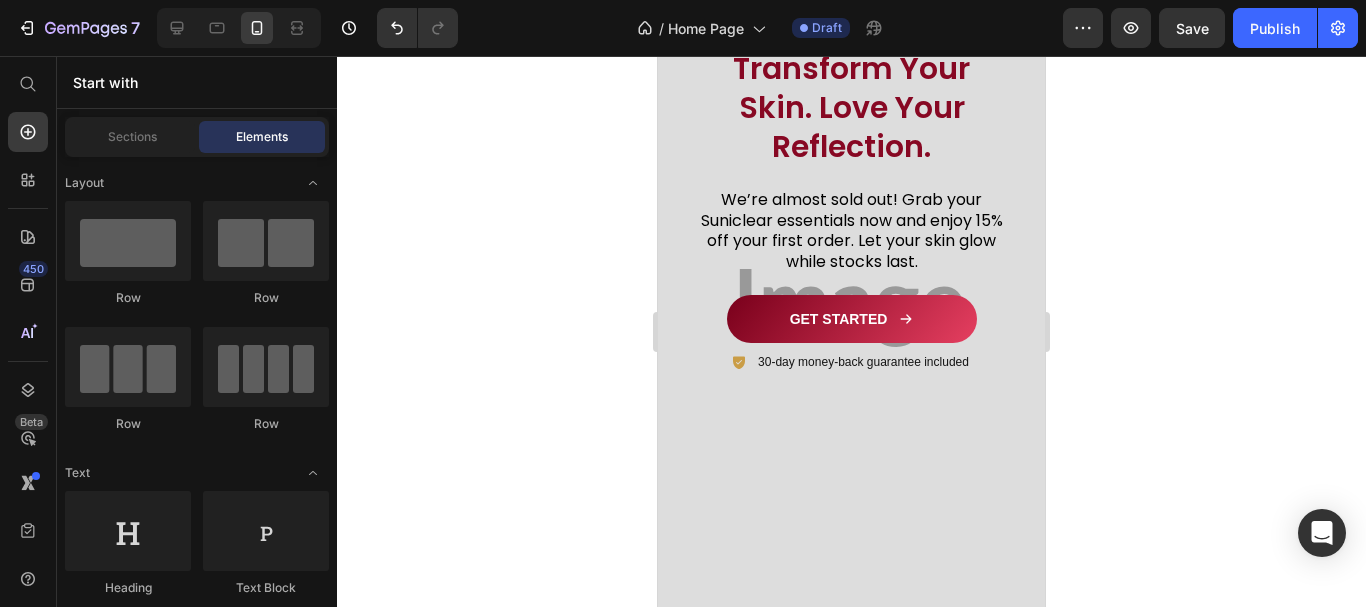 scroll, scrollTop: 2394, scrollLeft: 0, axis: vertical 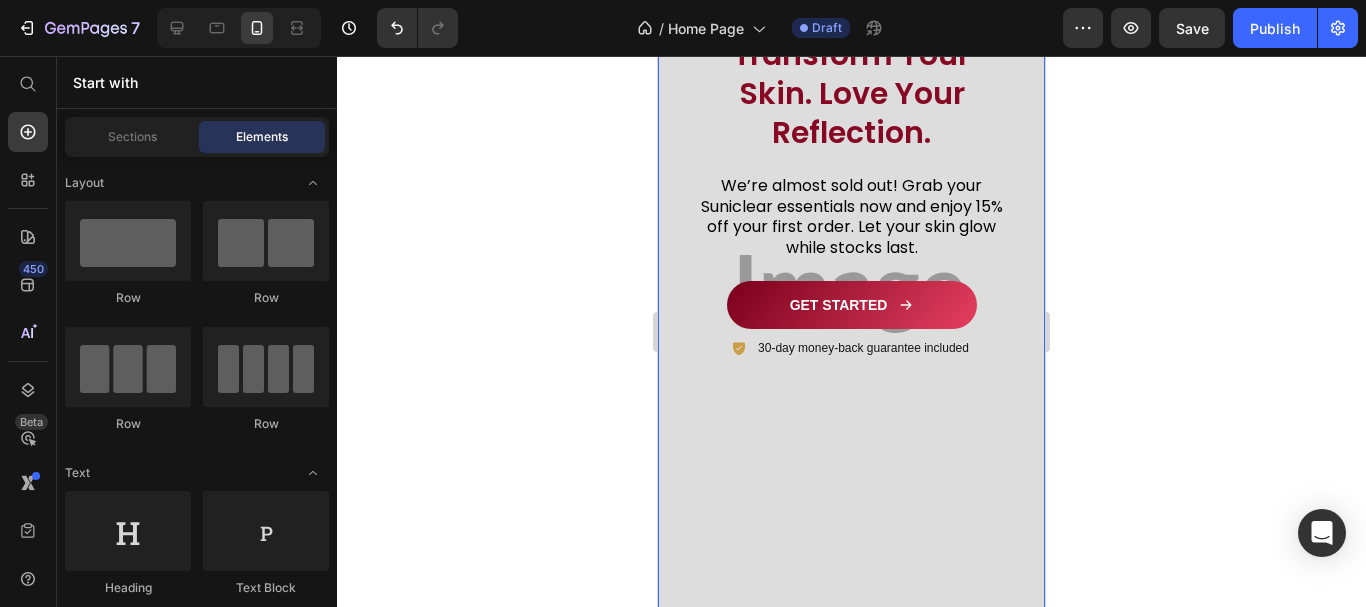 click at bounding box center (851, 294) 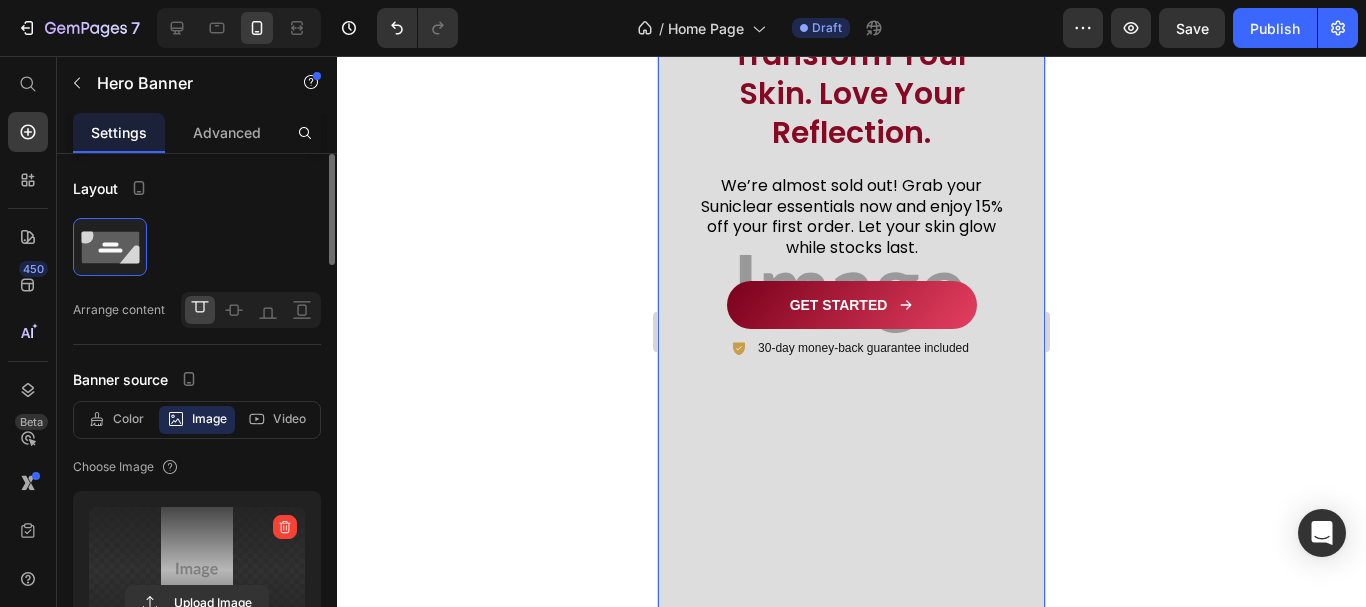 click at bounding box center (197, 570) 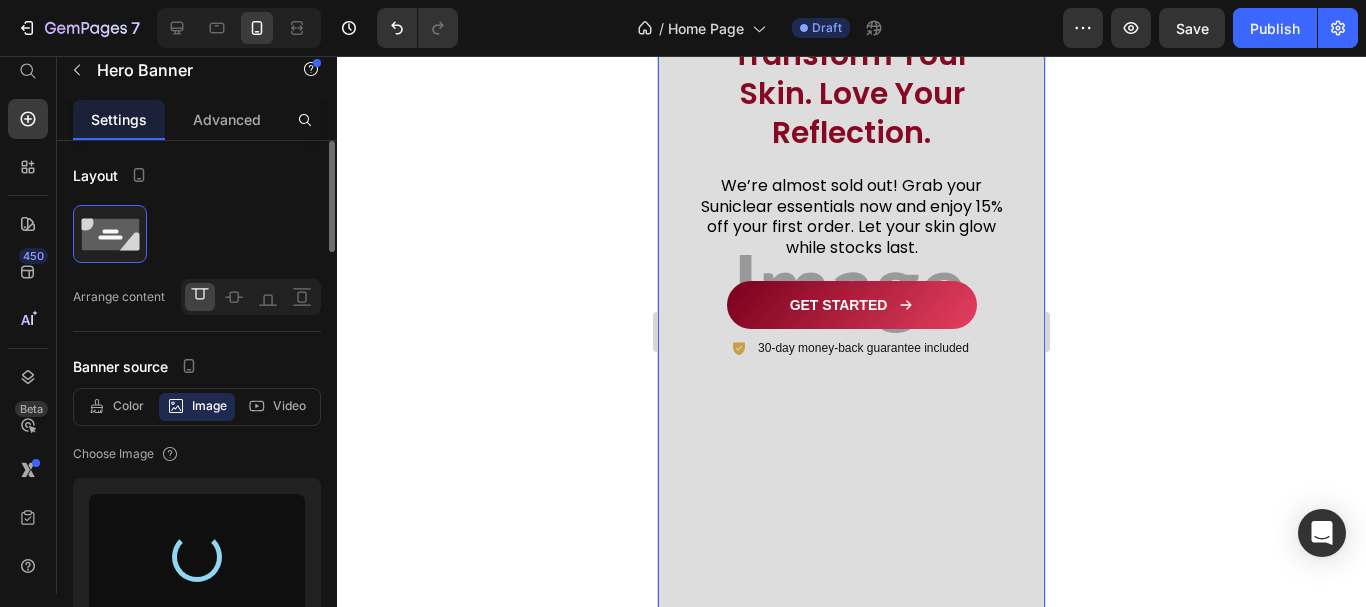type on "[URL][DOMAIN_NAME]" 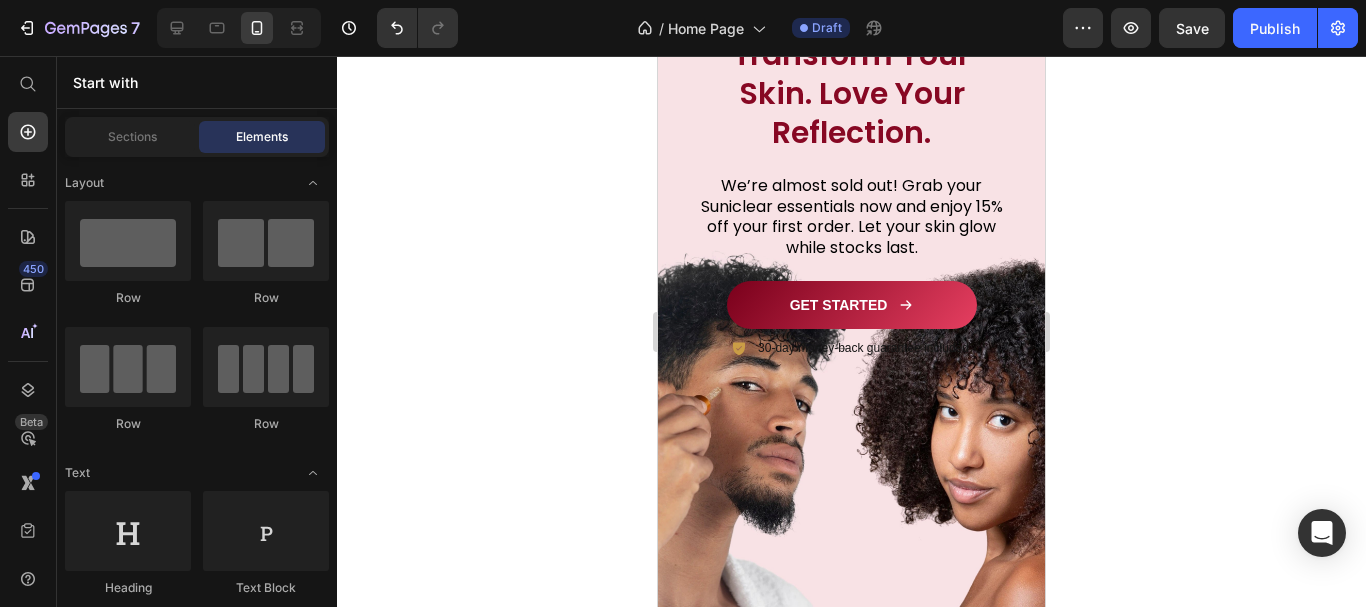 scroll, scrollTop: 0, scrollLeft: 0, axis: both 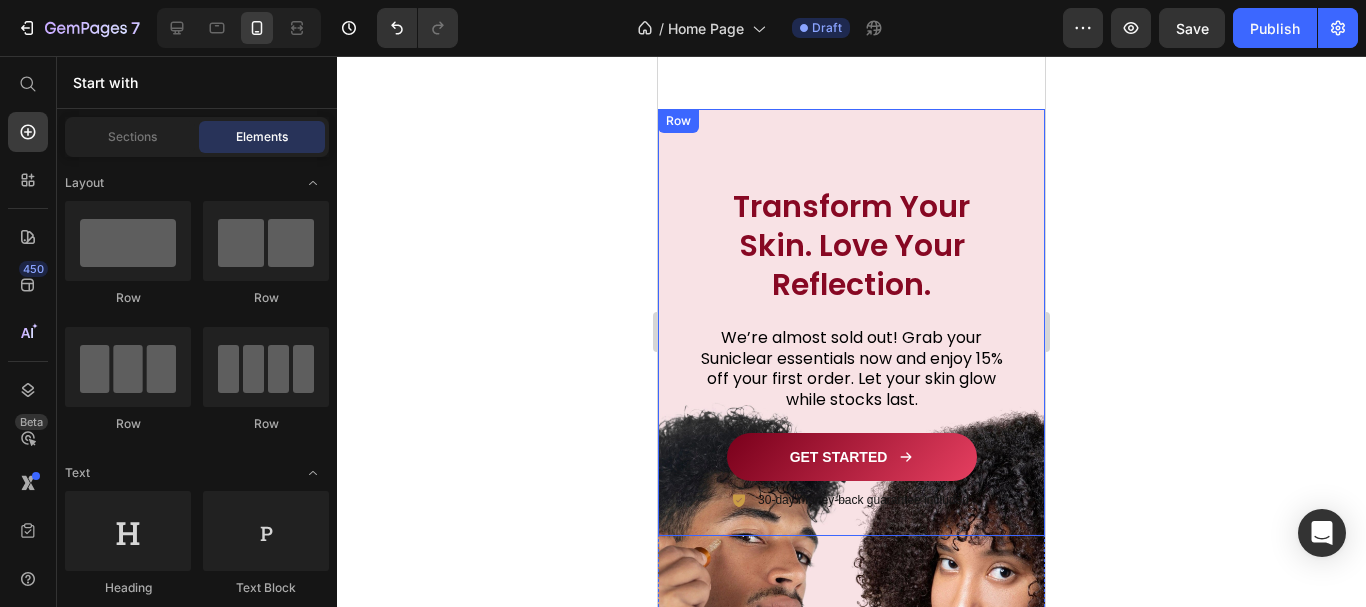click on "Transform Your Skin. Love Your Reflection. Heading We’re almost sold out! Grab your Suniclear essentials now and enjoy 15% off your first order. Let your skin glow while stocks last. Text block
GET STARTED Button Row
30-day money-back guarantee included  Item List Row" at bounding box center (851, 322) 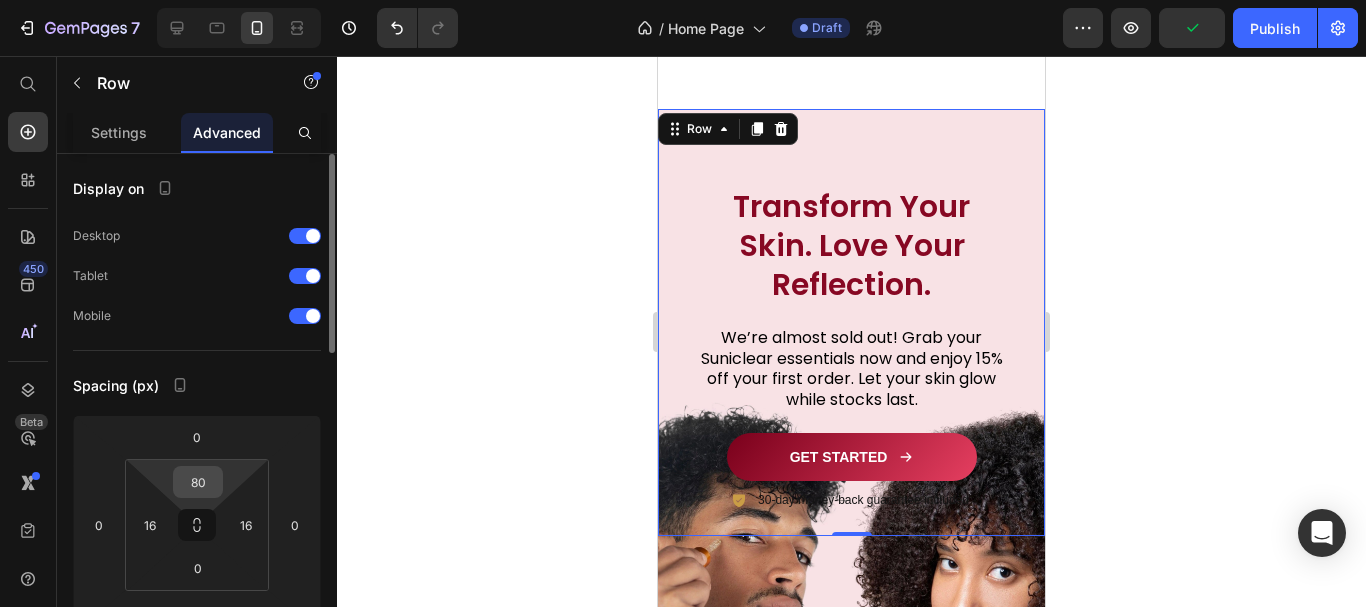 click on "80" at bounding box center (198, 482) 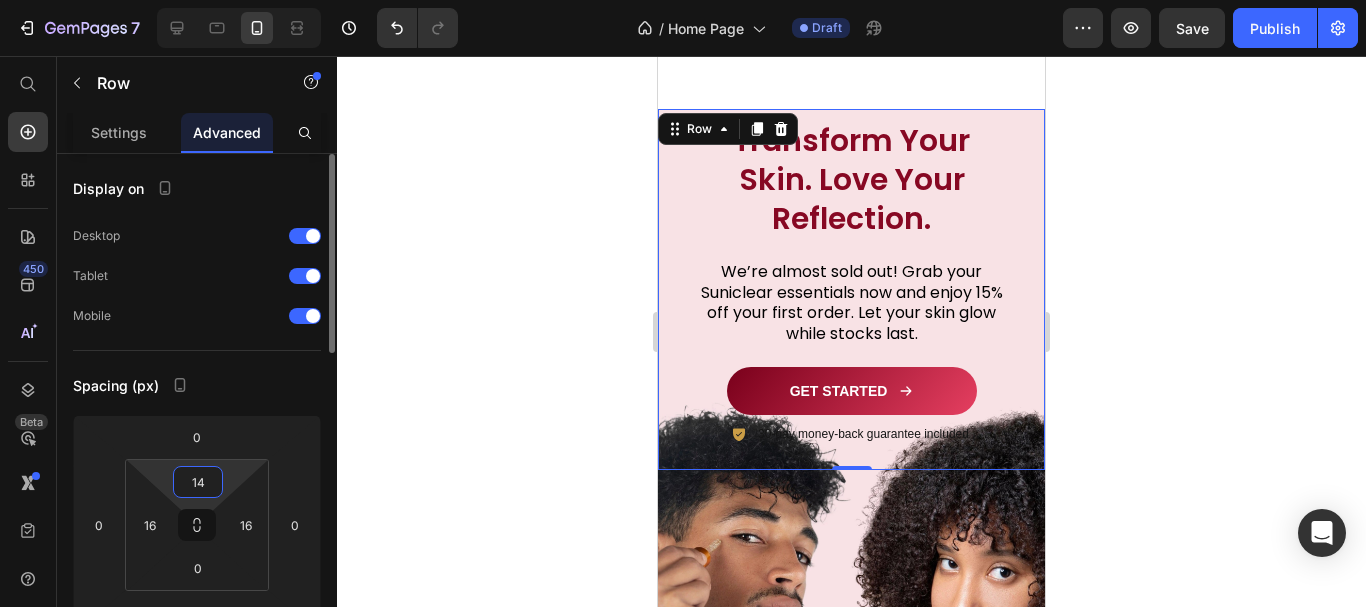 type on "1" 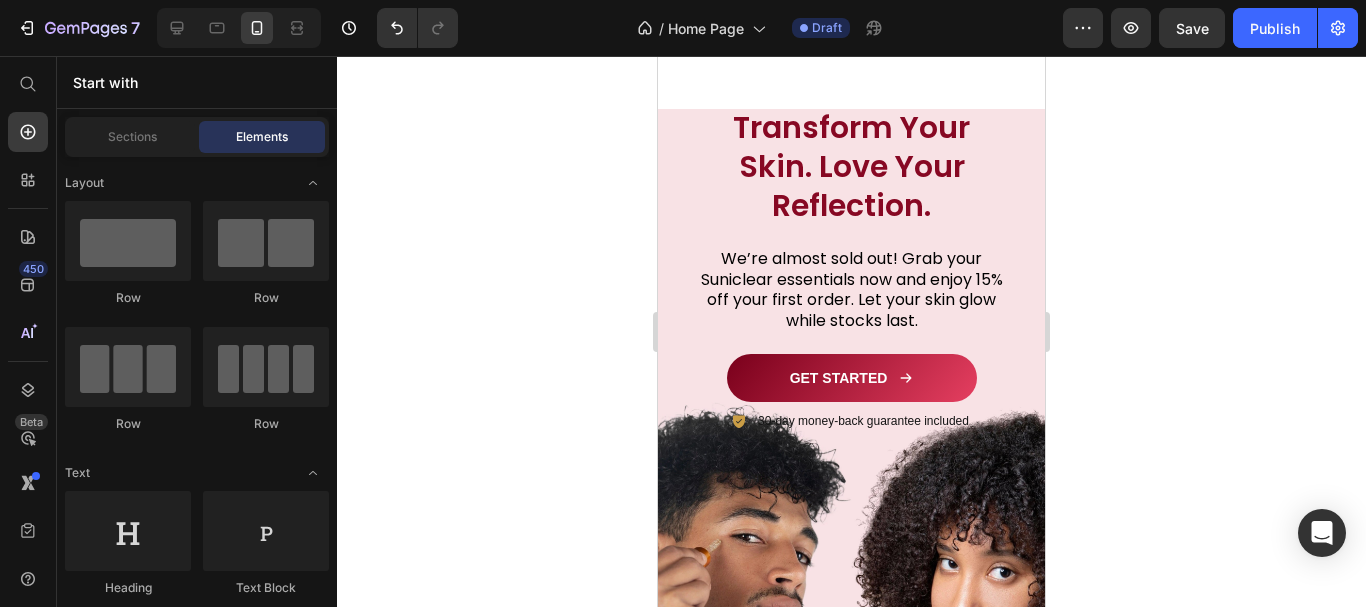 scroll, scrollTop: 2089, scrollLeft: 0, axis: vertical 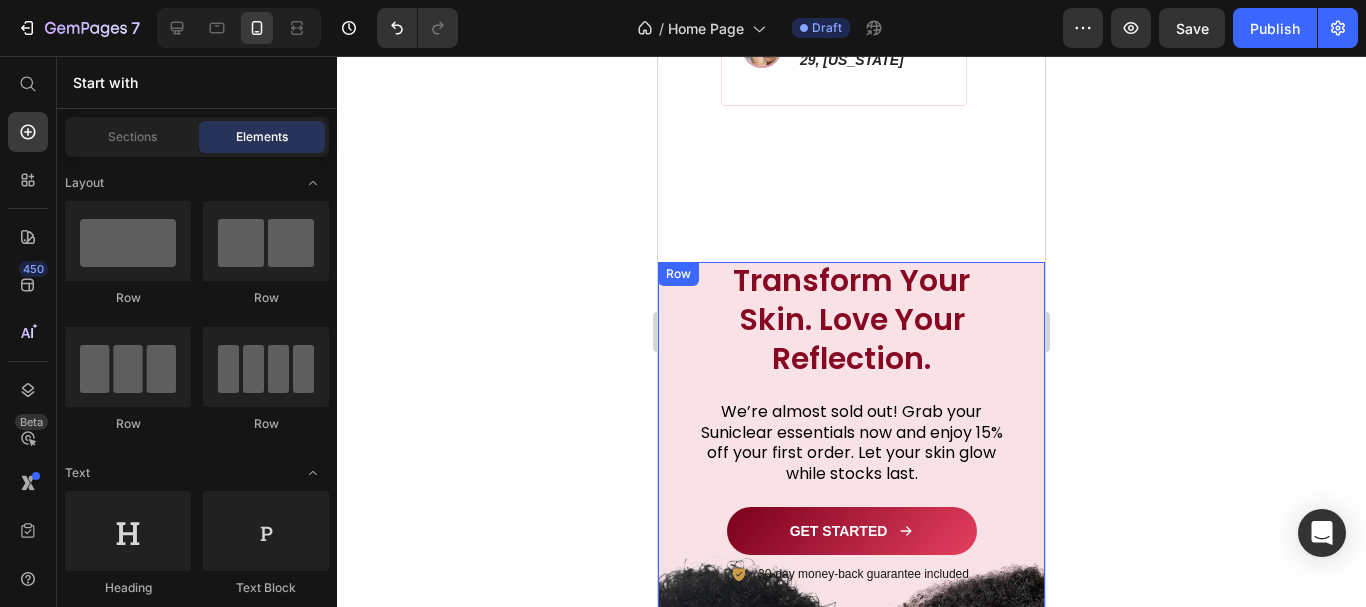 click on "Transform Your Skin. Love Your Reflection. Heading We’re almost sold out! Grab your Suniclear essentials now and enjoy 15% off your first order. Let your skin glow while stocks last. Text block
GET STARTED Button Row
30-day money-back guarantee included  Item List Row" at bounding box center [851, 436] 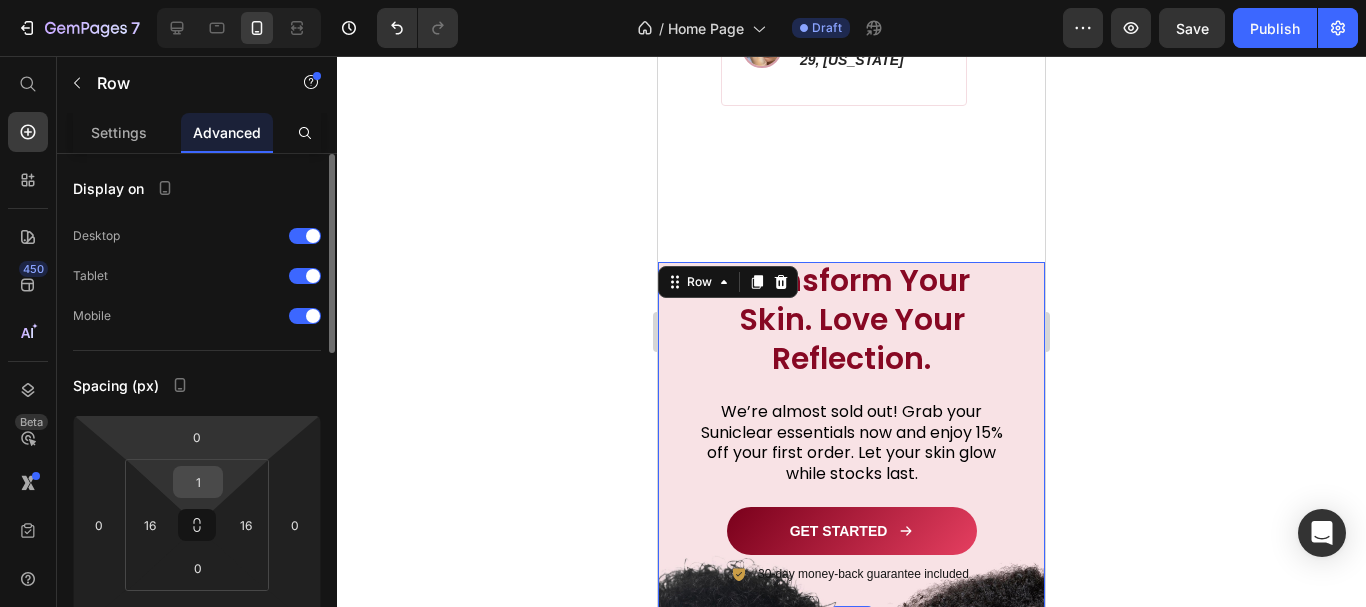 click on "1" at bounding box center [198, 482] 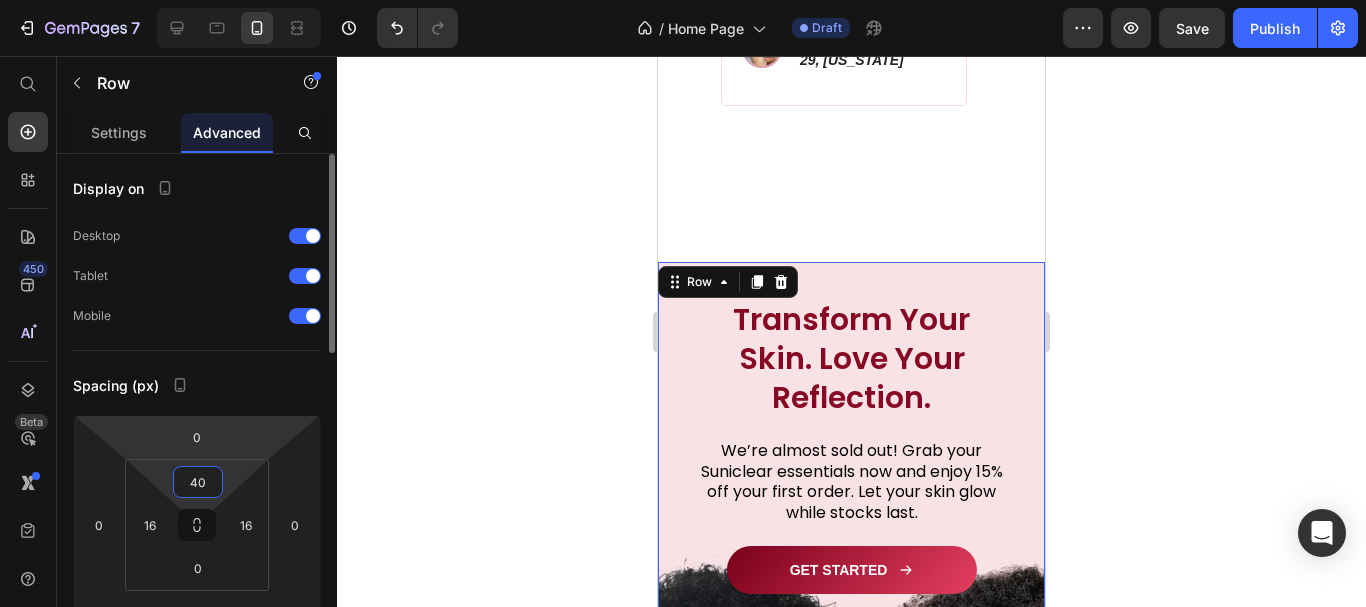 type on "40" 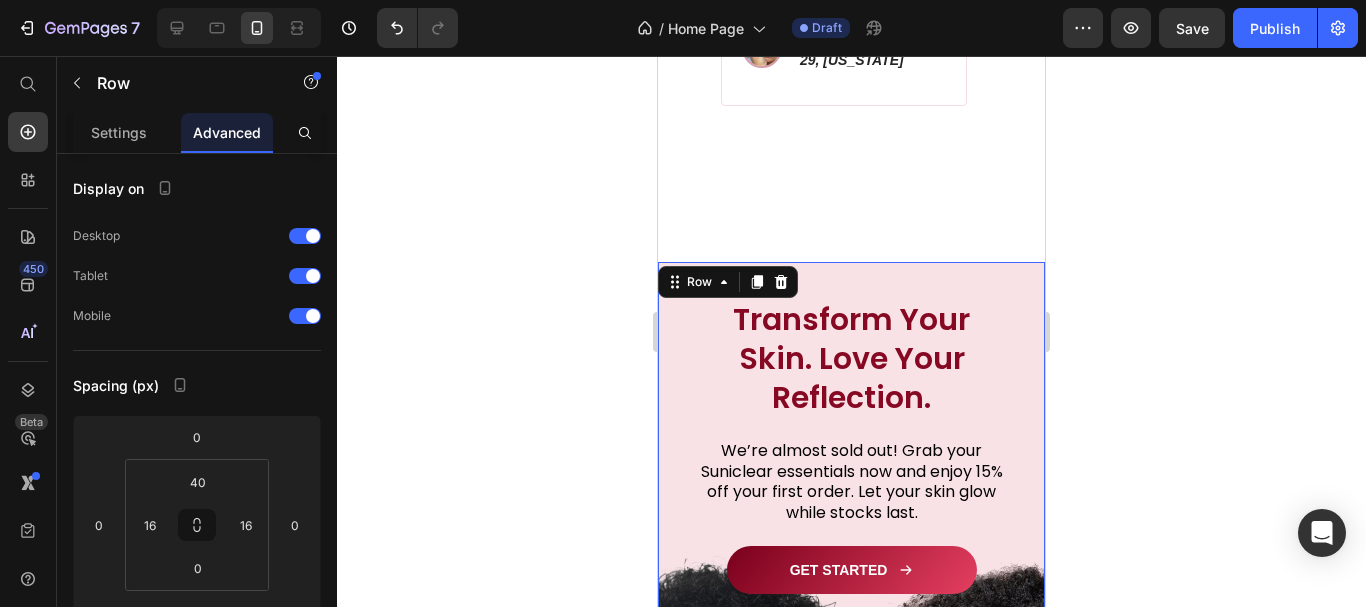 click 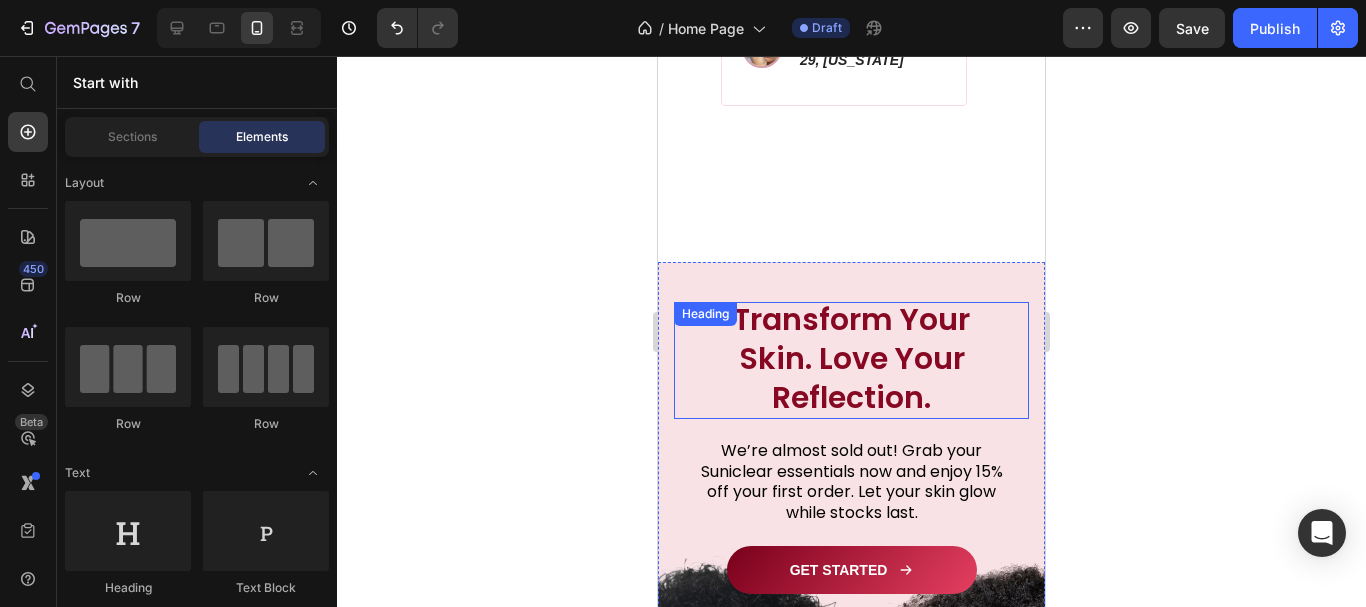 drag, startPoint x: 1112, startPoint y: 284, endPoint x: 980, endPoint y: 285, distance: 132.00378 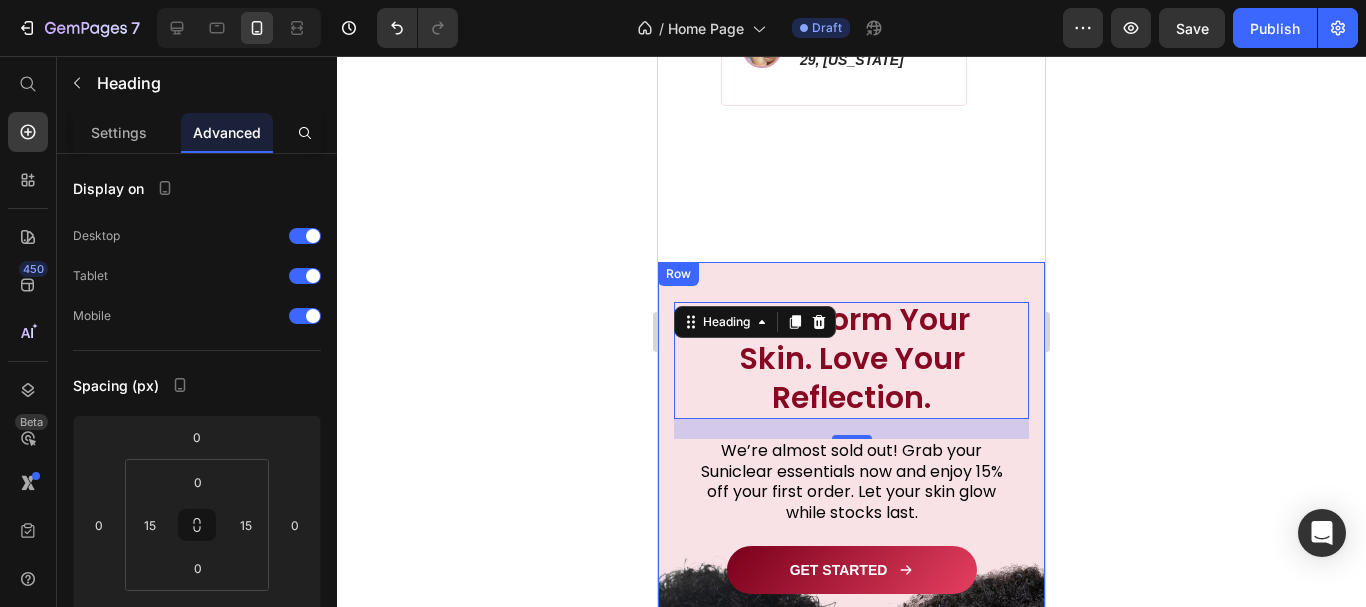 click on "Transform Your Skin. Love Your Reflection. Heading   20 We’re almost sold out! Grab your Suniclear essentials now and enjoy 15% off your first order. Let your skin glow while stocks last. Text block
GET STARTED Button Row
30-day money-back guarantee included  Item List Row" at bounding box center (851, 455) 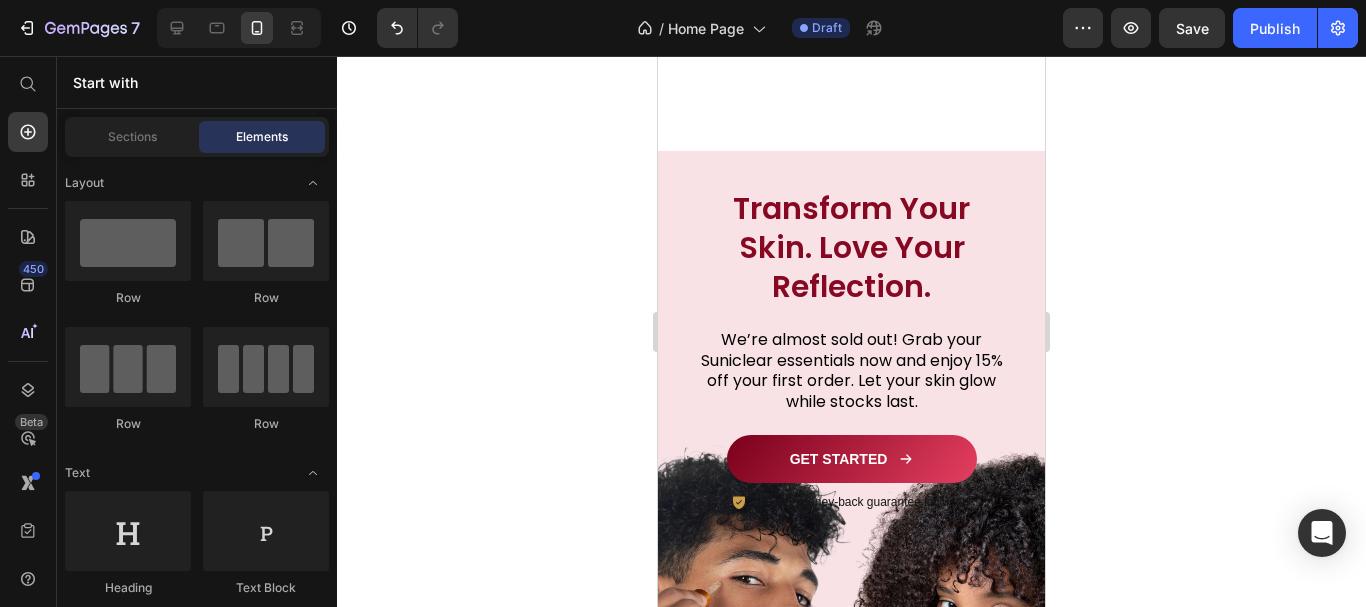 scroll, scrollTop: 2228, scrollLeft: 0, axis: vertical 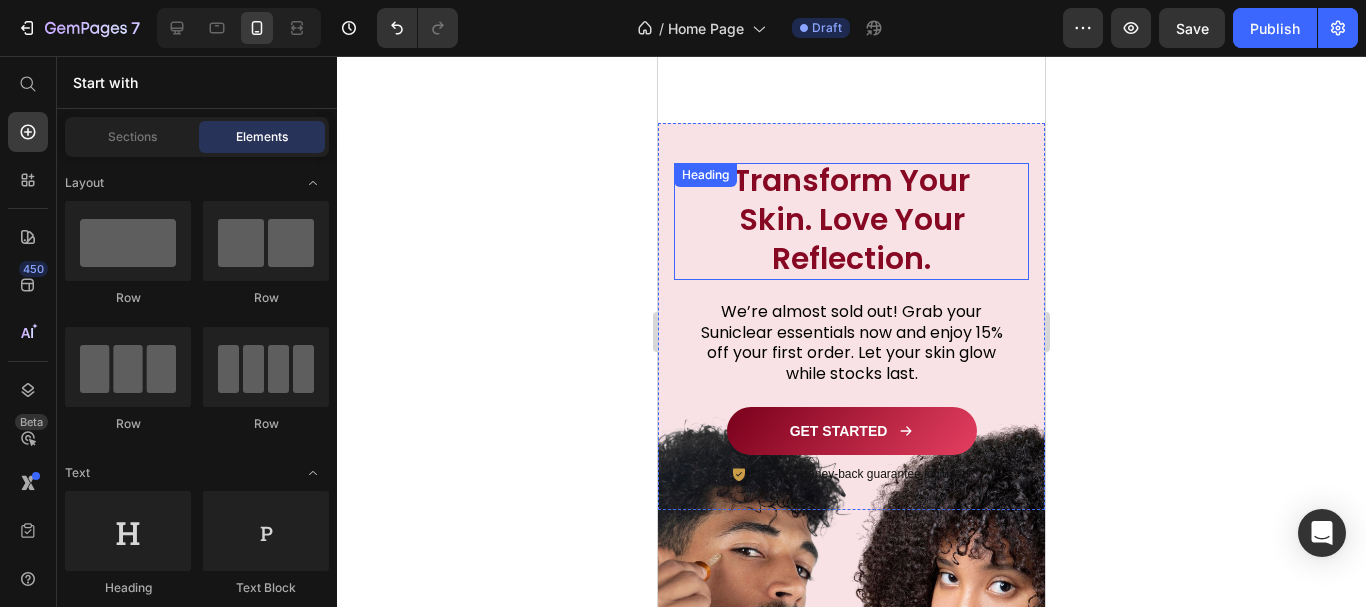 click on "Transform Your Skin. Love Your Reflection." at bounding box center [851, 219] 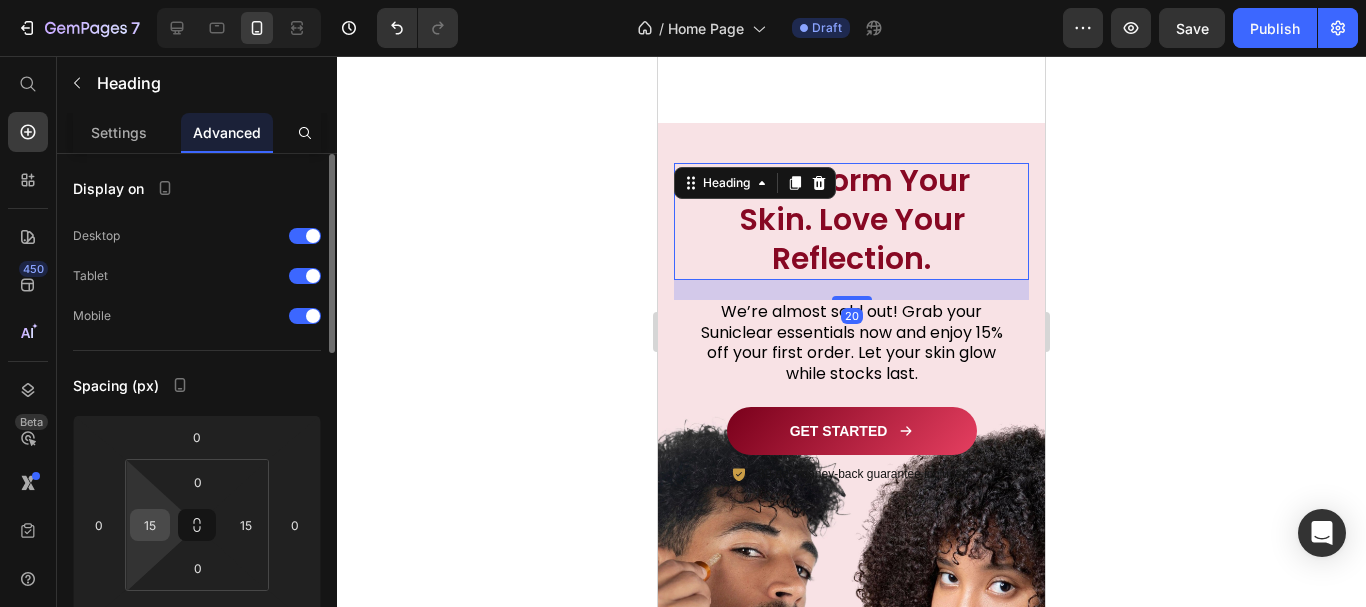 click on "15" at bounding box center [150, 525] 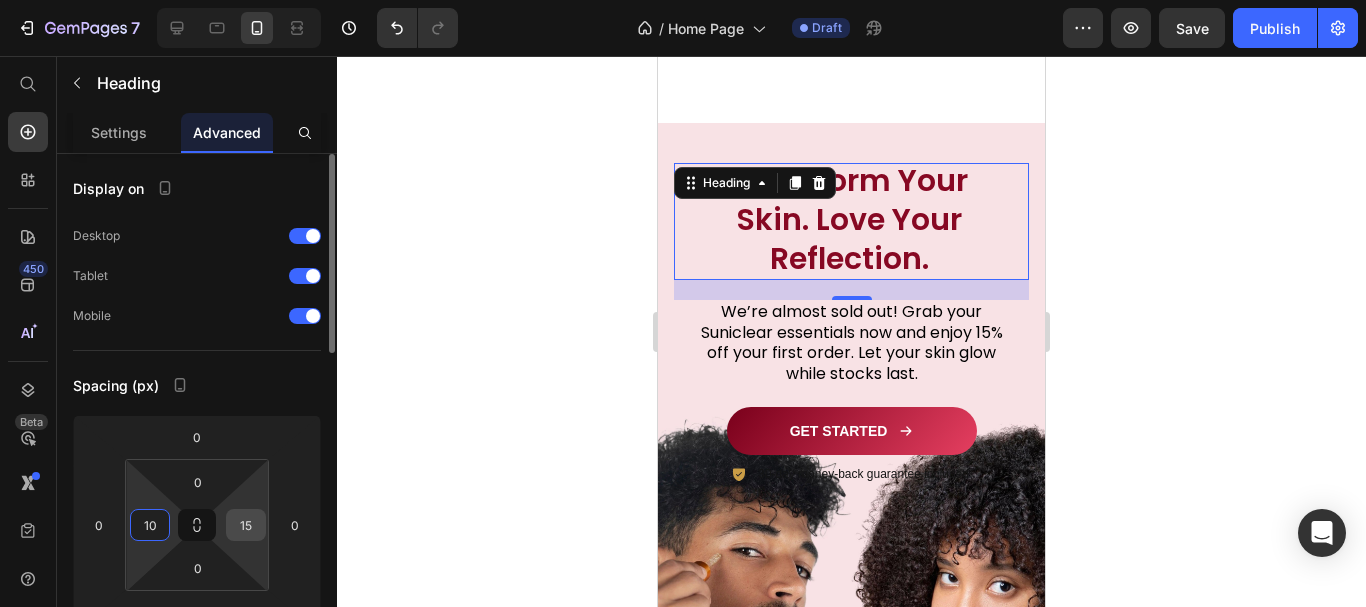 type on "10" 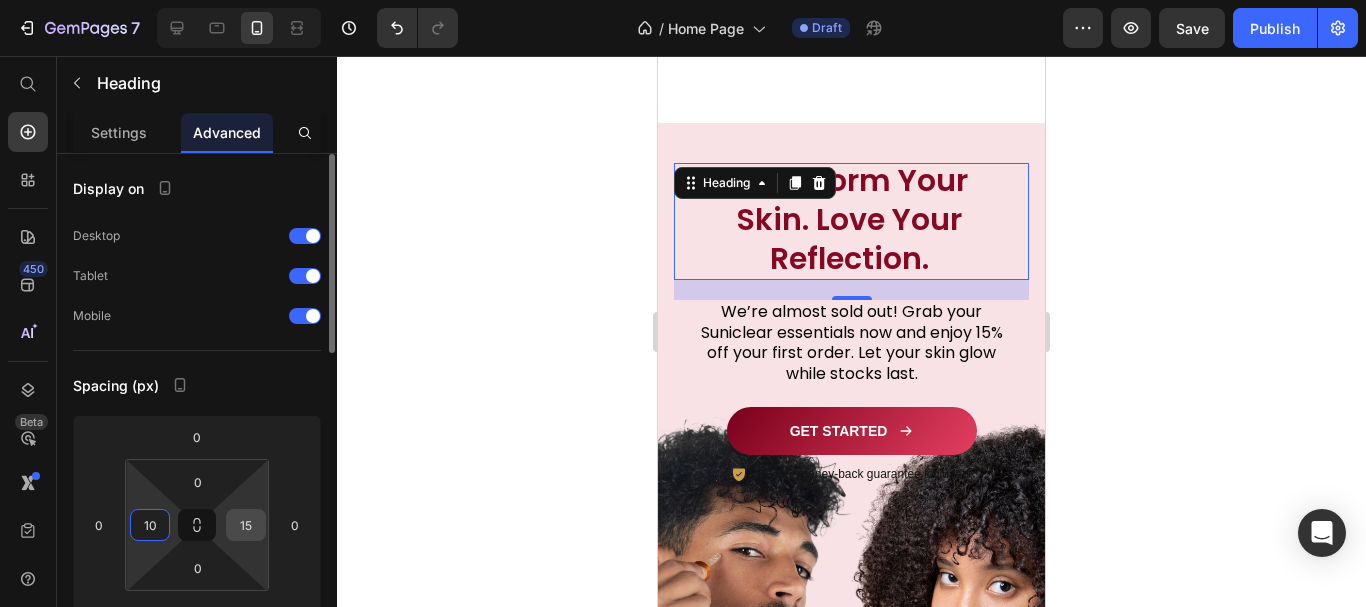 click on "15" at bounding box center (246, 525) 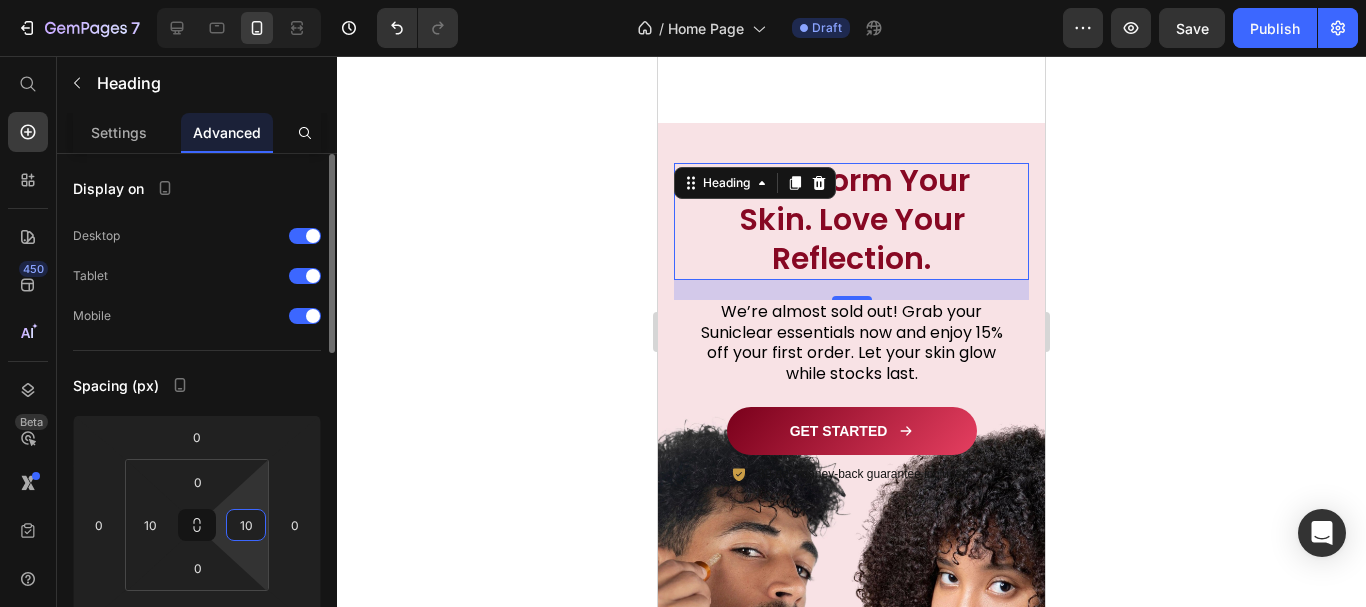type on "10" 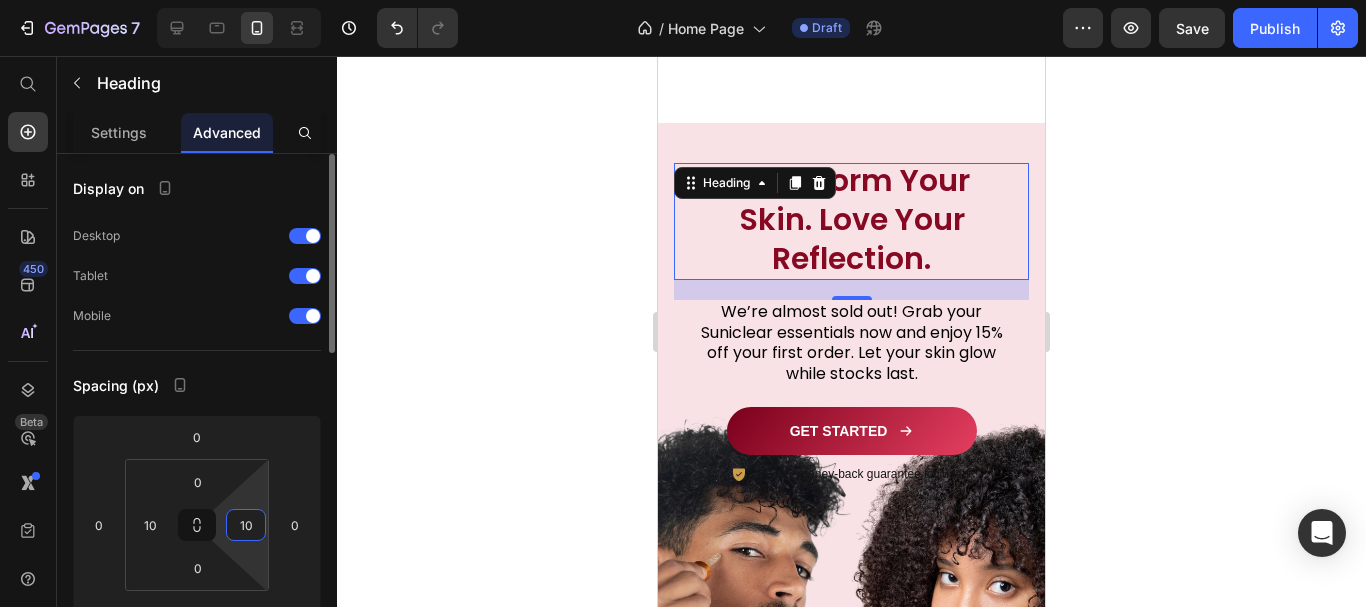 click on "Spacing (px)" at bounding box center [197, 385] 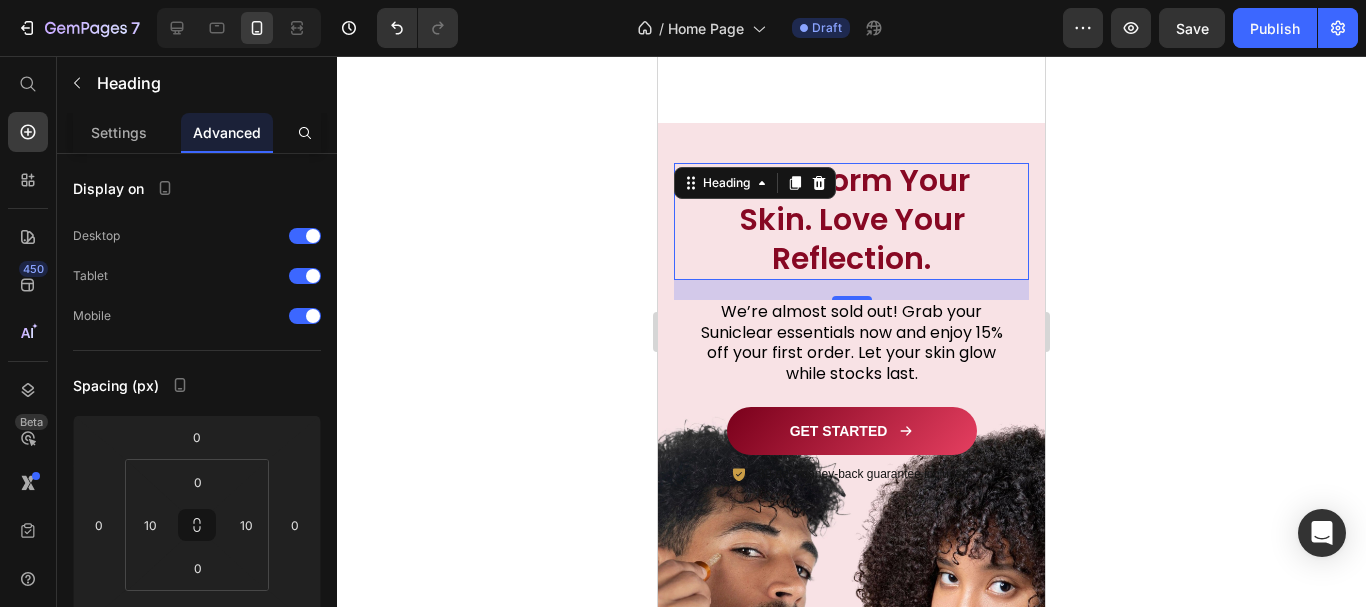 click 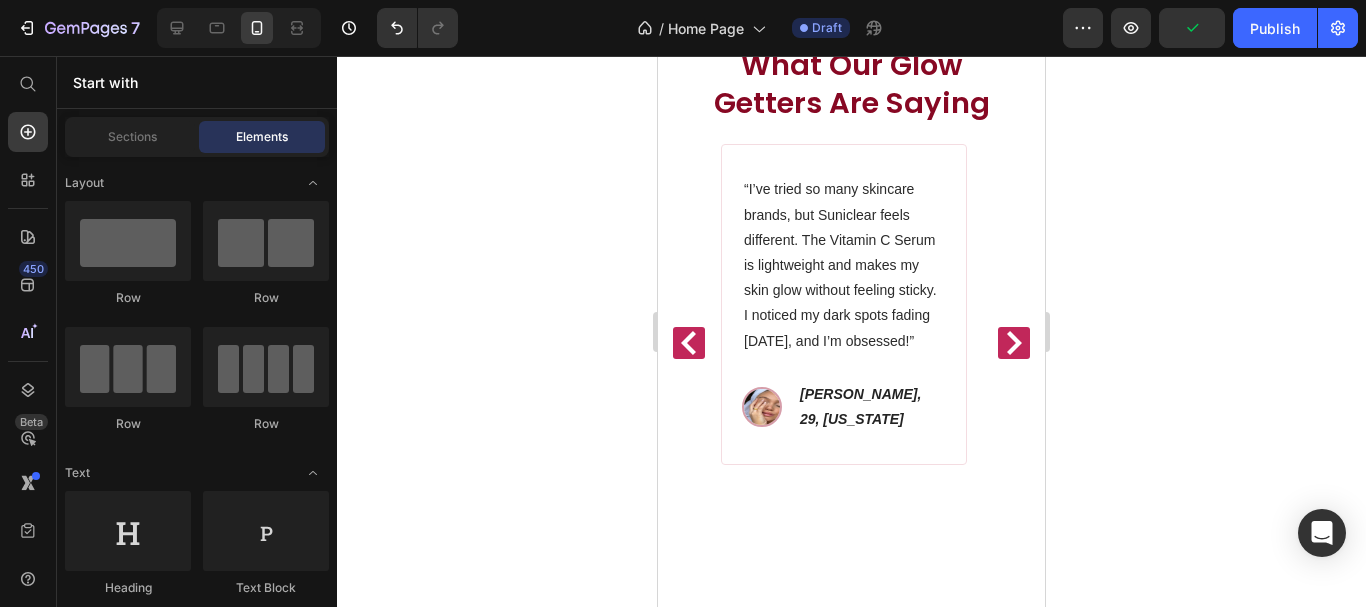 scroll, scrollTop: 1716, scrollLeft: 0, axis: vertical 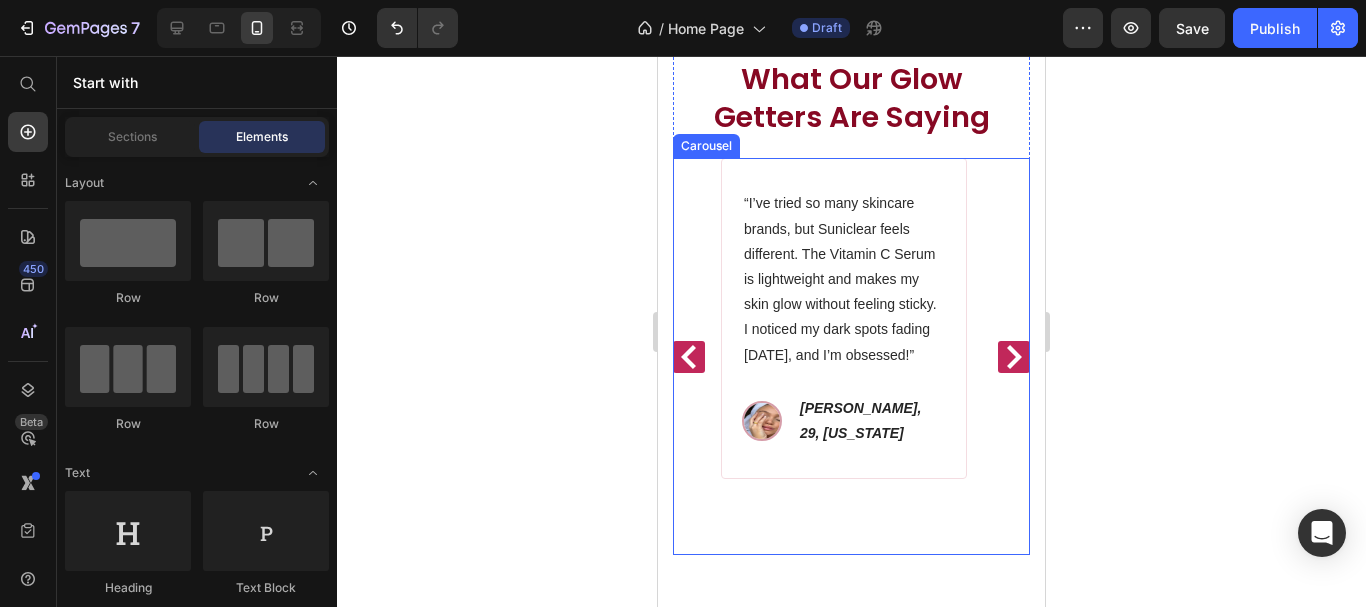 click on "“I’ve tried so many skincare brands, but Suniclear feels different. The Vitamin C Serum is lightweight and makes my skin glow without feeling sticky. I noticed my dark spots fading [DATE], and I’m obsessed!” Text block Image  [PERSON_NAME], 29, [US_STATE] Text block Row Row “My skin used to feel tight and dull, but the Hydrating Moisturizer from Suniclear made a huge difference. It absorbs quickly and leaves my skin soft all day. Even my [PERSON_NAME] noticed the difference!” Text block Image [PERSON_NAME], 34, [PERSON_NAME] Text block Row Row “As a mom of two, I barely have time for self-care, but using Suniclear’s Night Repair Cream feels like a mini spa ritual. I love the calming scent, and I wake up with smoother skin every morning.” Text block Image [PERSON_NAME], 41, London Text block Row Row “I’ve struggled with [MEDICAL_DATA] for years. The Suniclear Brightening Serum is the first product that has made a real change. My skin tone is more even, and I feel more confident going makeup-free.” Text block Row" at bounding box center (851, 356) 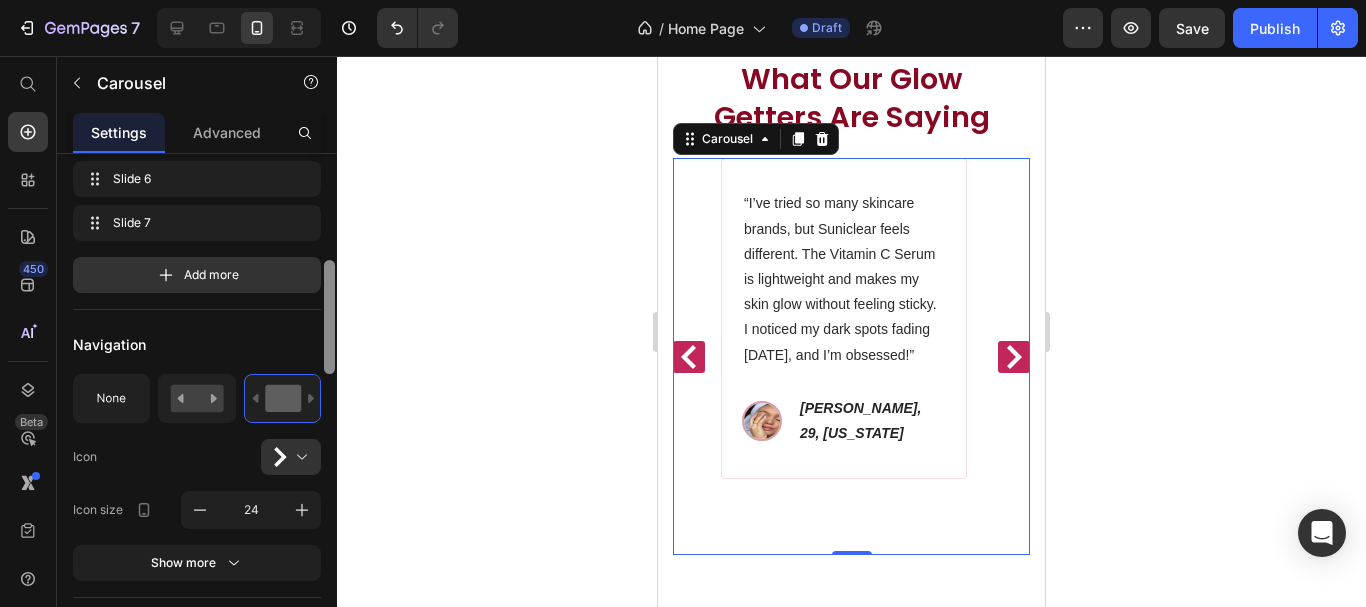 scroll, scrollTop: 505, scrollLeft: 0, axis: vertical 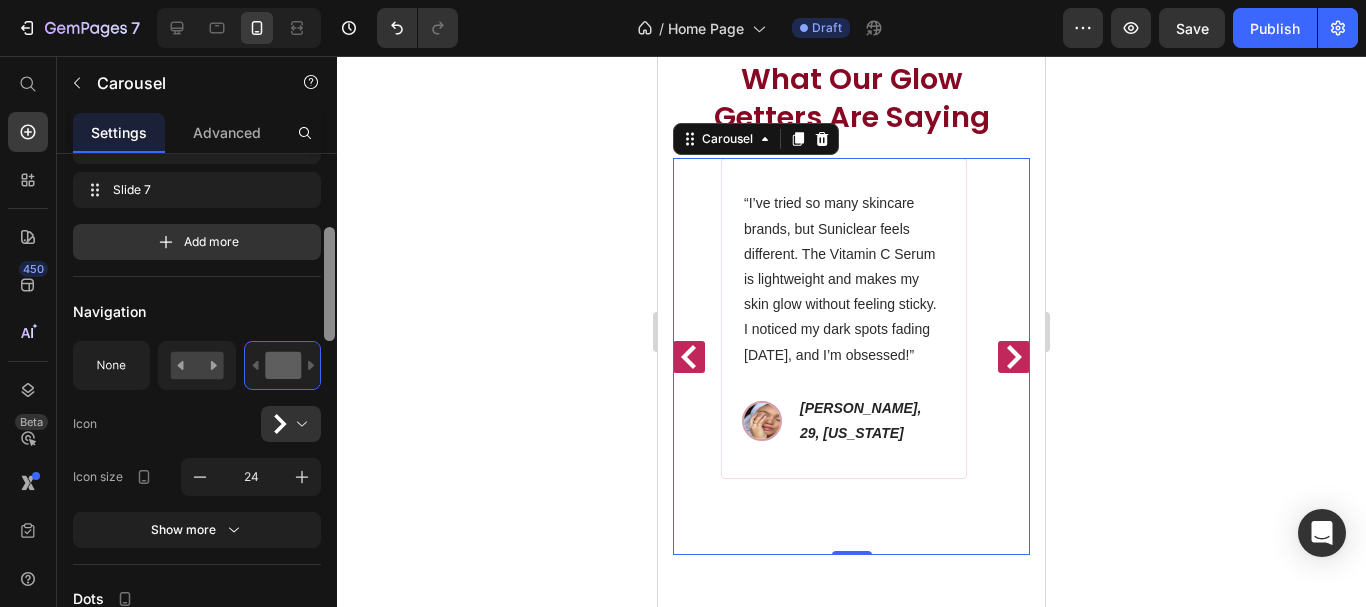 drag, startPoint x: 326, startPoint y: 226, endPoint x: 294, endPoint y: 330, distance: 108.81177 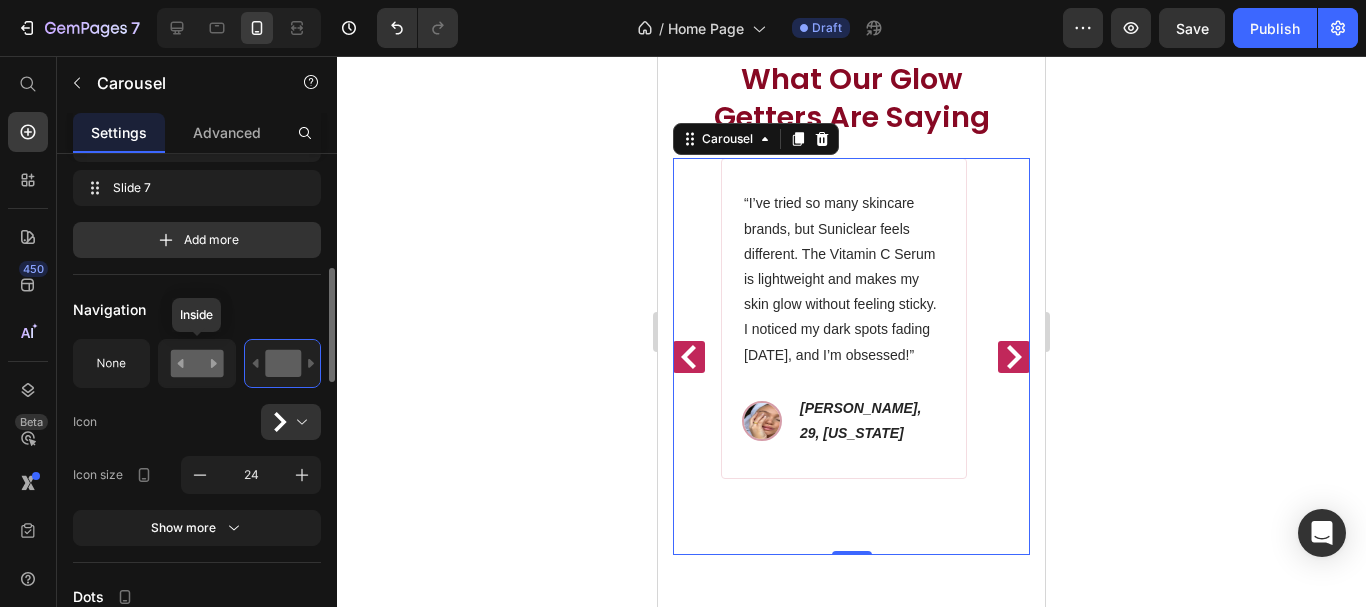 click 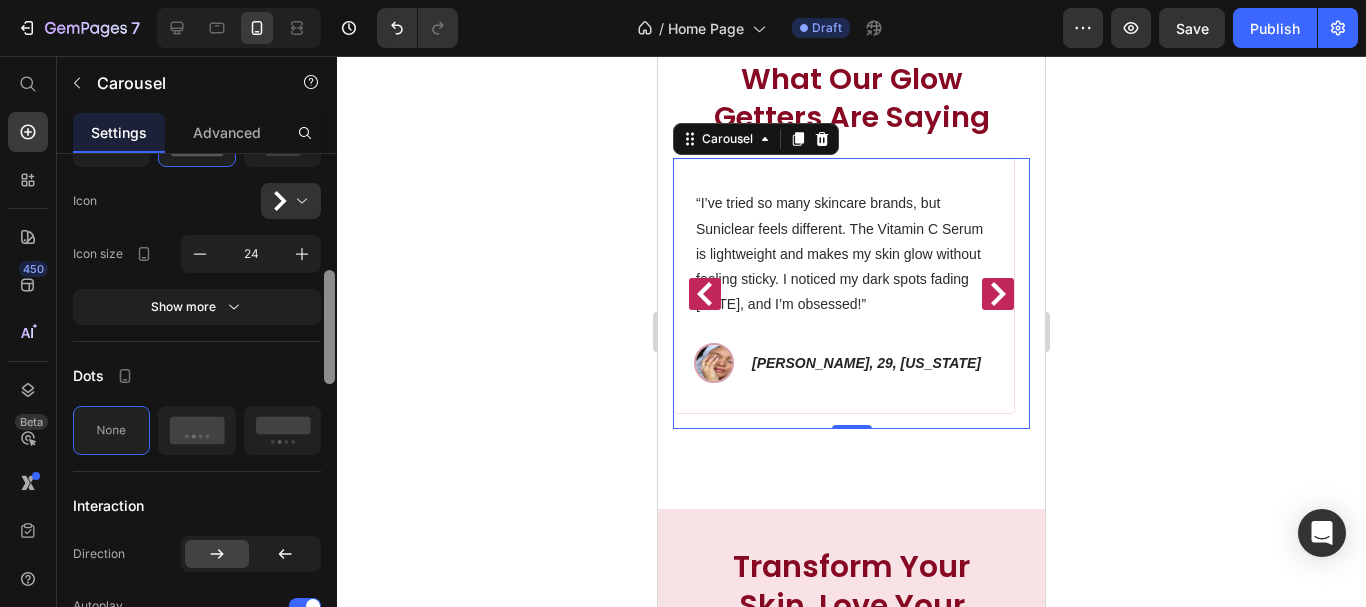 scroll, scrollTop: 757, scrollLeft: 0, axis: vertical 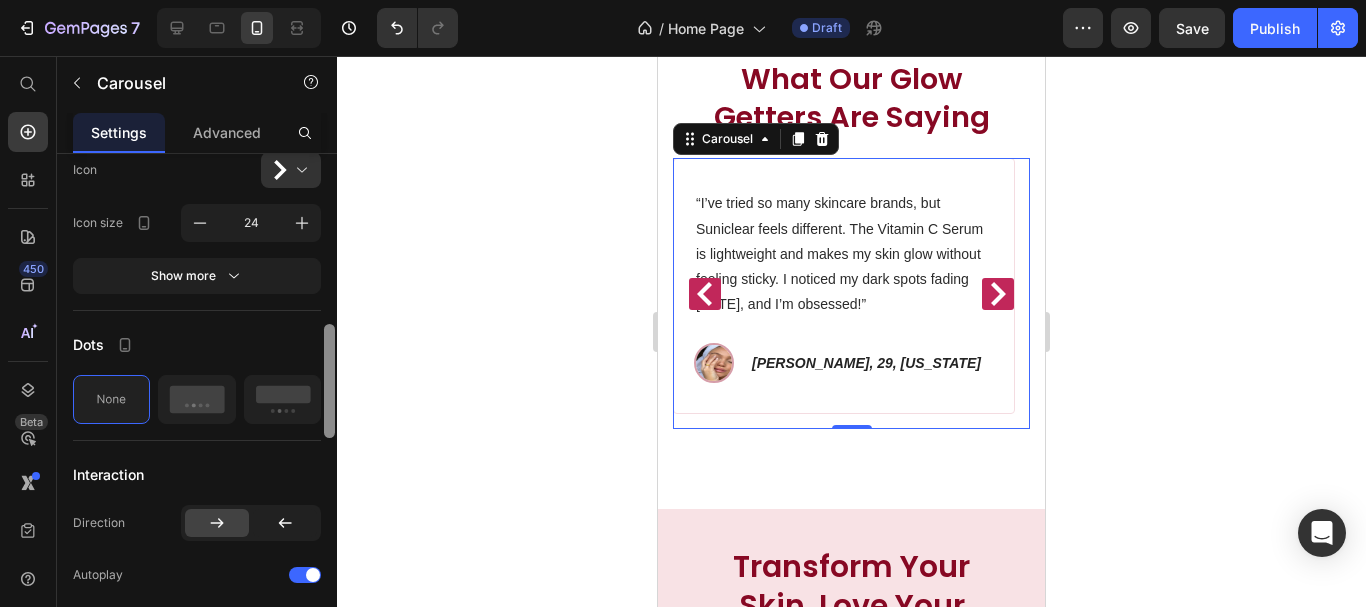 drag, startPoint x: 332, startPoint y: 303, endPoint x: 303, endPoint y: 360, distance: 63.953106 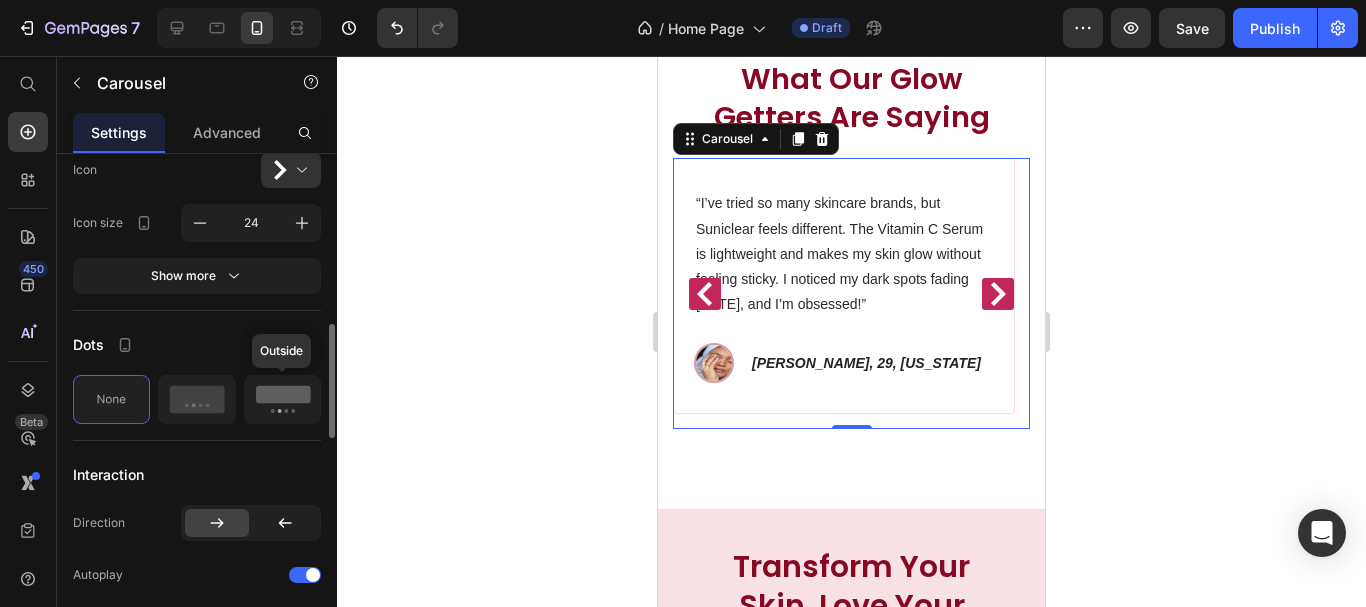 click 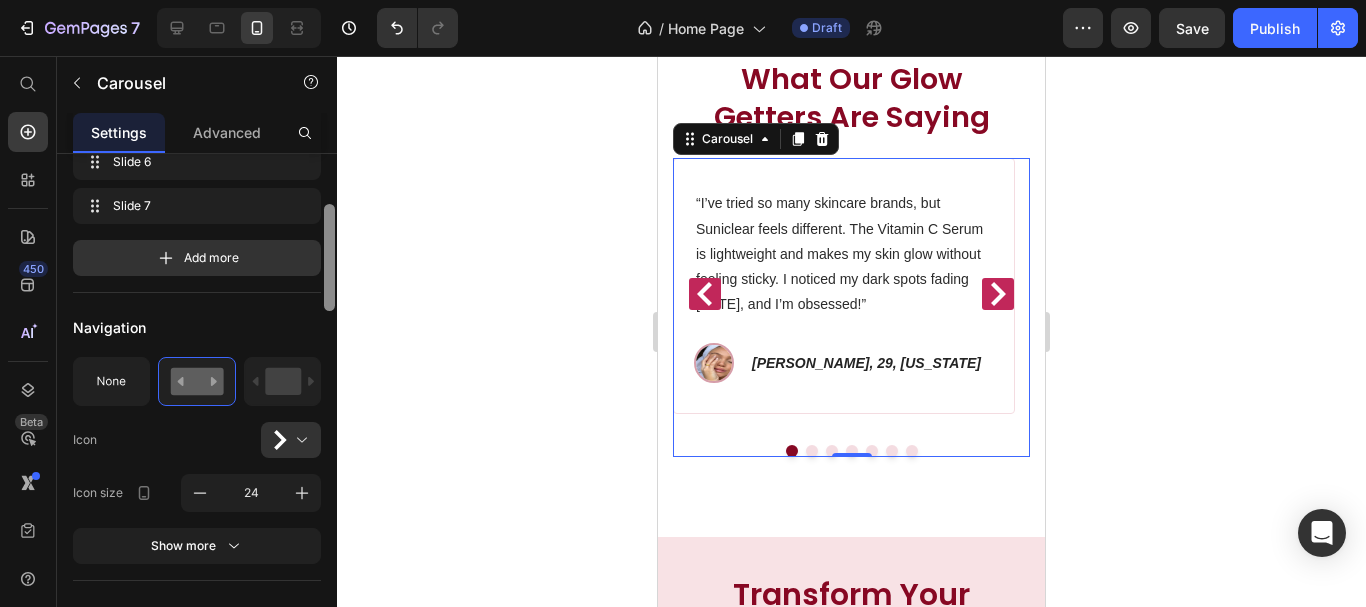 scroll, scrollTop: 439, scrollLeft: 0, axis: vertical 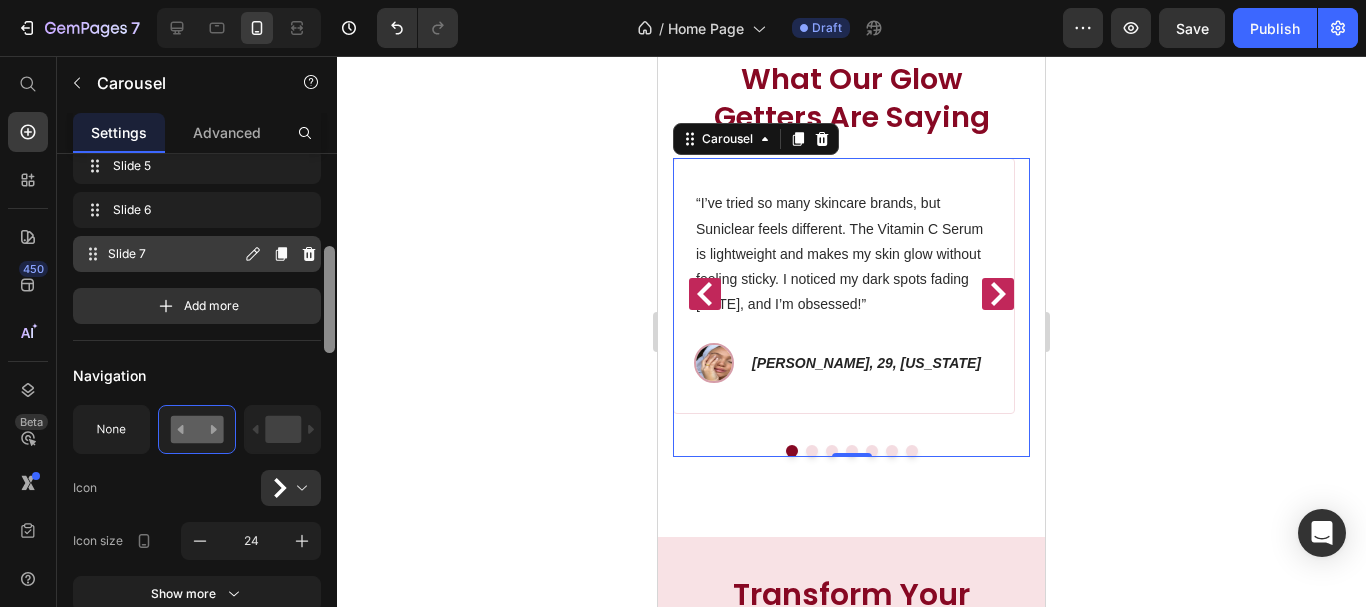 drag, startPoint x: 330, startPoint y: 338, endPoint x: 307, endPoint y: 271, distance: 70.837845 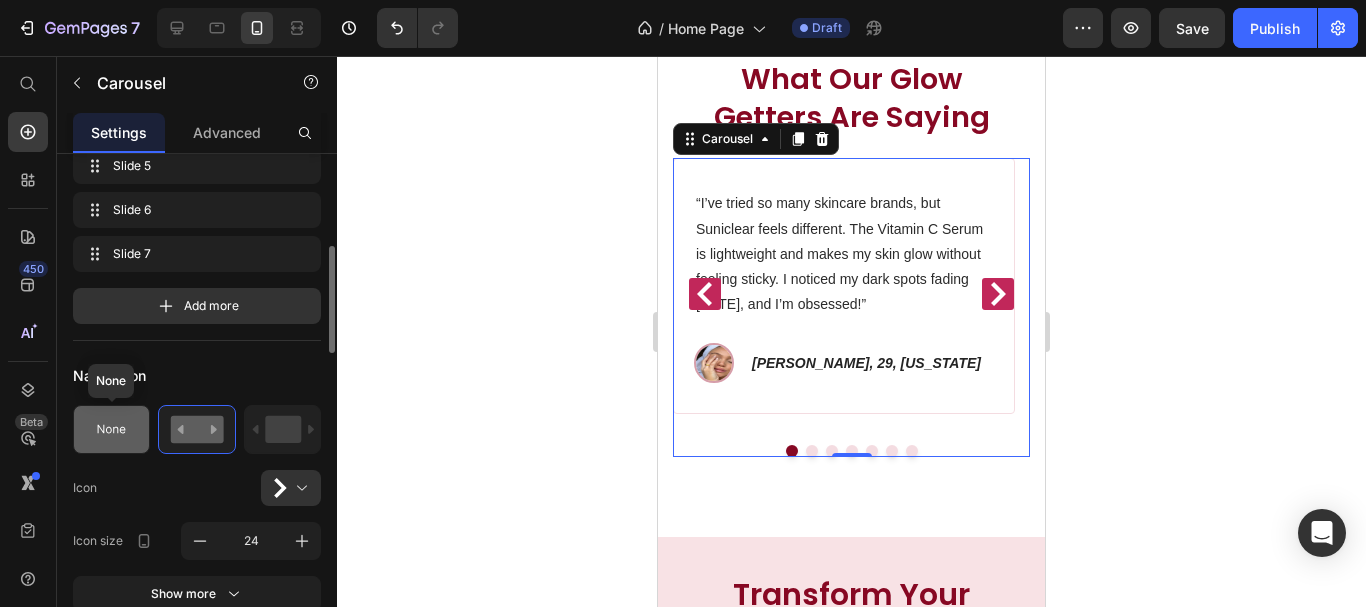 click 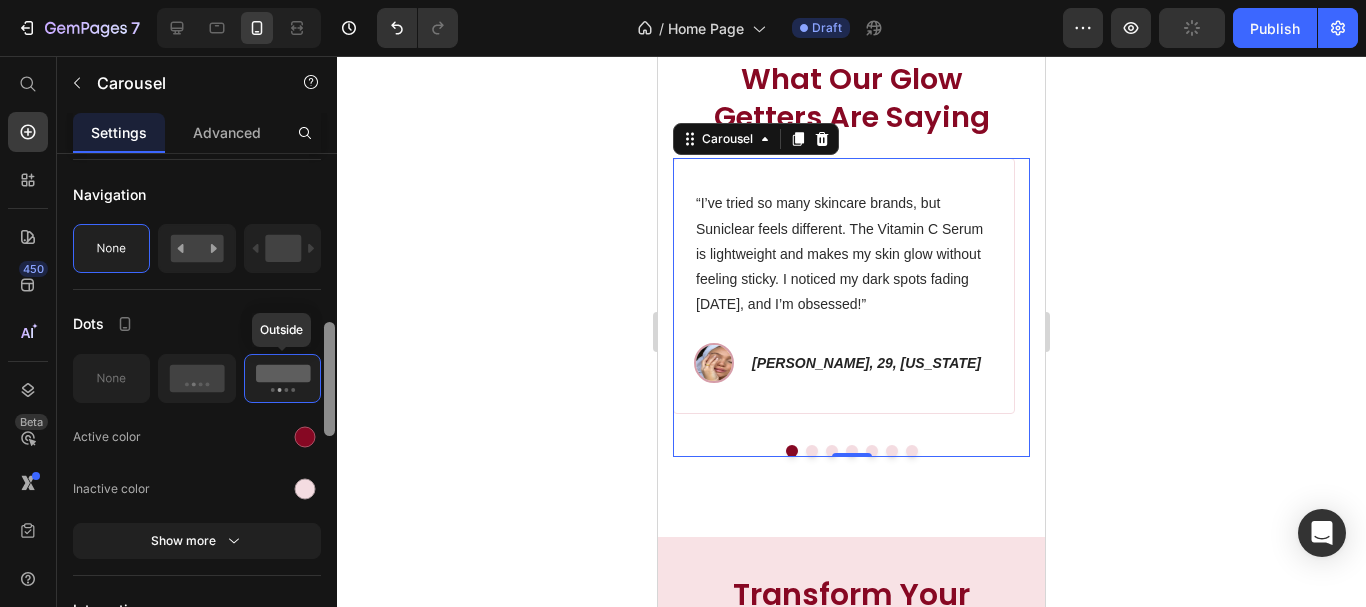 scroll, scrollTop: 656, scrollLeft: 0, axis: vertical 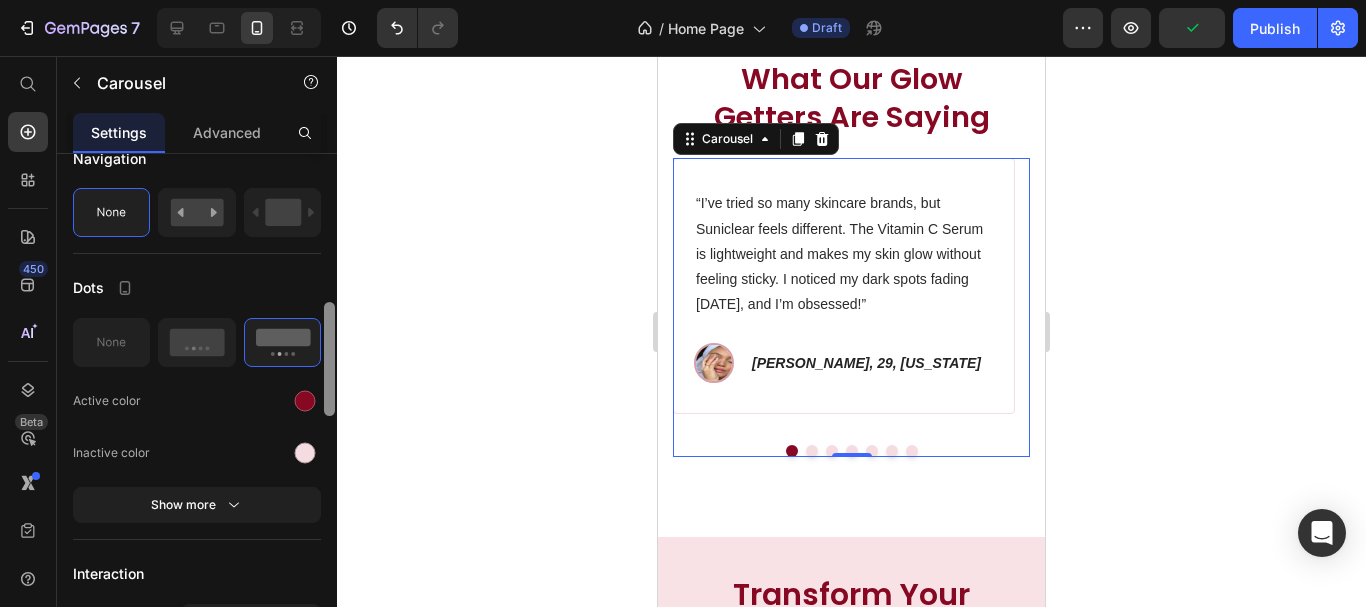 drag, startPoint x: 327, startPoint y: 323, endPoint x: 297, endPoint y: 371, distance: 56.603886 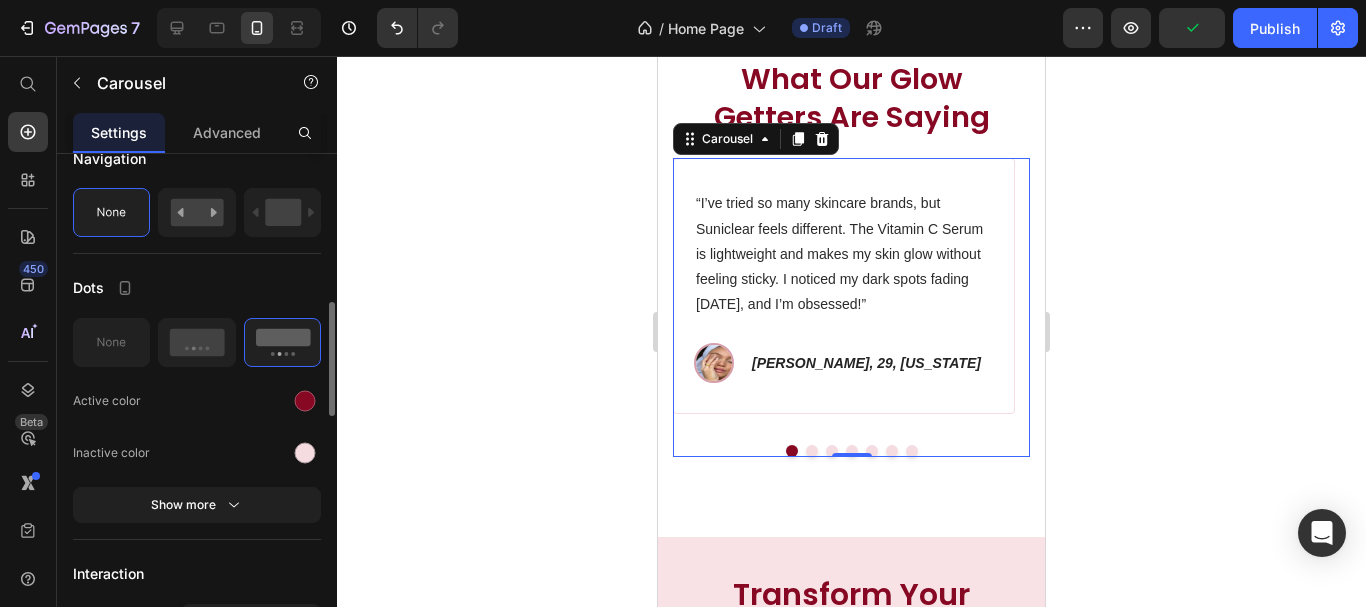 click 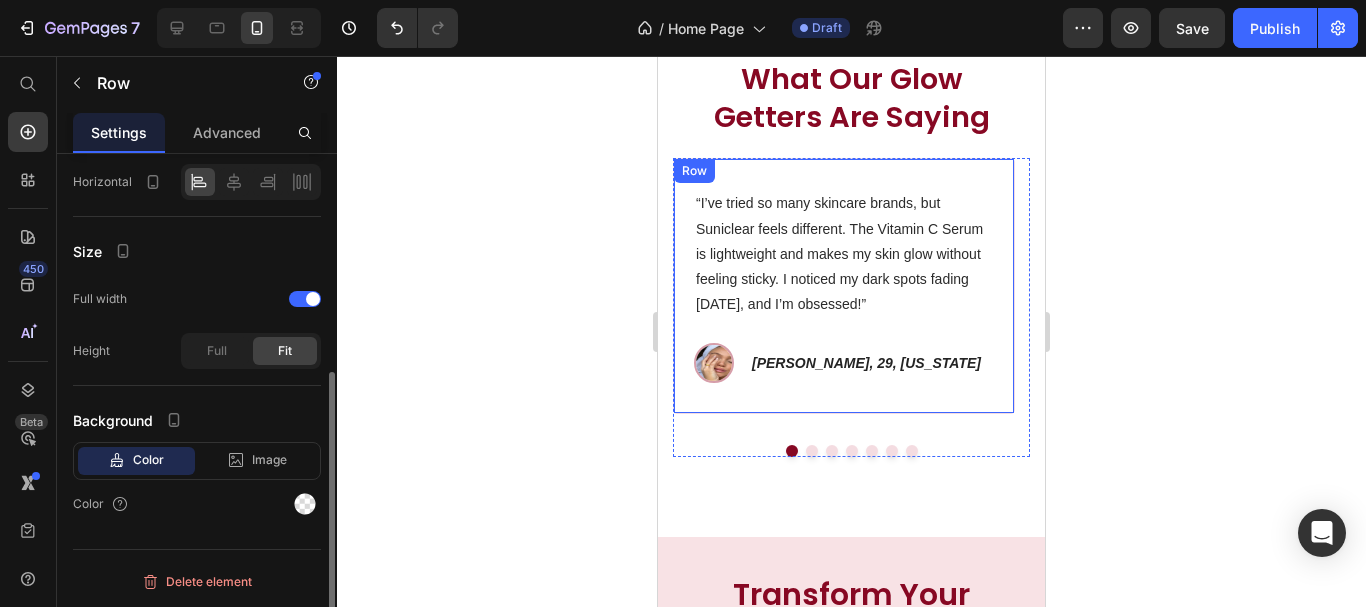 click on "“I’ve tried so many skincare brands, but Suniclear feels different. The Vitamin C Serum is lightweight and makes my skin glow without feeling sticky. I noticed my dark spots fading [DATE], and I’m obsessed!” Text block Image  [PERSON_NAME], 29, [US_STATE] Text block Row Row" at bounding box center [844, 286] 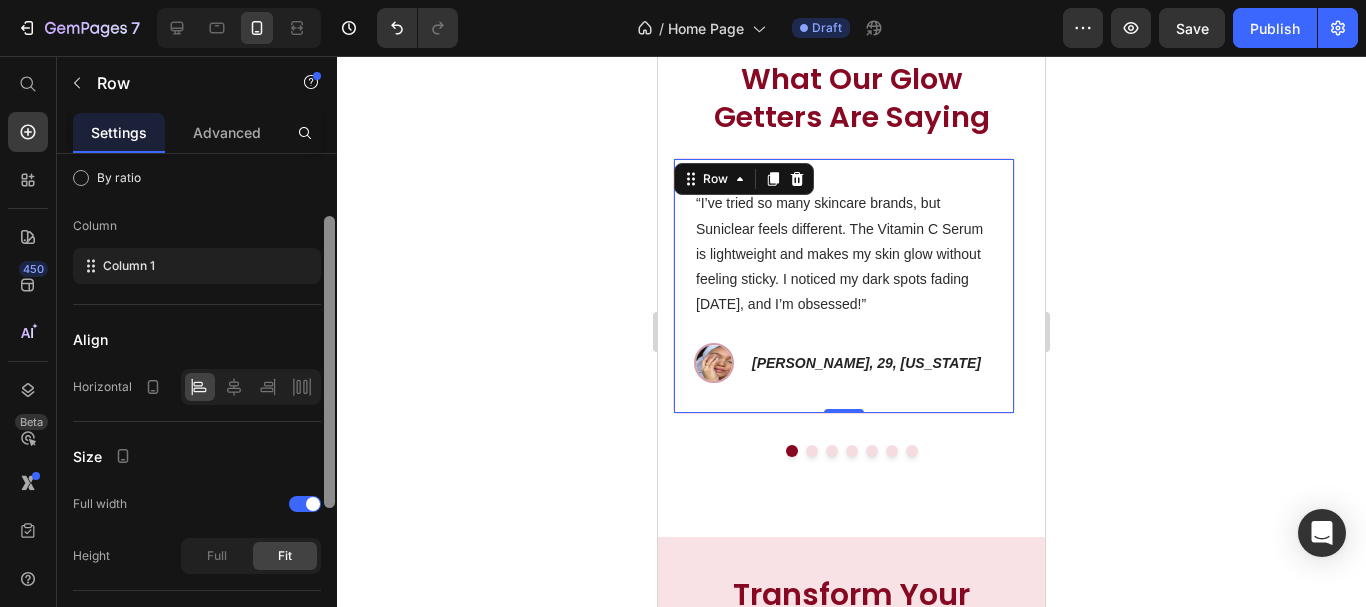 scroll, scrollTop: 181, scrollLeft: 0, axis: vertical 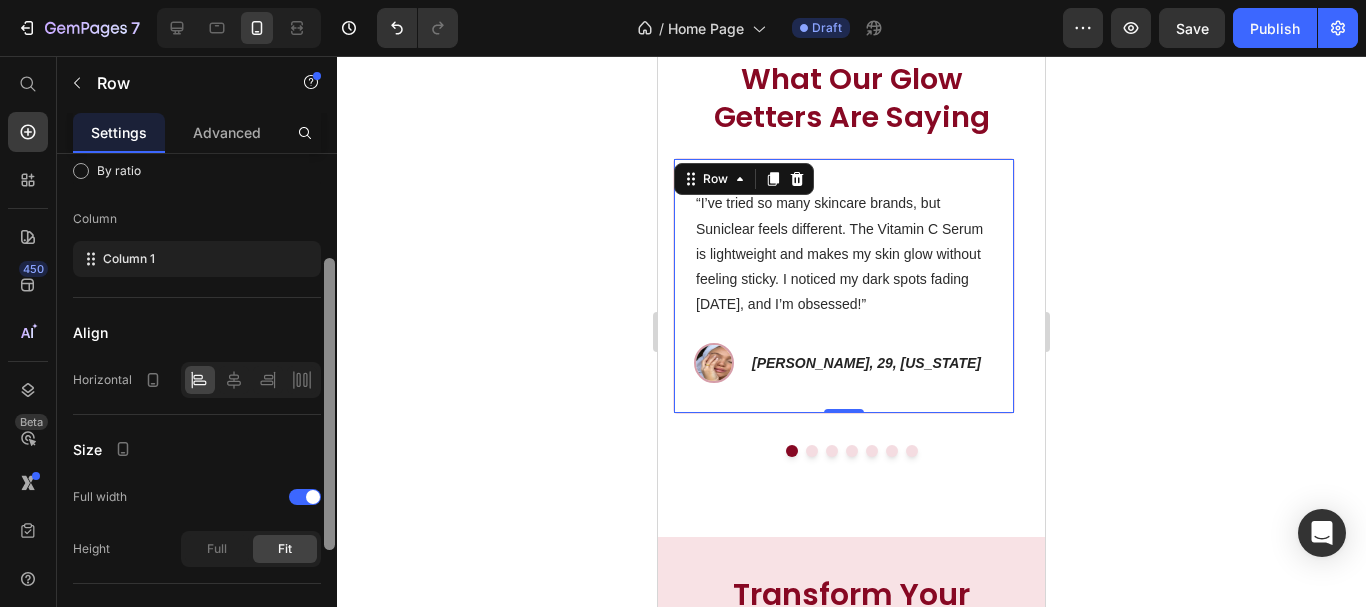 drag, startPoint x: 328, startPoint y: 329, endPoint x: 326, endPoint y: 433, distance: 104.019226 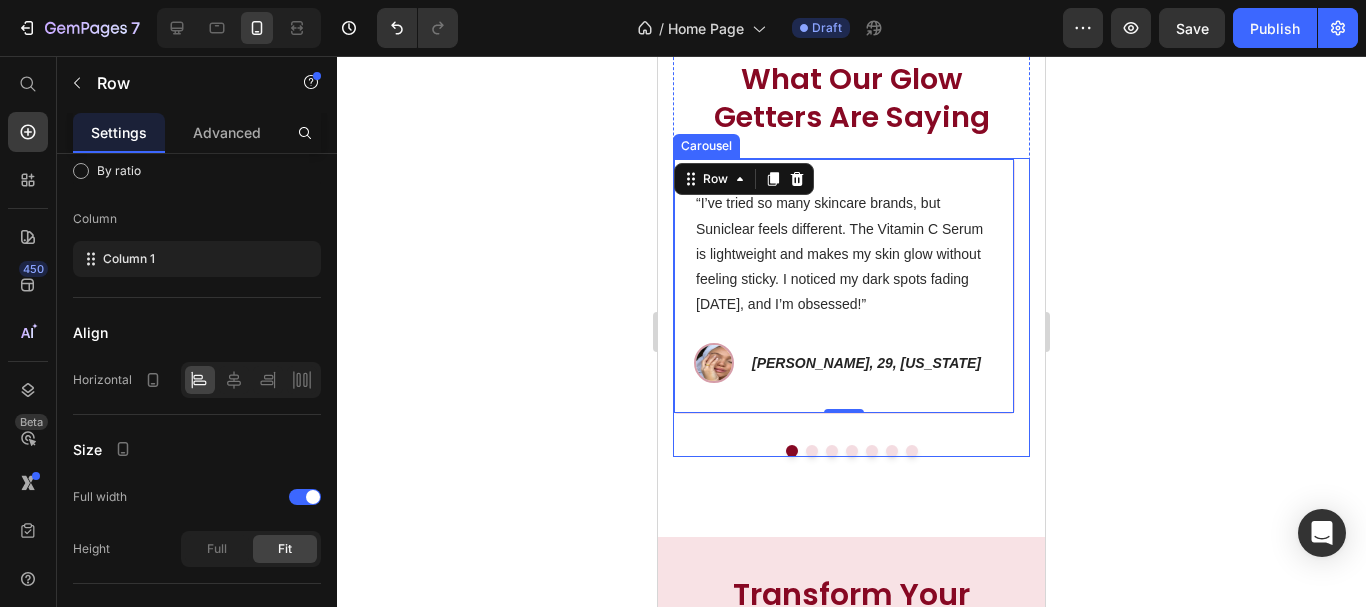 click on "“I’ve tried so many skincare brands, but Suniclear feels different. The Vitamin C Serum is lightweight and makes my skin glow without feeling sticky. I noticed my dark spots fading [DATE], and I’m obsessed!” Text block Image  [PERSON_NAME], 29, [US_STATE] Text block Row Row   0 “My skin used to feel tight and dull, but the Hydrating Moisturizer from Suniclear made a huge difference. It absorbs quickly and leaves my skin soft all day. Even my [PERSON_NAME] noticed the difference!” Text block Image [PERSON_NAME], 34, [PERSON_NAME] Text block Row Row “As a mom of two, I barely have time for self-care, but using Suniclear’s Night Repair Cream feels like a mini spa ritual. I love the calming scent, and I wake up with smoother skin every morning.” Text block Image [PERSON_NAME], 41, London Text block Row Row “I’ve struggled with [MEDICAL_DATA] for years. The Suniclear Brightening Serum is the first product that has made a real change. My skin tone is more even, and I feel more confident going makeup-free.” Text block" at bounding box center [851, 307] 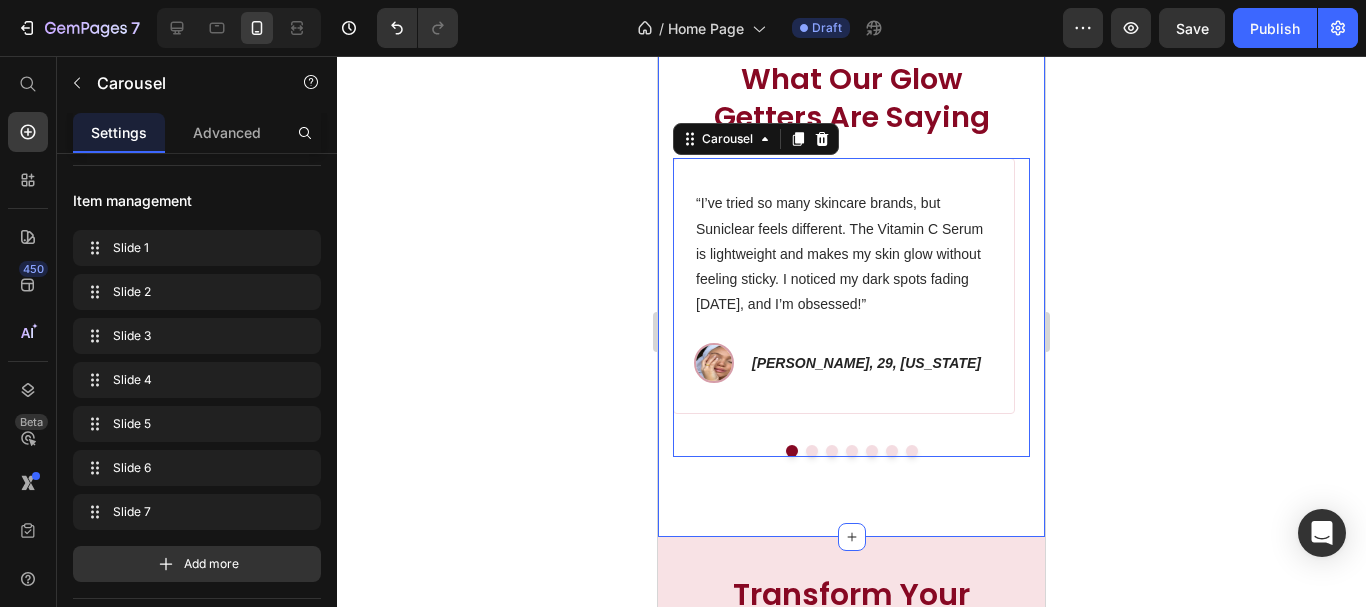 scroll, scrollTop: 0, scrollLeft: 0, axis: both 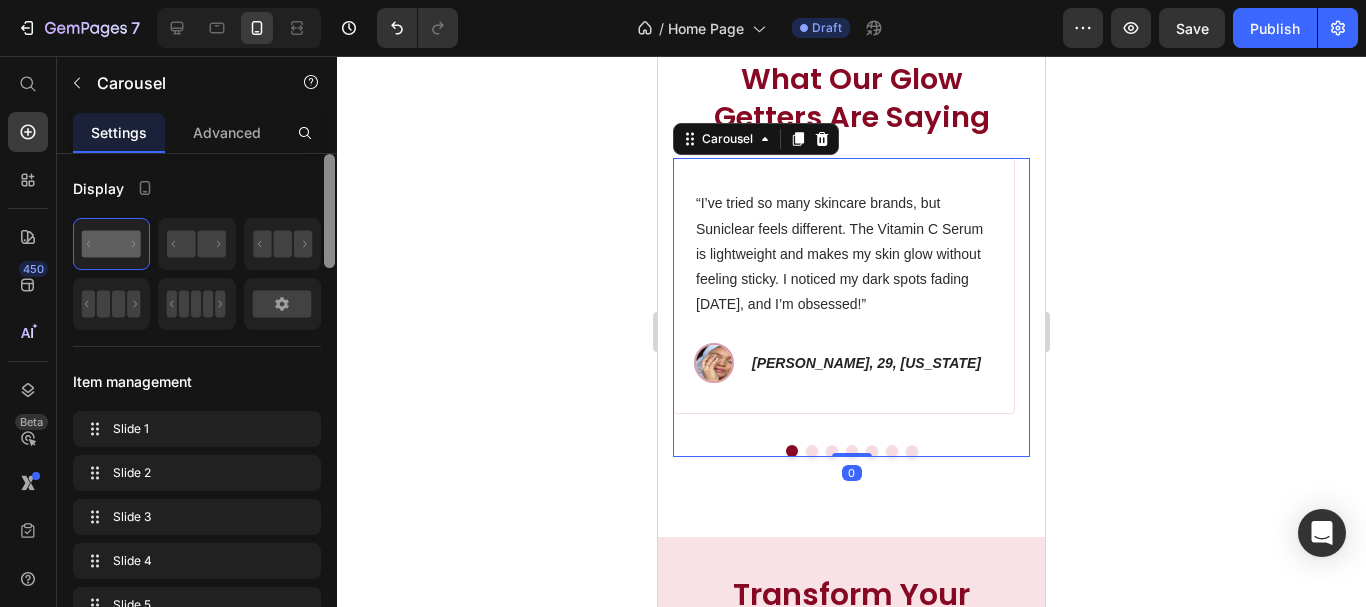 click at bounding box center (329, 211) 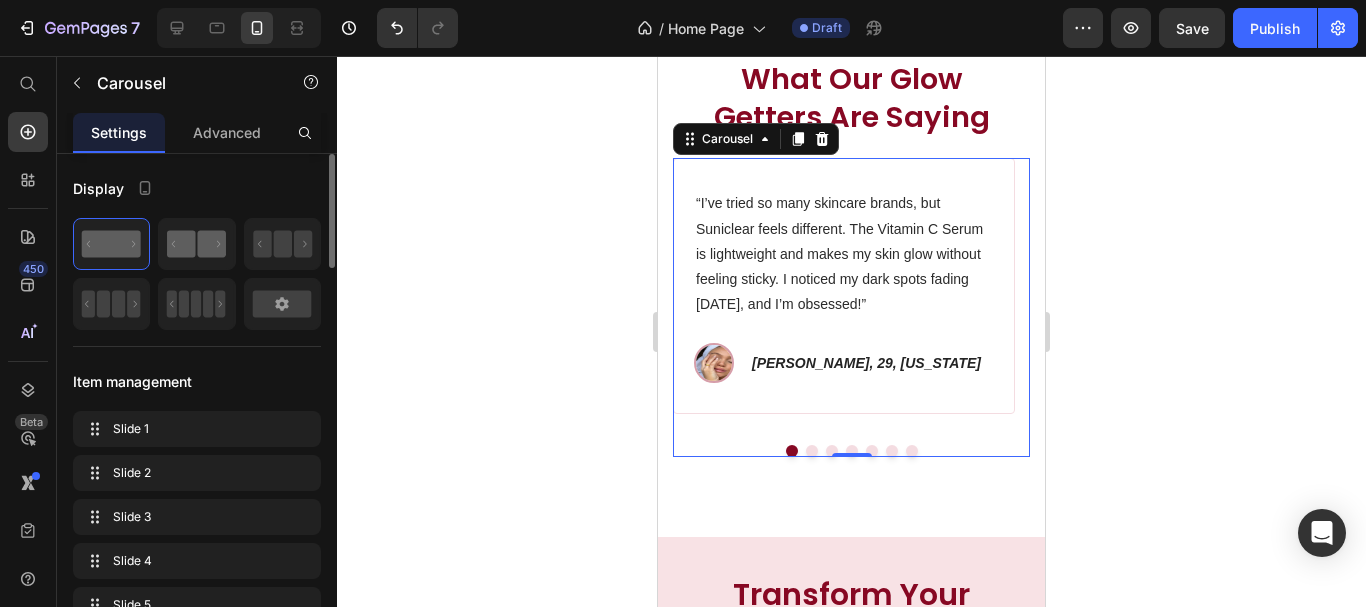 click 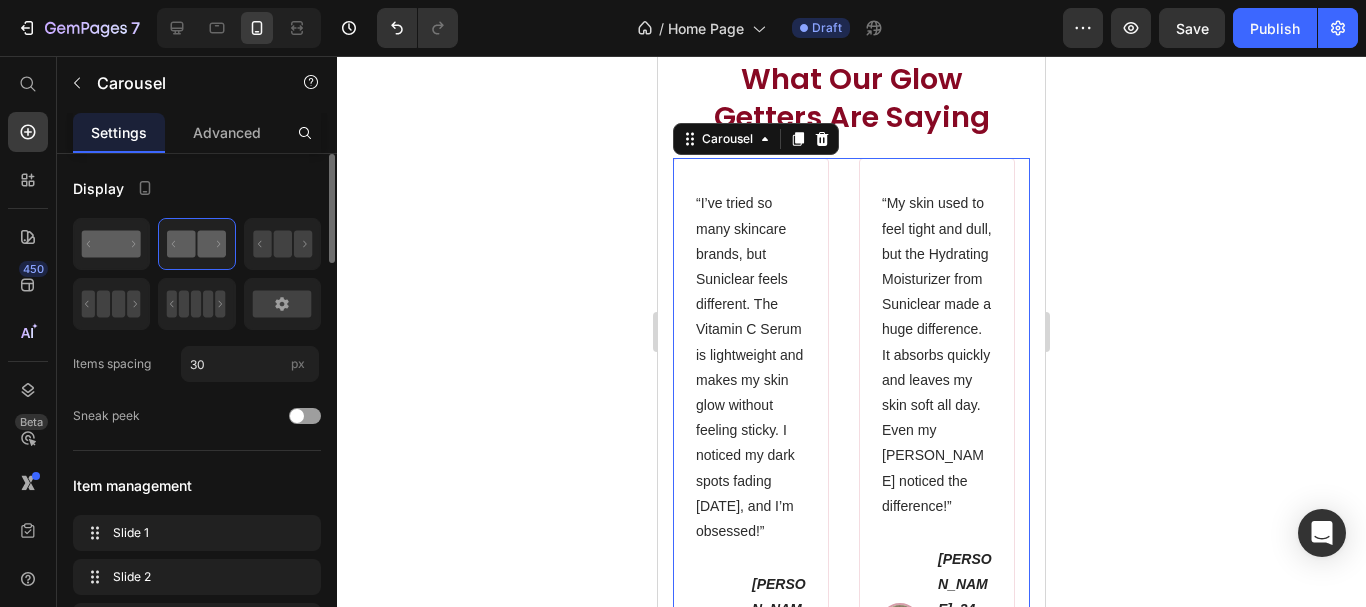 click 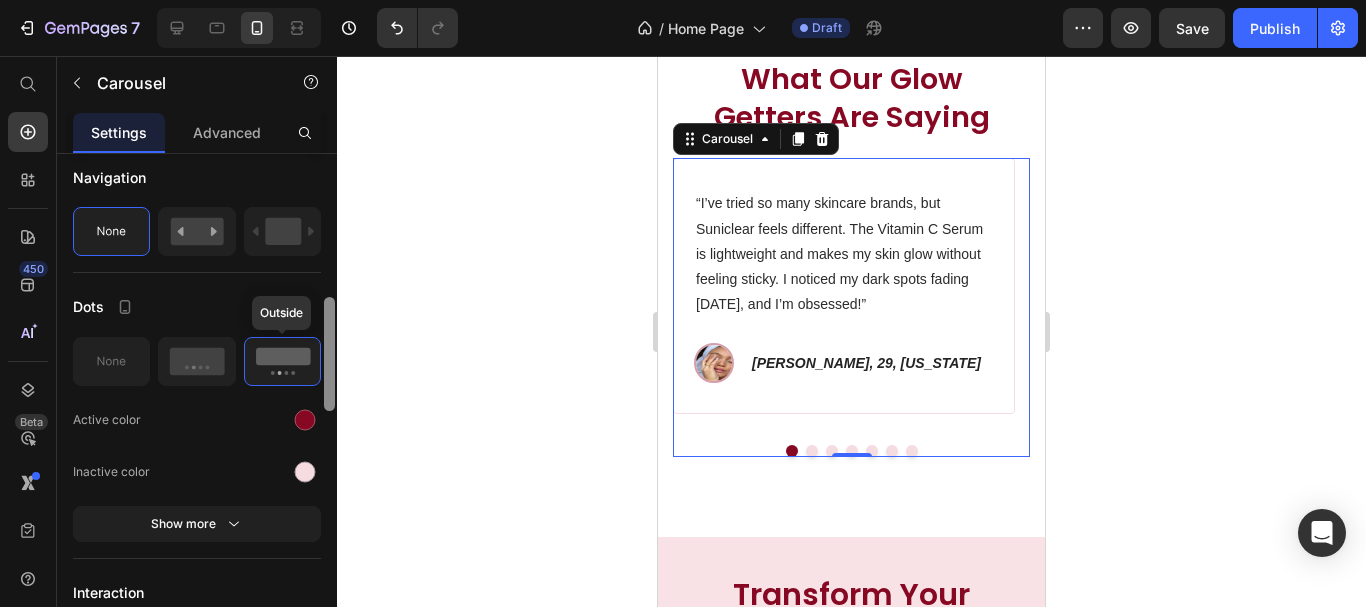 drag, startPoint x: 327, startPoint y: 209, endPoint x: 279, endPoint y: 355, distance: 153.68799 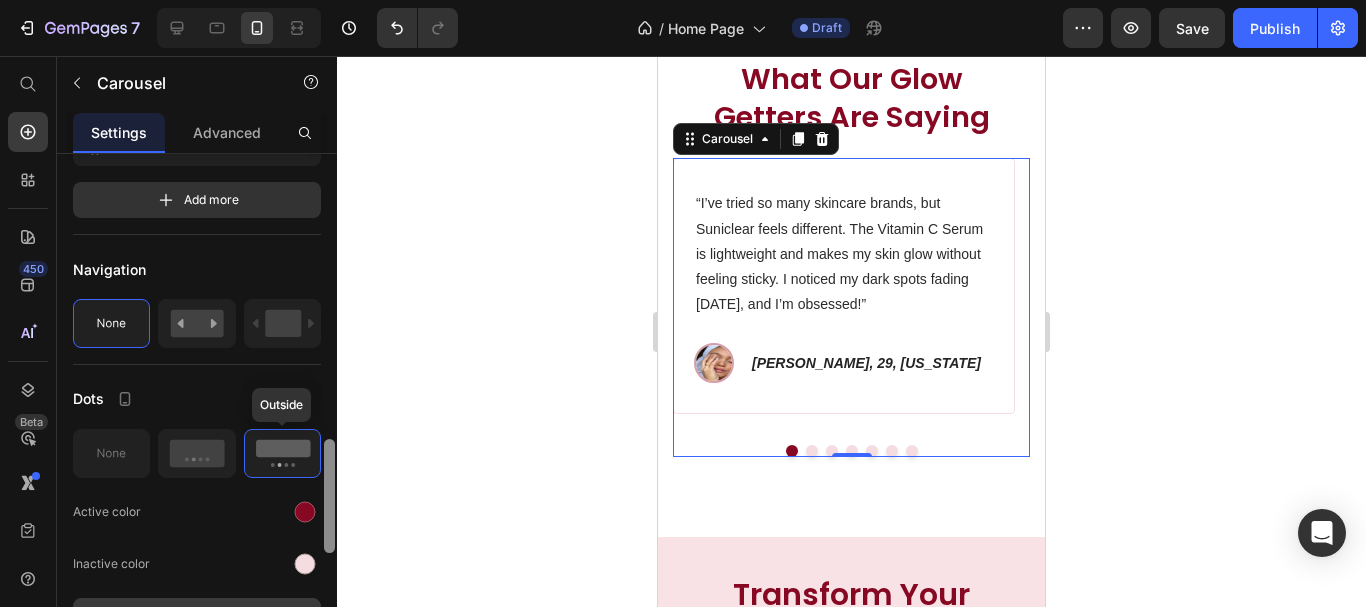 scroll, scrollTop: 792, scrollLeft: 0, axis: vertical 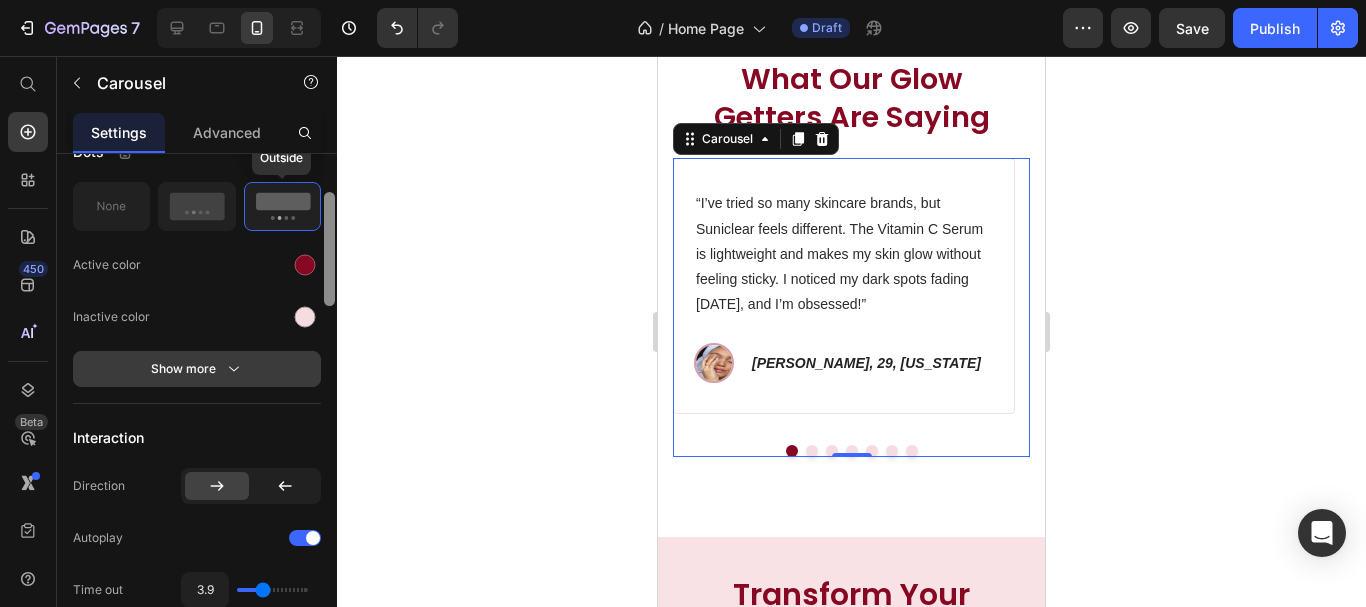 drag, startPoint x: 331, startPoint y: 344, endPoint x: 311, endPoint y: 378, distance: 39.446167 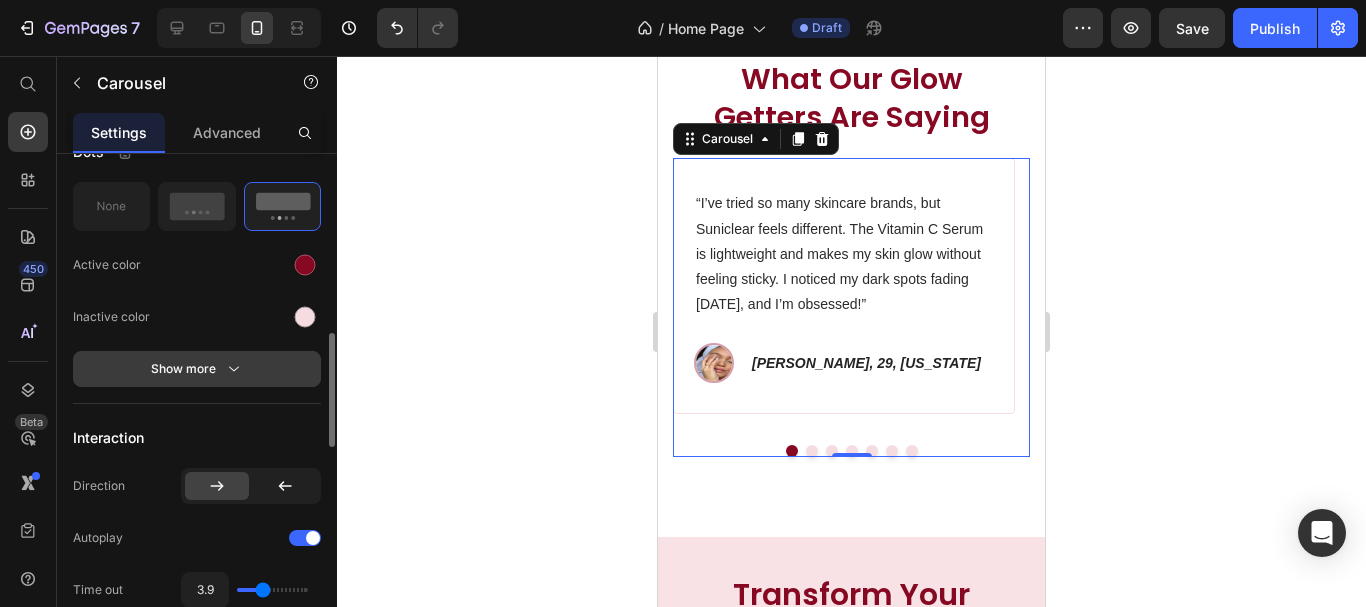 click 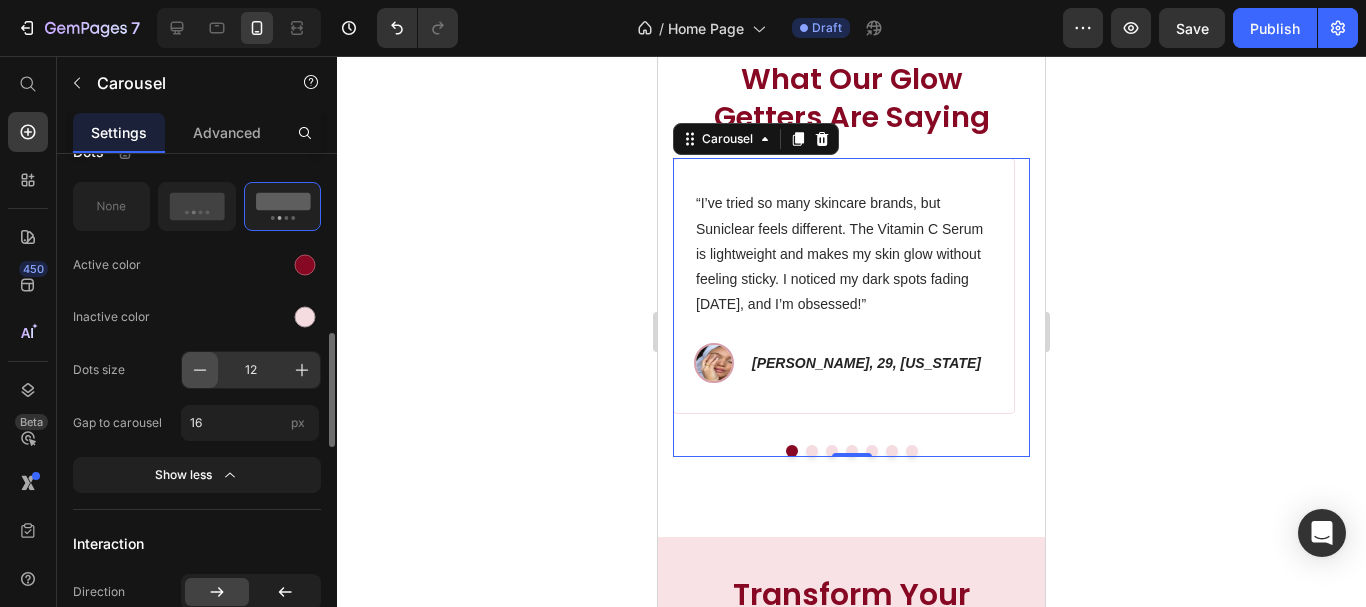 click 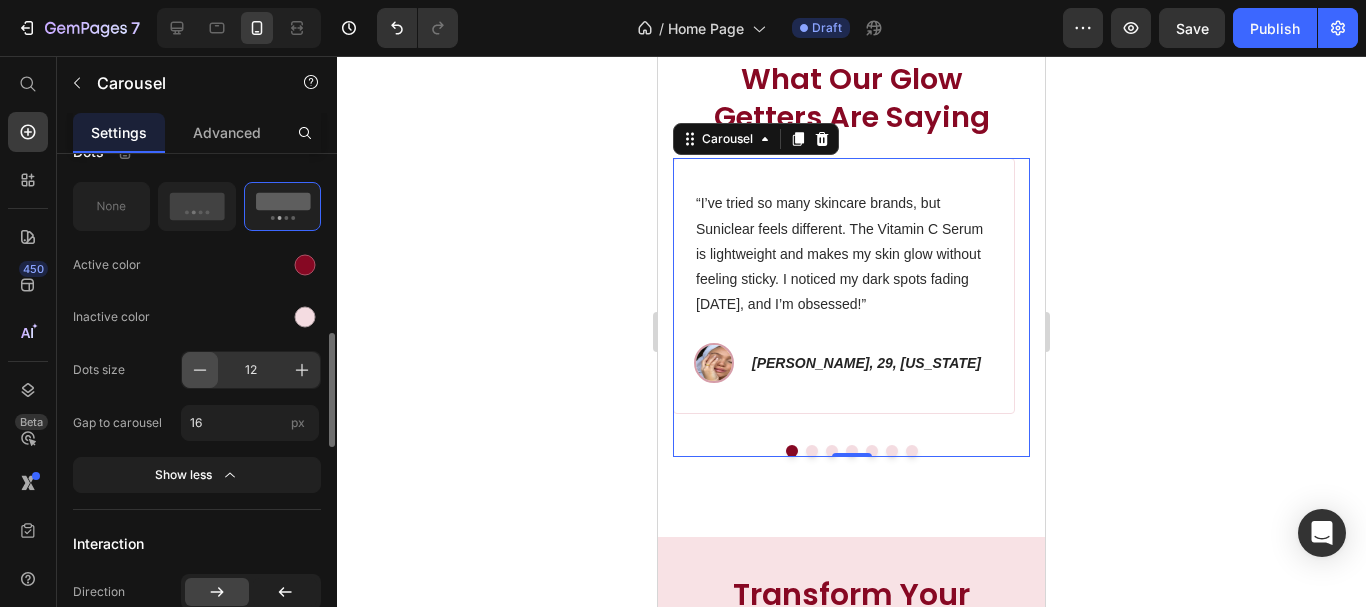 click 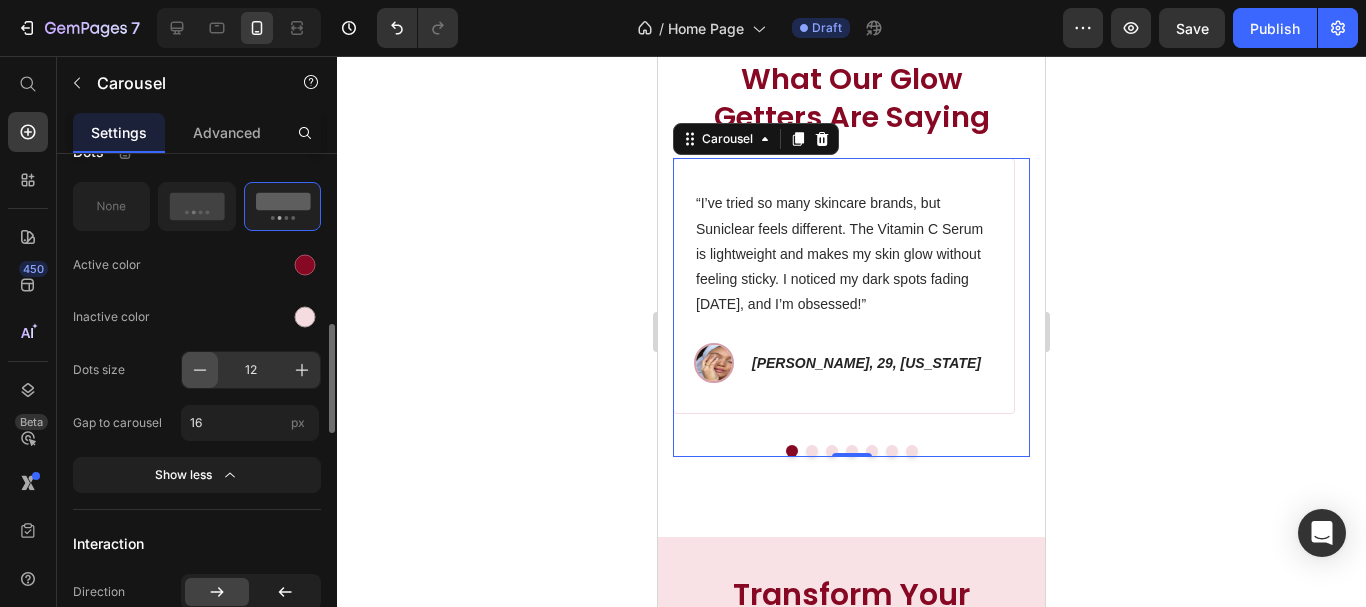 type on "6" 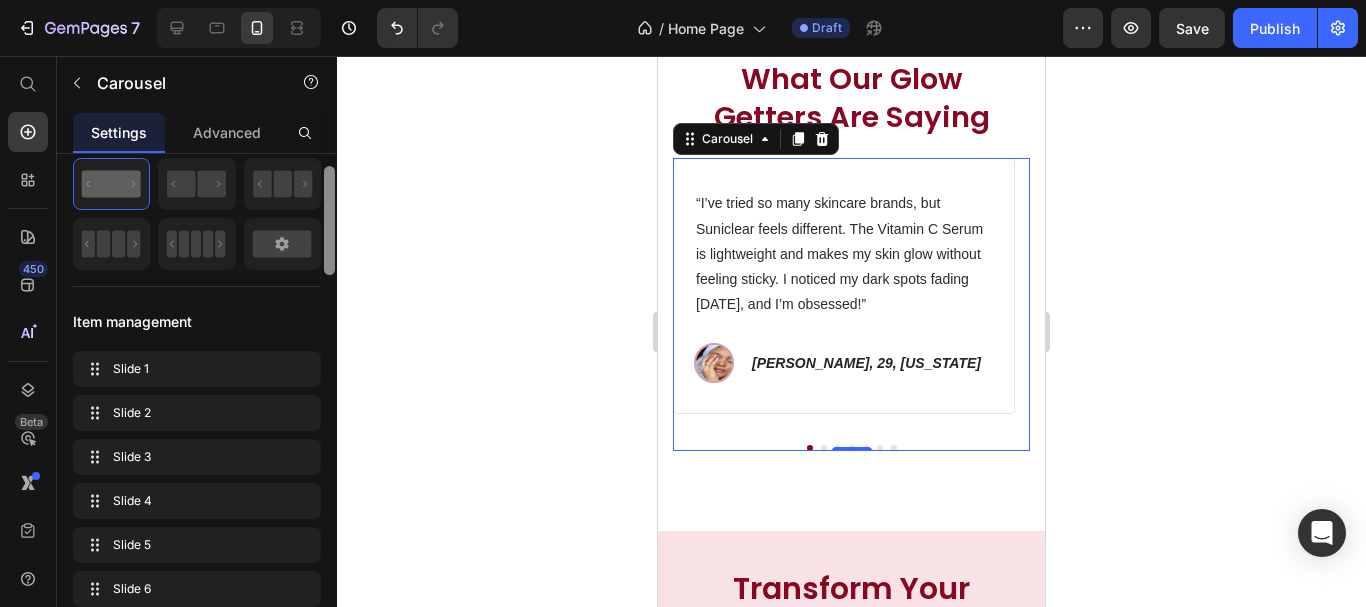 scroll, scrollTop: 32, scrollLeft: 0, axis: vertical 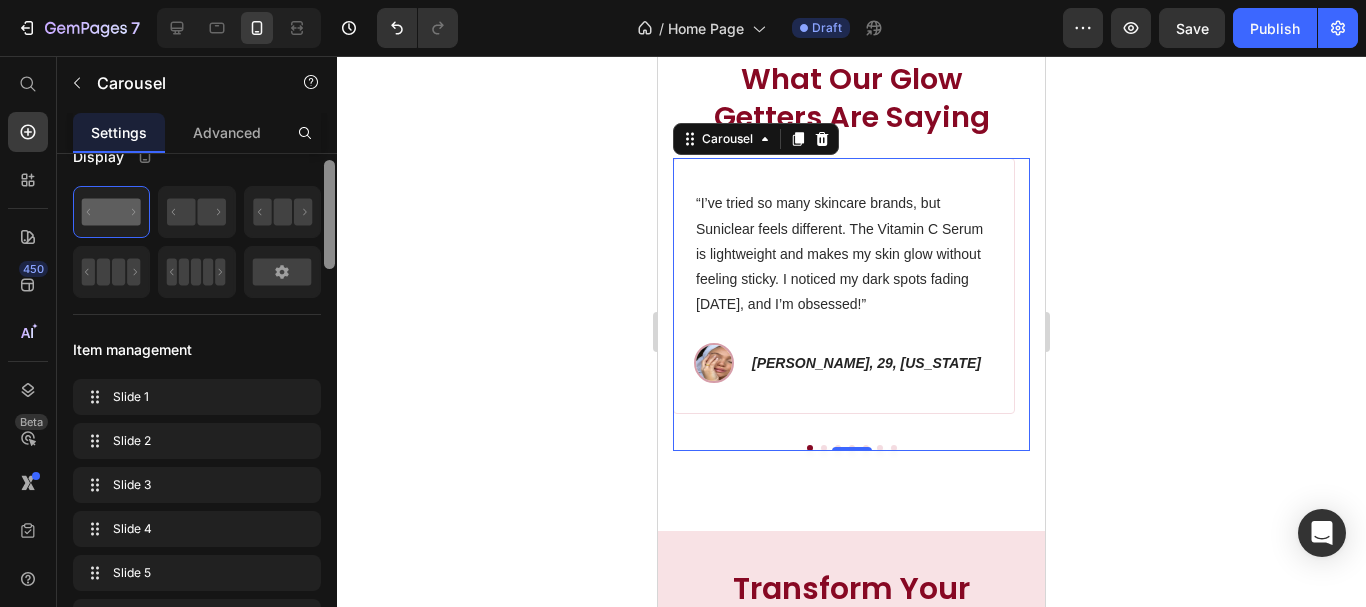 drag, startPoint x: 329, startPoint y: 342, endPoint x: 285, endPoint y: 178, distance: 169.79988 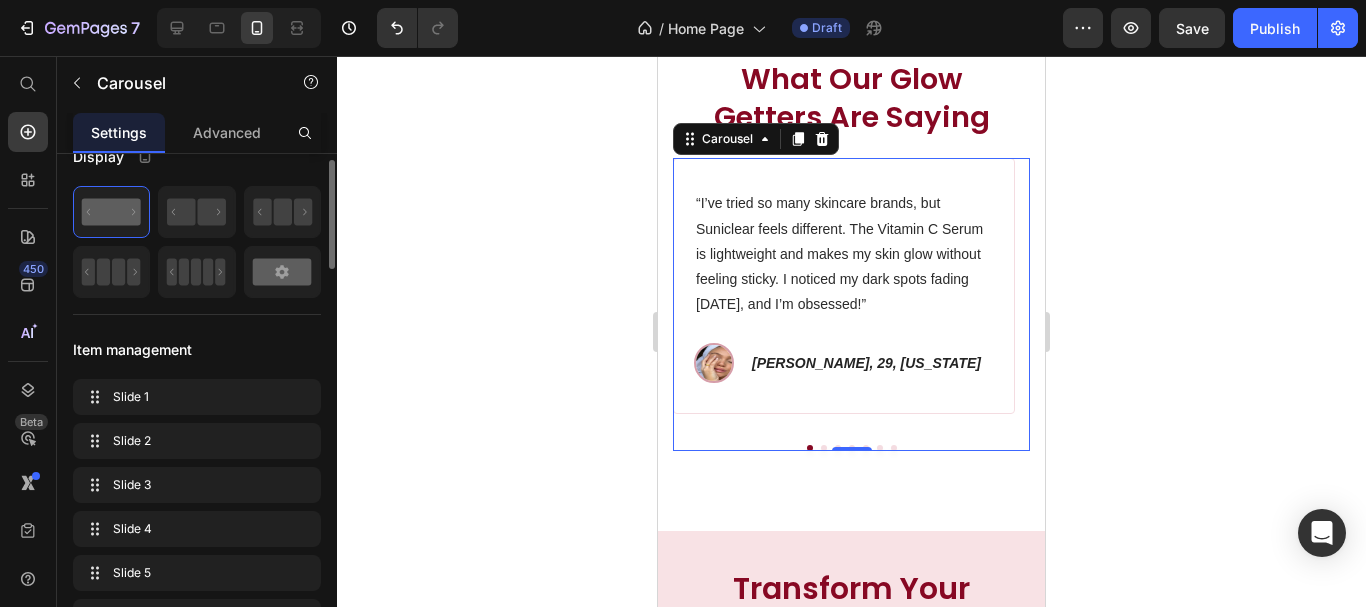 click 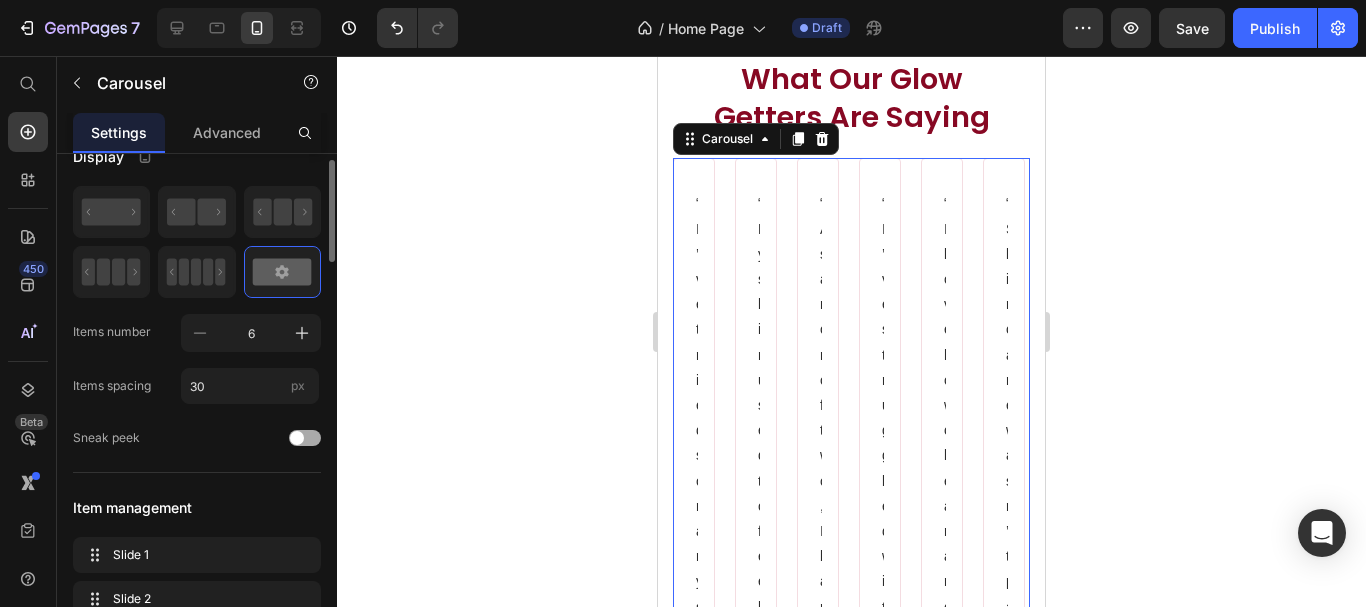 click at bounding box center [305, 438] 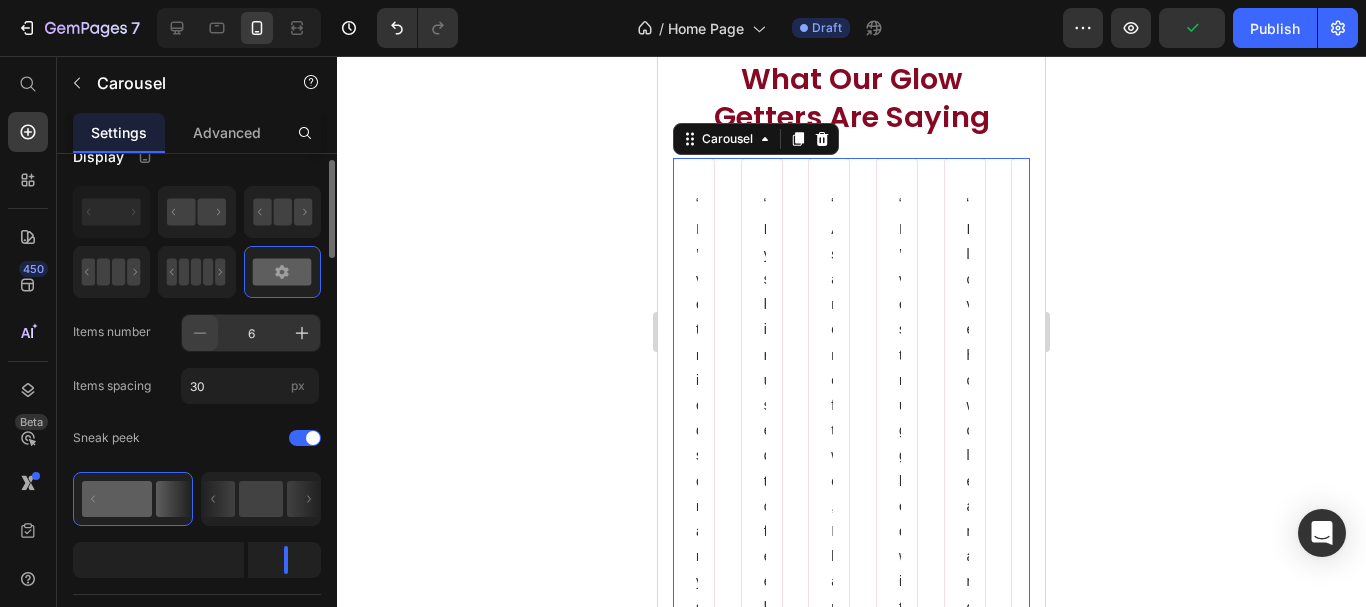 click 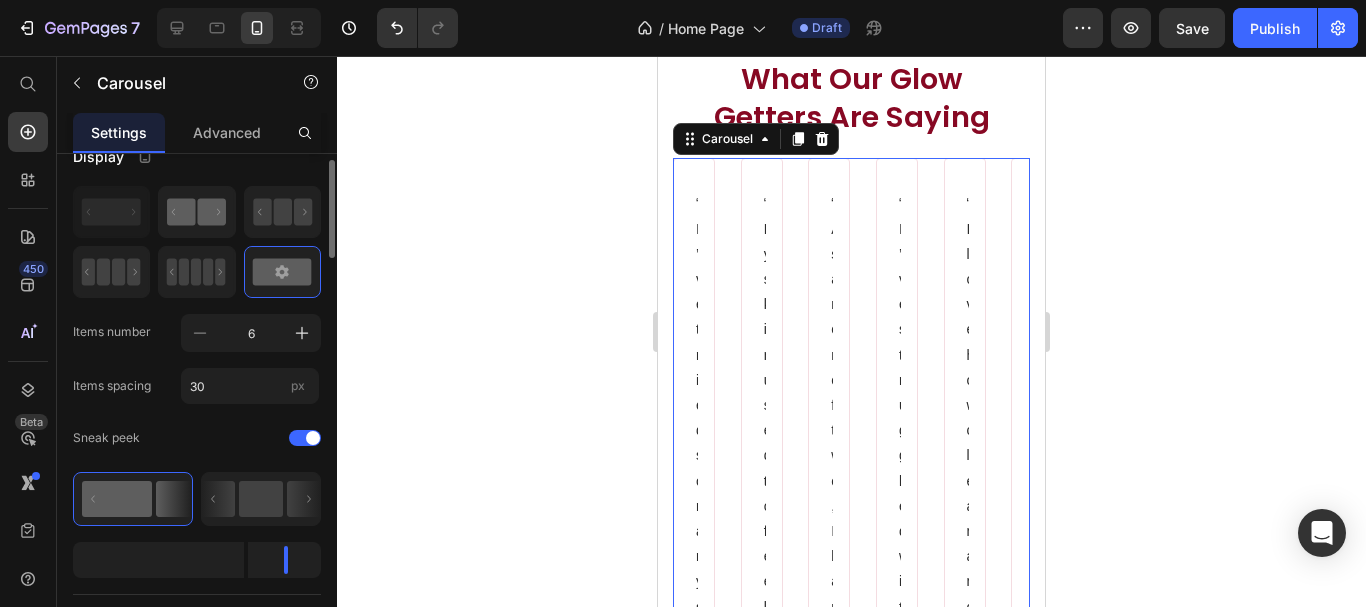 click 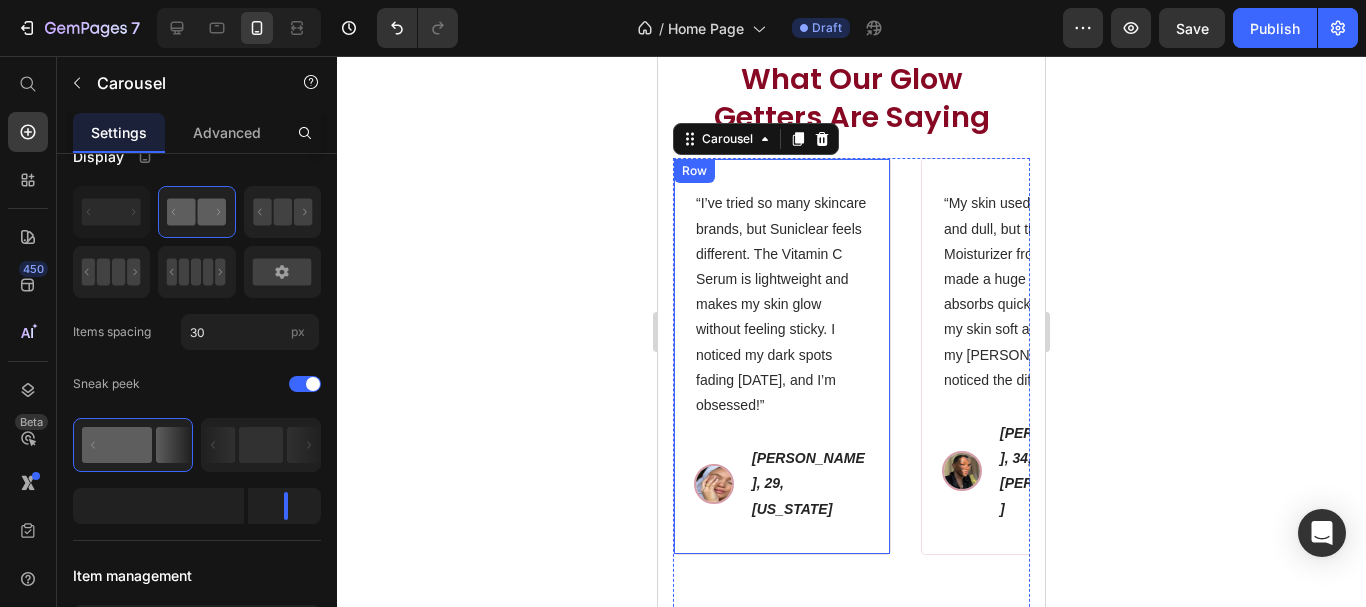 click on "“I’ve tried so many skincare brands, but Suniclear feels different. The Vitamin C Serum is lightweight and makes my skin glow without feeling sticky. I noticed my dark spots fading [DATE], and I’m obsessed!” Text block Image  [PERSON_NAME], 29, [US_STATE] Text block Row Row" at bounding box center [782, 356] 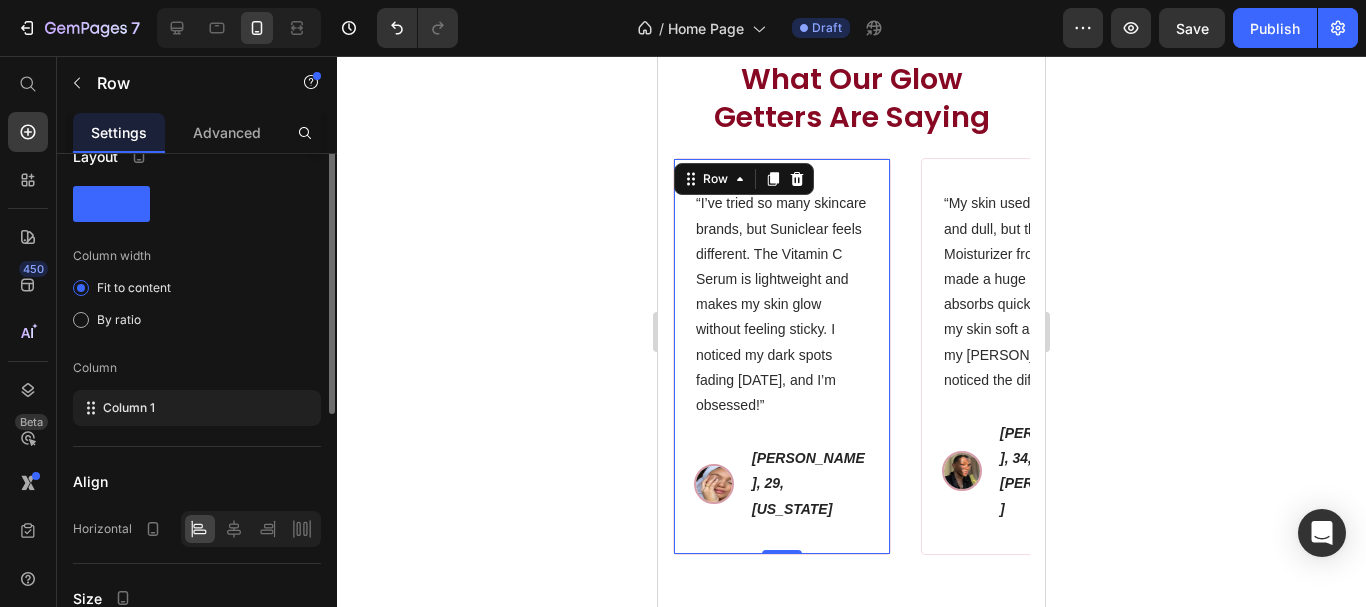 scroll, scrollTop: 0, scrollLeft: 0, axis: both 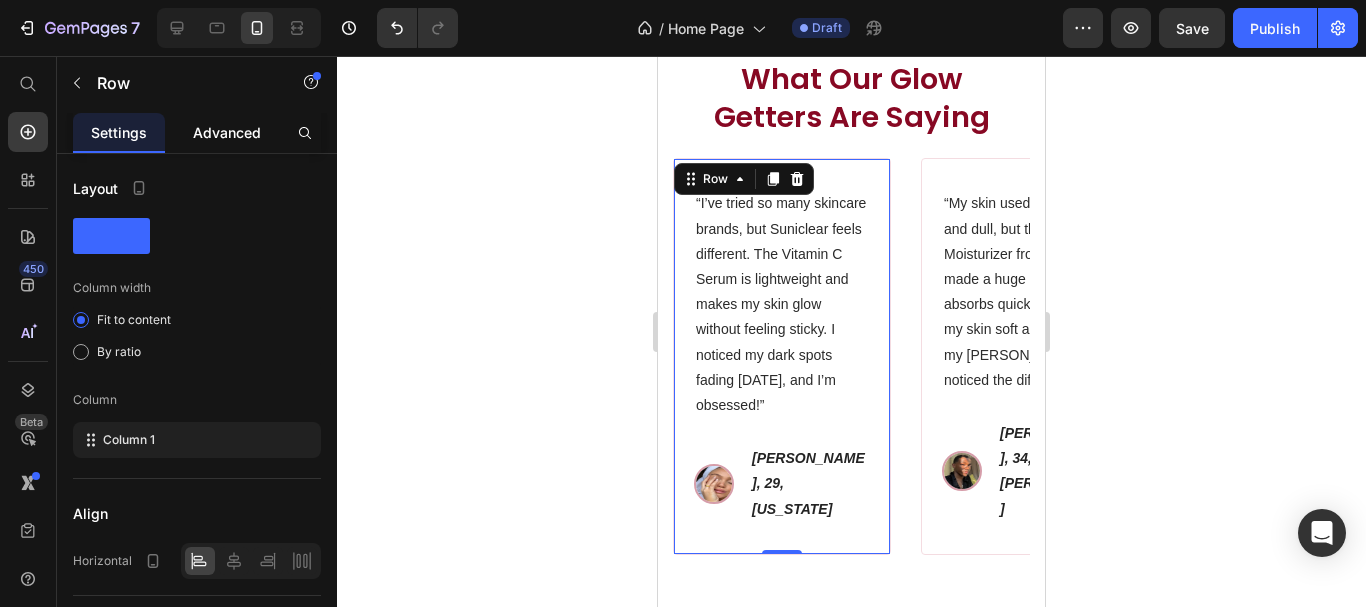 click on "Advanced" 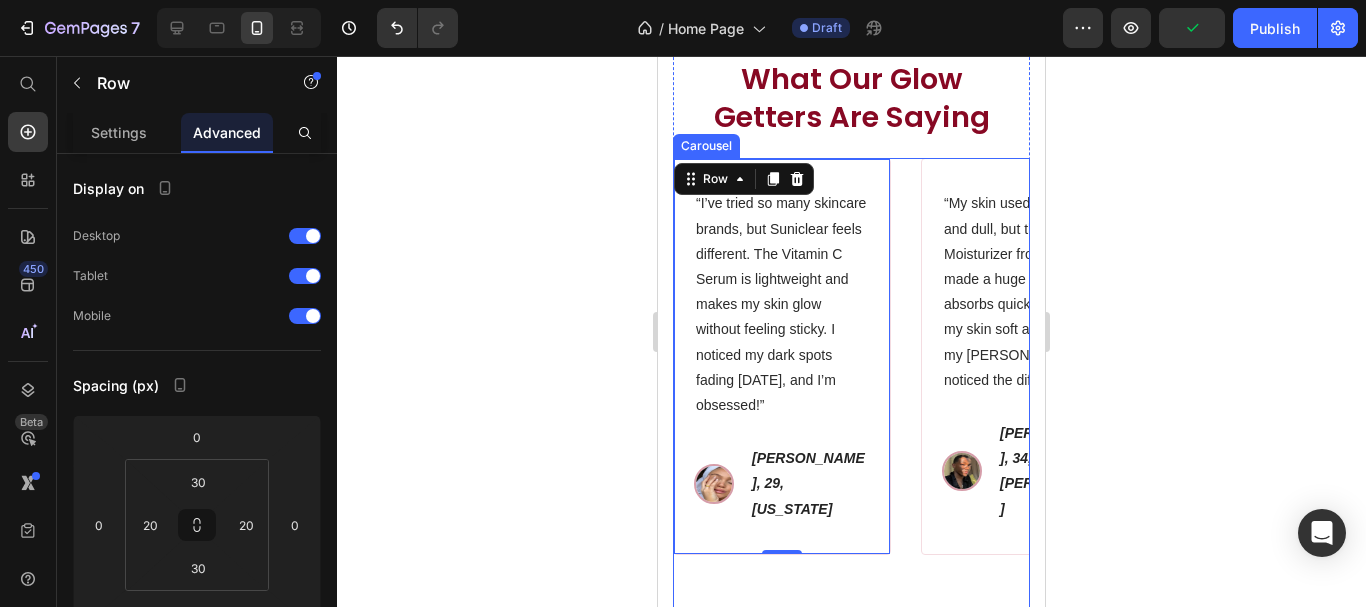 drag, startPoint x: 903, startPoint y: 291, endPoint x: 818, endPoint y: 299, distance: 85.37564 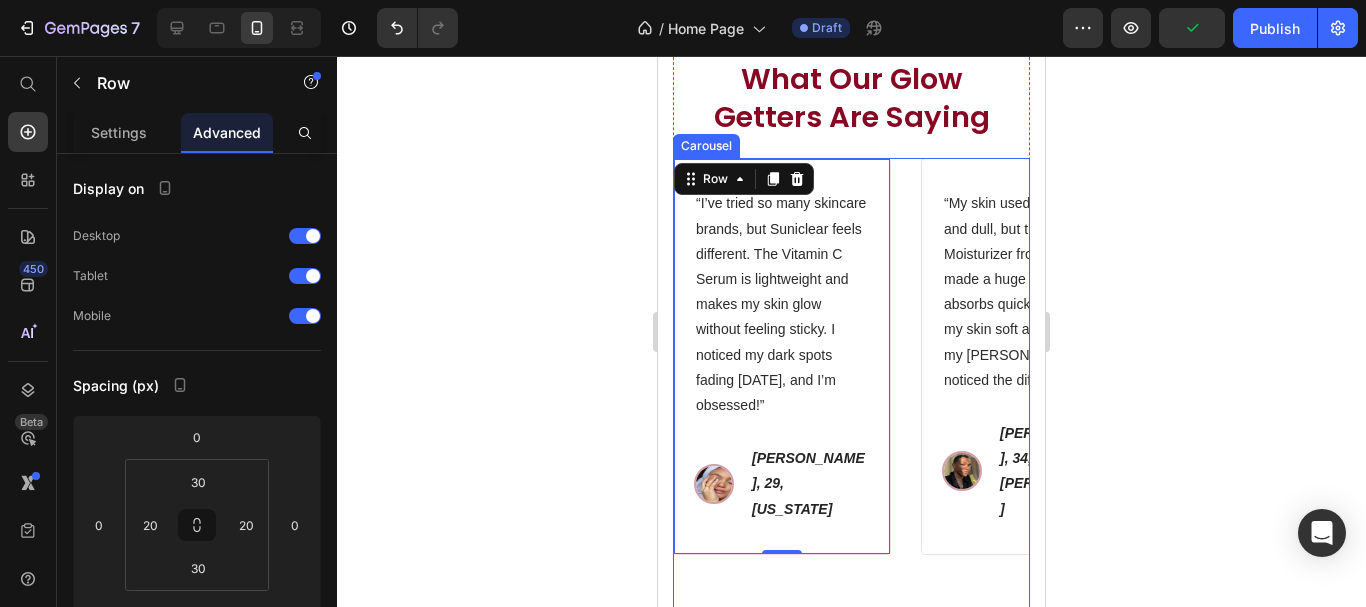 click on "“I’ve tried so many skincare brands, but Suniclear feels different. The Vitamin C Serum is lightweight and makes my skin glow without feeling sticky. I noticed my dark spots fading [DATE], and I’m obsessed!” Text block Image  [PERSON_NAME], 29, [US_STATE] Text block Row Row   0 “My skin used to feel tight and dull, but the Hydrating Moisturizer from Suniclear made a huge difference. It absorbs quickly and leaves my skin soft all day. Even my [PERSON_NAME] noticed the difference!” Text block Image [PERSON_NAME], 34, [PERSON_NAME] Text block Row Row “As a mom of two, I barely have time for self-care, but using Suniclear’s Night Repair Cream feels like a mini spa ritual. I love the calming scent, and I wake up with smoother skin every morning.” Text block Image [PERSON_NAME], 41, London Text block Row Row “I’ve struggled with [MEDICAL_DATA] for years. The Suniclear Brightening Serum is the first product that has made a real change. My skin tone is more even, and I feel more confident going makeup-free.” Text block" at bounding box center [851, 394] 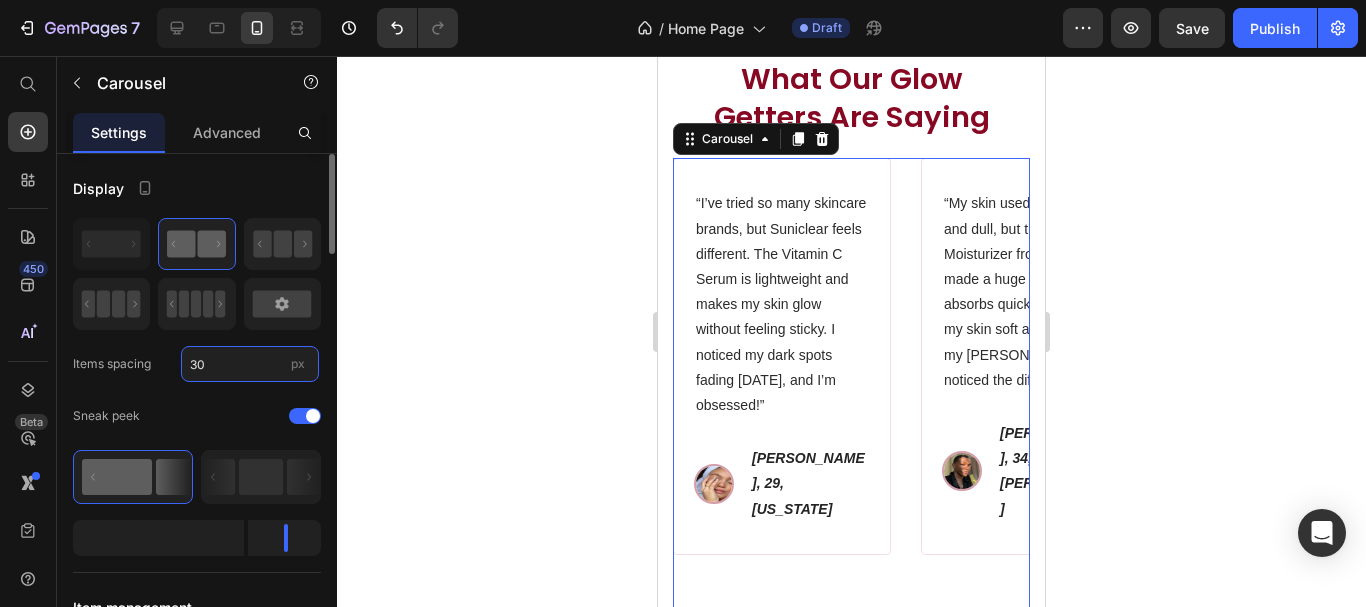 click on "30" at bounding box center [250, 364] 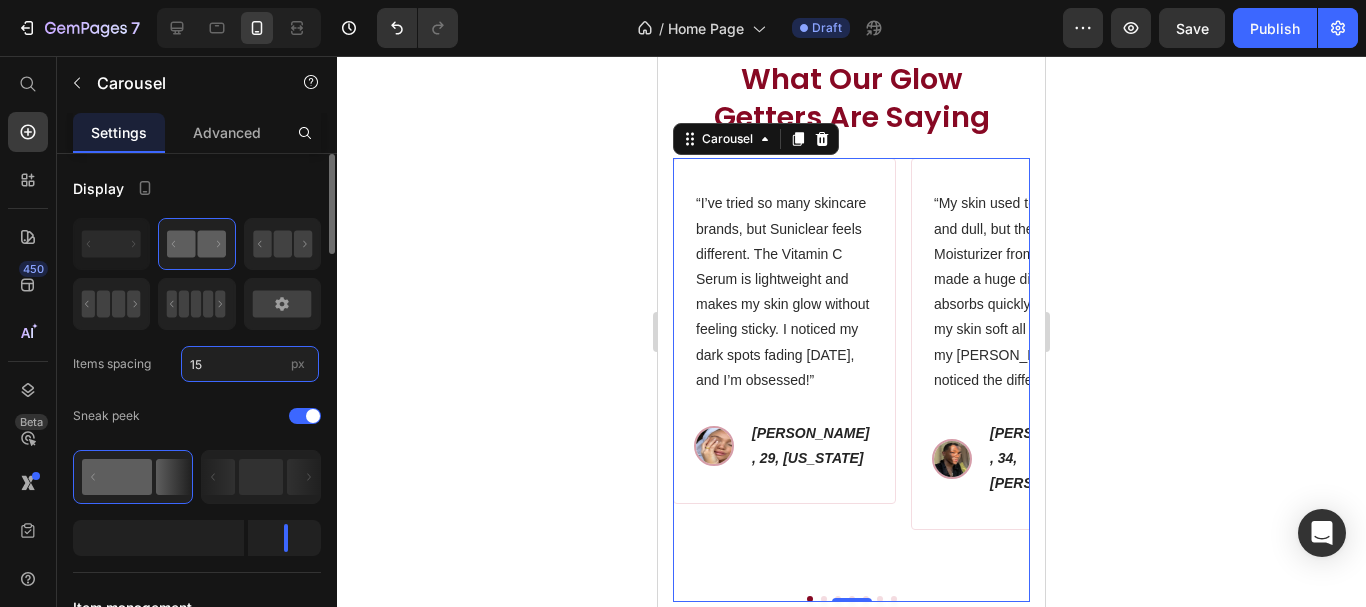 type on "15" 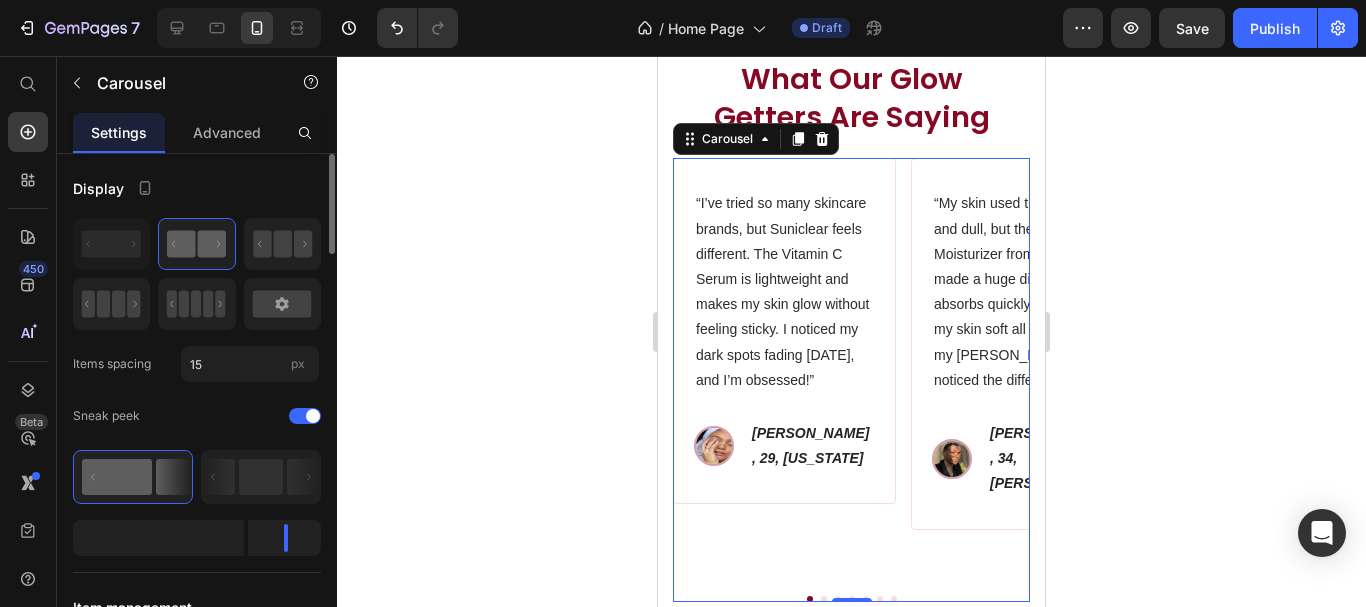 click on "Display" at bounding box center [197, 188] 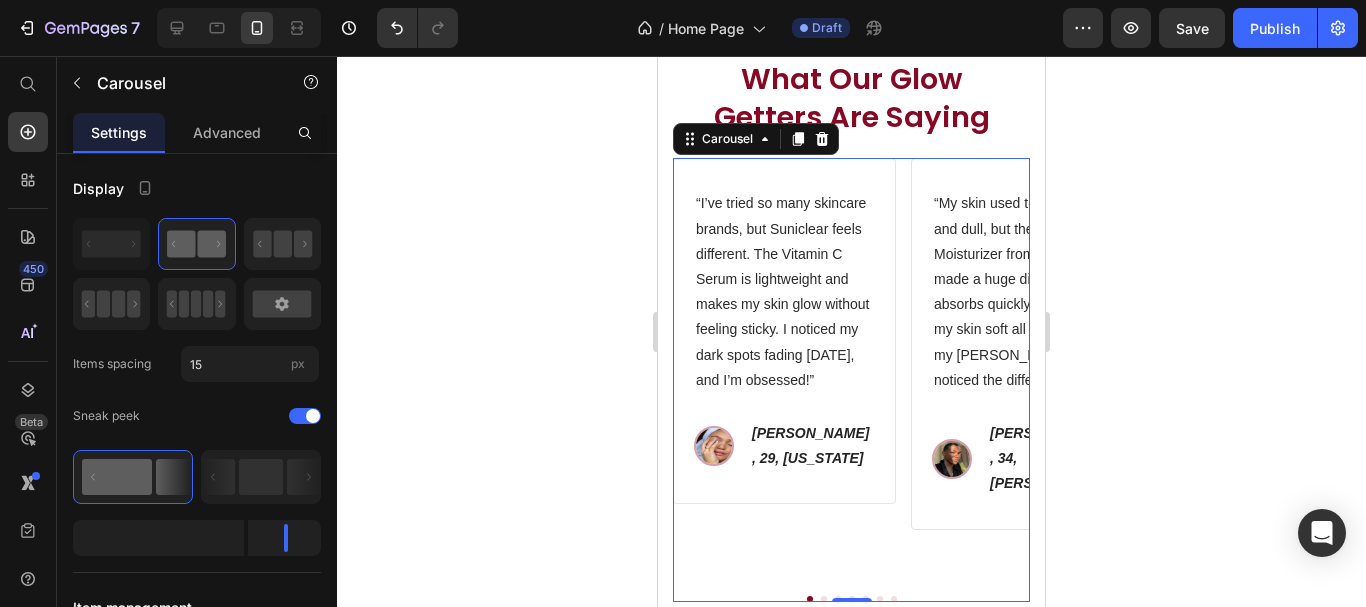 click 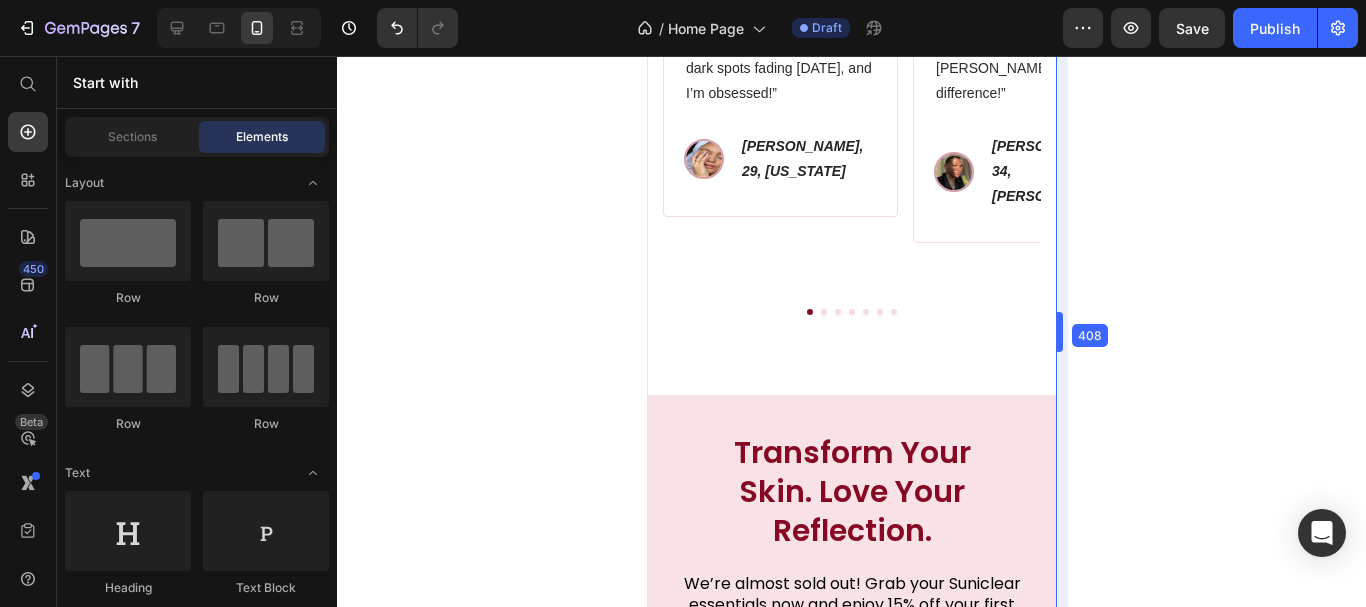 scroll, scrollTop: 1959, scrollLeft: 0, axis: vertical 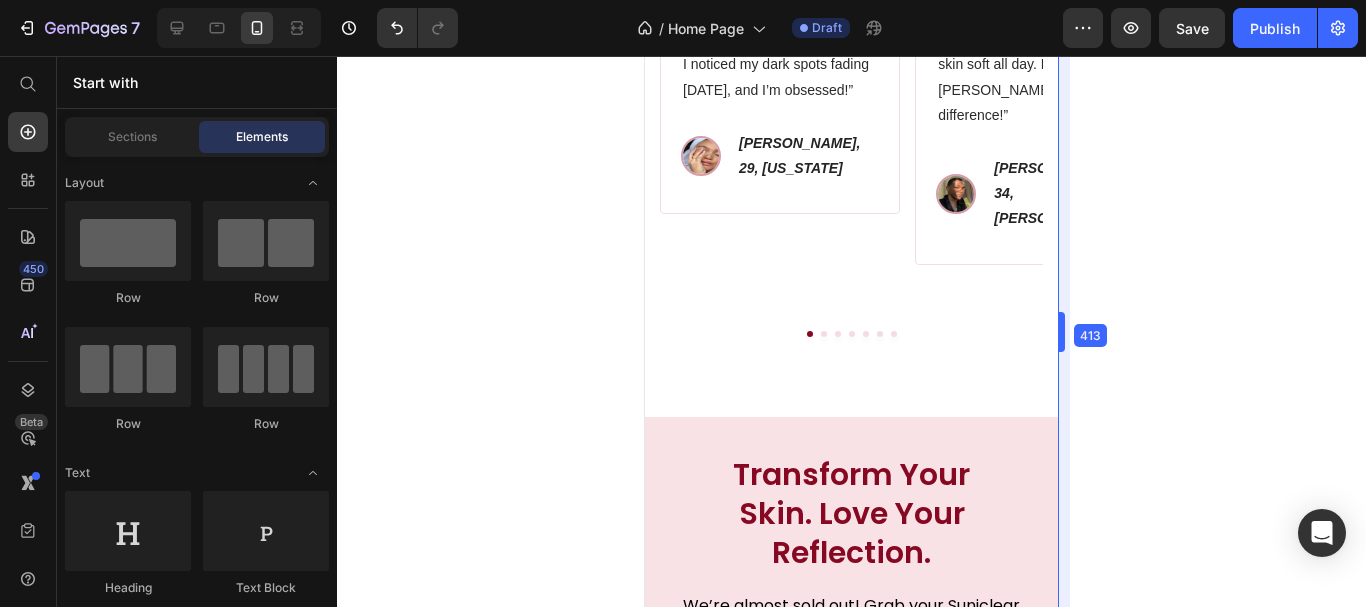 drag, startPoint x: 1049, startPoint y: 333, endPoint x: 1076, endPoint y: 329, distance: 27.294687 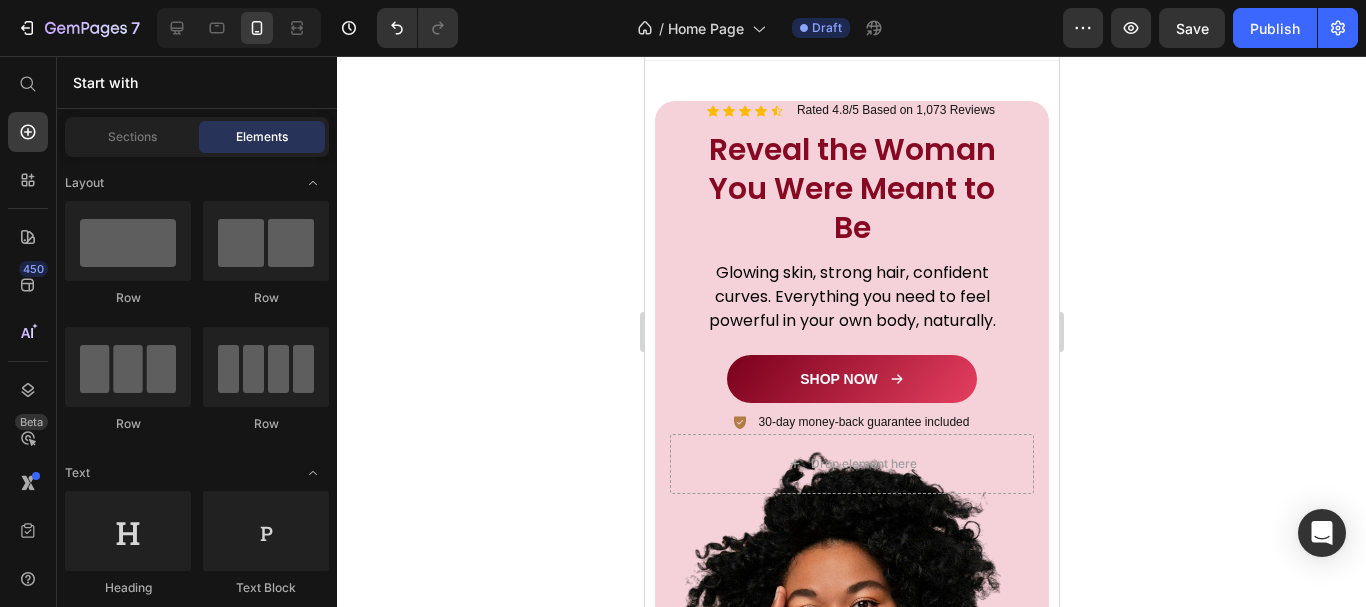 scroll, scrollTop: 0, scrollLeft: 0, axis: both 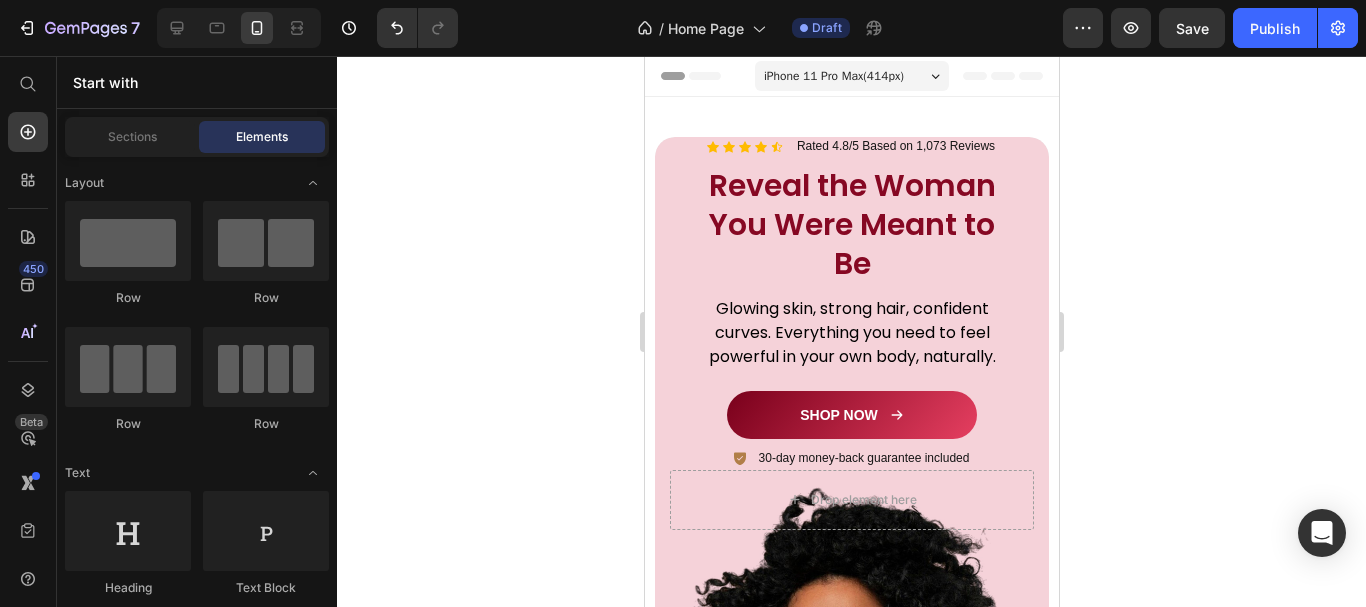 drag, startPoint x: 1049, startPoint y: 237, endPoint x: 1650, endPoint y: 86, distance: 619.67896 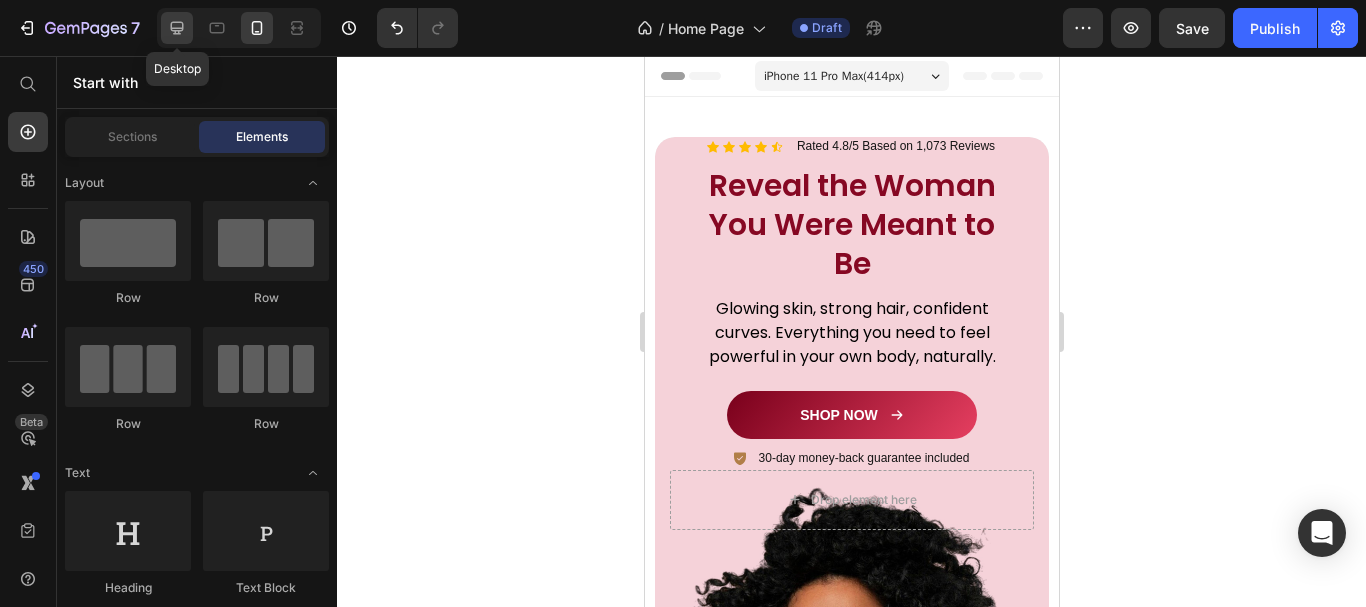 click 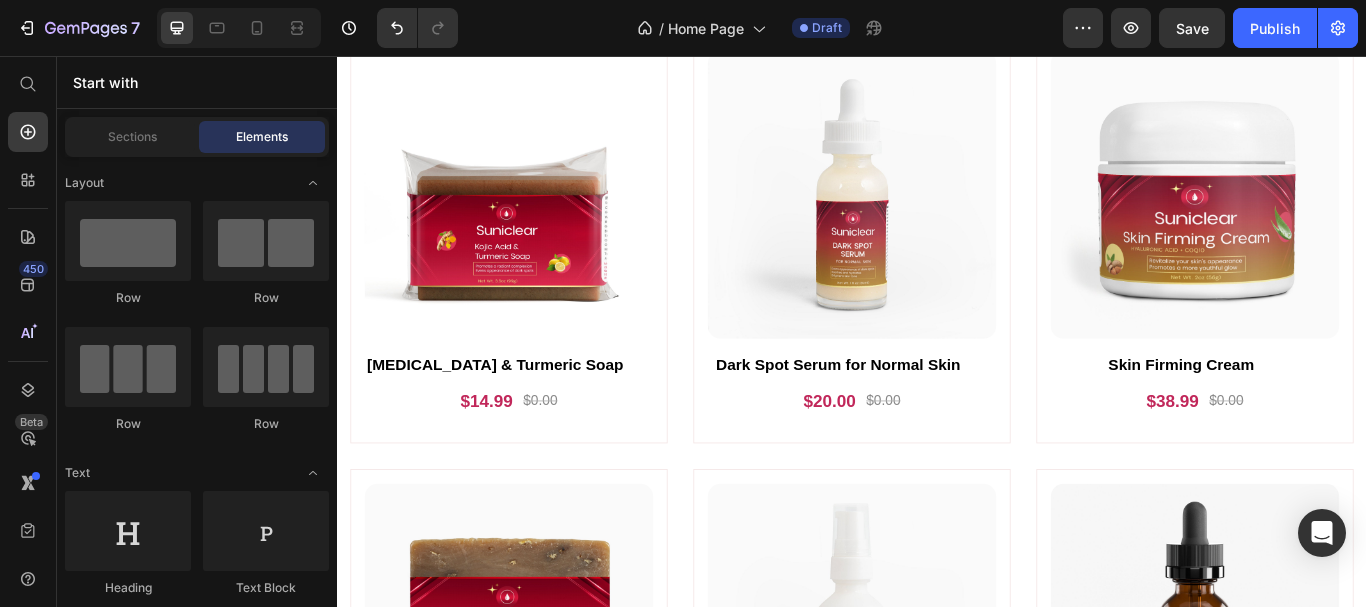 scroll, scrollTop: 3650, scrollLeft: 0, axis: vertical 